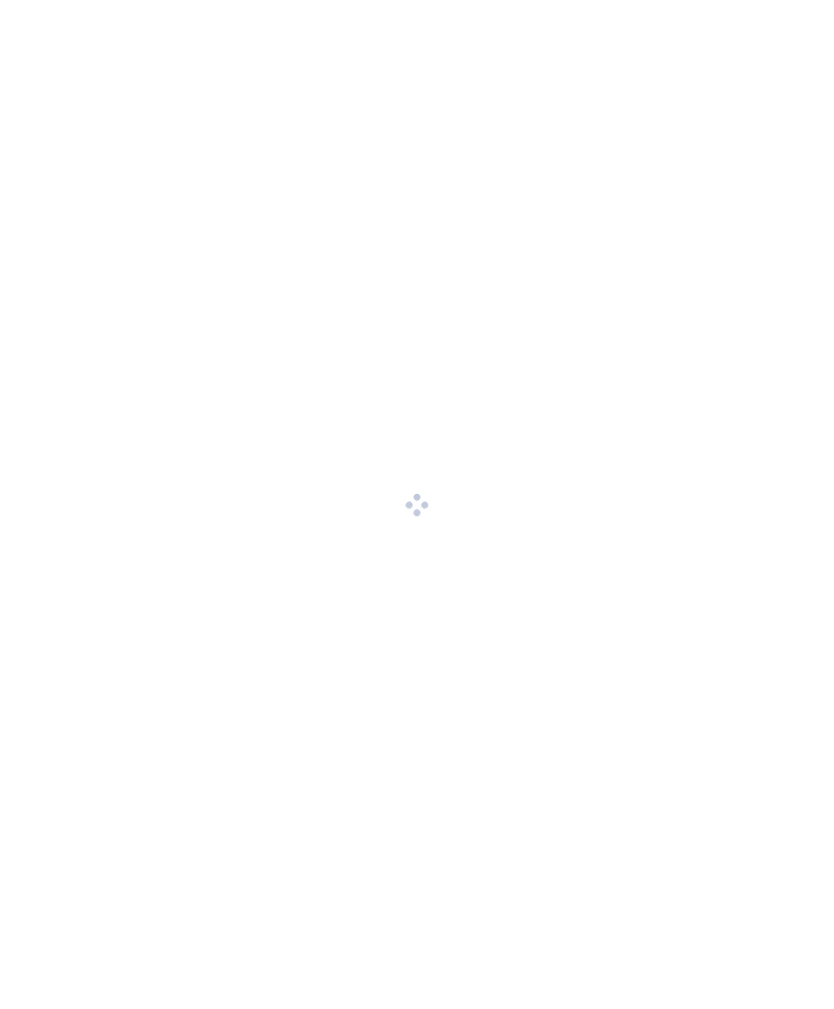 scroll, scrollTop: 0, scrollLeft: 0, axis: both 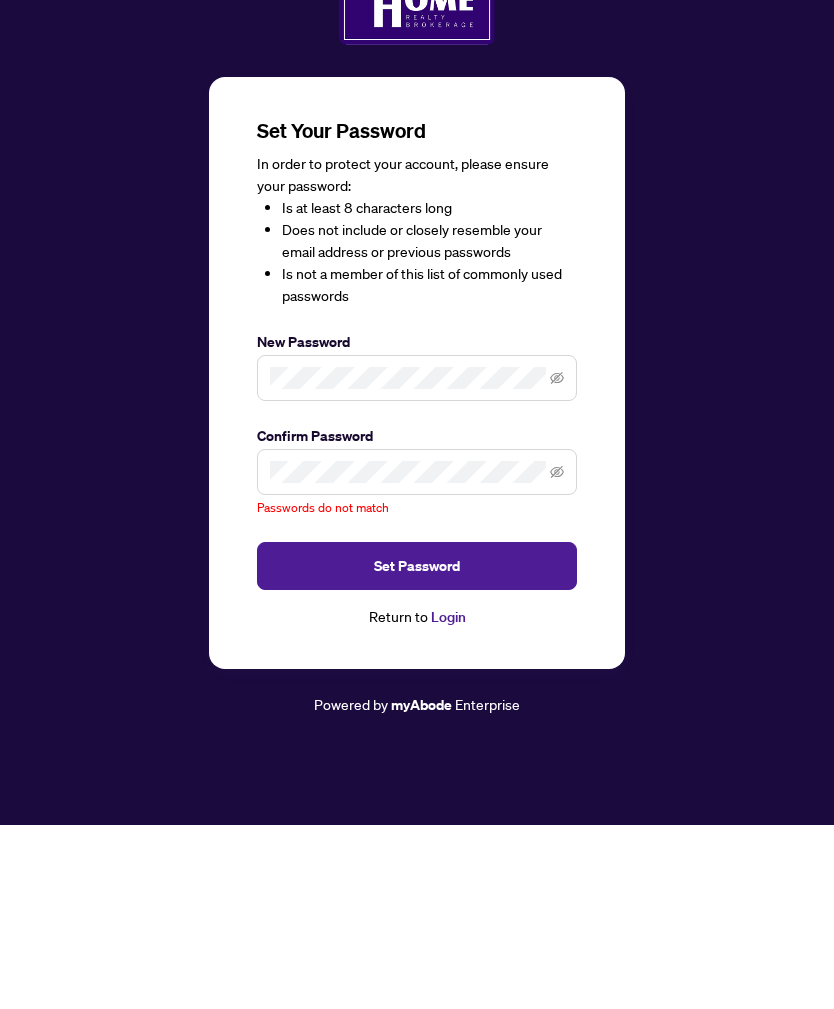 click at bounding box center (417, 656) 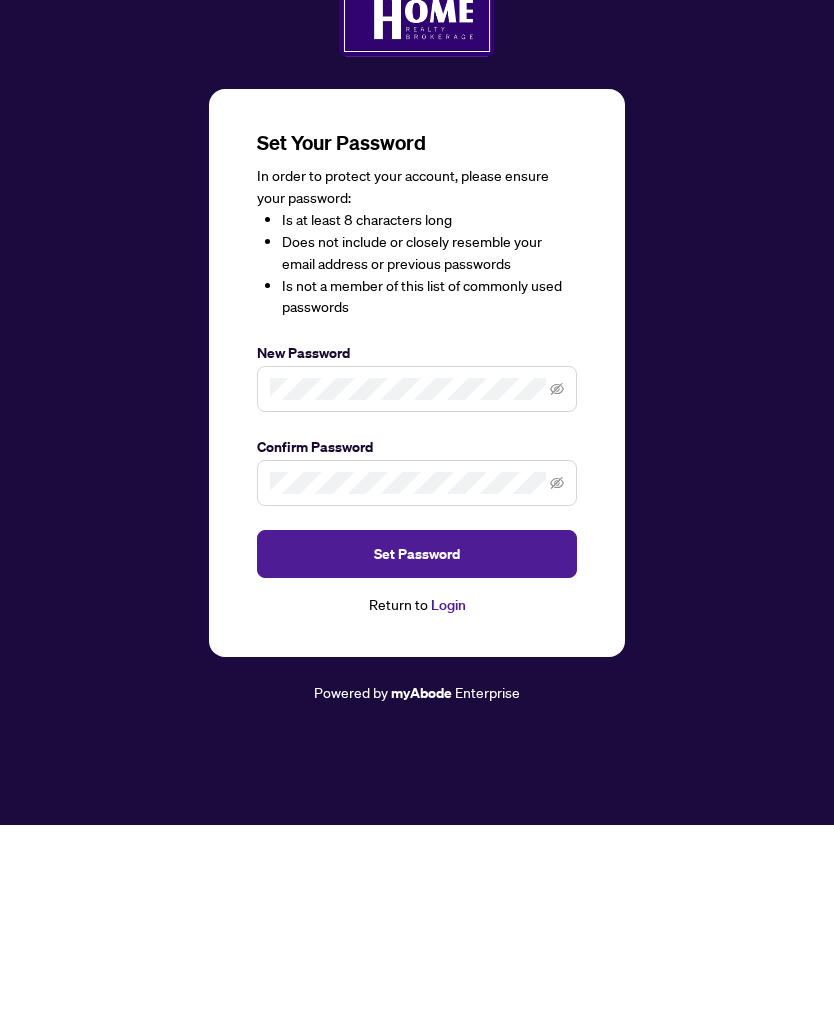 click on "Set Password" at bounding box center [417, 738] 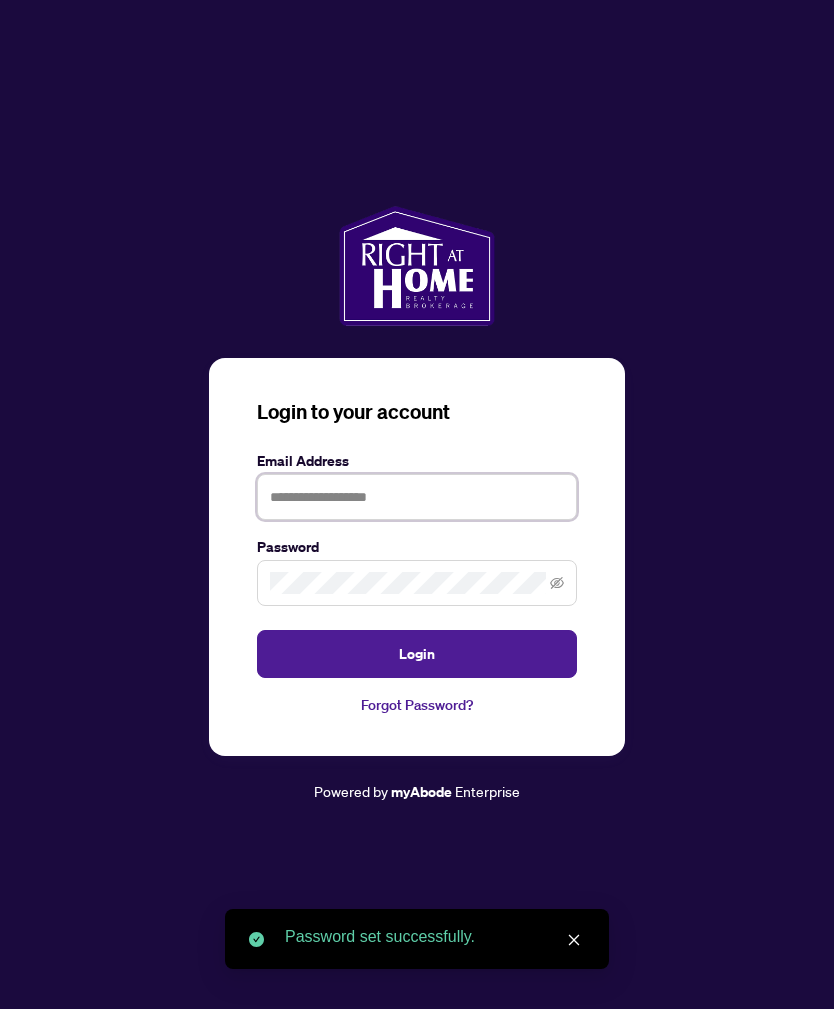 click at bounding box center [417, 497] 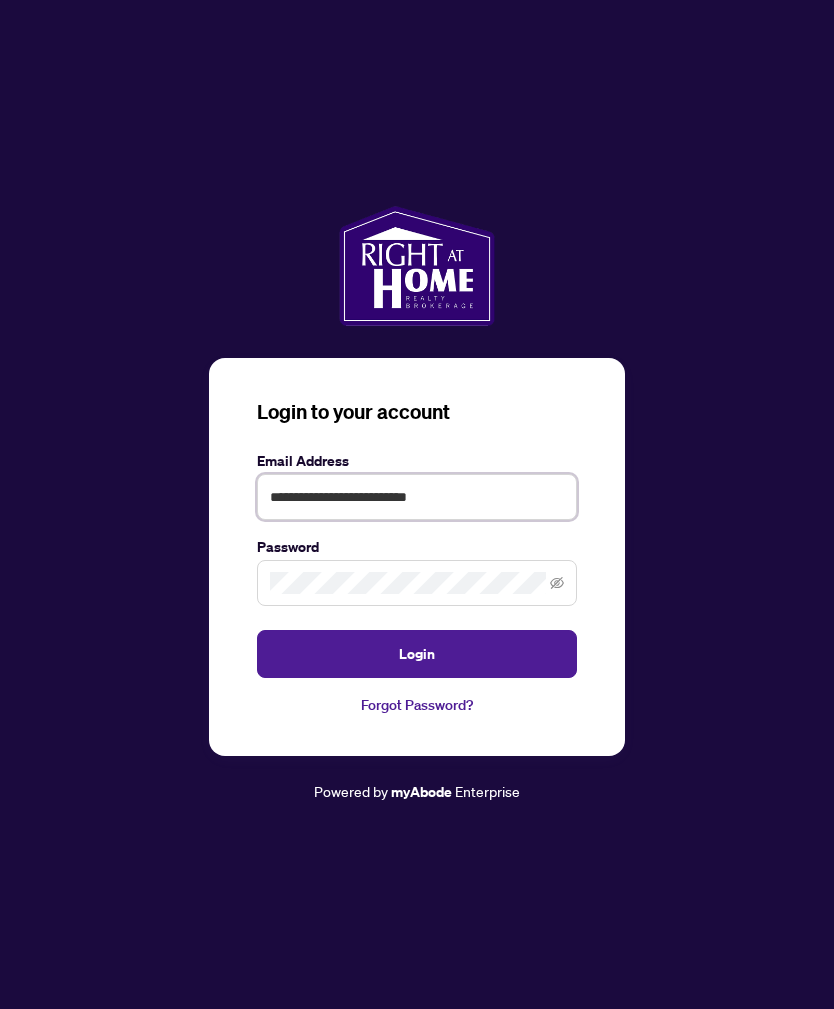 type on "**********" 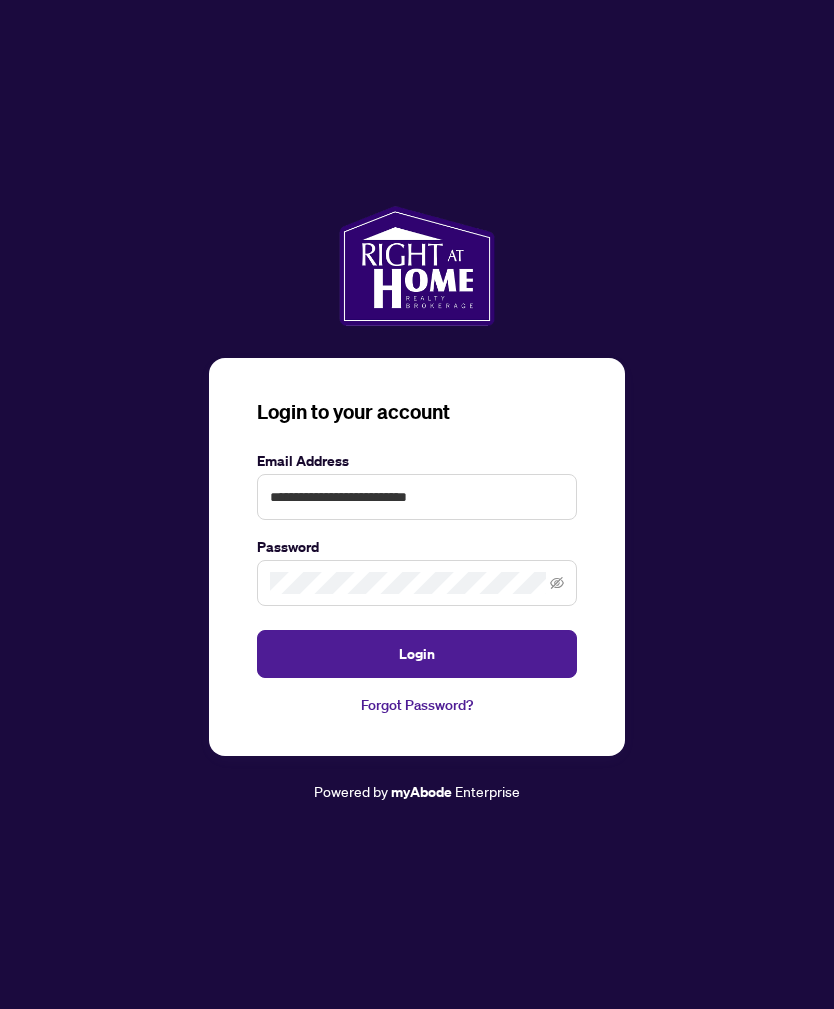 click on "Login" at bounding box center (417, 654) 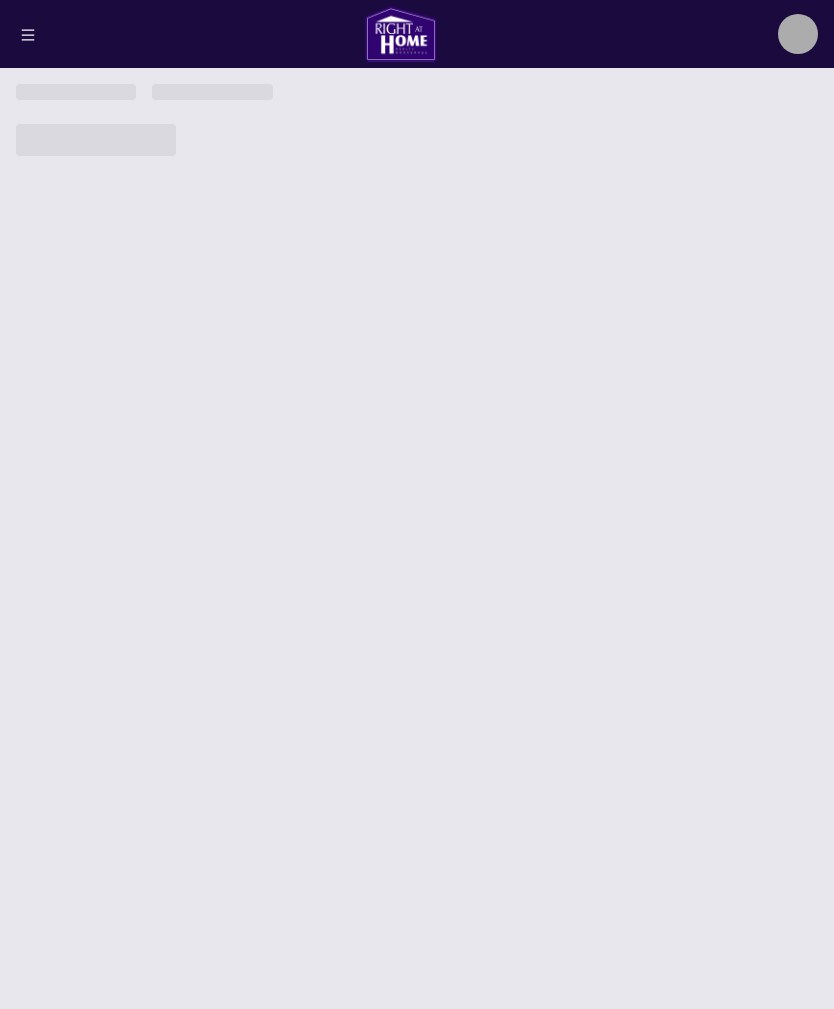 scroll, scrollTop: 0, scrollLeft: 0, axis: both 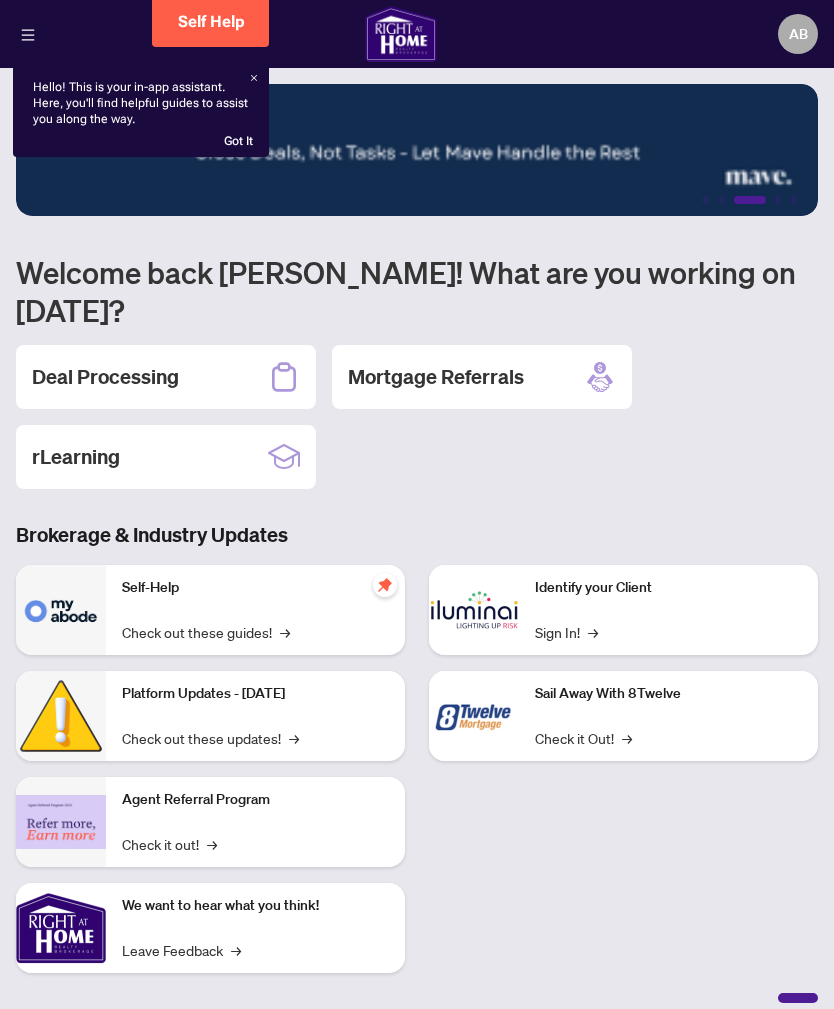click on "1 2 3 4 5 Welcome back [PERSON_NAME]! What are you working on [DATE]? Deal Processing Mortgage Referrals rLearning Brokerage & Industry Updates   Self-Help Check out these guides! → Platform Updates - [DATE] Check out these updates! → Agent Referral Program Check it out! → We want to hear what you think! Leave Feedback → Identify your Client Sign In! → Sail Away With 8Twelve  Check it Out! →" at bounding box center [417, 504] 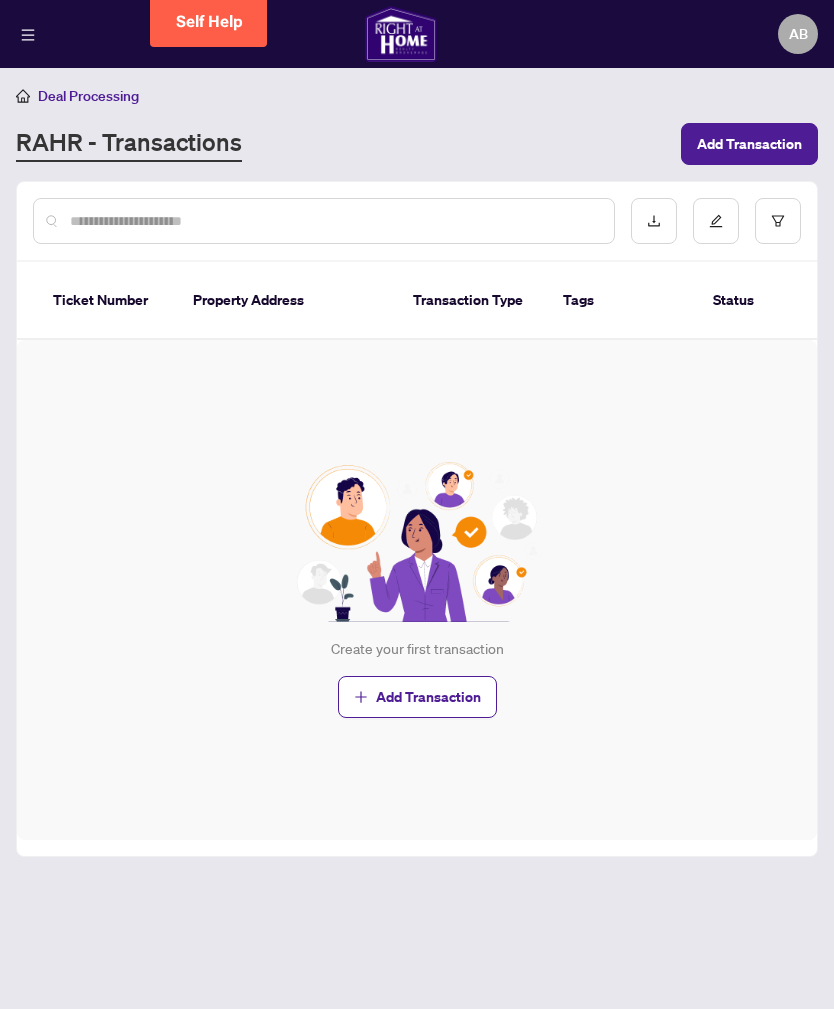 click on "Property Address" at bounding box center (287, 301) 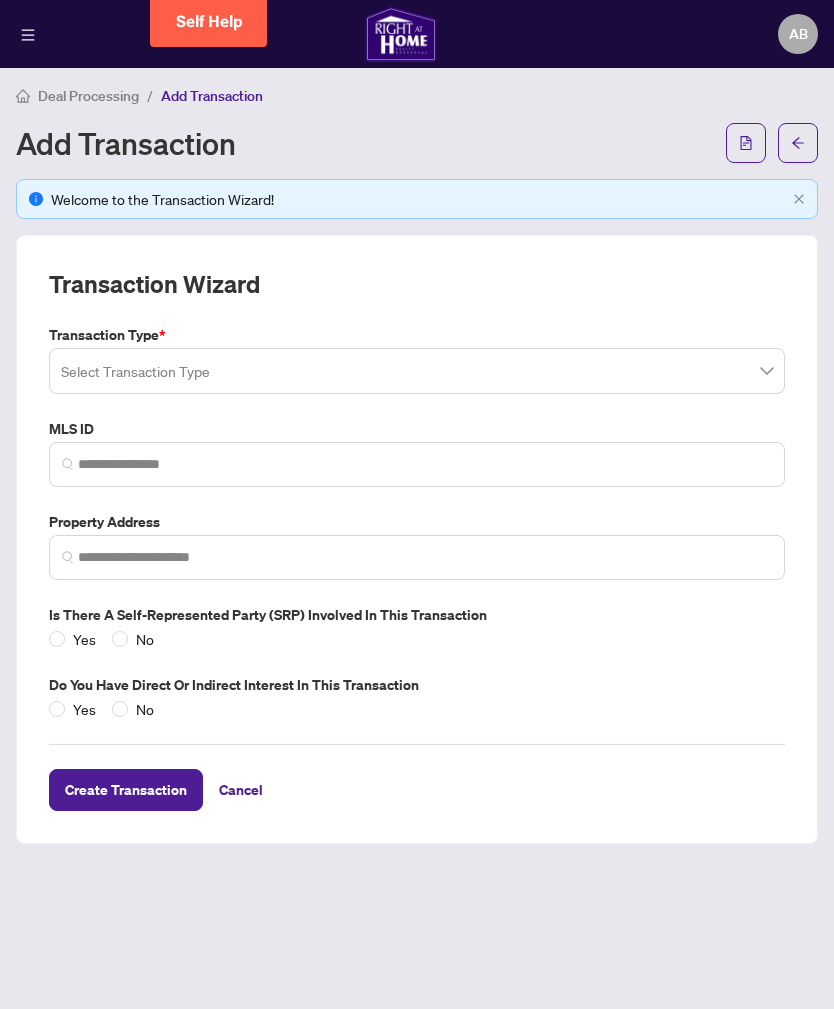 click at bounding box center [417, 371] 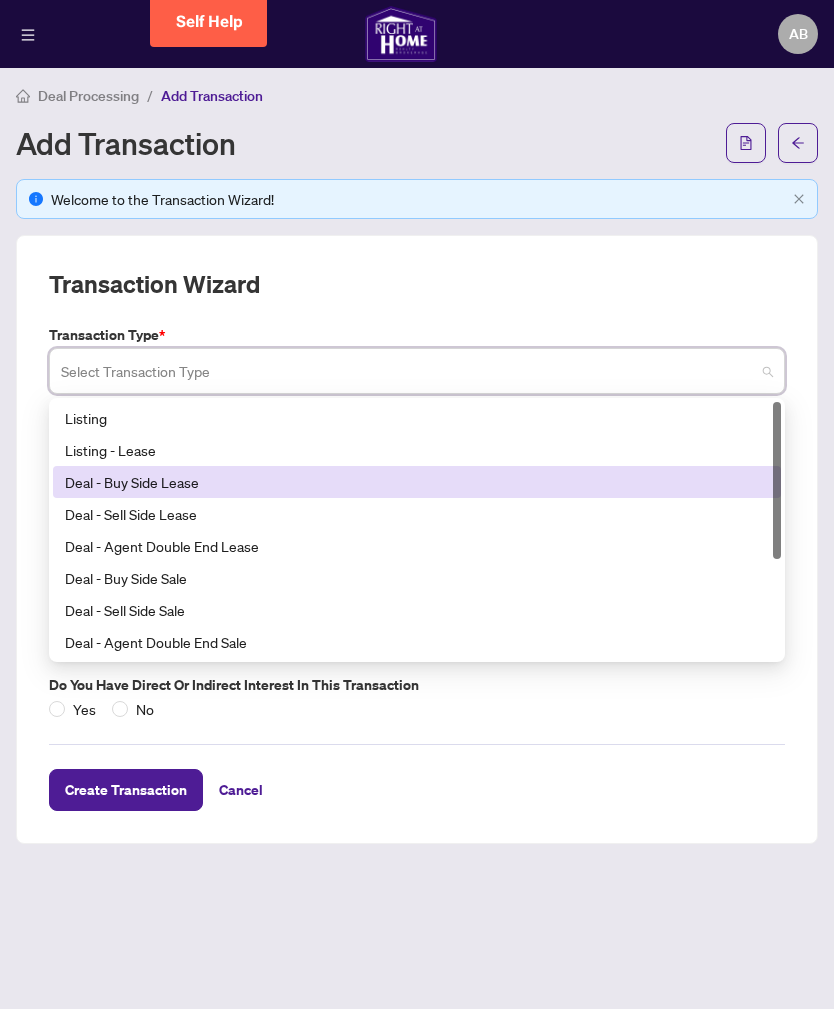 click on "Deal - Buy Side Lease" at bounding box center (417, 482) 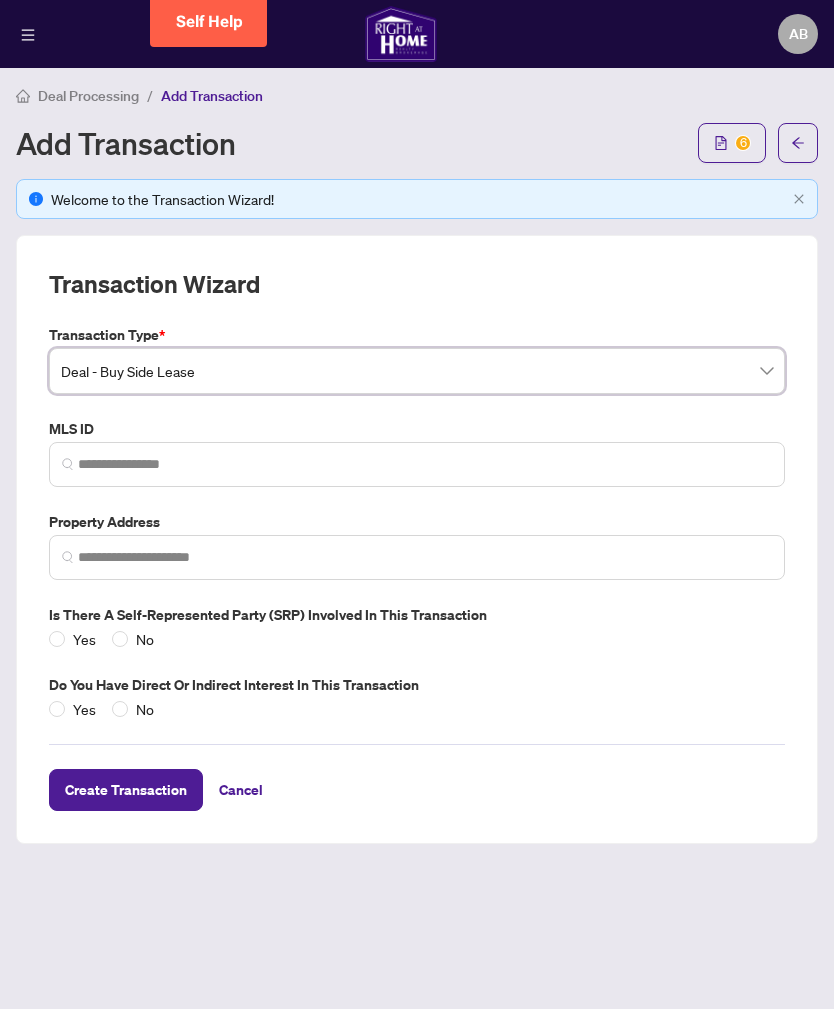 scroll, scrollTop: 0, scrollLeft: 0, axis: both 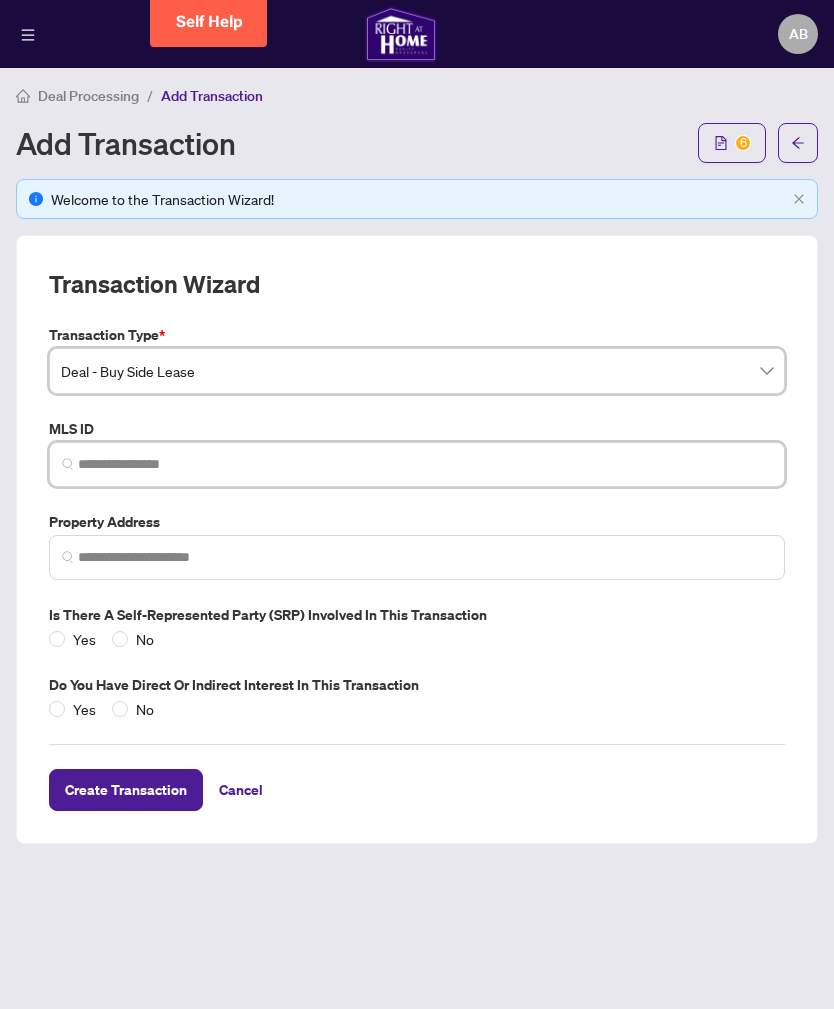 click at bounding box center [425, 464] 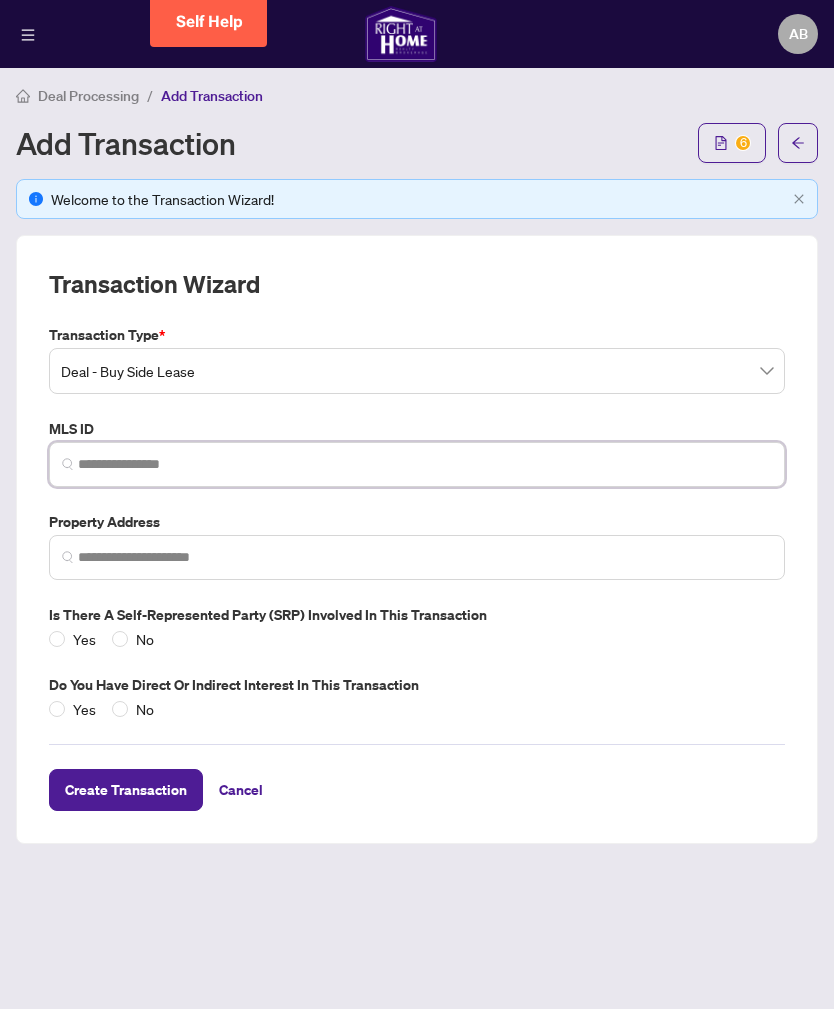 click at bounding box center (425, 464) 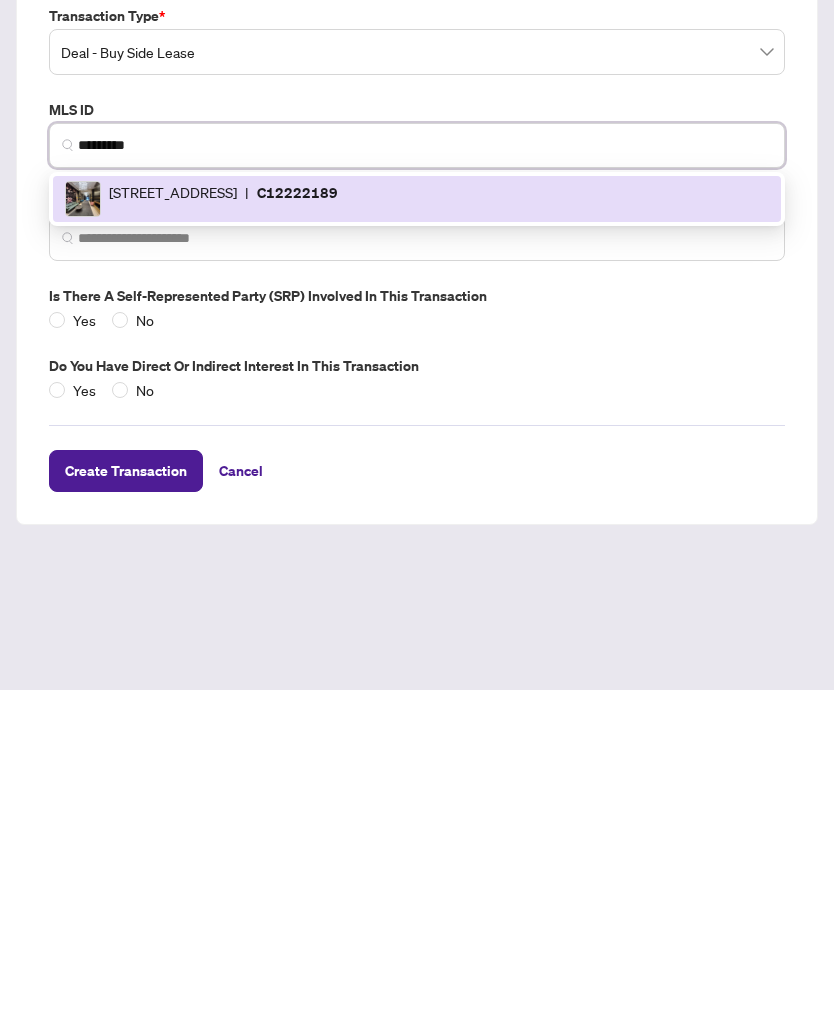 click on "[STREET_ADDRESS] | C12222189" at bounding box center (417, 518) 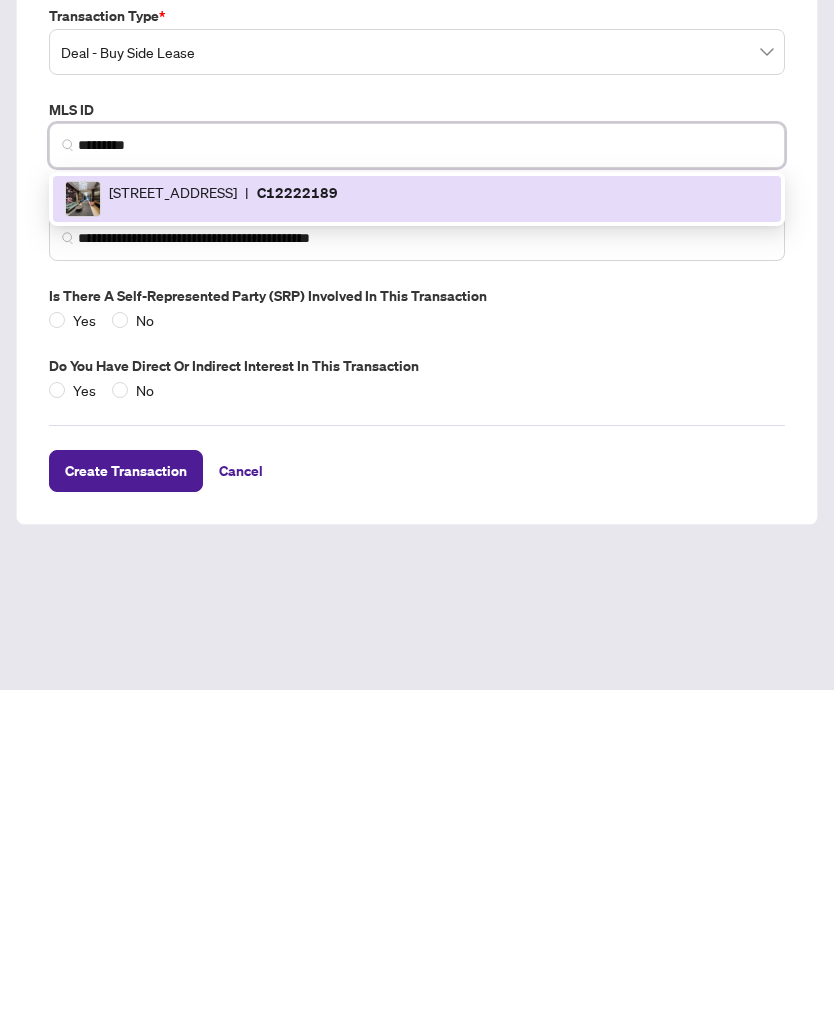 type on "**********" 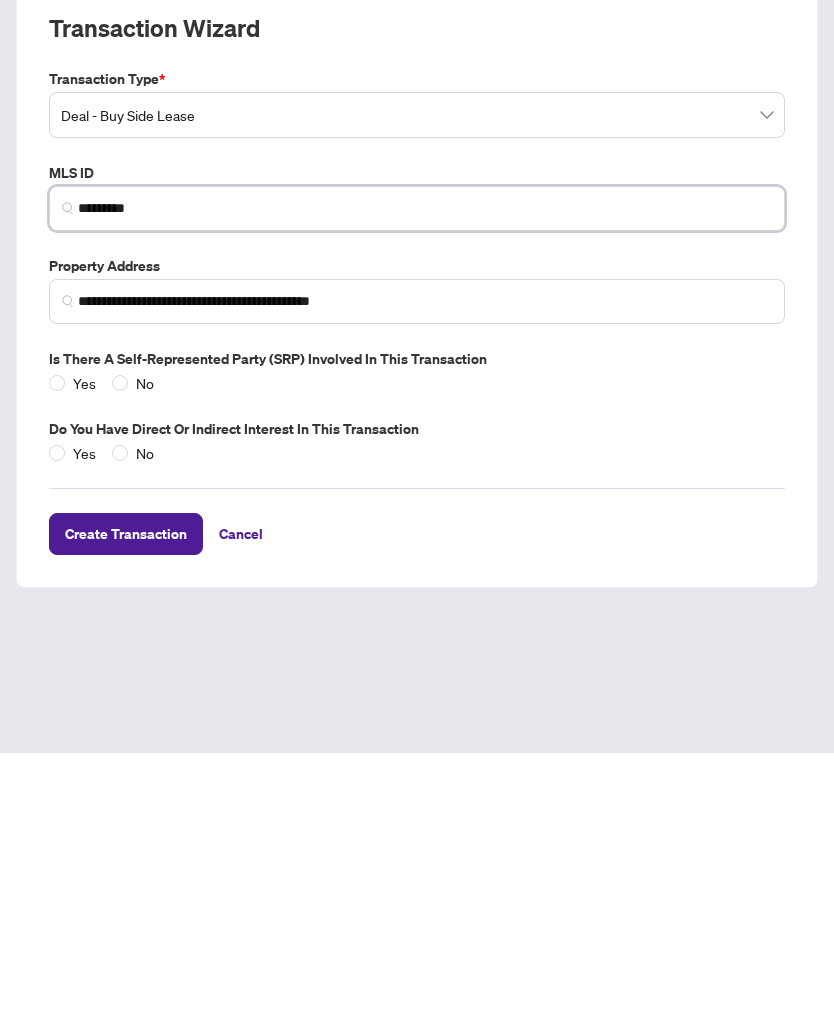 scroll, scrollTop: 64, scrollLeft: 0, axis: vertical 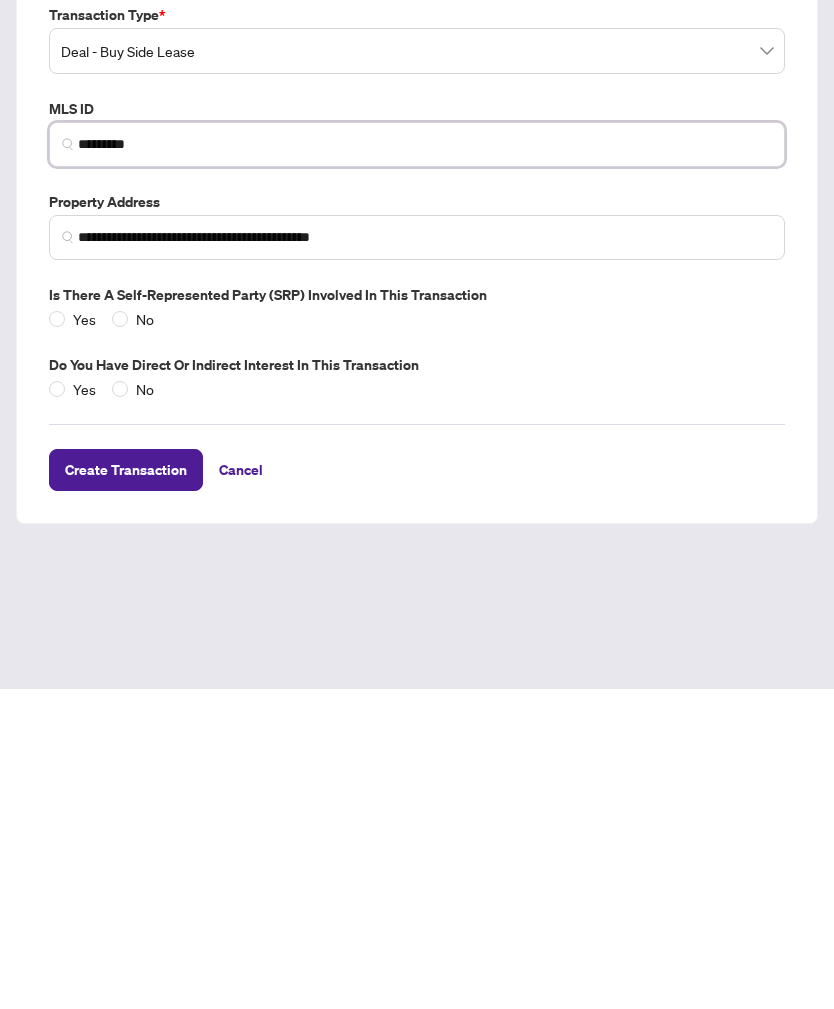type on "*********" 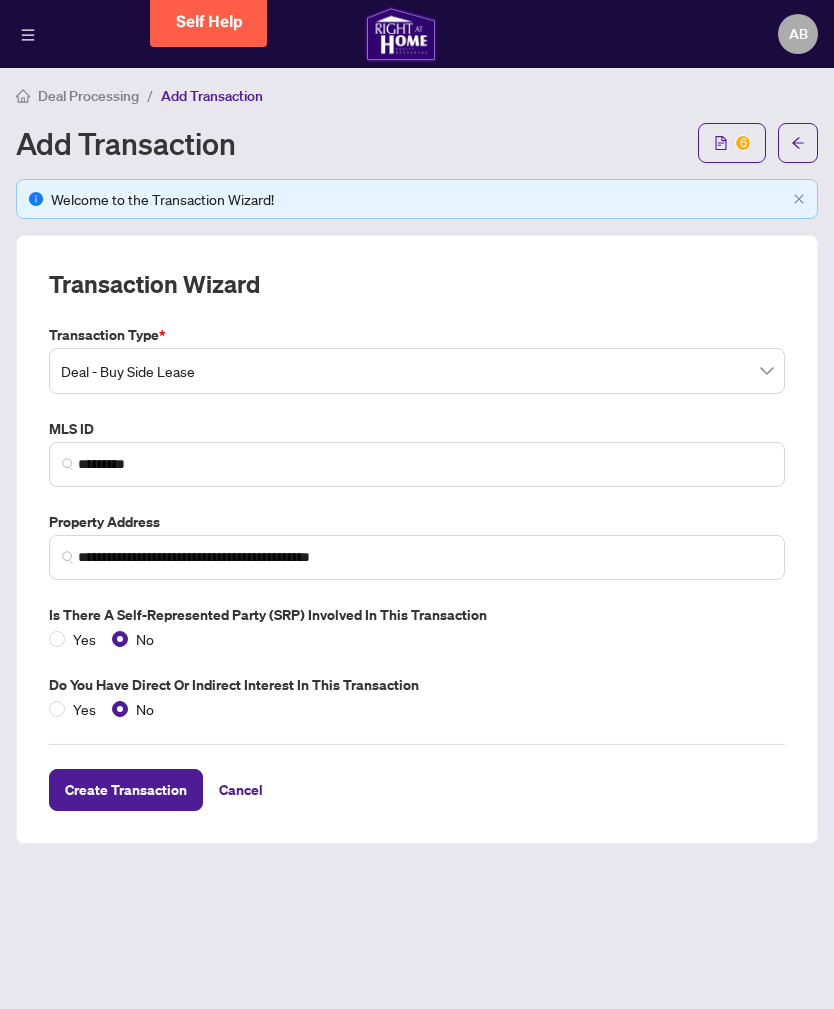 click on "Create Transaction" at bounding box center (126, 790) 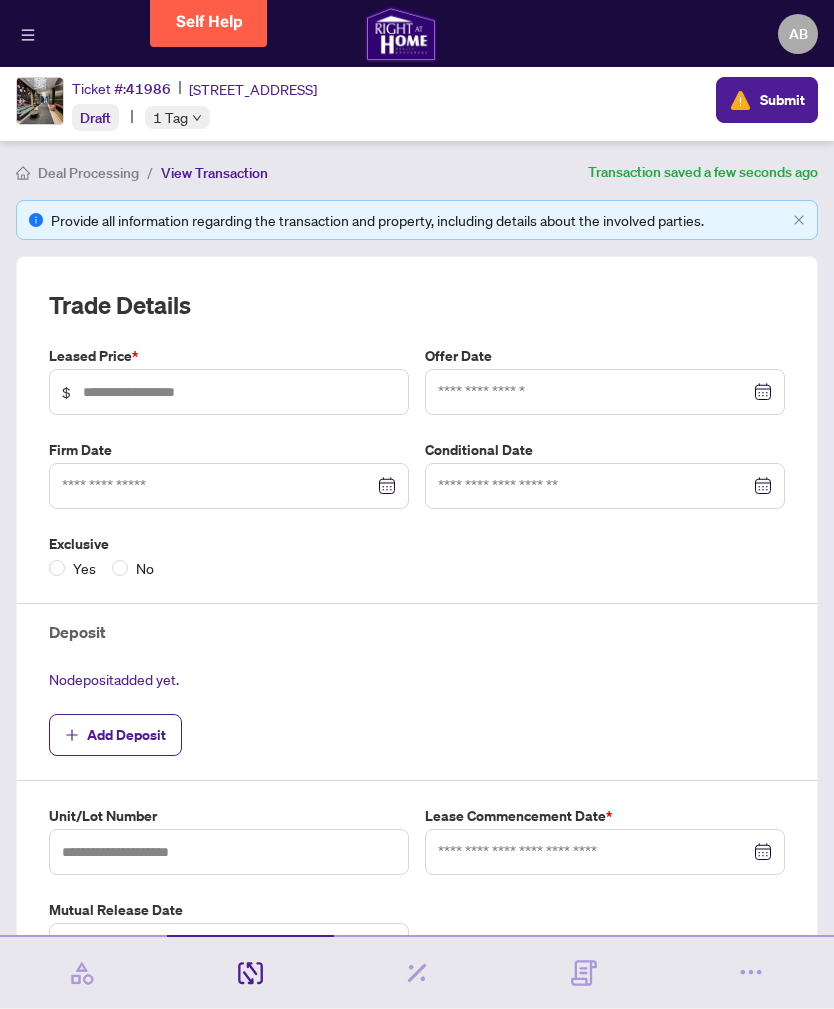 type on "*****" 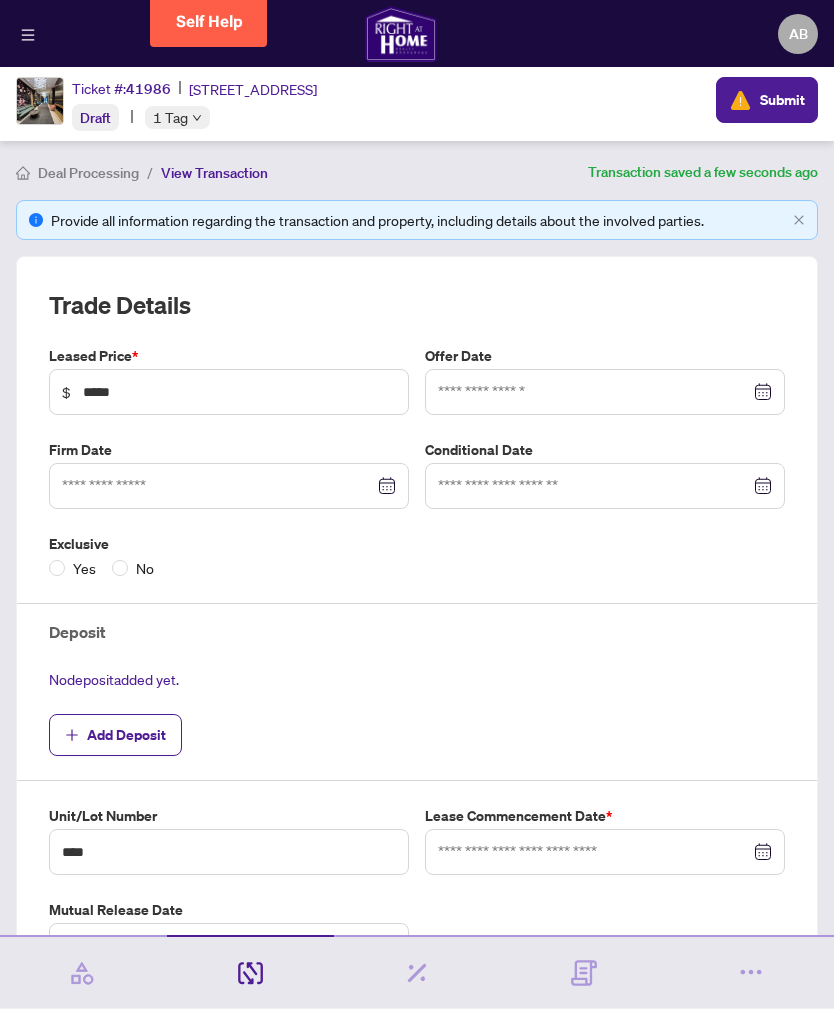 type on "**********" 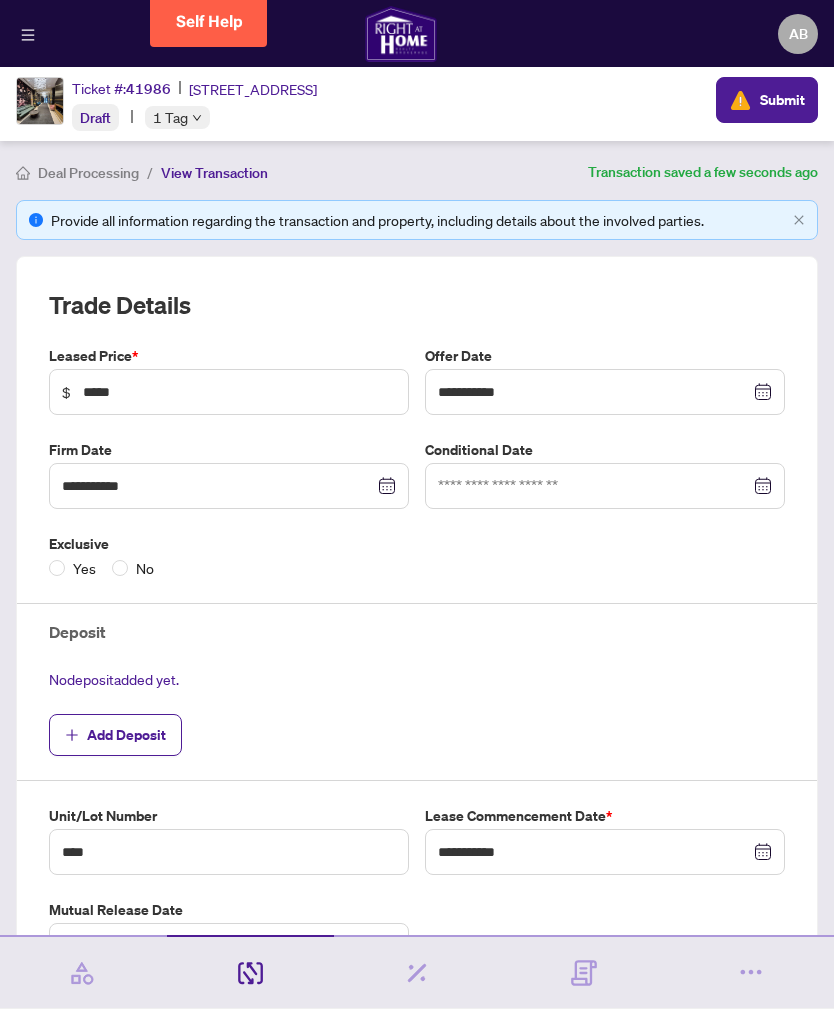 scroll, scrollTop: 0, scrollLeft: 0, axis: both 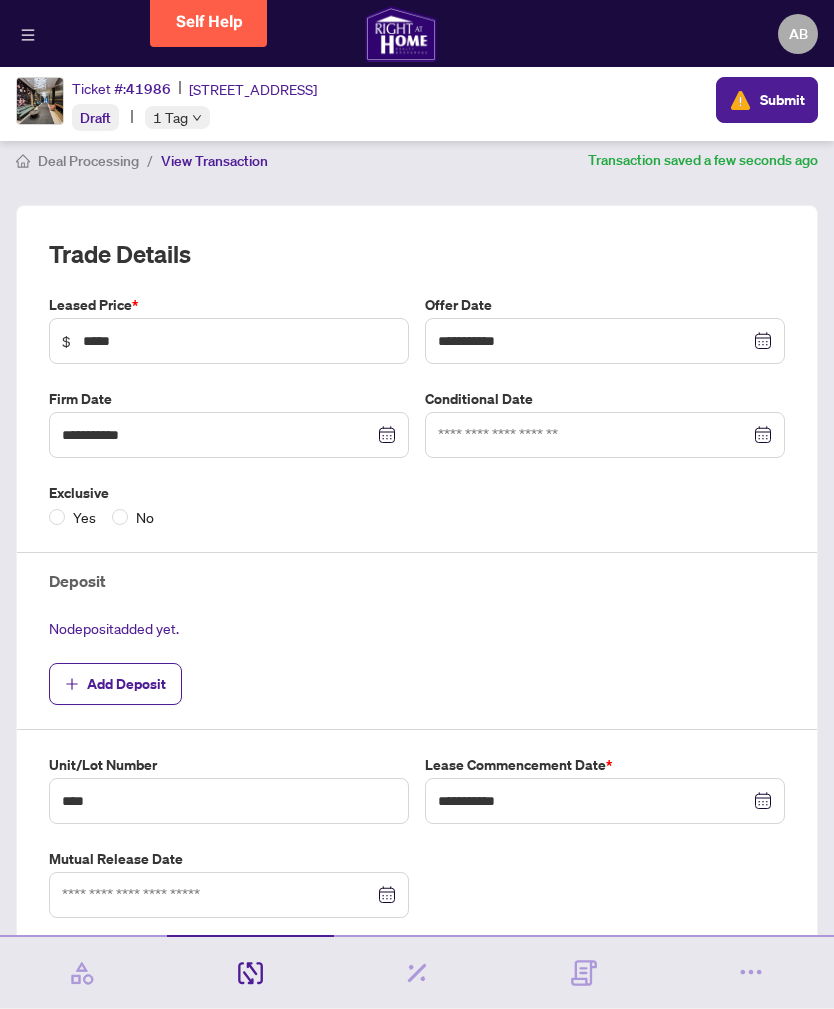 click 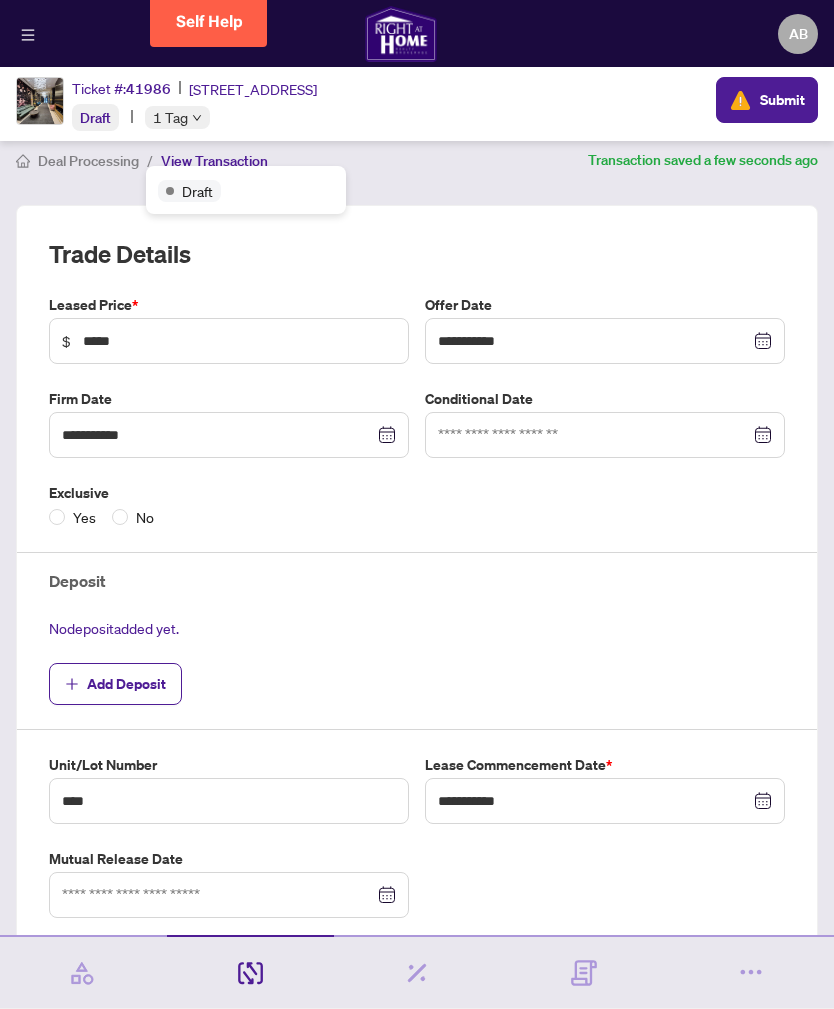 click on "**********" at bounding box center (417, 578) 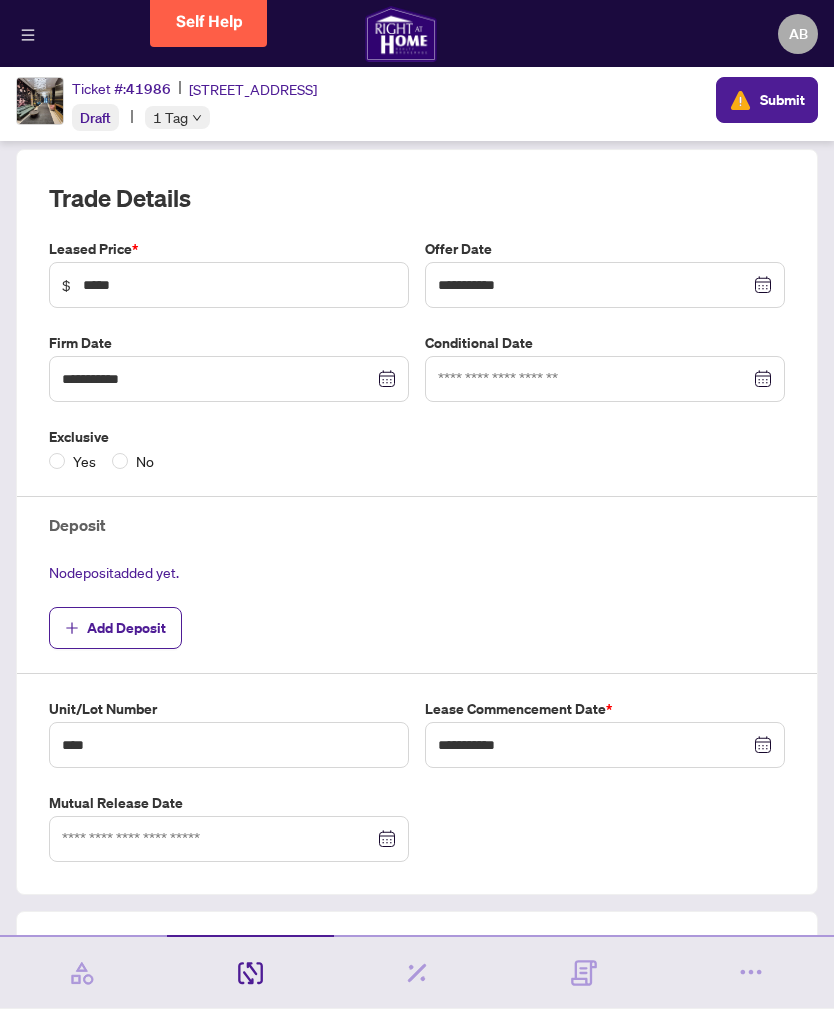 scroll, scrollTop: 71, scrollLeft: 0, axis: vertical 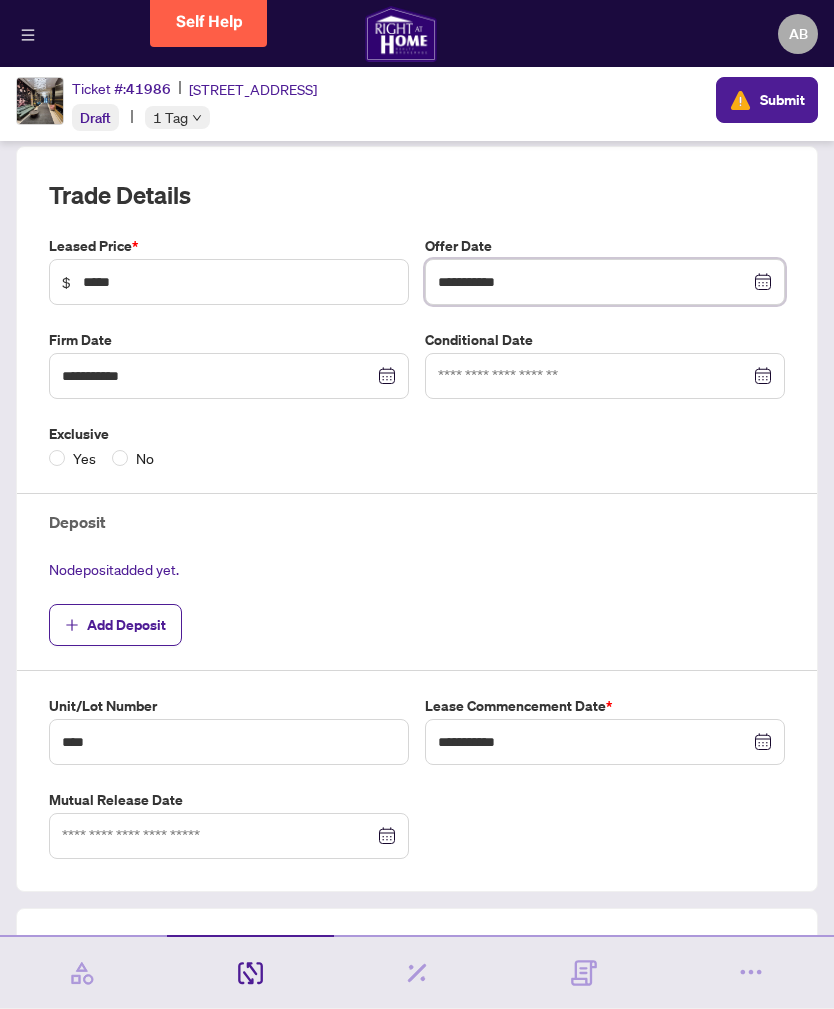 click on "**********" at bounding box center [594, 282] 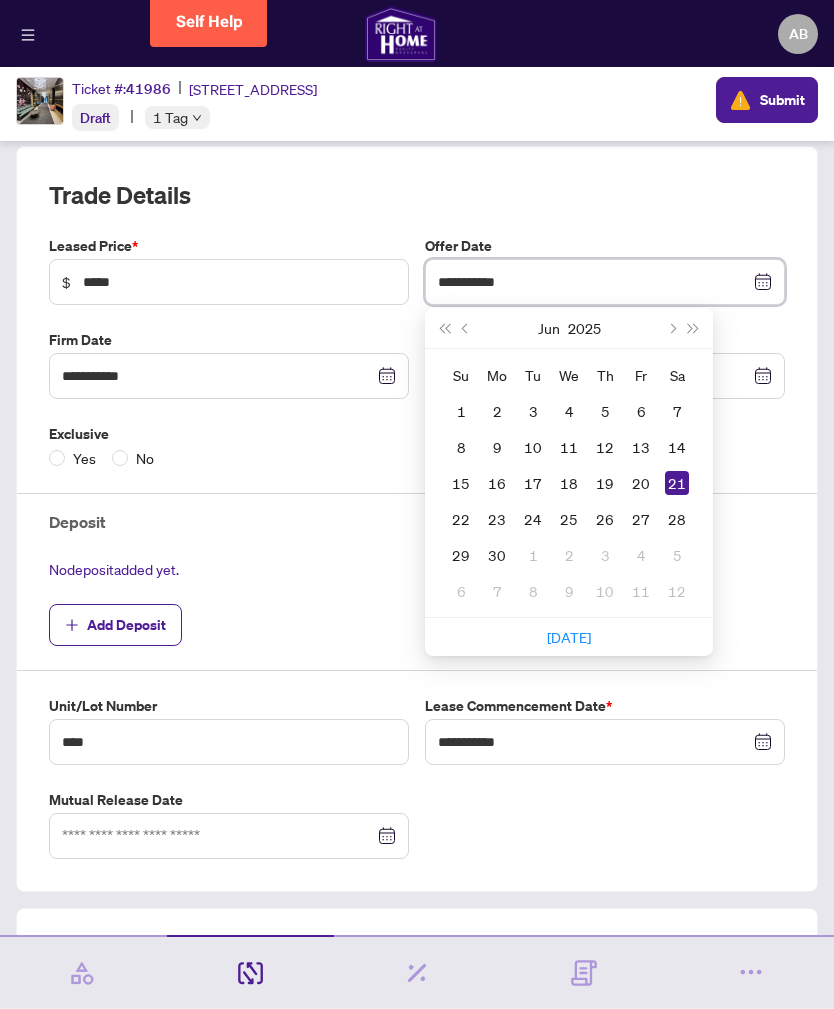 type on "**********" 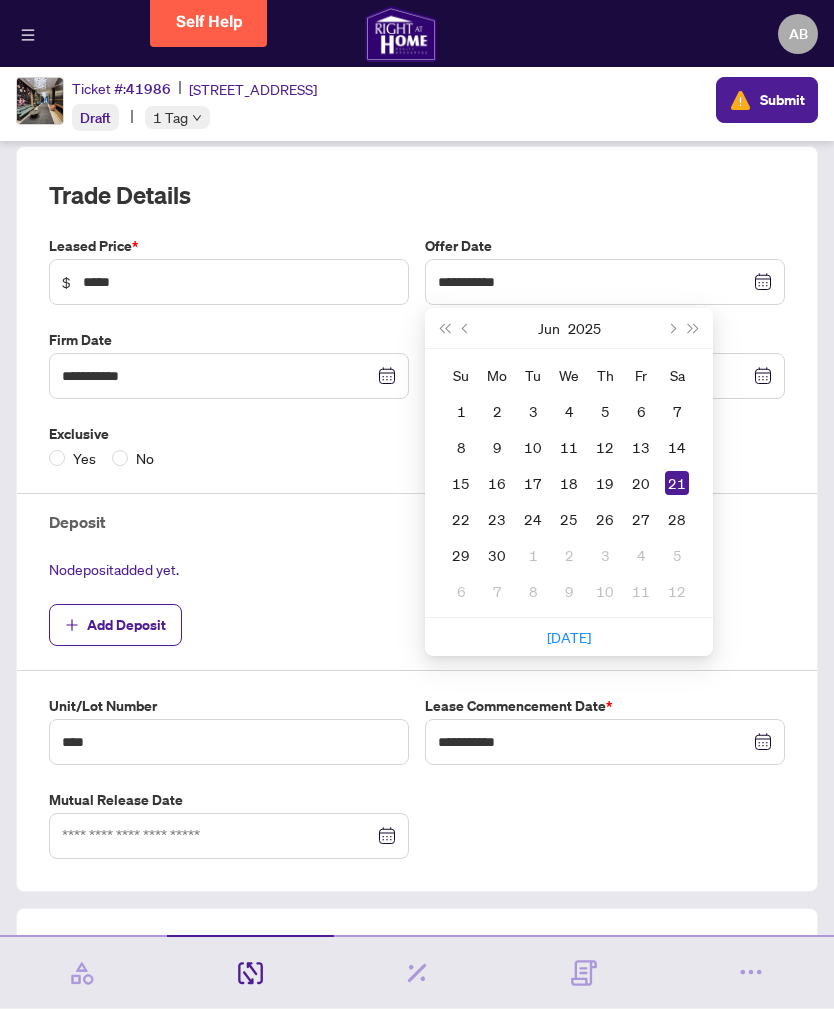 click on "20" at bounding box center [641, 483] 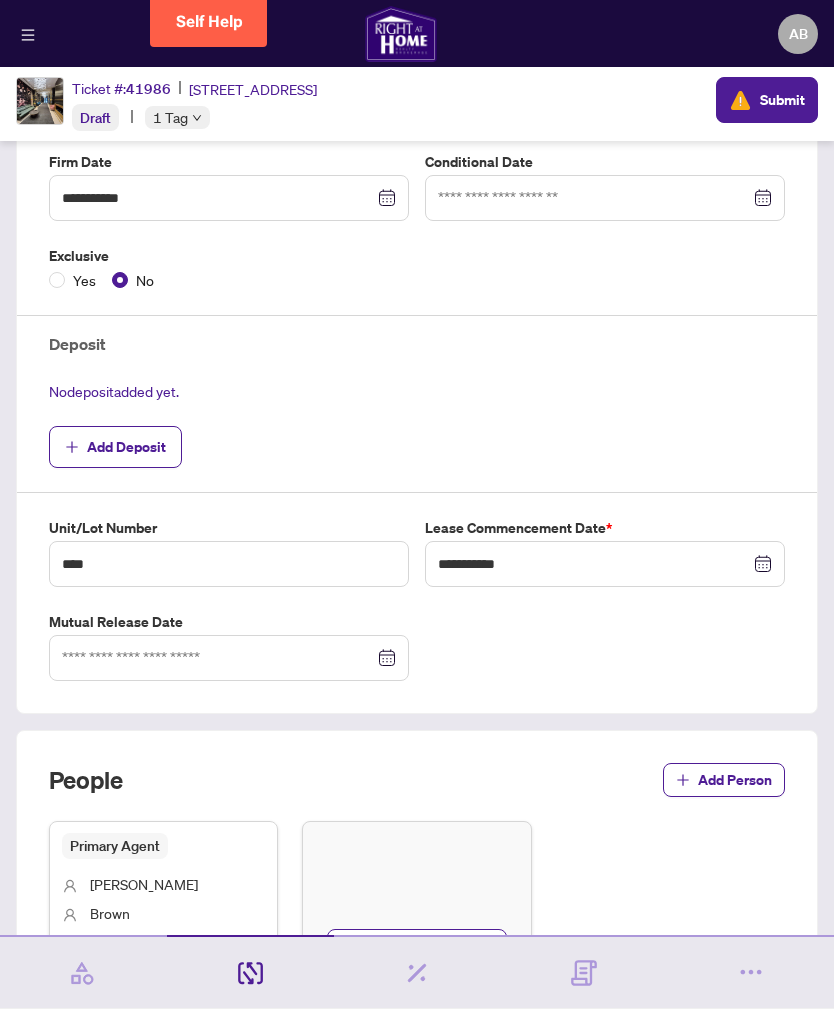 scroll, scrollTop: 268, scrollLeft: 0, axis: vertical 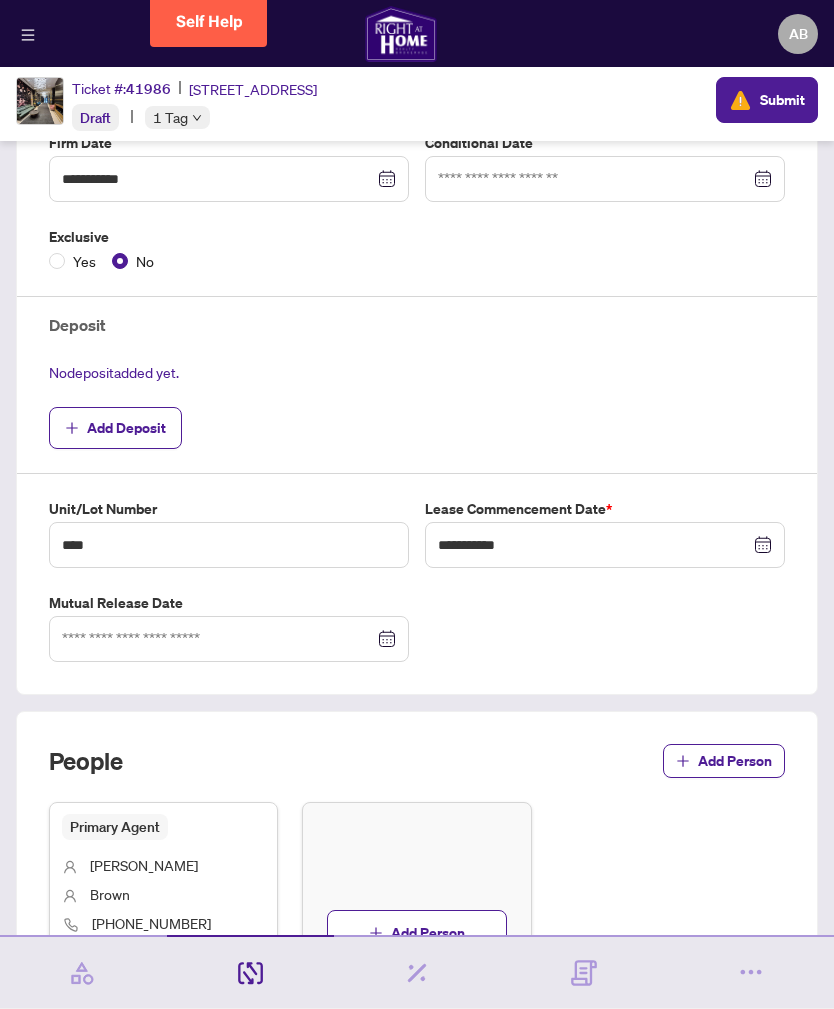 click on "Add Deposit" at bounding box center [126, 428] 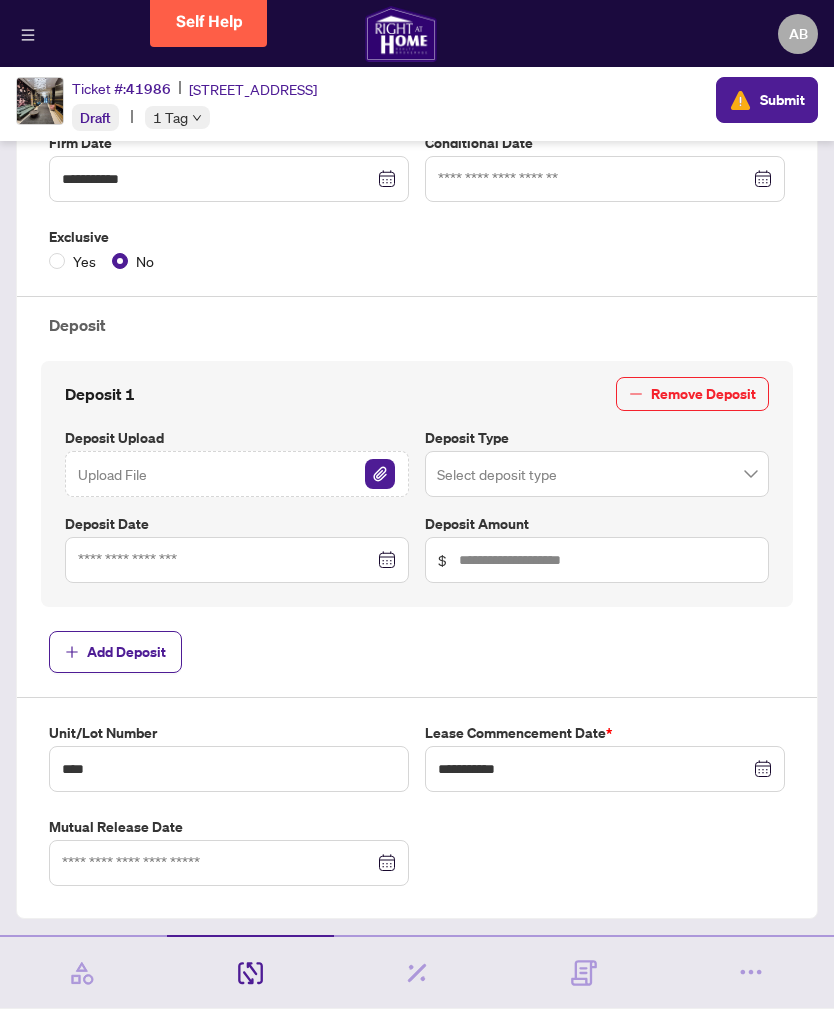 click at bounding box center [597, 474] 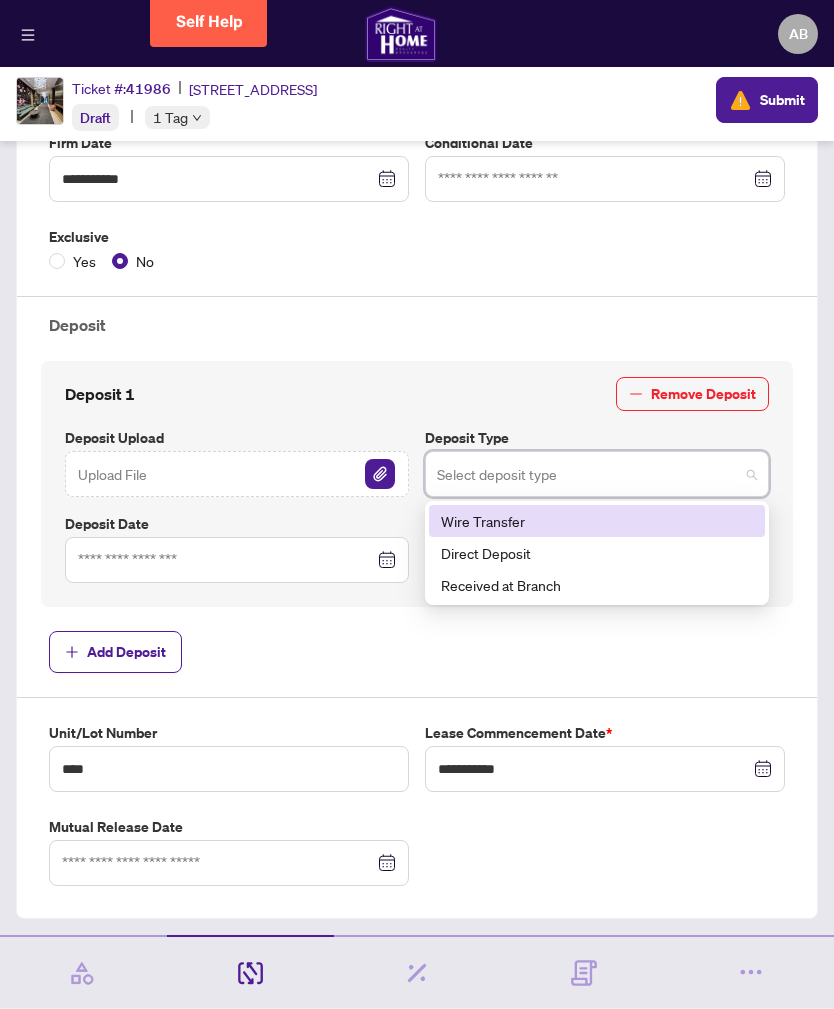 click on "Direct Deposit" at bounding box center (597, 553) 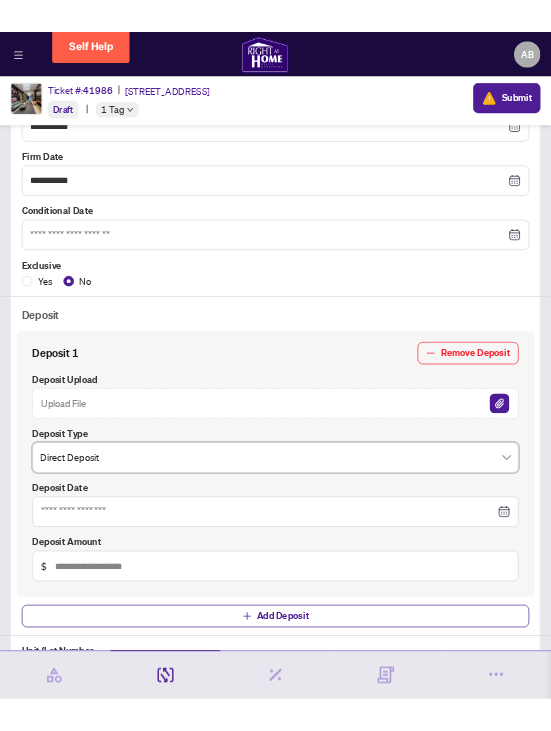 scroll, scrollTop: 0, scrollLeft: 0, axis: both 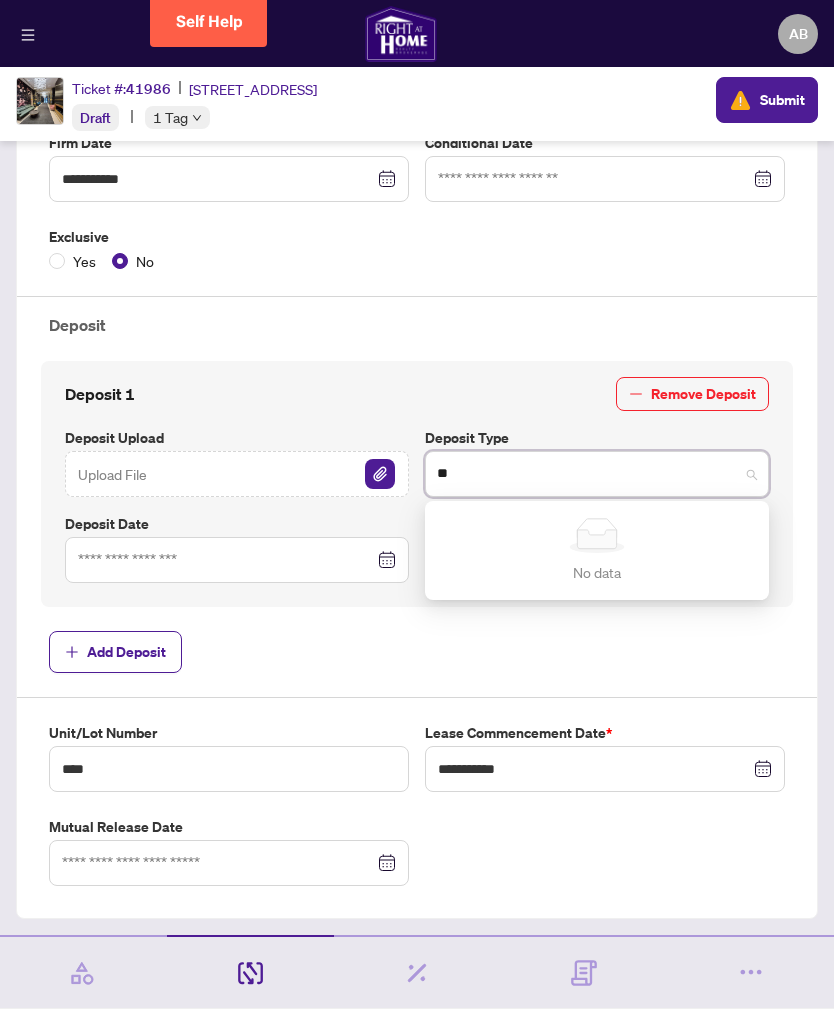 type on "*" 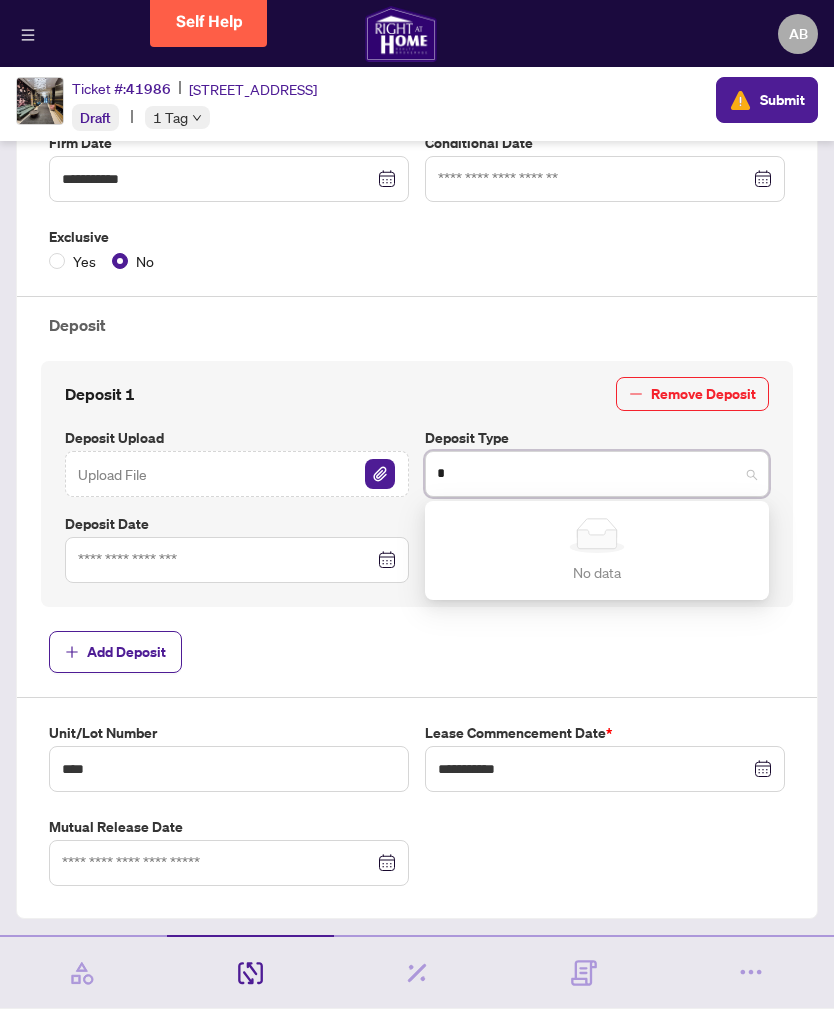 type 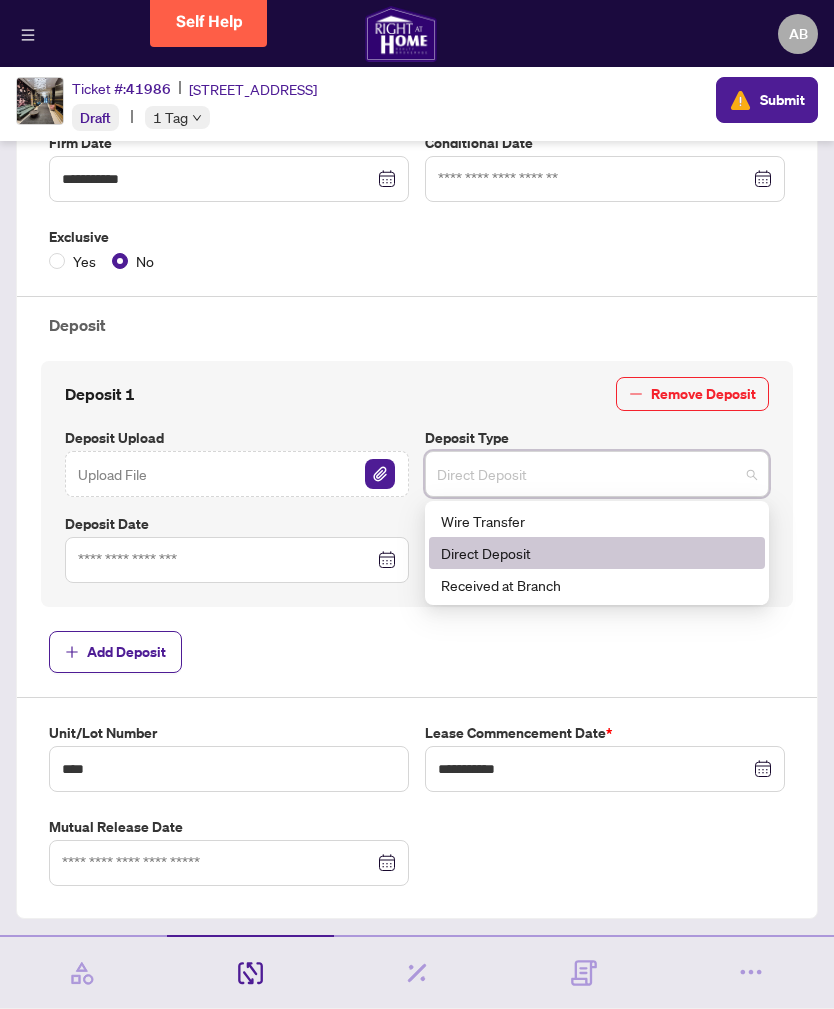 click on "Direct Deposit" at bounding box center (597, 553) 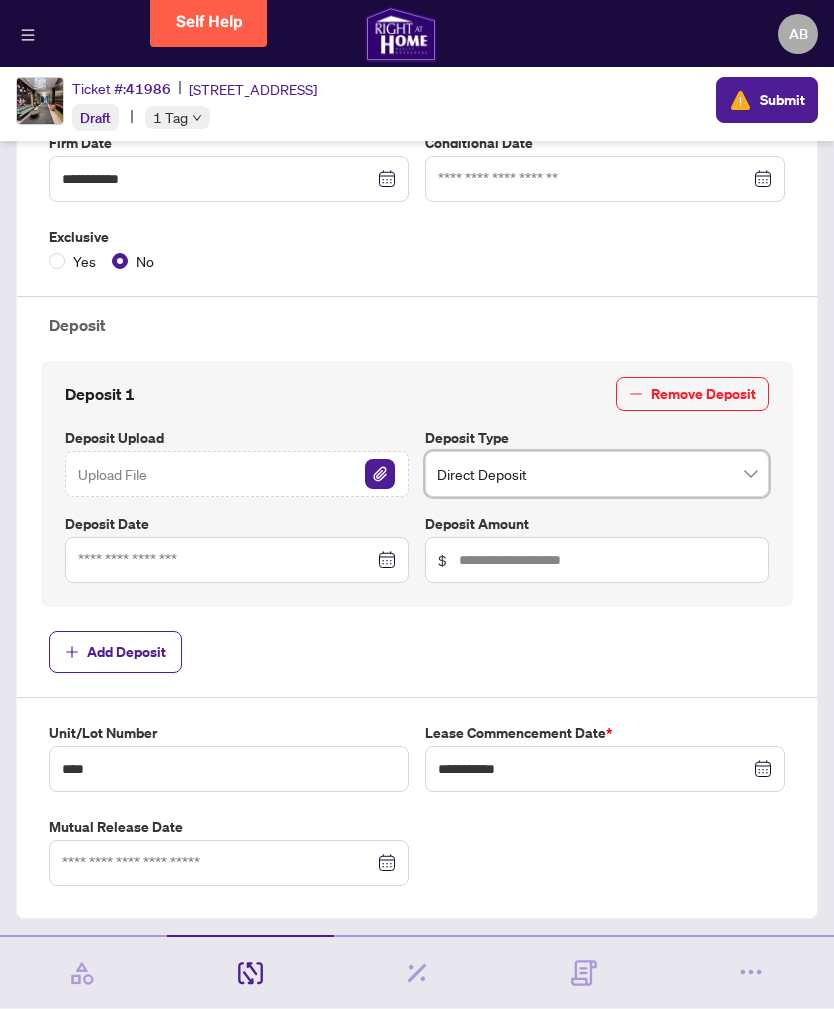 click on "$" at bounding box center [597, 560] 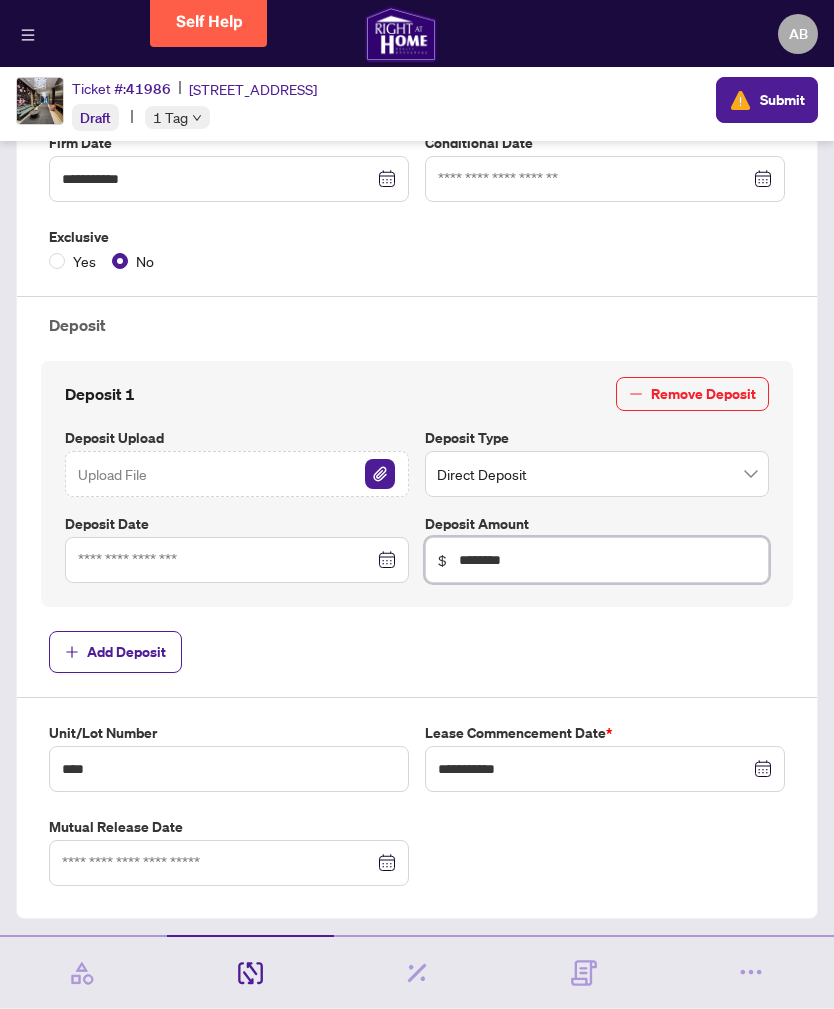 type on "********" 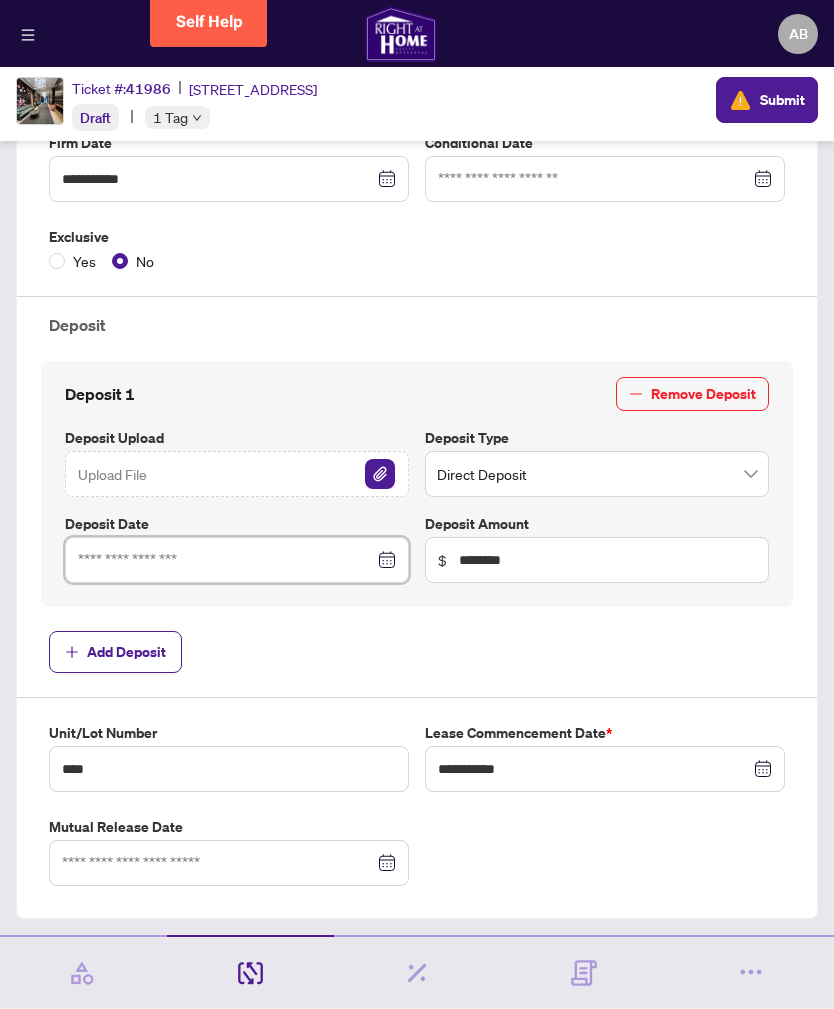 click at bounding box center (226, 560) 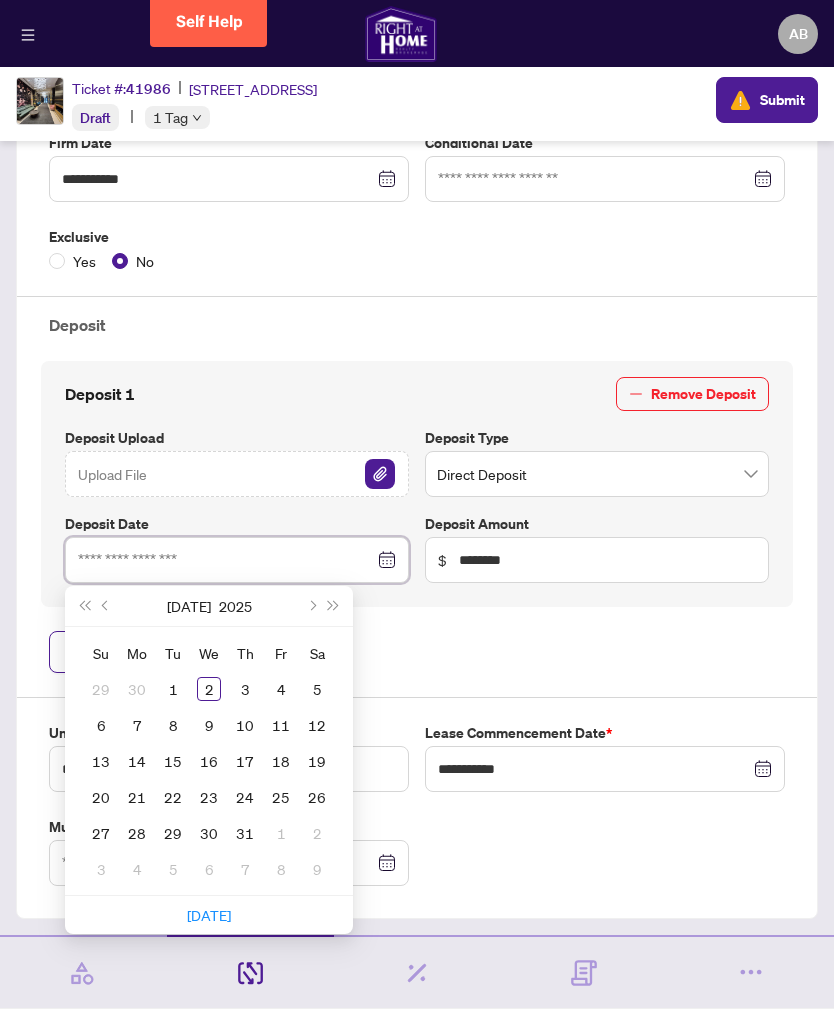 scroll, scrollTop: 257, scrollLeft: 0, axis: vertical 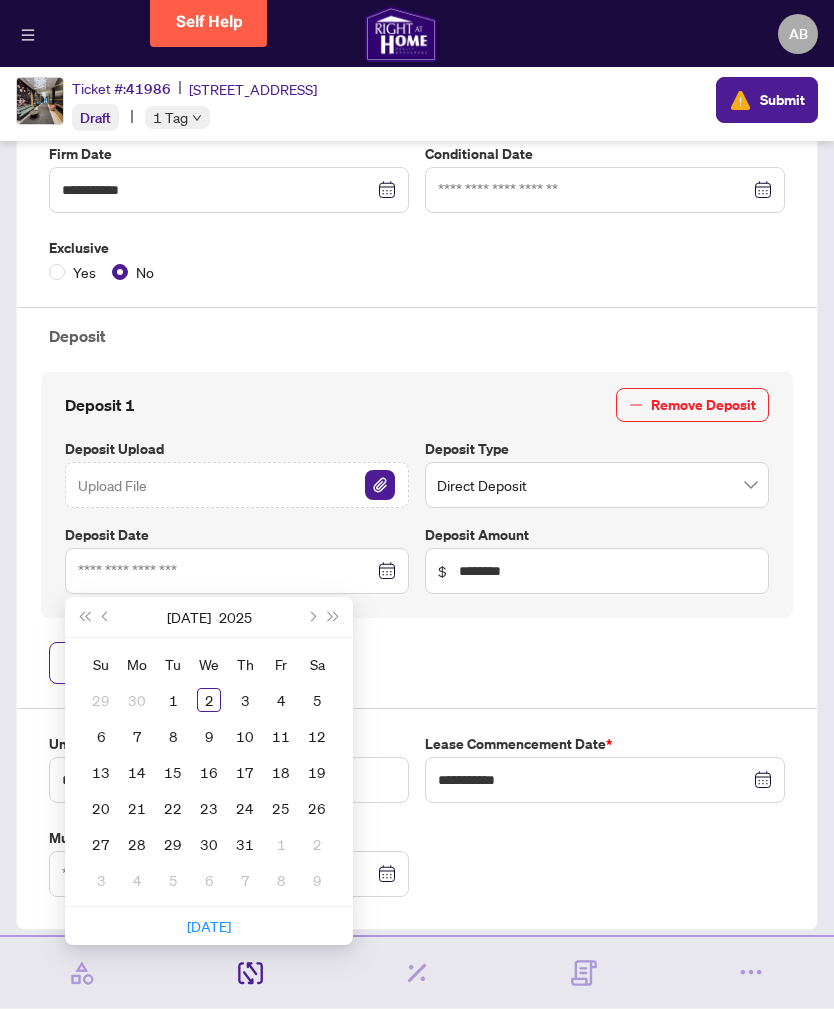 click at bounding box center [106, 617] 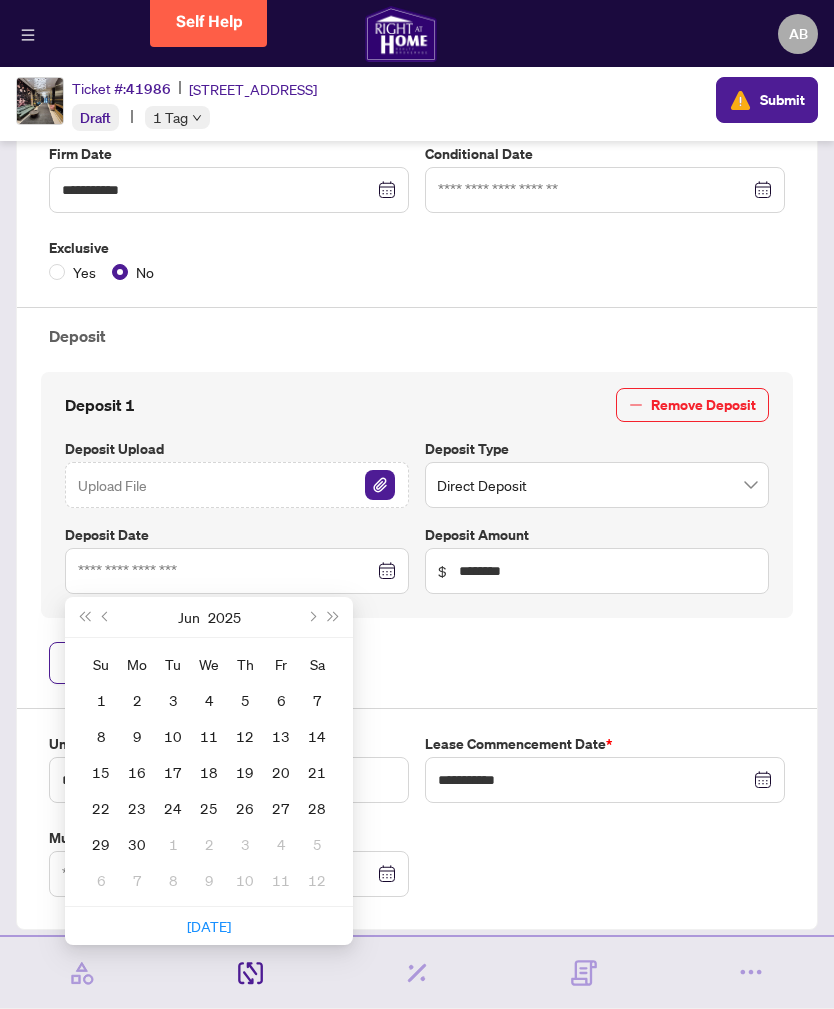 type on "**********" 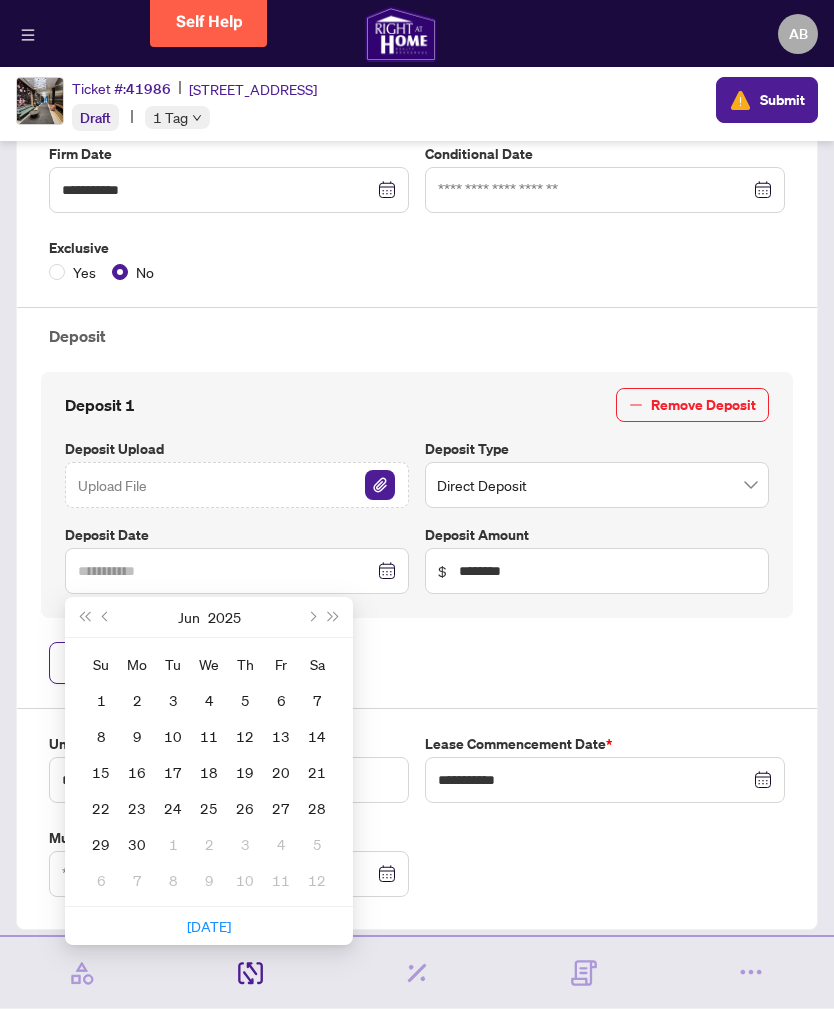 click on "23" at bounding box center [137, 808] 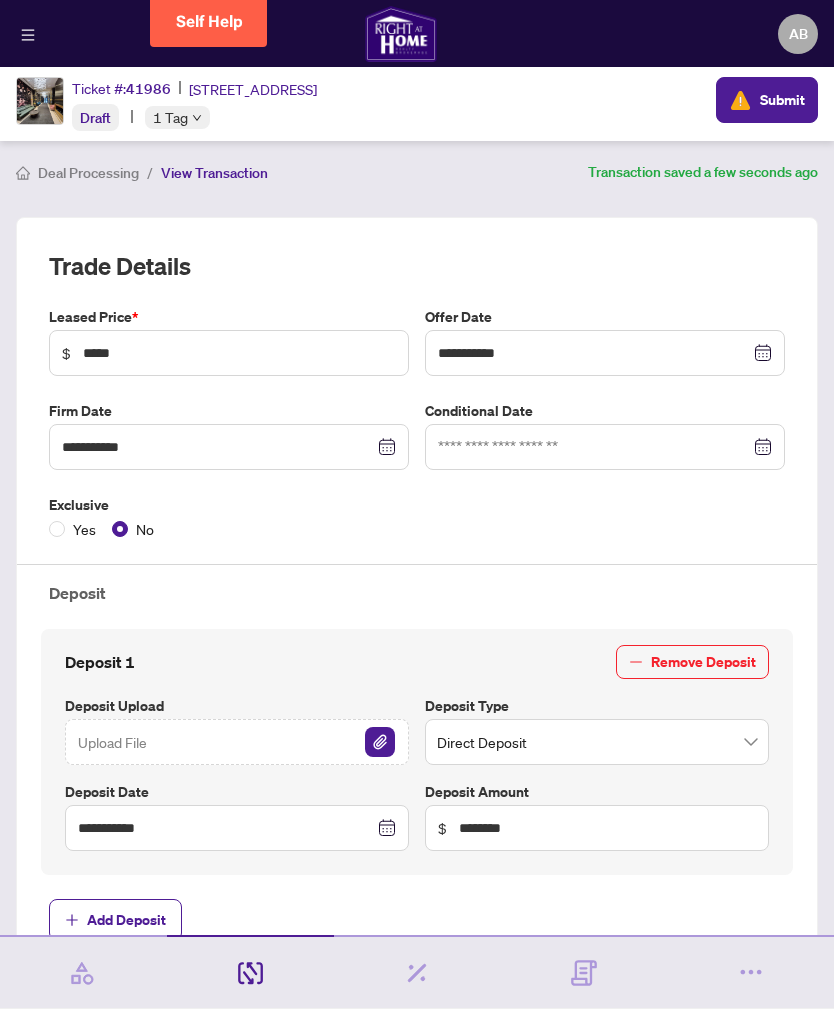 scroll, scrollTop: 0, scrollLeft: 0, axis: both 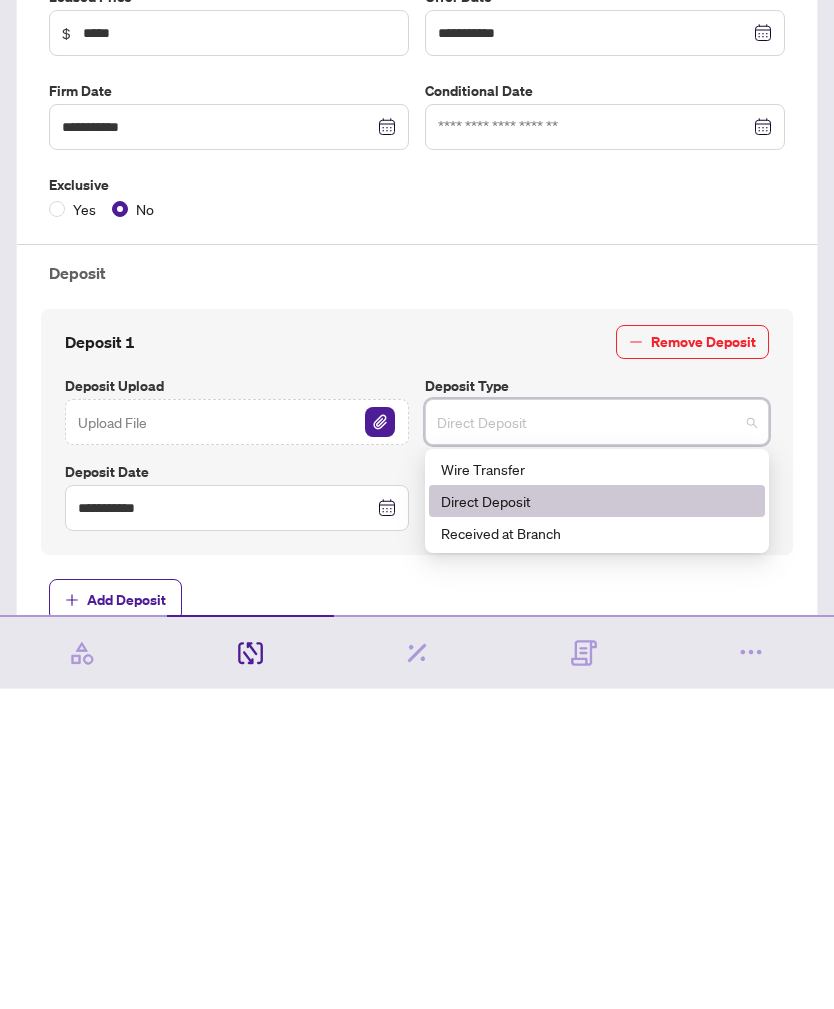 click on "Wire Transfer" at bounding box center [597, 789] 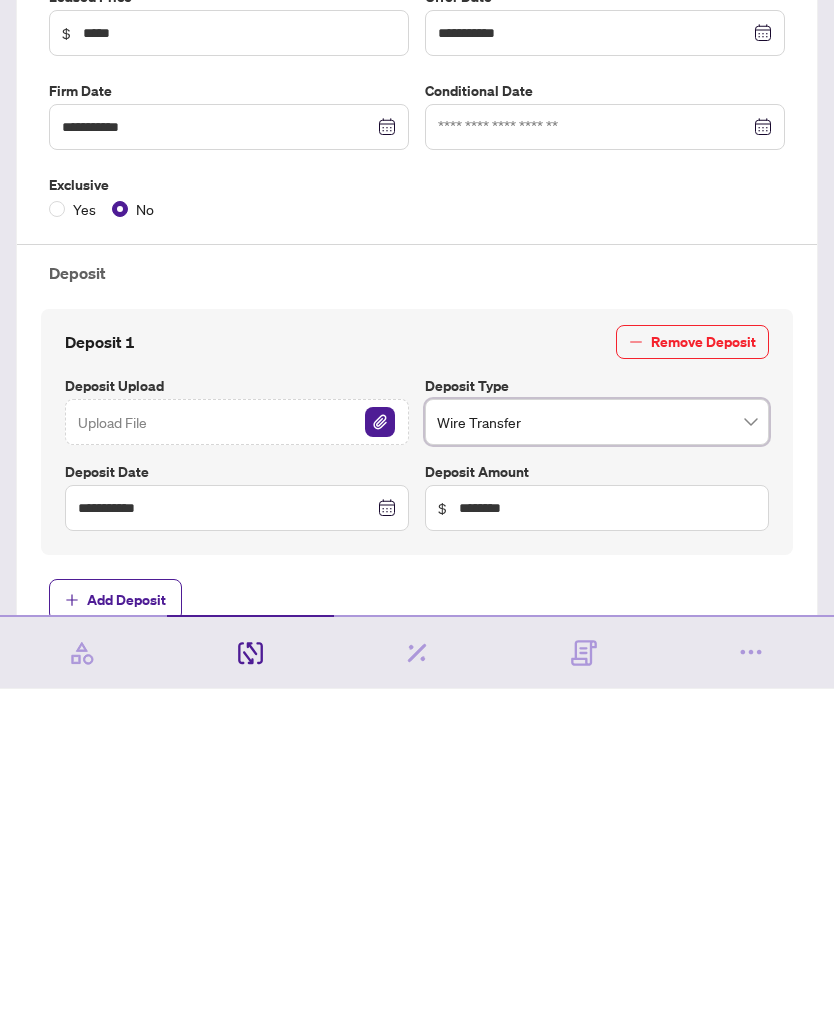 click at bounding box center (380, 742) 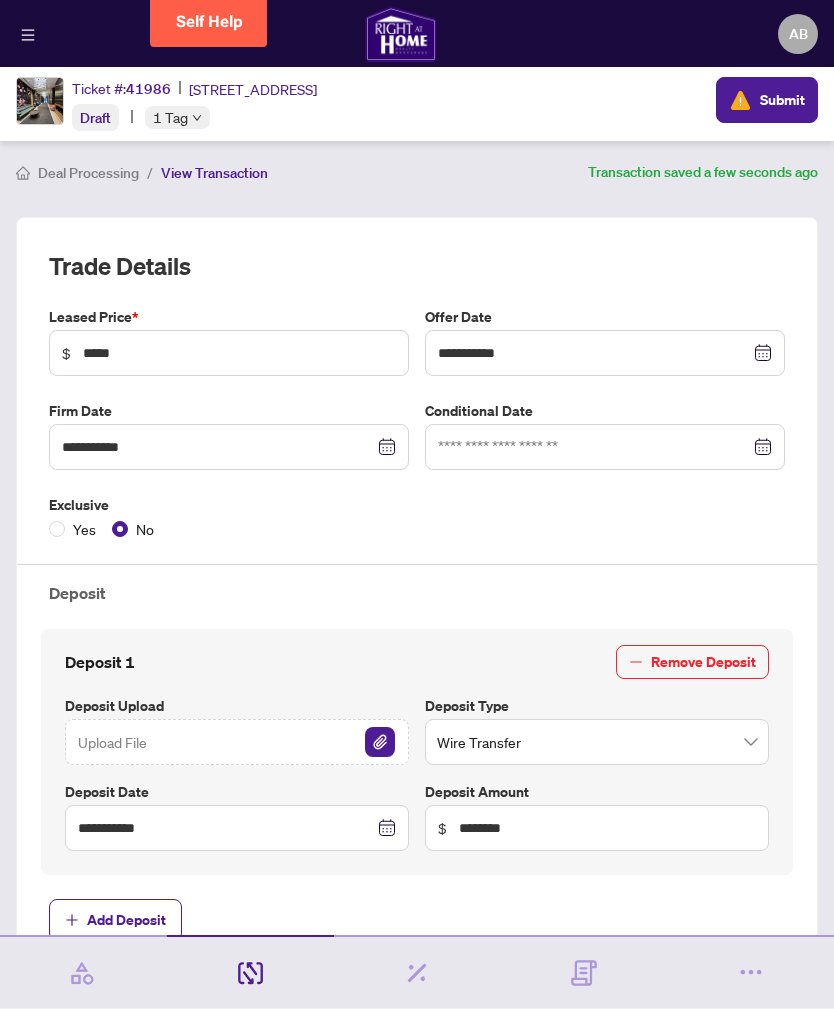 click at bounding box center (380, 742) 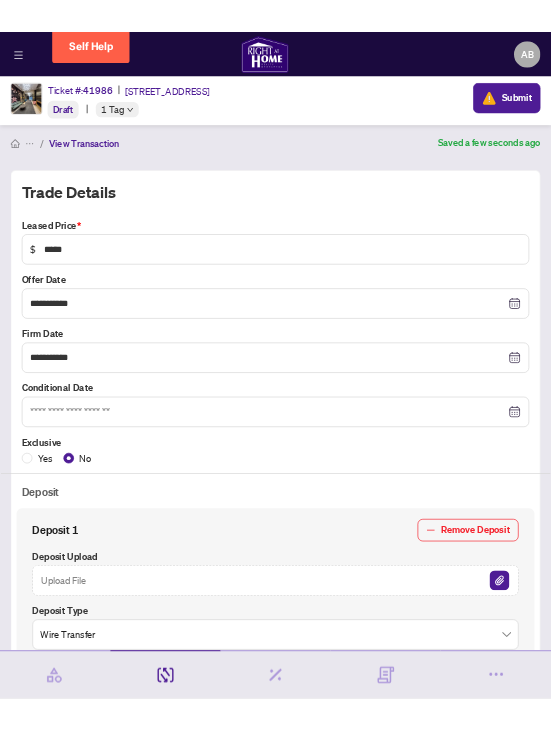 scroll, scrollTop: 0, scrollLeft: 0, axis: both 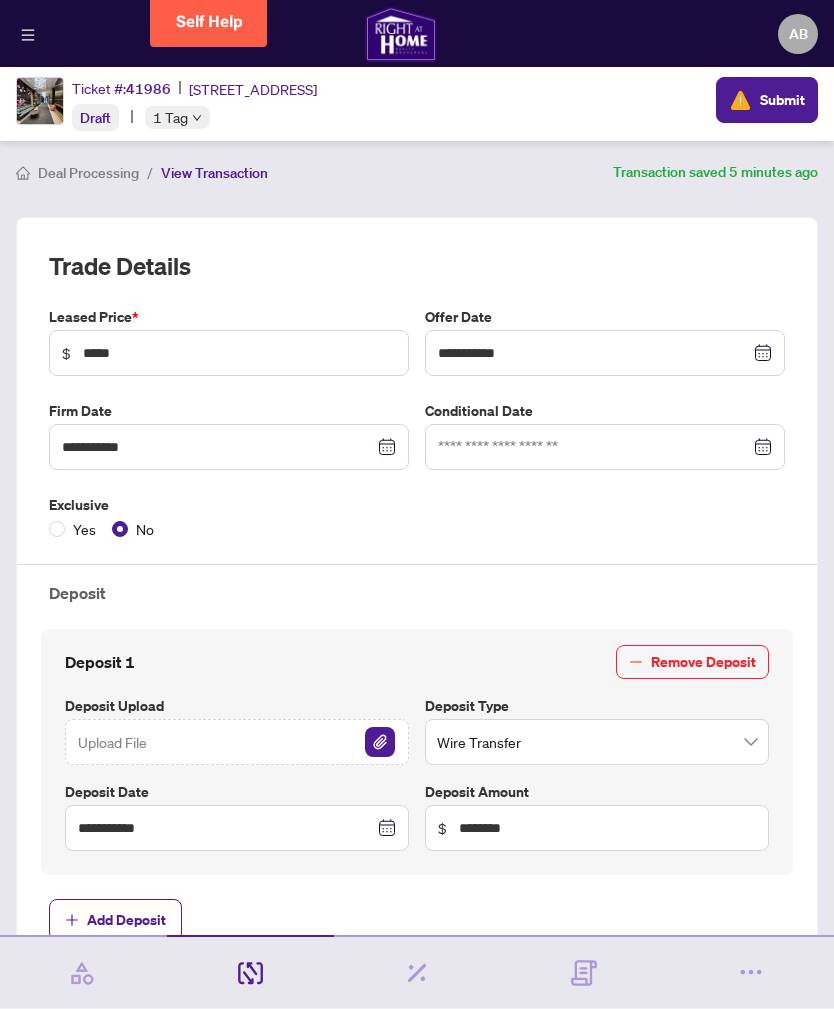 click at bounding box center [380, 742] 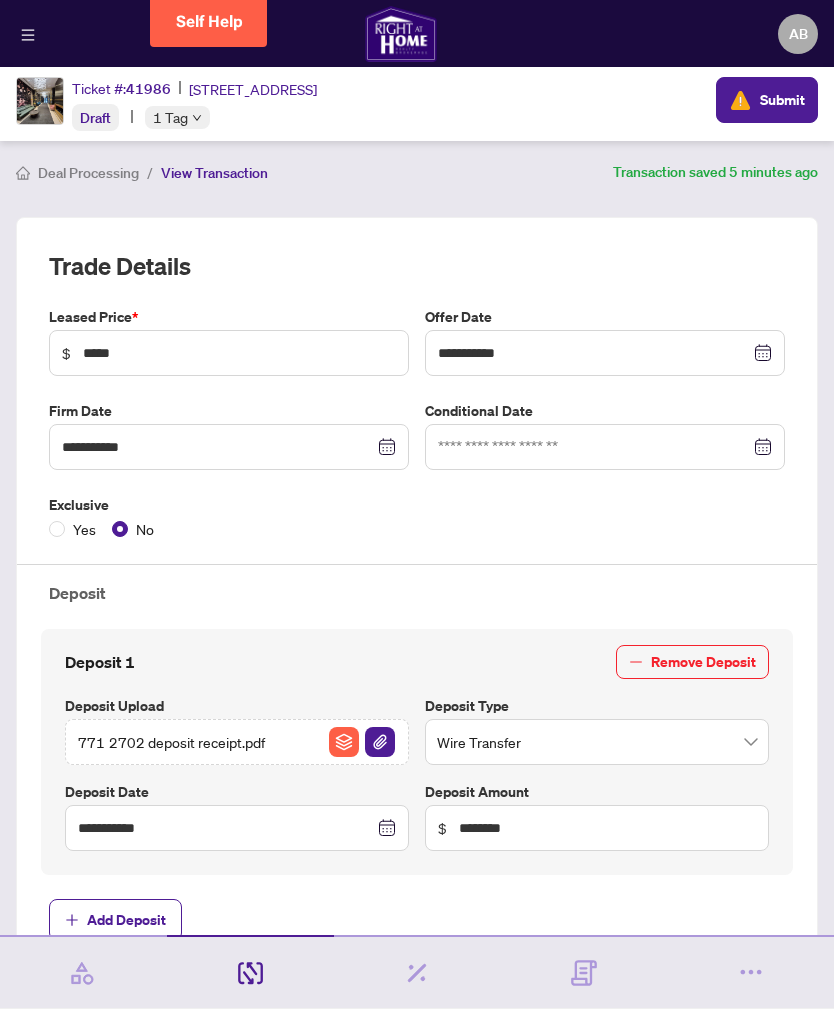 click at bounding box center [344, 742] 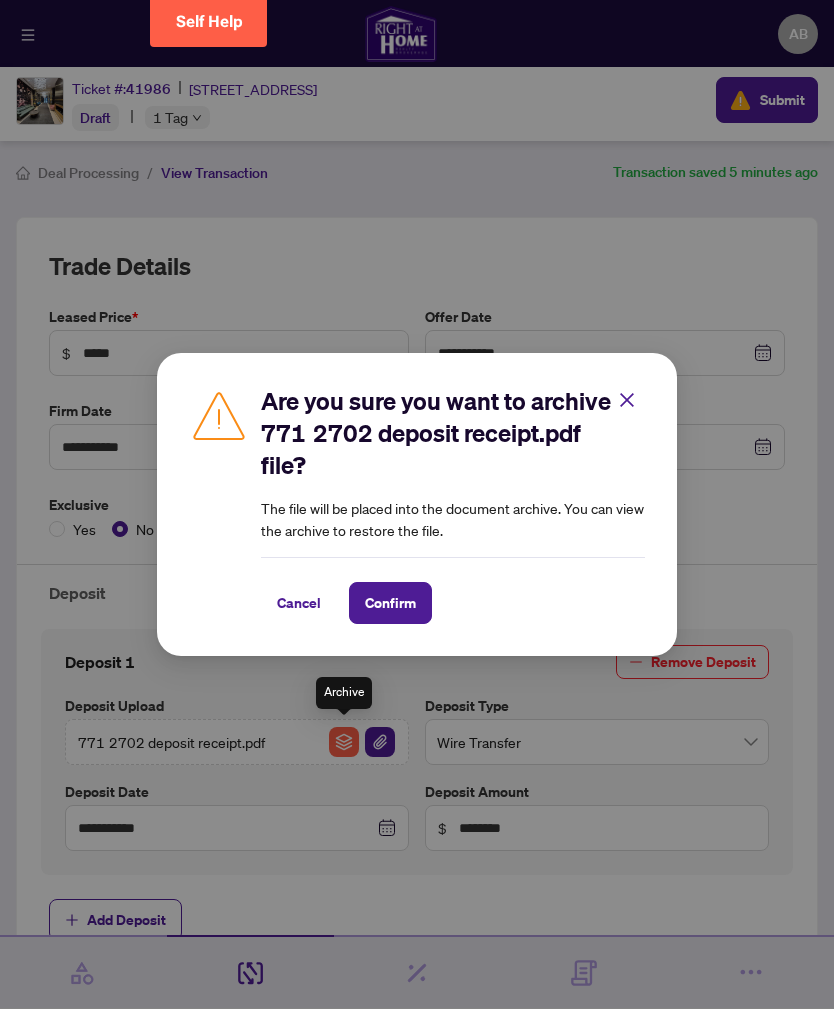 click on "Cancel" at bounding box center [299, 603] 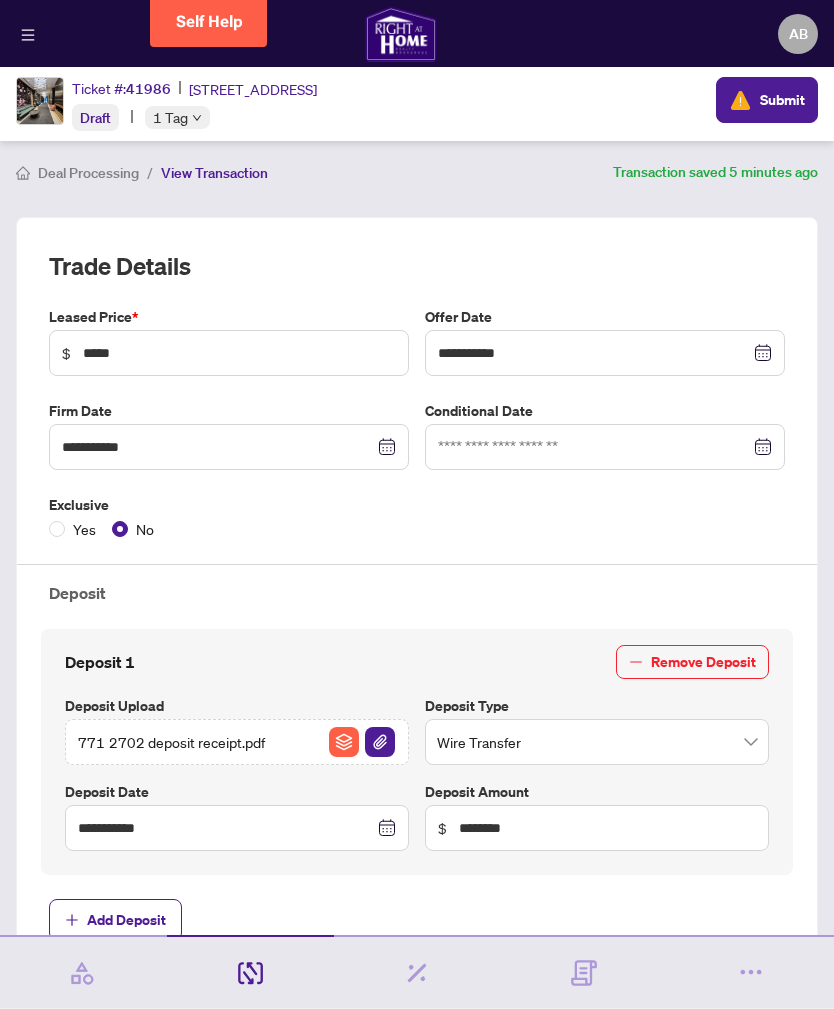 click at bounding box center (380, 742) 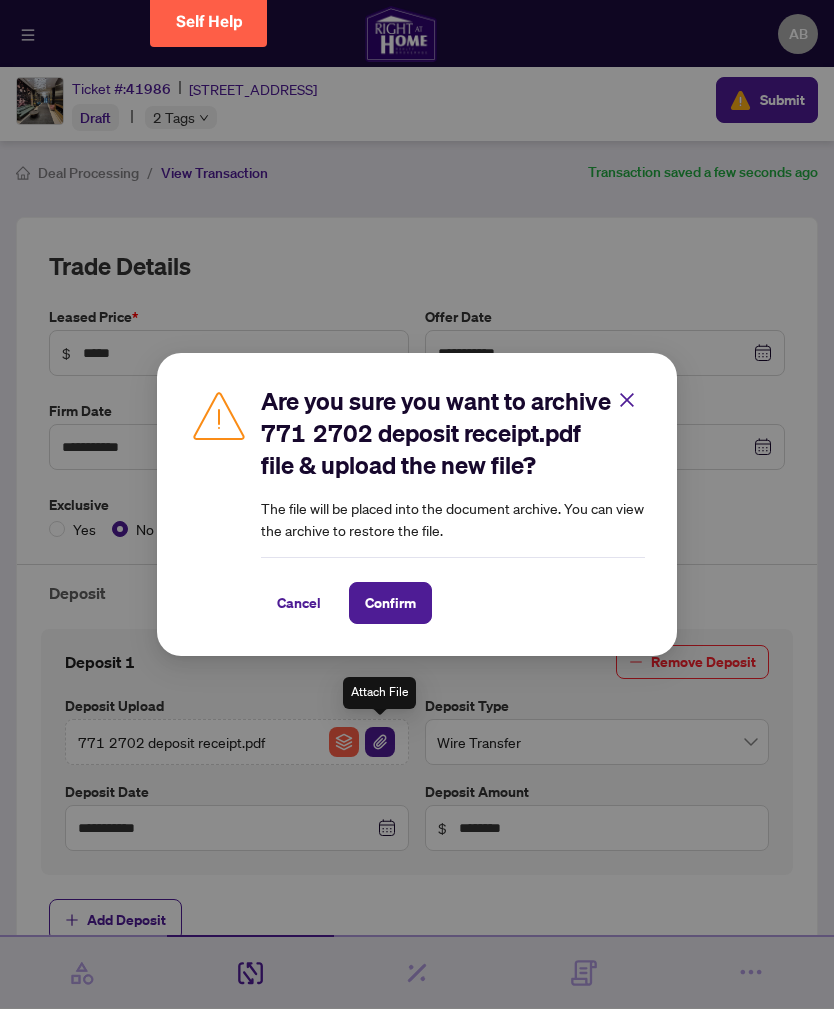 click on "Cancel" at bounding box center [299, 603] 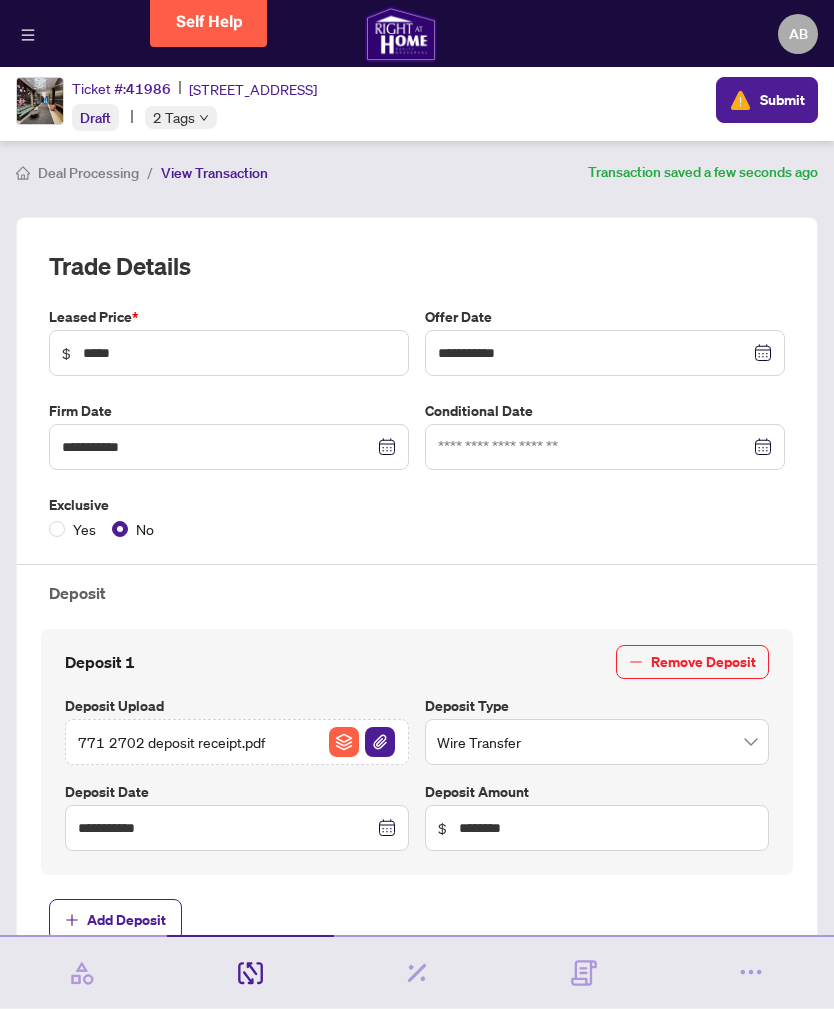 click on "771 2702 deposit receipt.pdf" at bounding box center (171, 742) 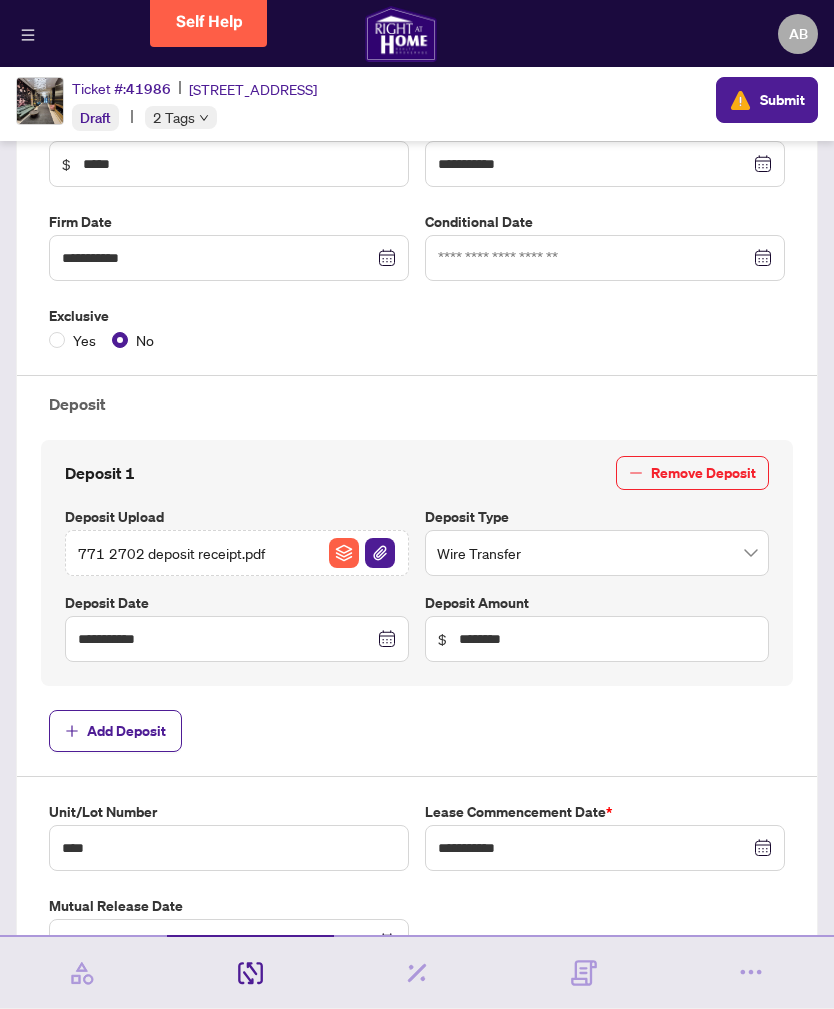 scroll, scrollTop: 192, scrollLeft: 0, axis: vertical 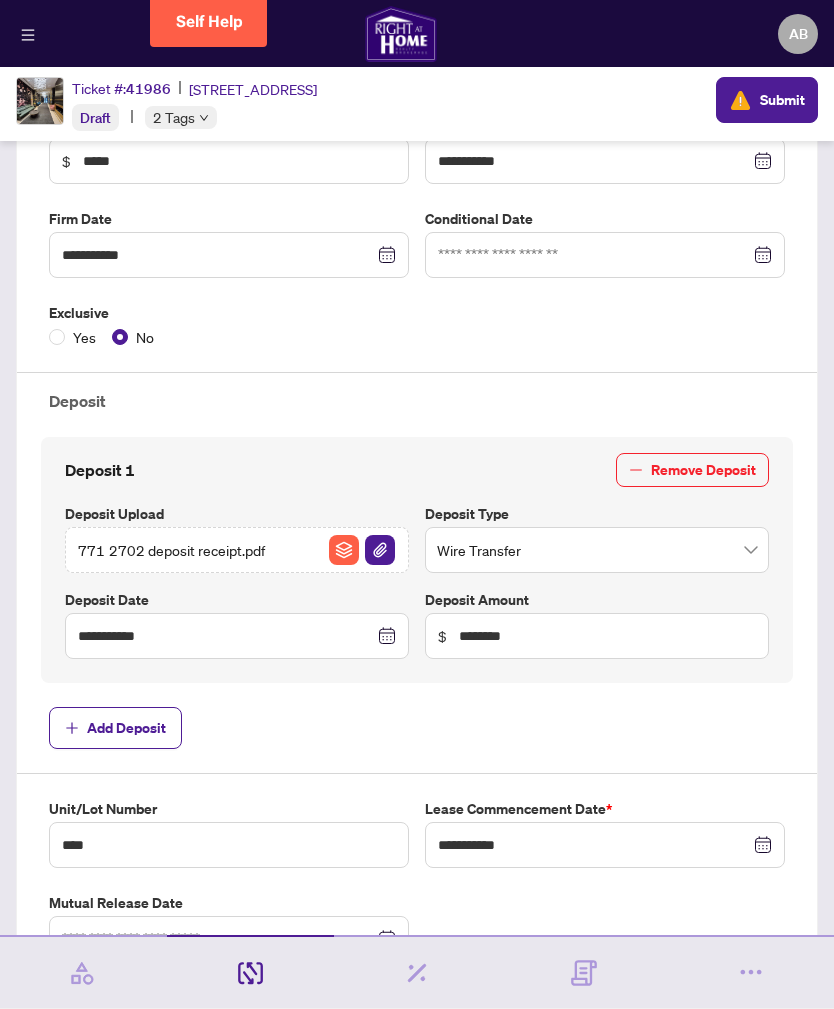 click on "771 2702 deposit receipt.pdf" at bounding box center (237, 550) 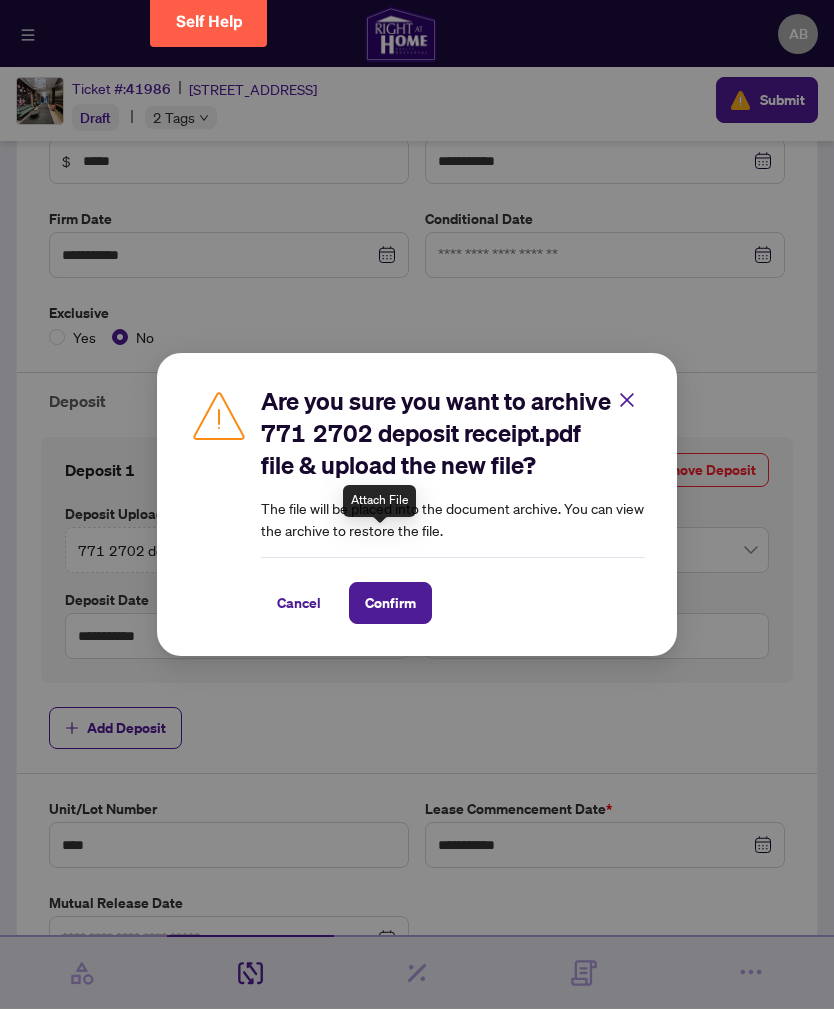 click on "Cancel" at bounding box center [299, 603] 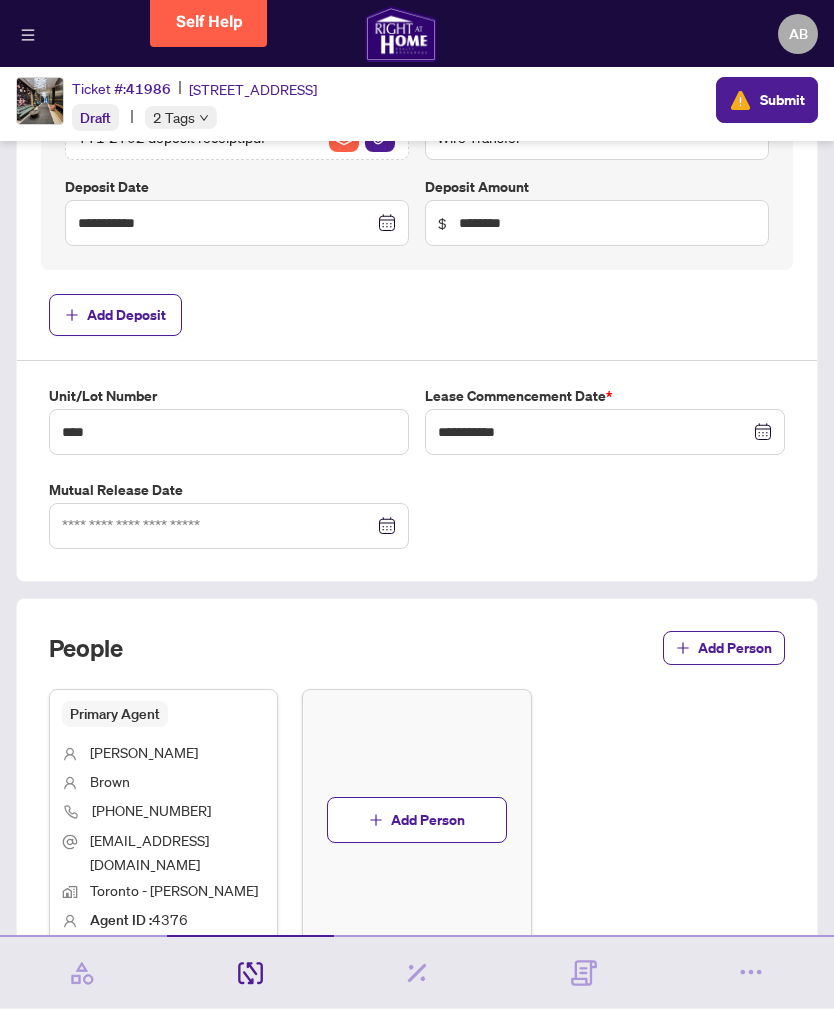scroll, scrollTop: 604, scrollLeft: 0, axis: vertical 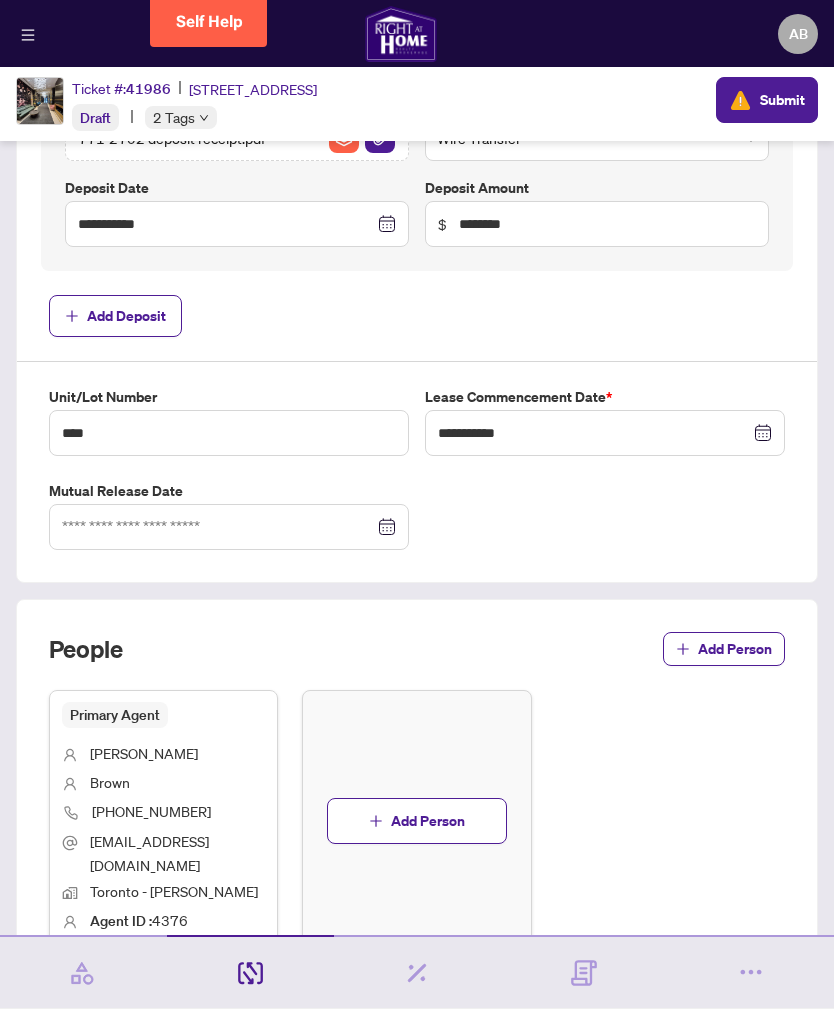 click on "Add Person" at bounding box center [428, 821] 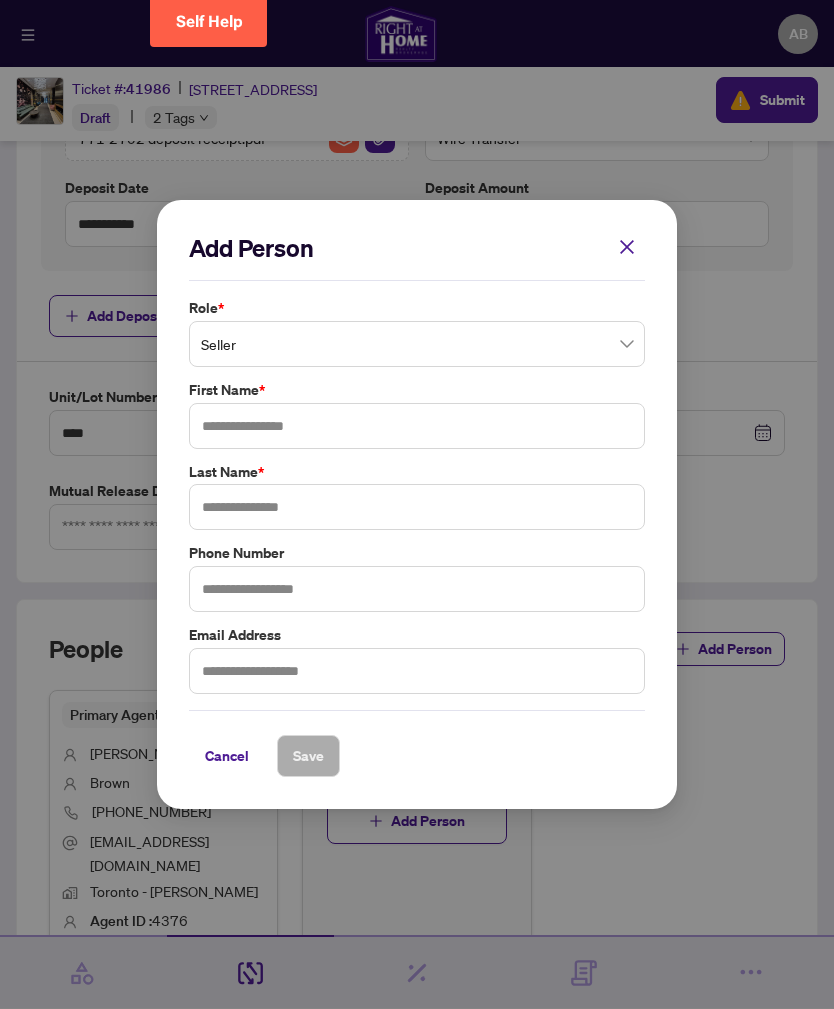 click on "Role *" at bounding box center [417, 308] 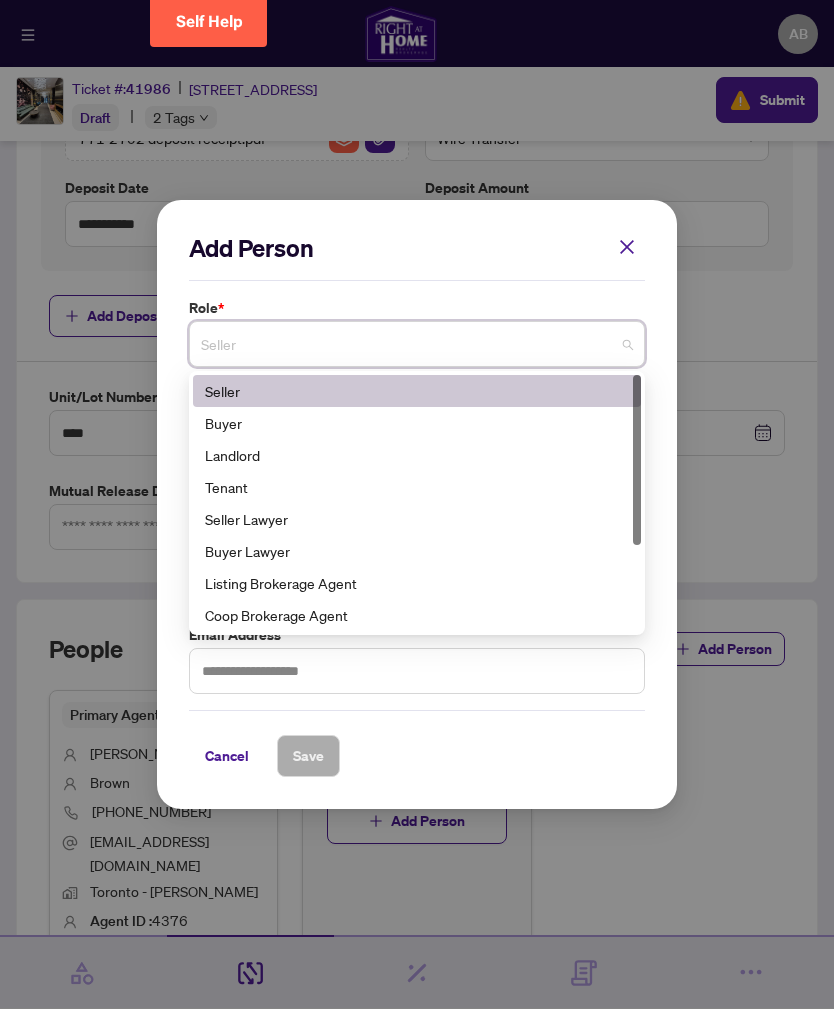 click on "Seller" at bounding box center (417, 344) 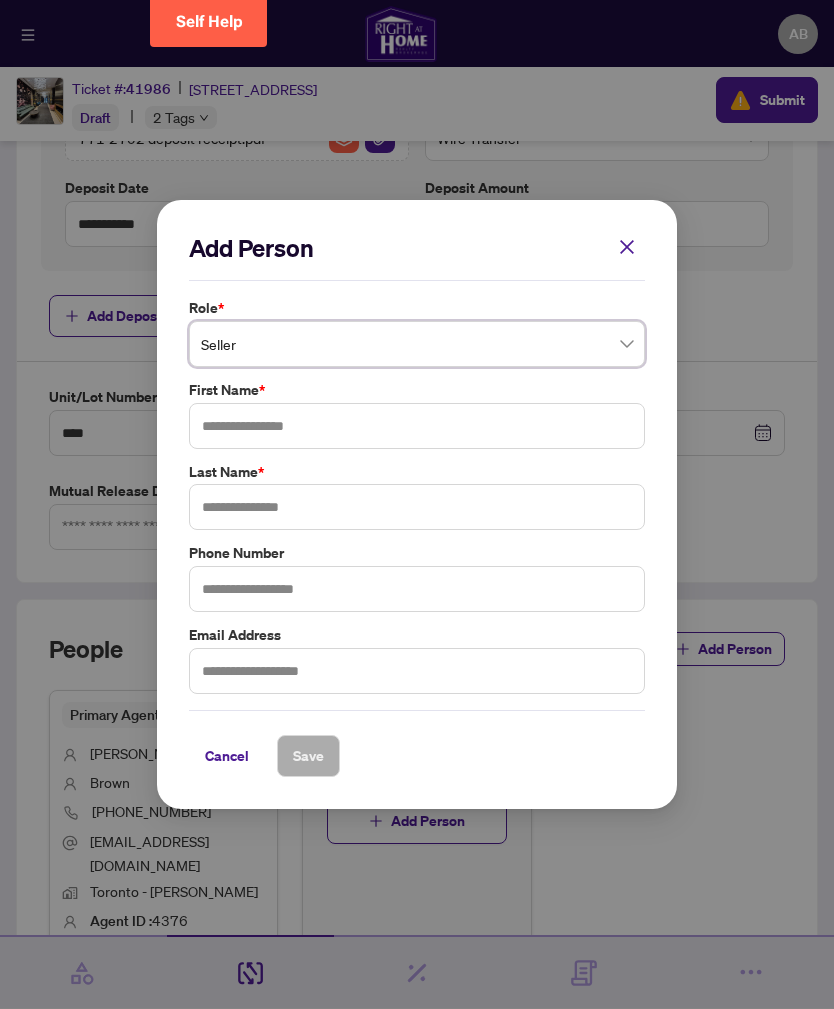 click on "Seller" at bounding box center (417, 344) 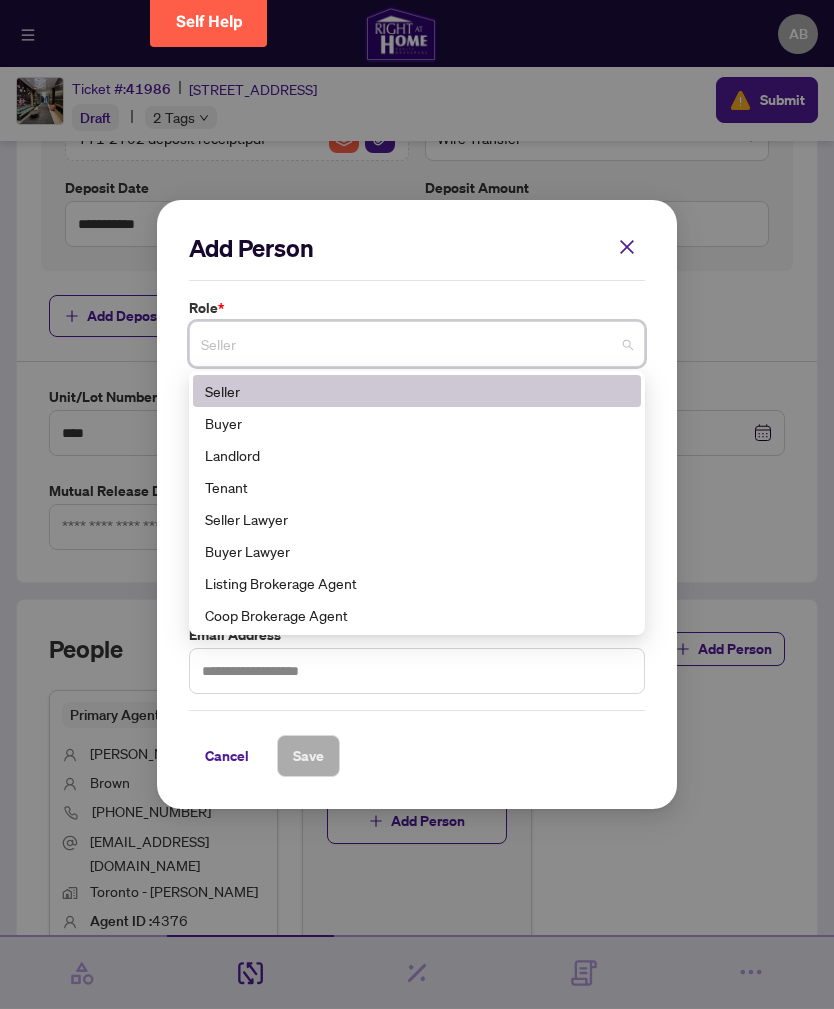 click at bounding box center (627, 247) 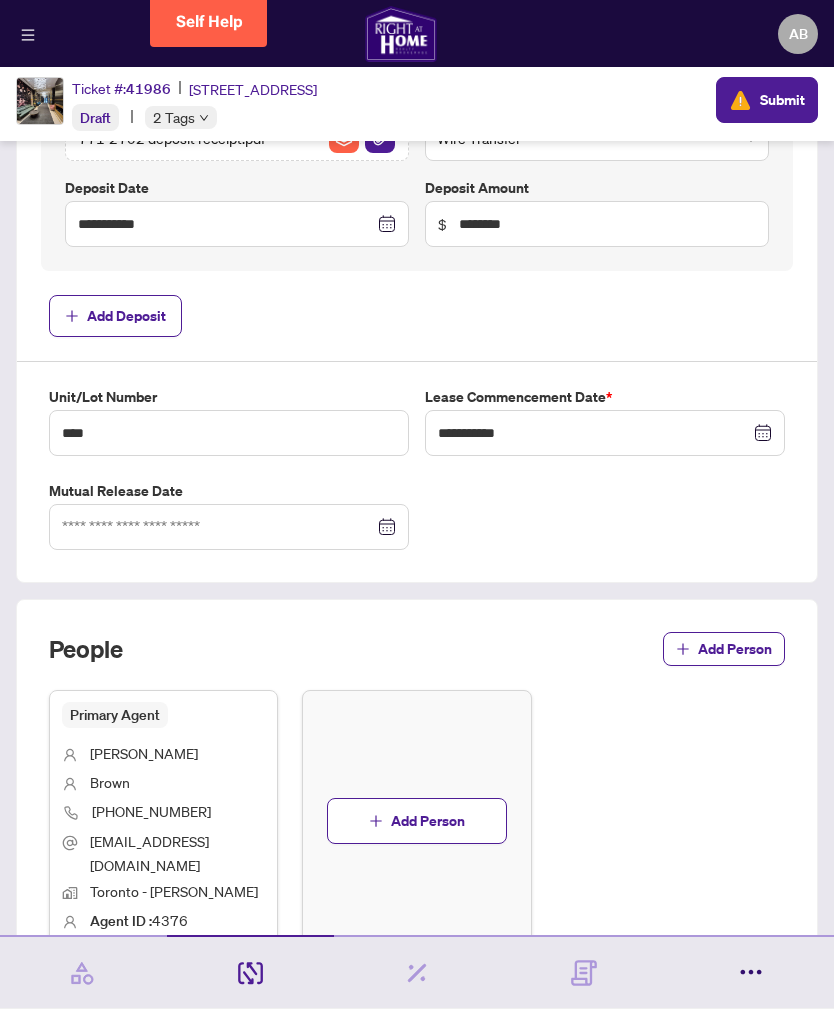 click 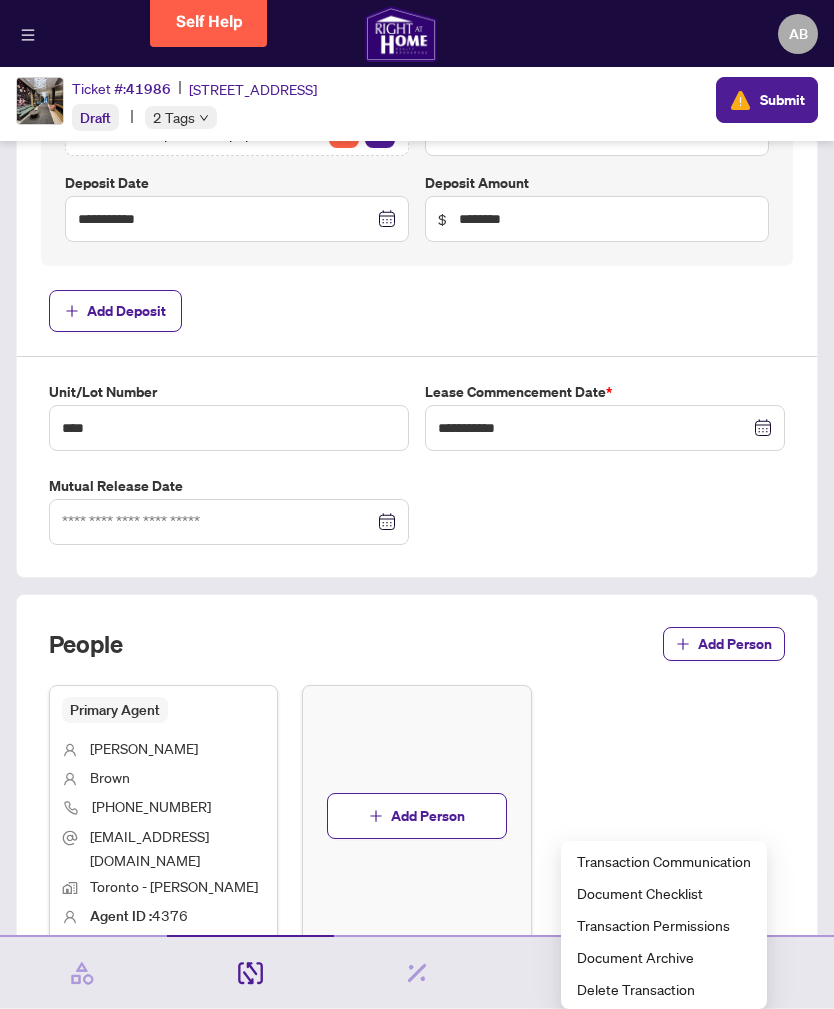 click on "Primary Agent     [PERSON_NAME]
[PHONE_NUMBER]
[EMAIL_ADDRESS][DOMAIN_NAME]
Toronto - [PERSON_NAME]     Agent ID :  4376 Add Person" at bounding box center (417, 816) 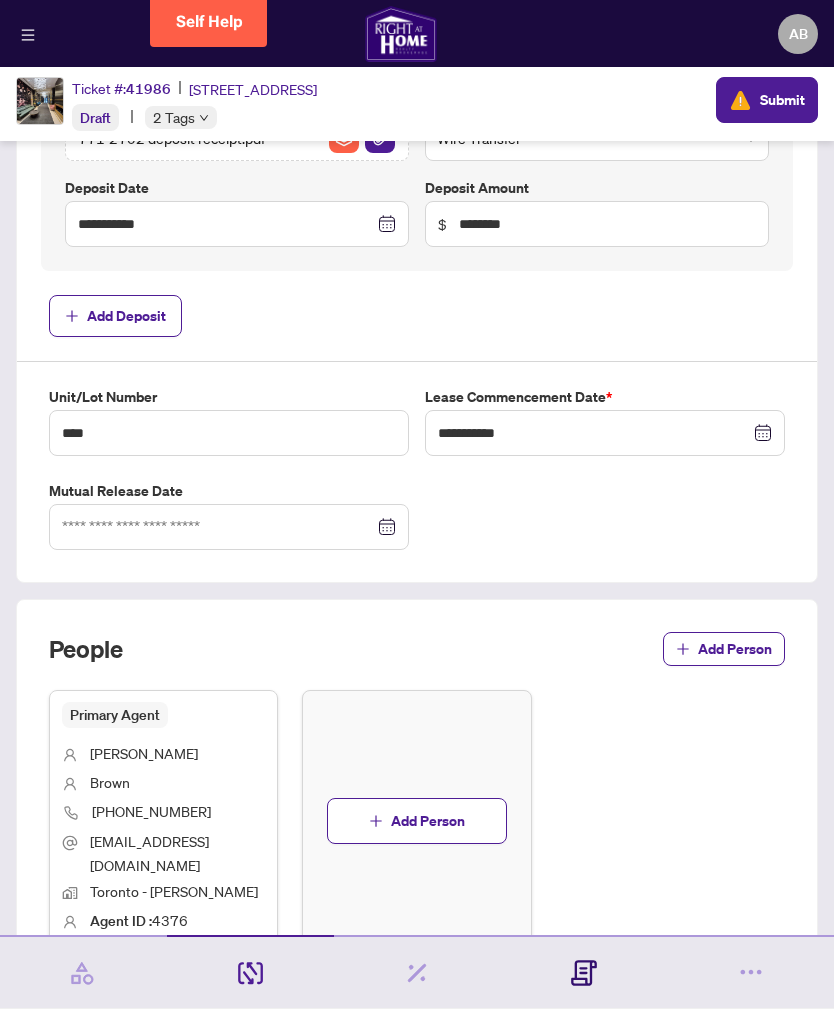 click 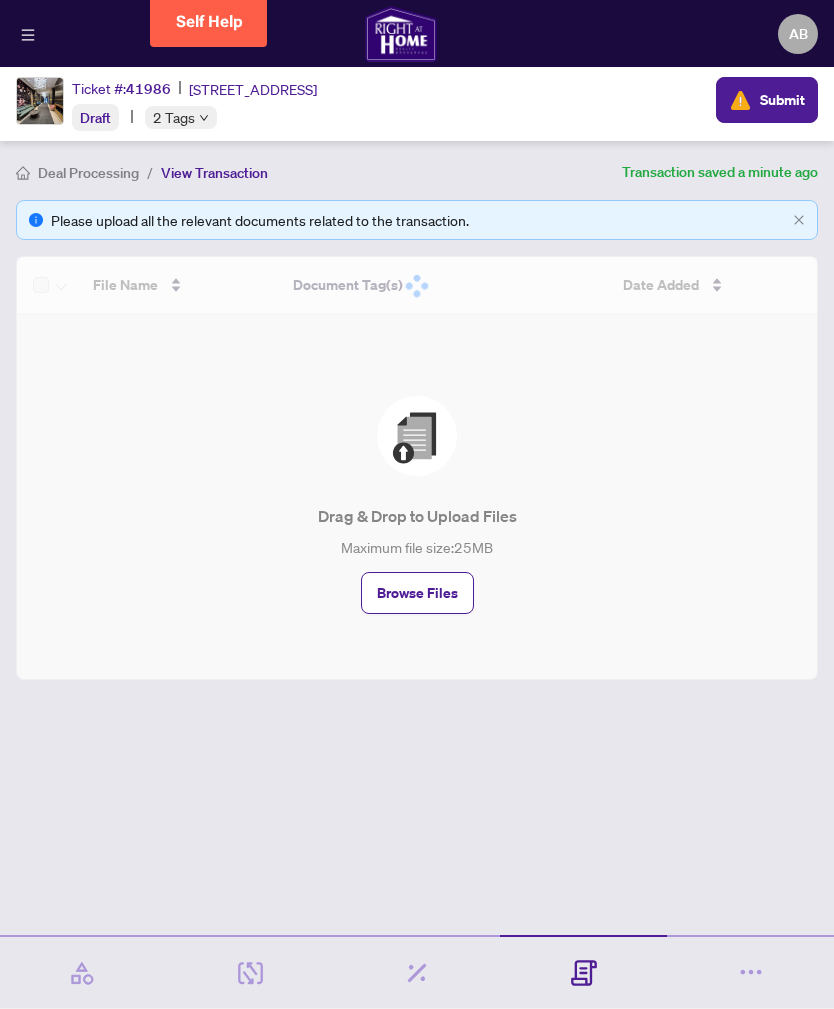 scroll, scrollTop: 0, scrollLeft: 0, axis: both 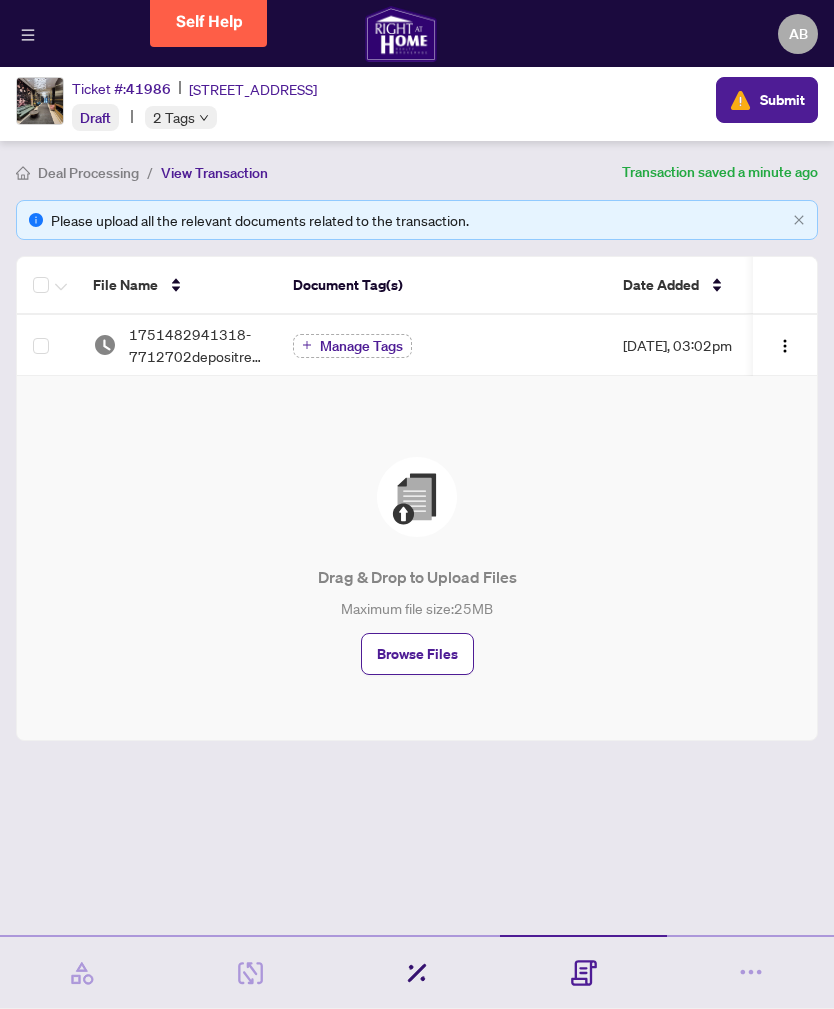 click 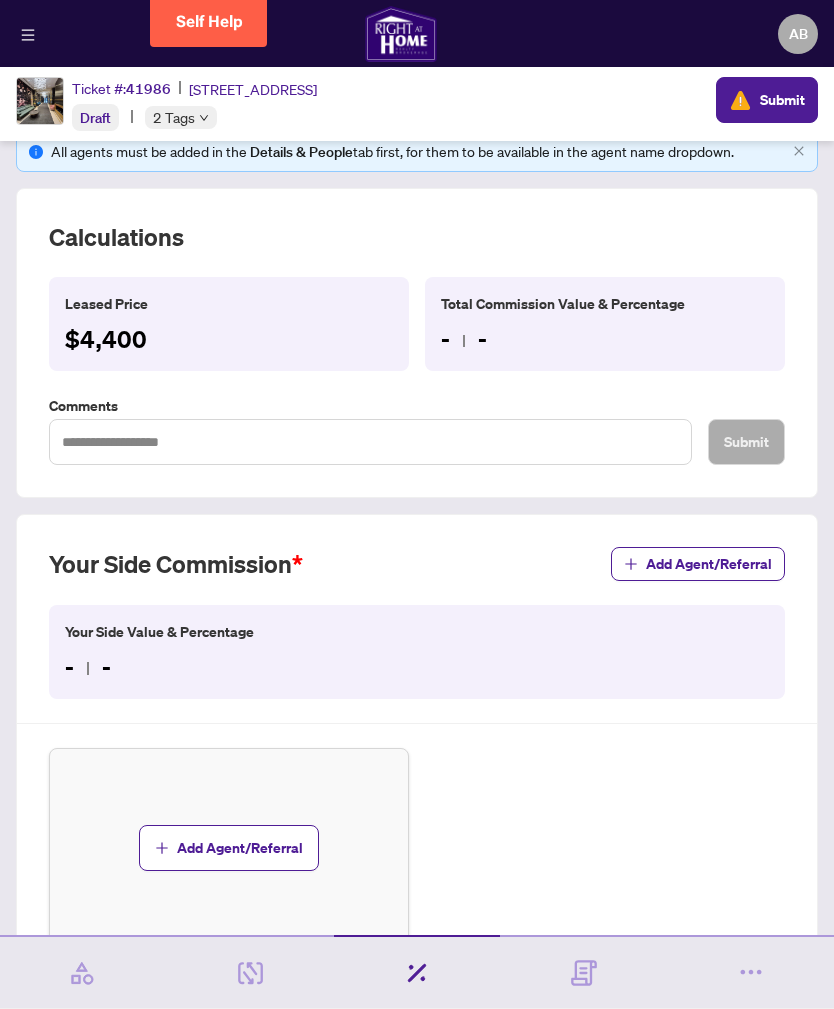 scroll, scrollTop: 68, scrollLeft: 0, axis: vertical 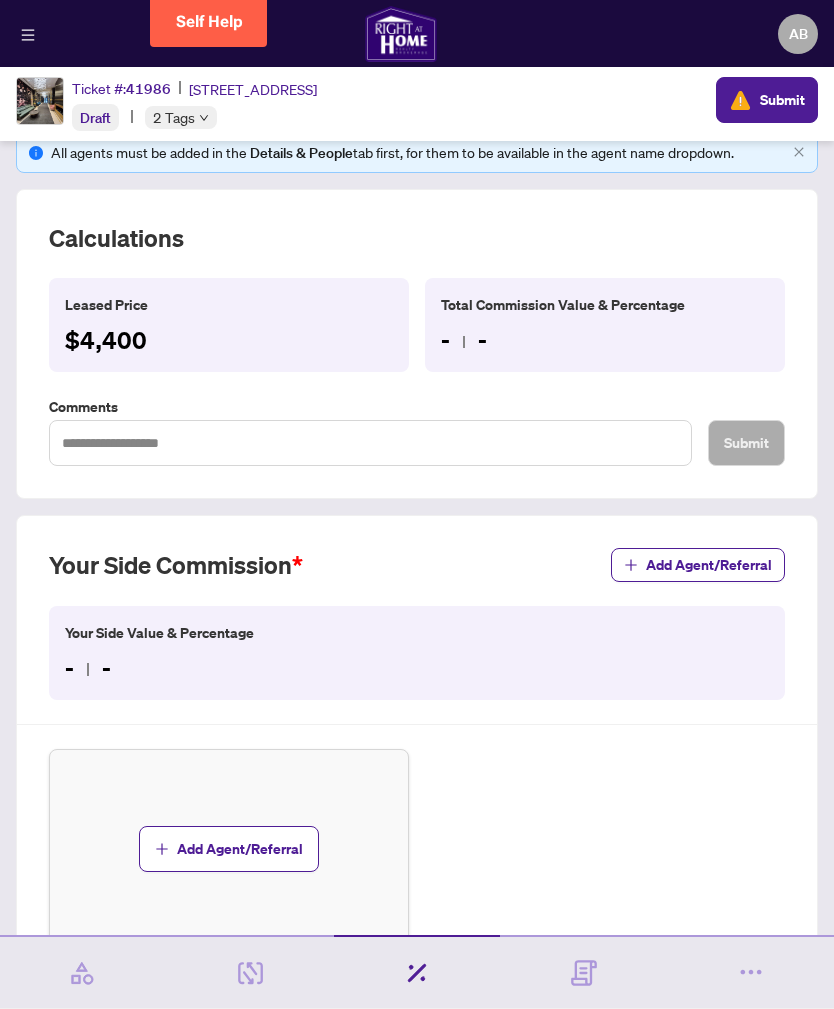click on "-     -" at bounding box center [605, 340] 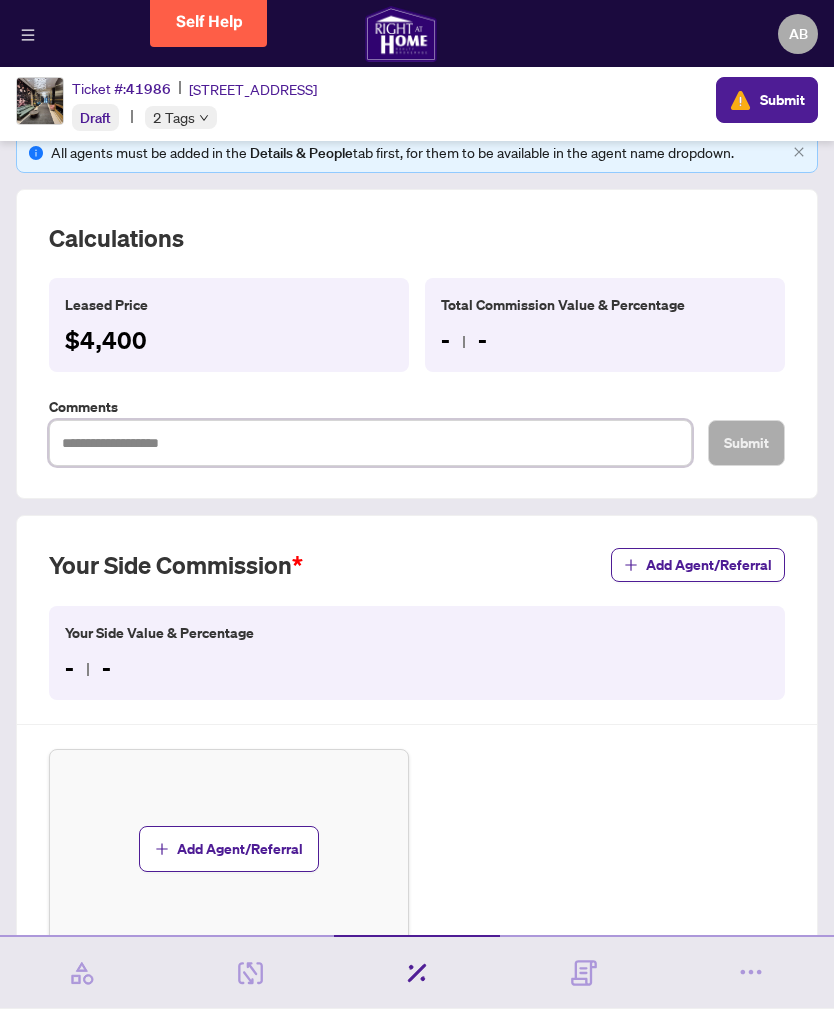 click at bounding box center [370, 443] 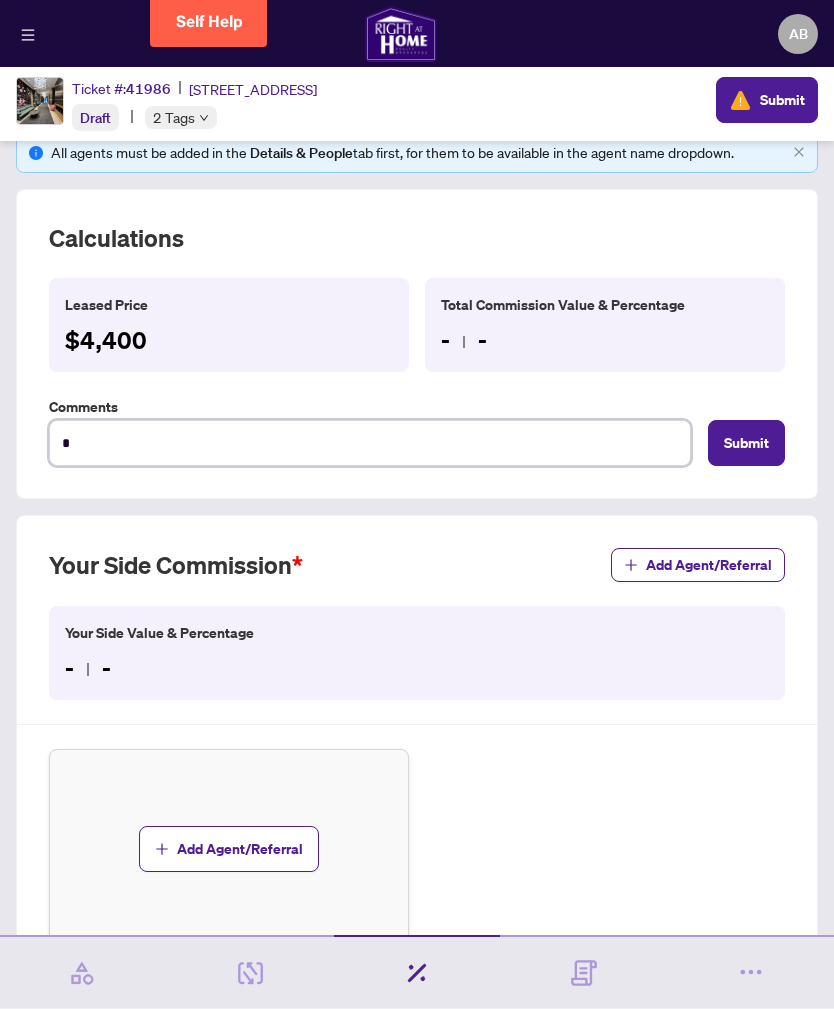 type on "**" 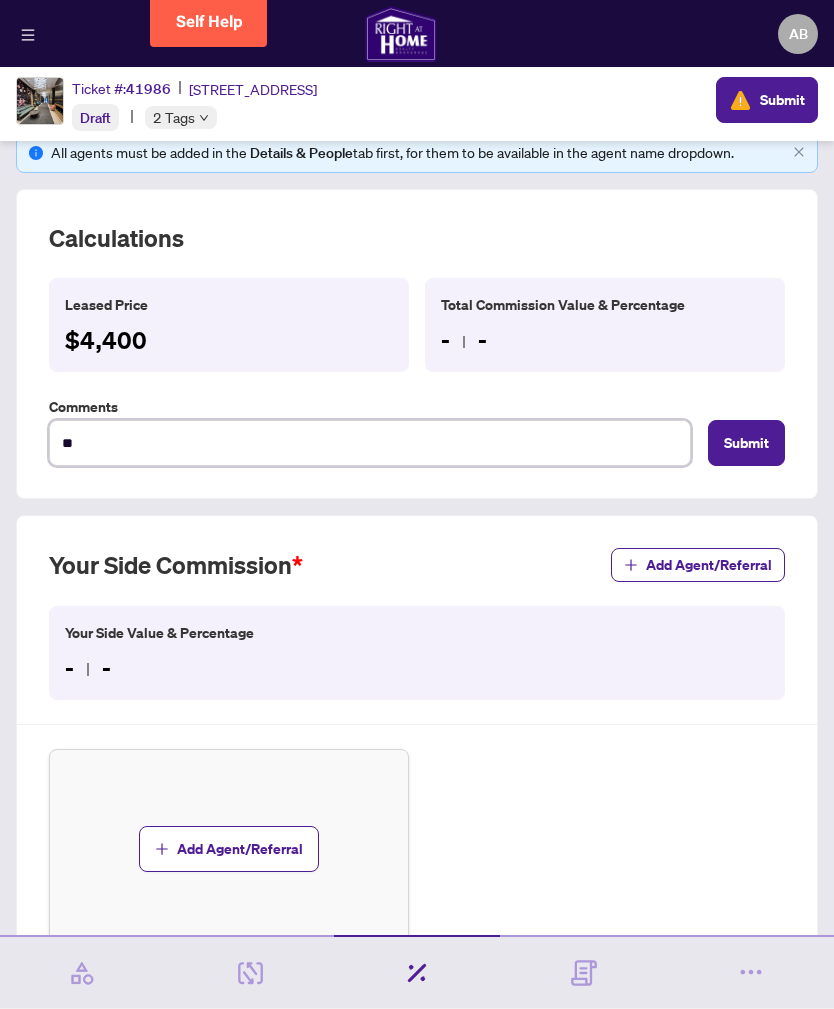type on "***" 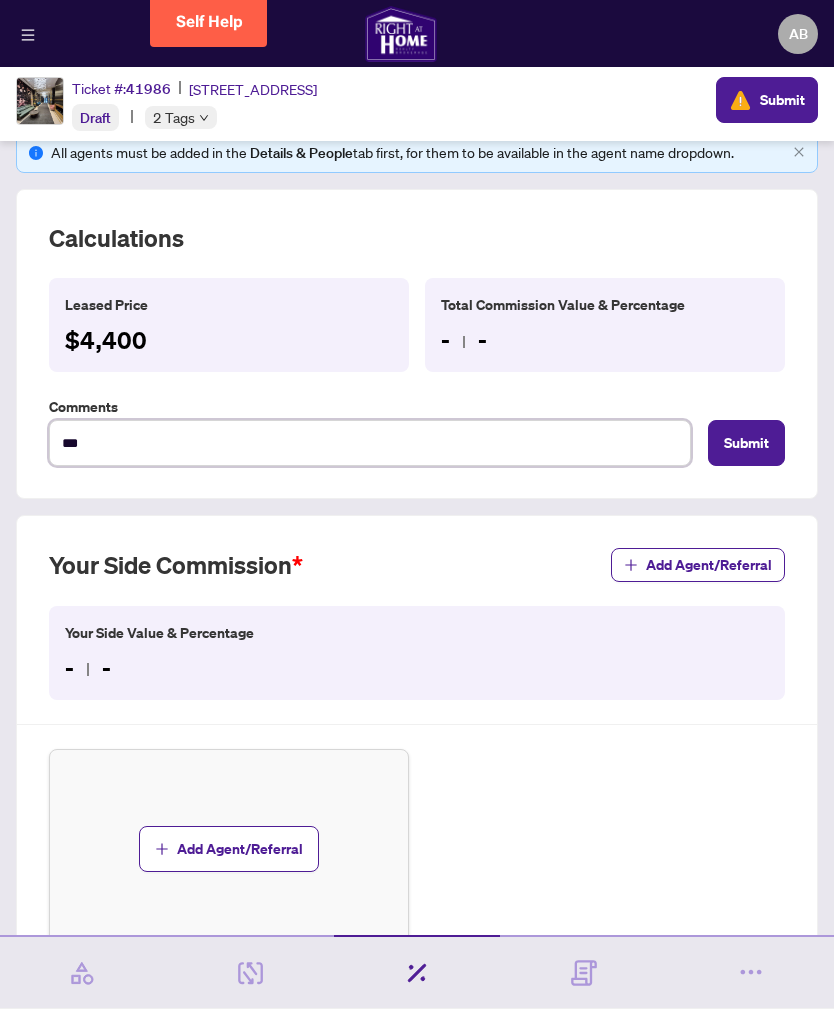 type on "***" 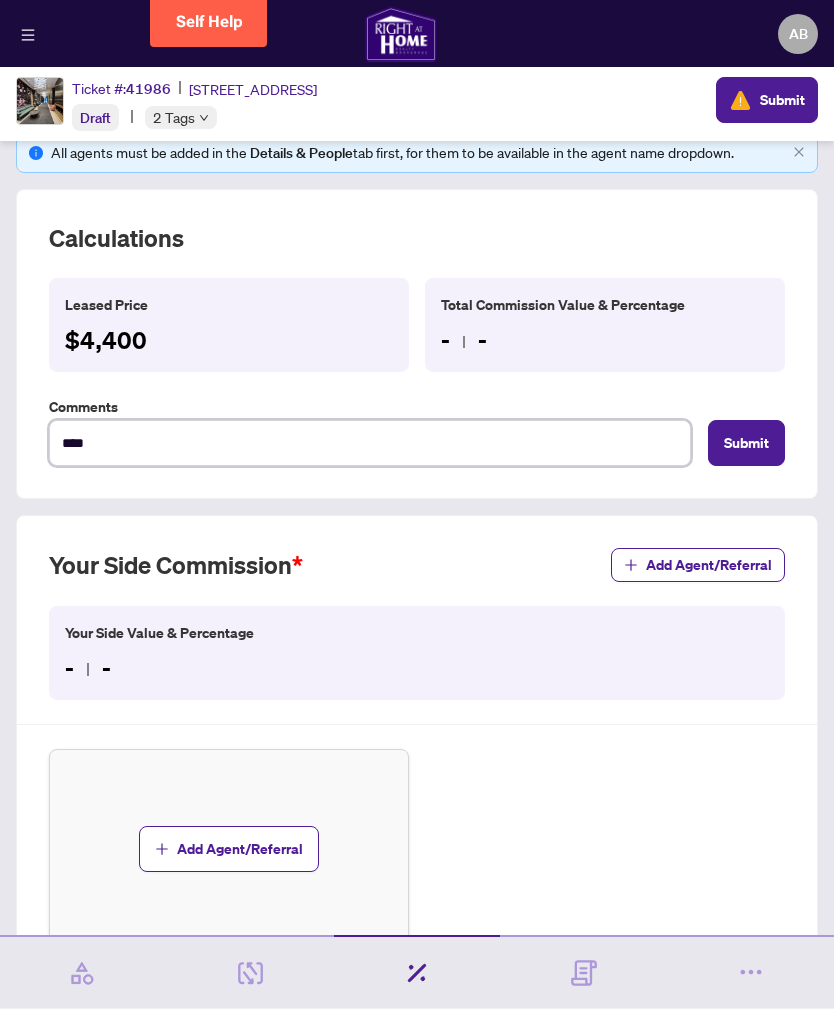 type on "*****" 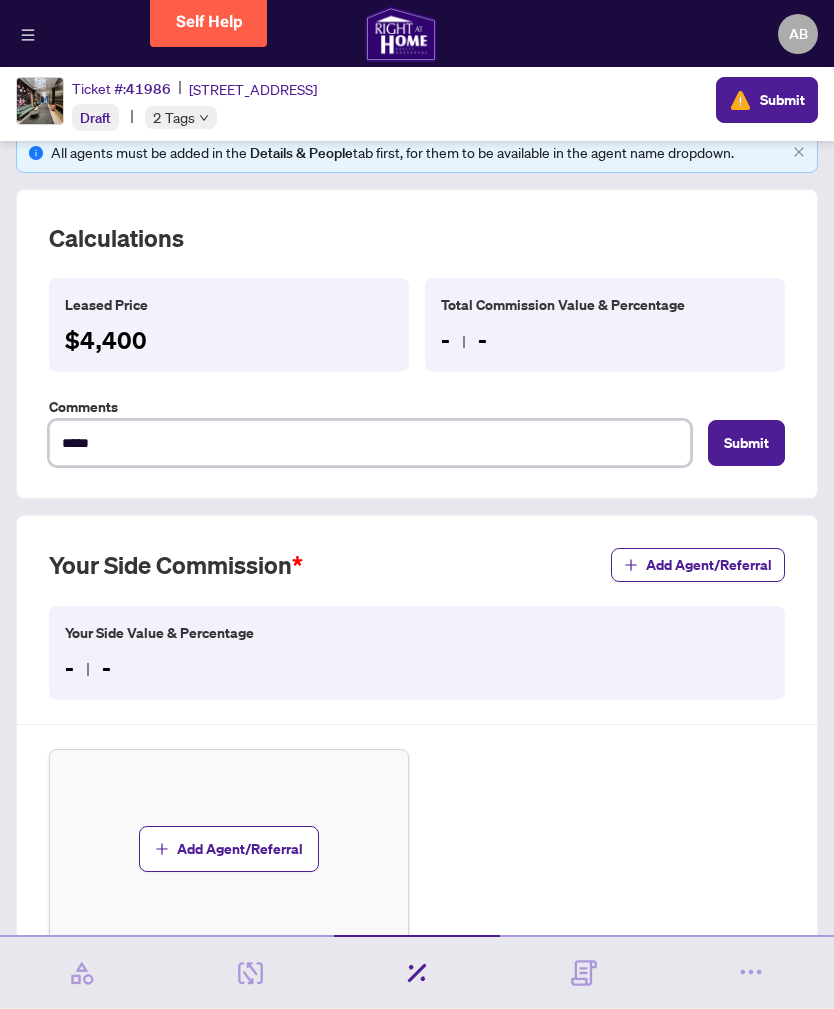 type on "******" 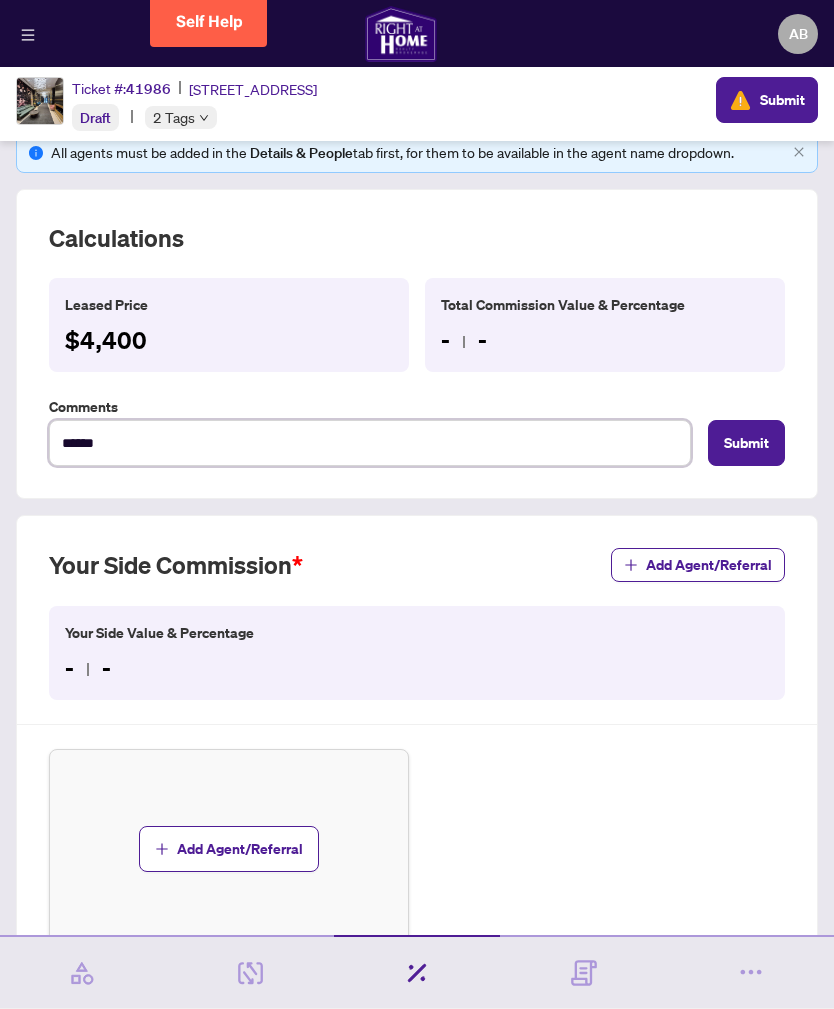 type on "*******" 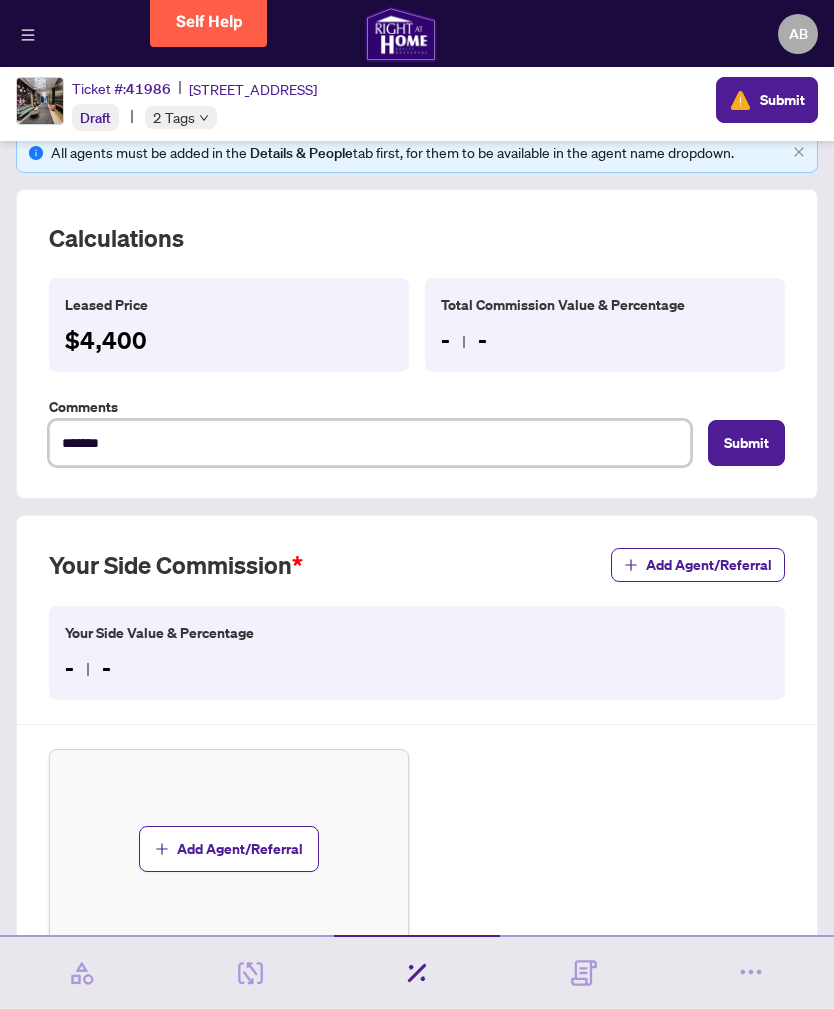 type on "********" 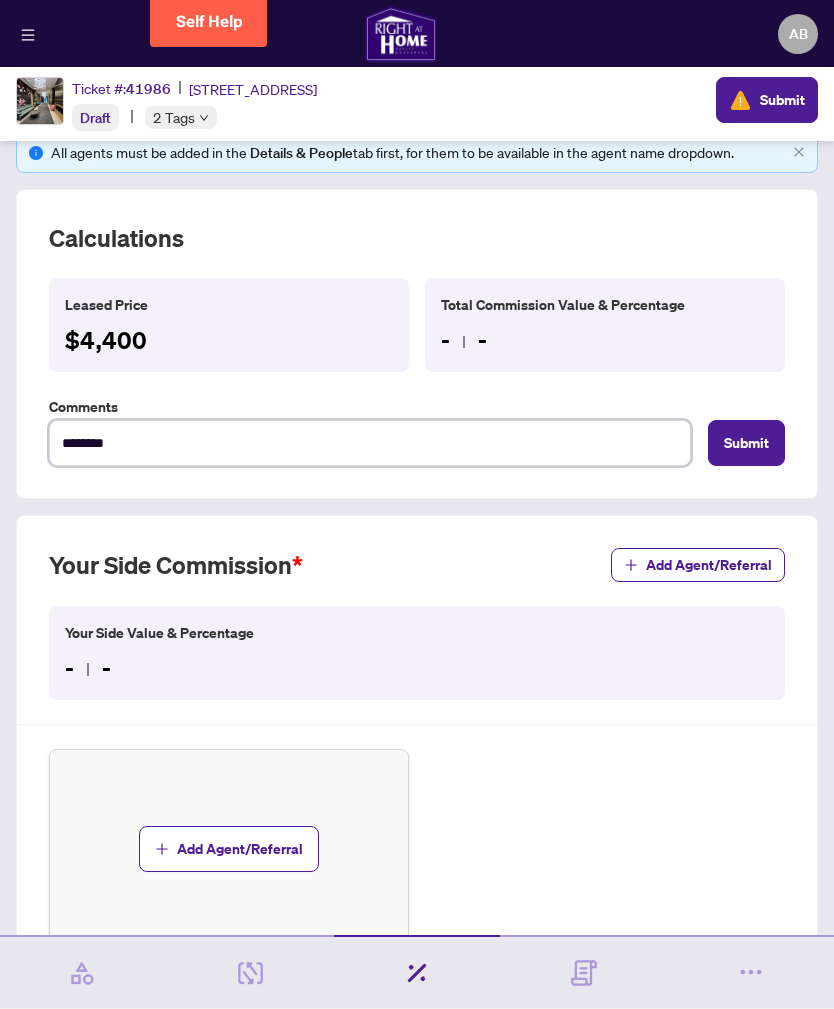 type on "*********" 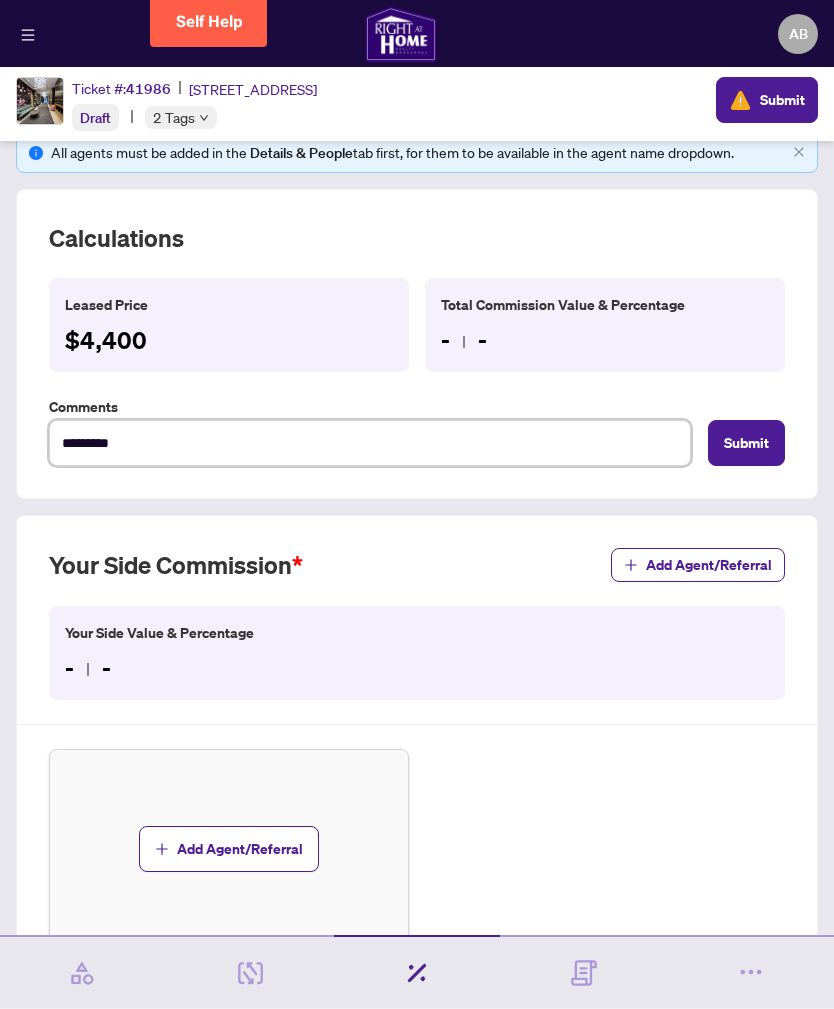 type on "**********" 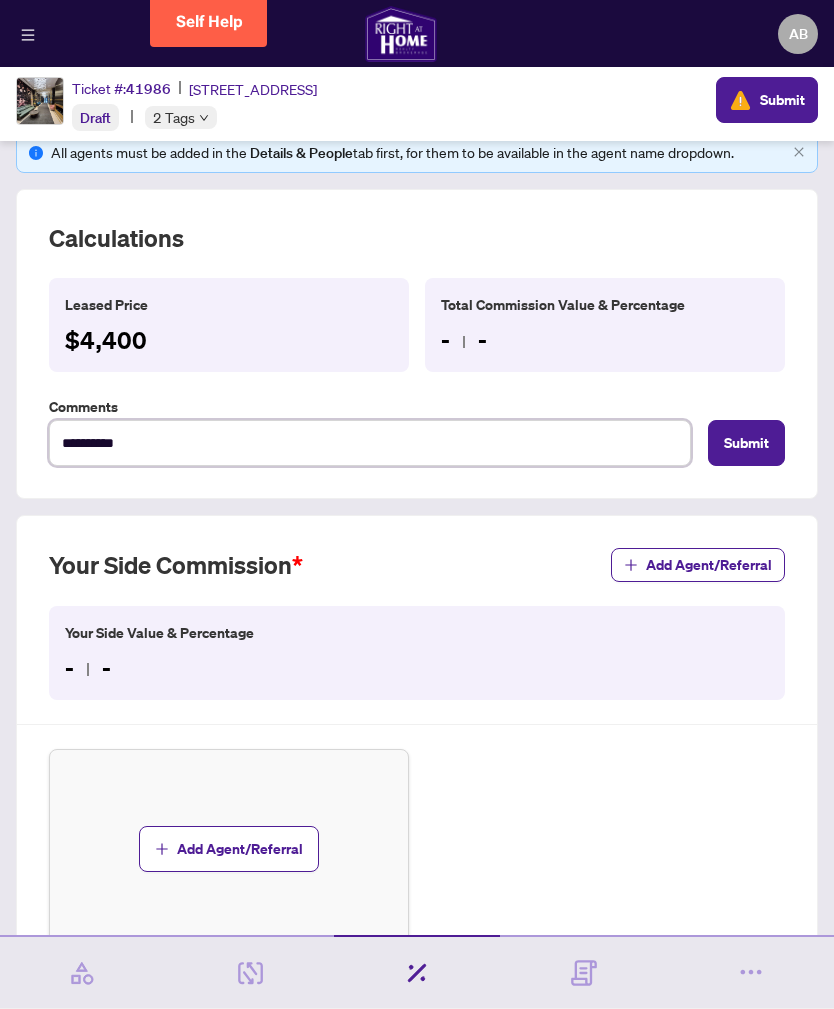 type on "**********" 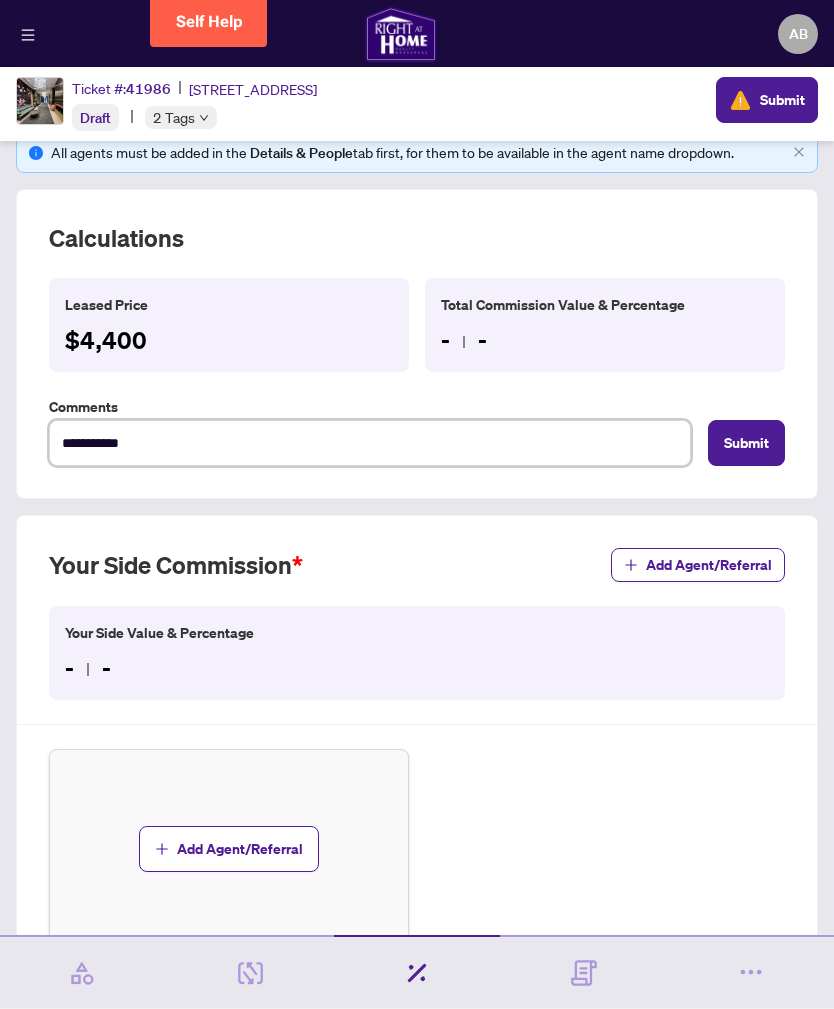 type on "**********" 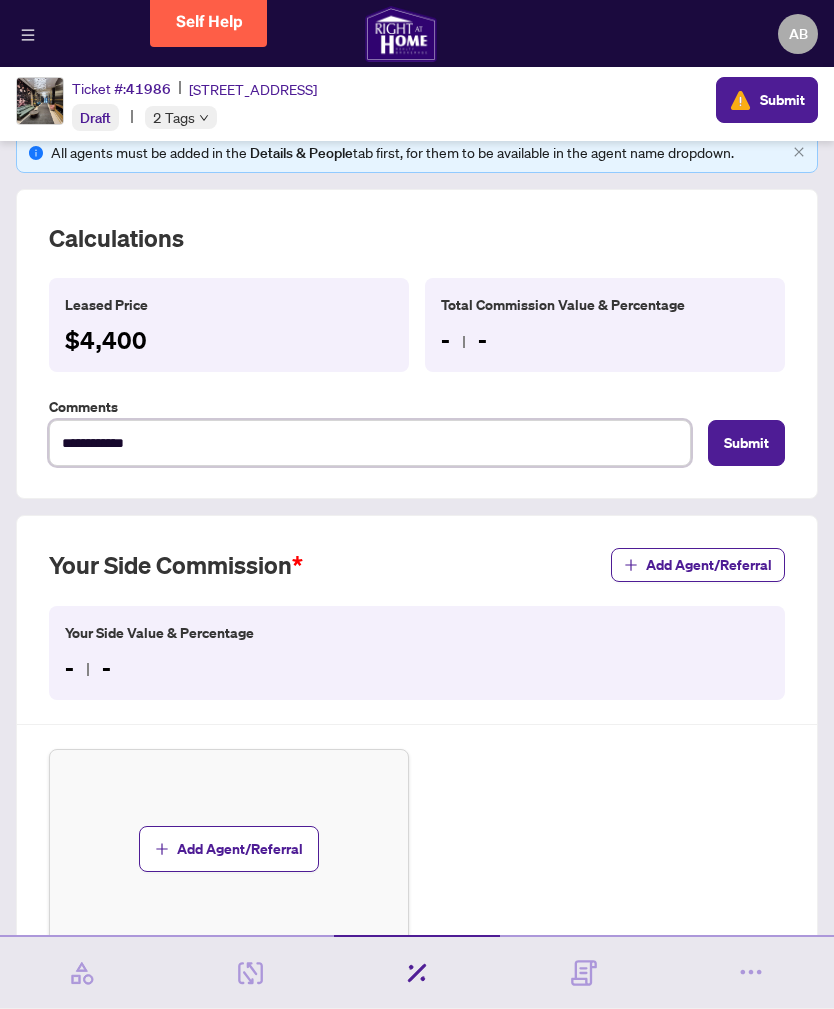 type on "**********" 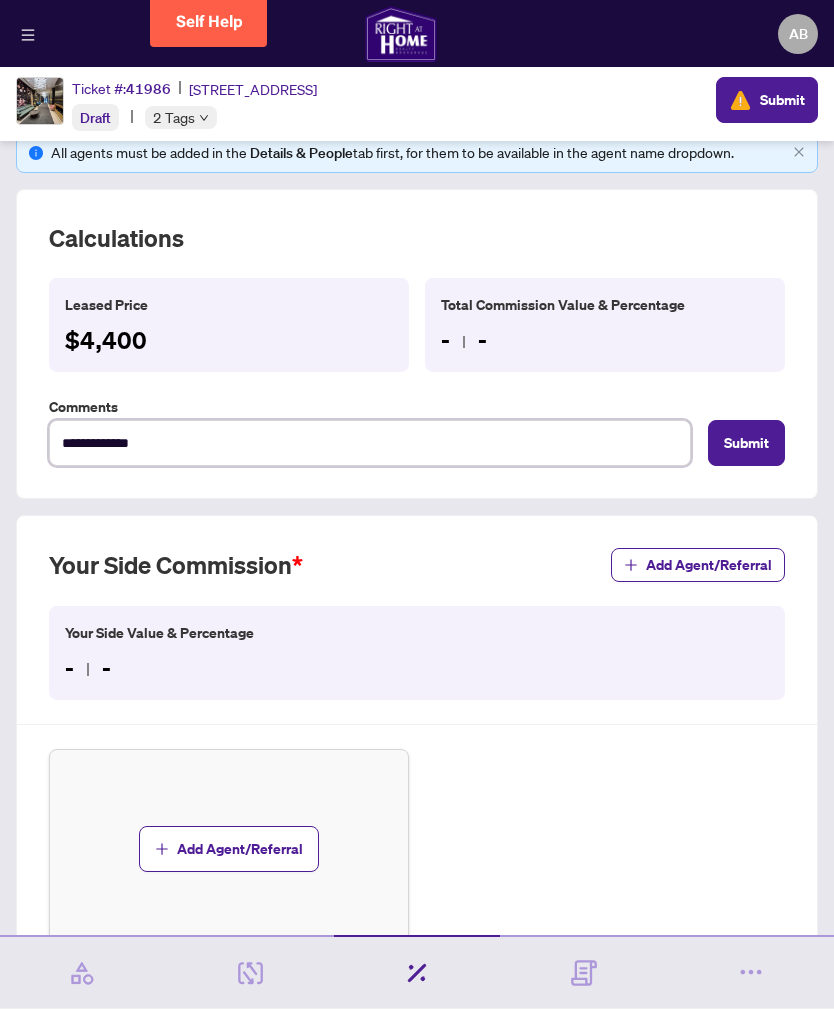 type on "**********" 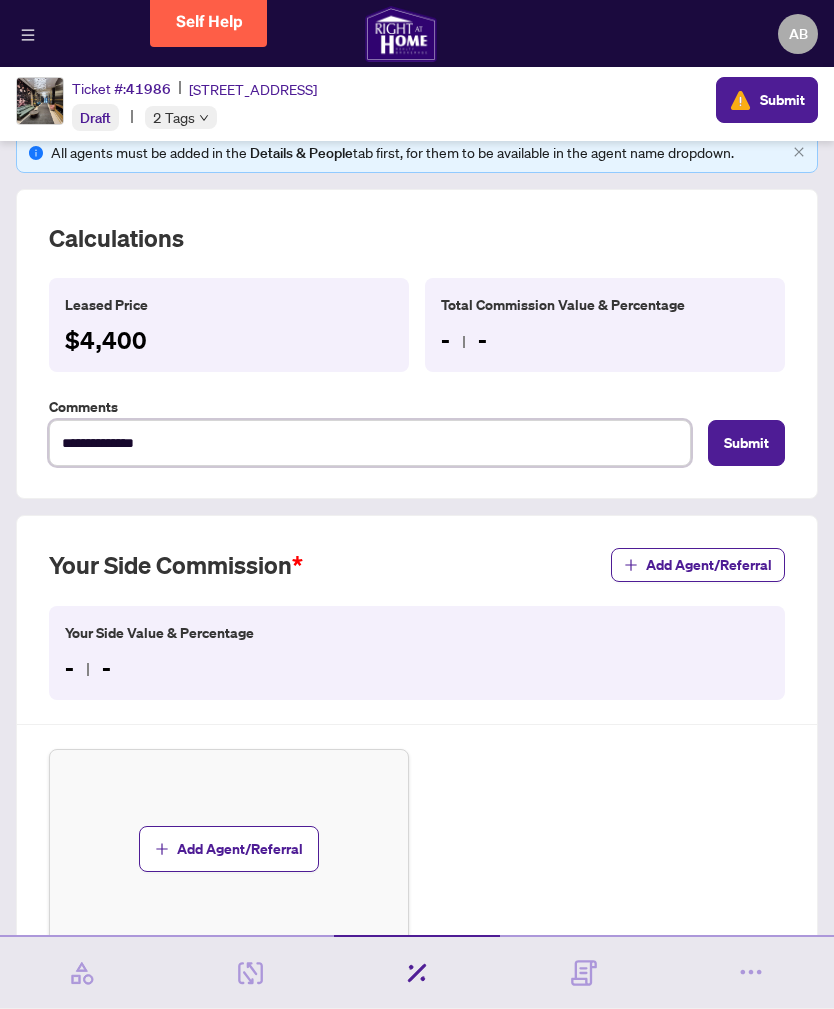type on "**********" 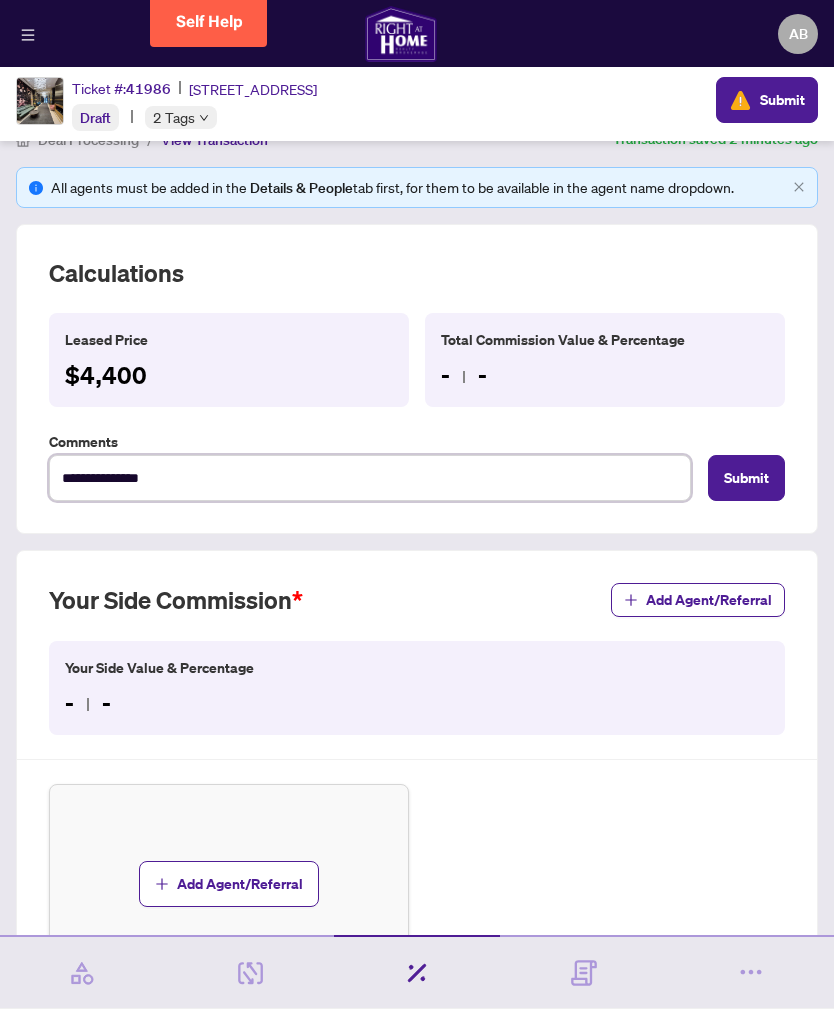 scroll, scrollTop: 30, scrollLeft: 0, axis: vertical 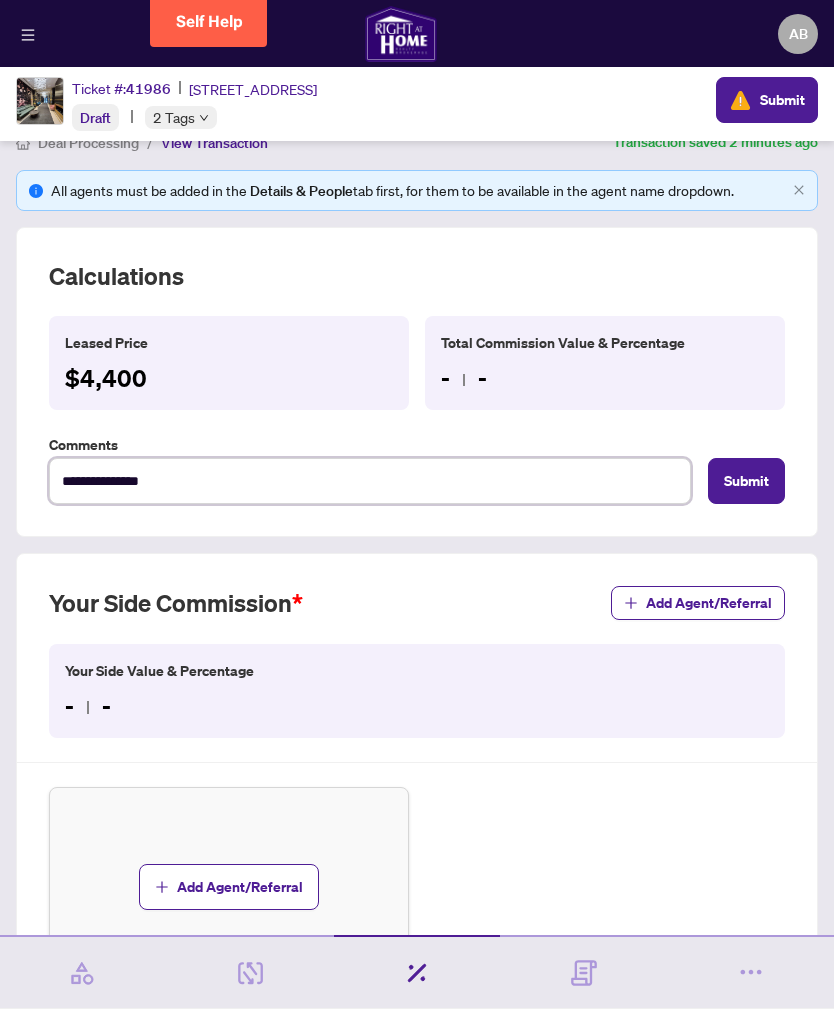 type on "**********" 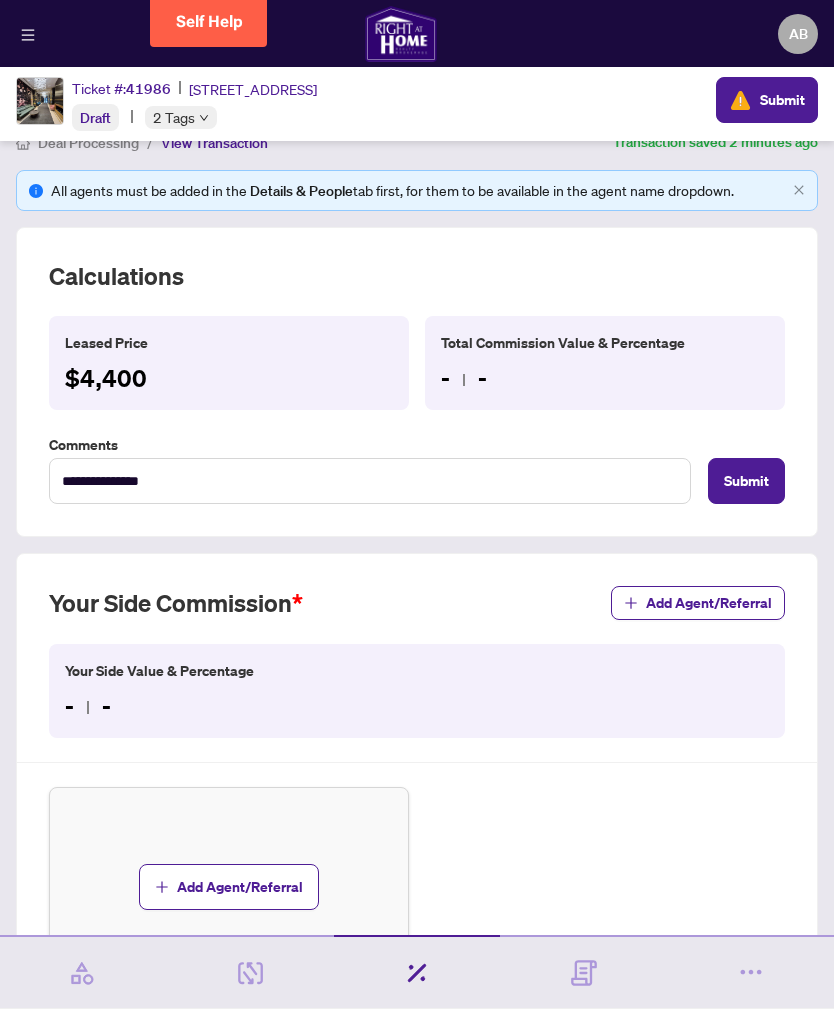click on "-     -" at bounding box center [605, 378] 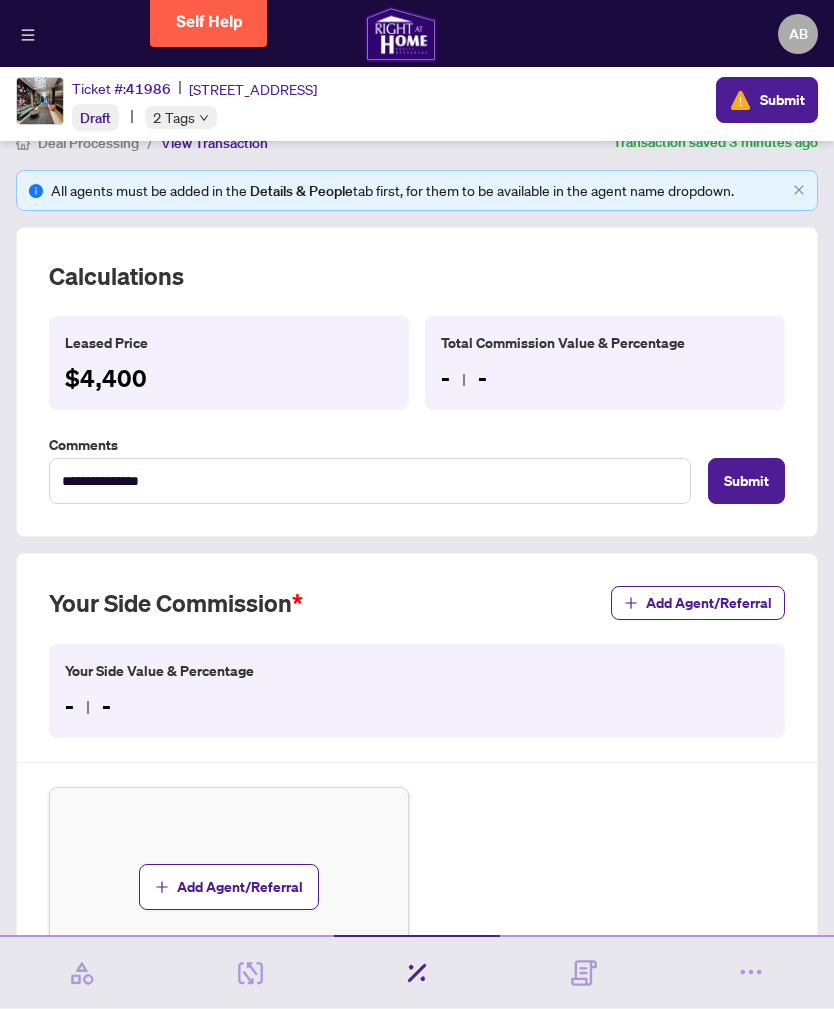 click on "-     -" at bounding box center [605, 378] 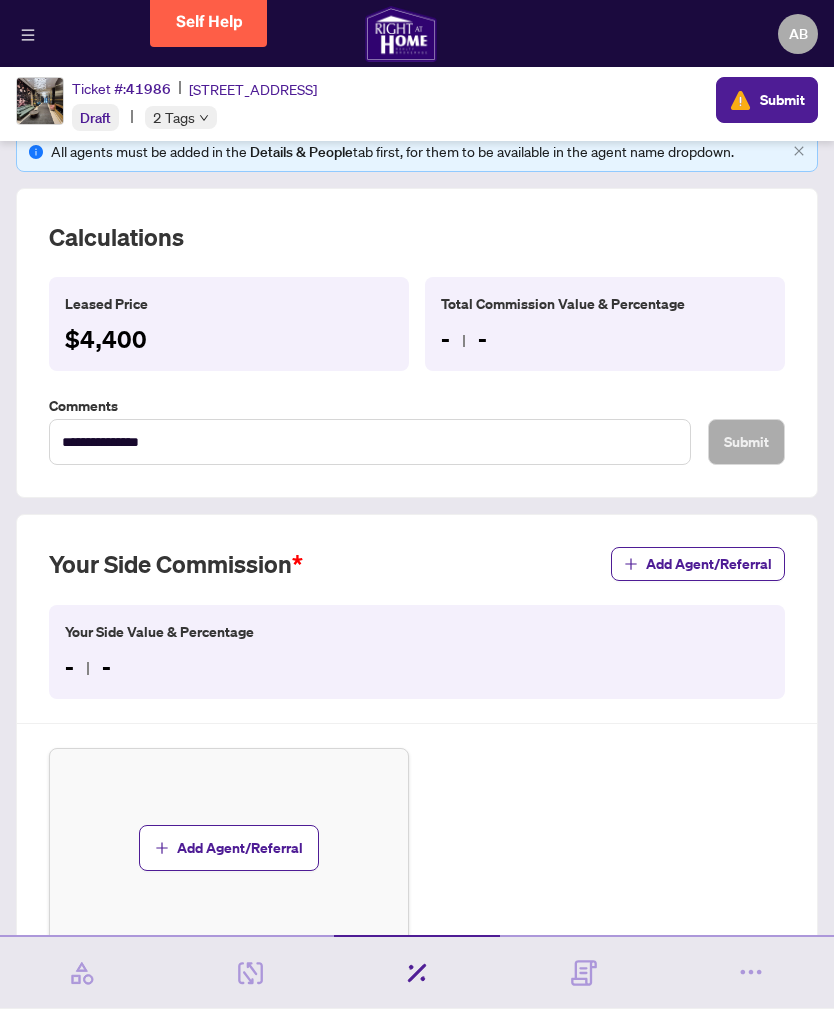 scroll, scrollTop: 68, scrollLeft: 0, axis: vertical 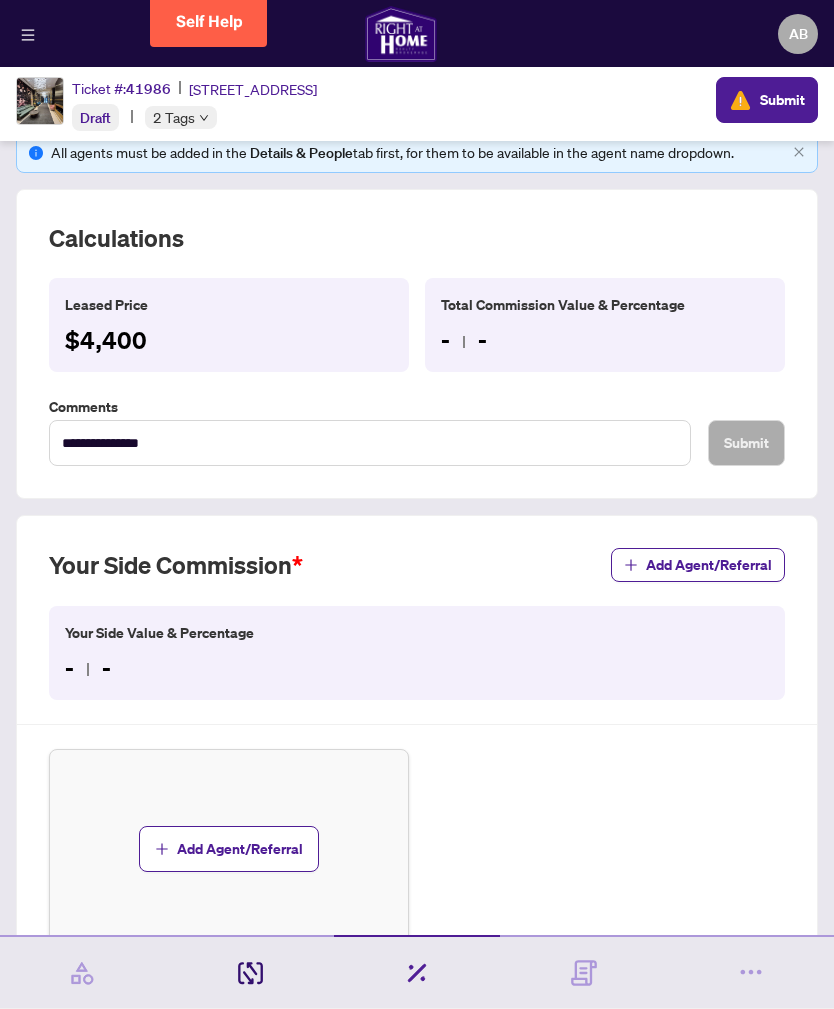 click 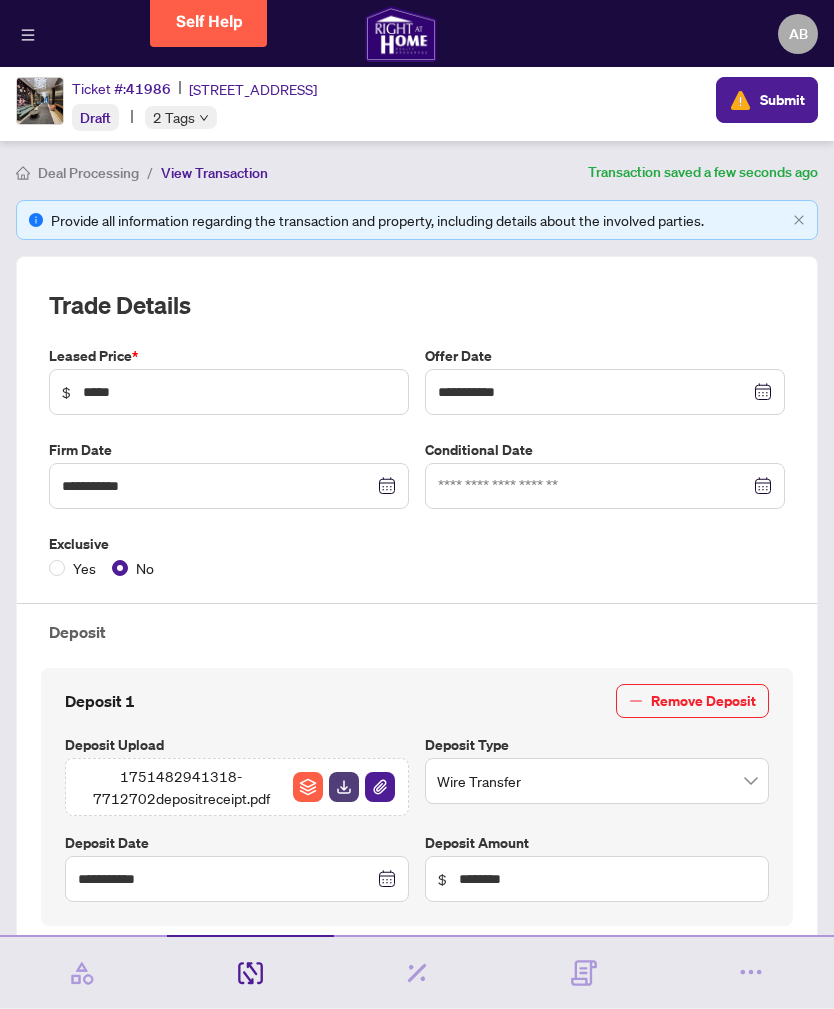 scroll, scrollTop: 0, scrollLeft: 0, axis: both 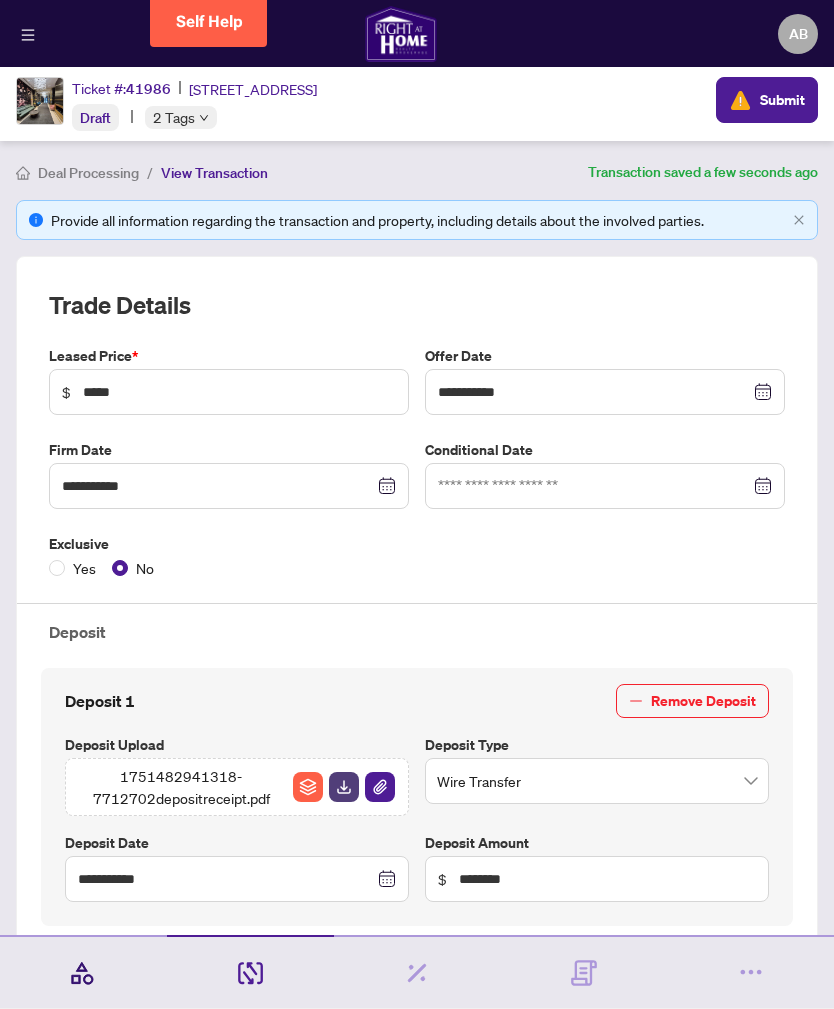 click 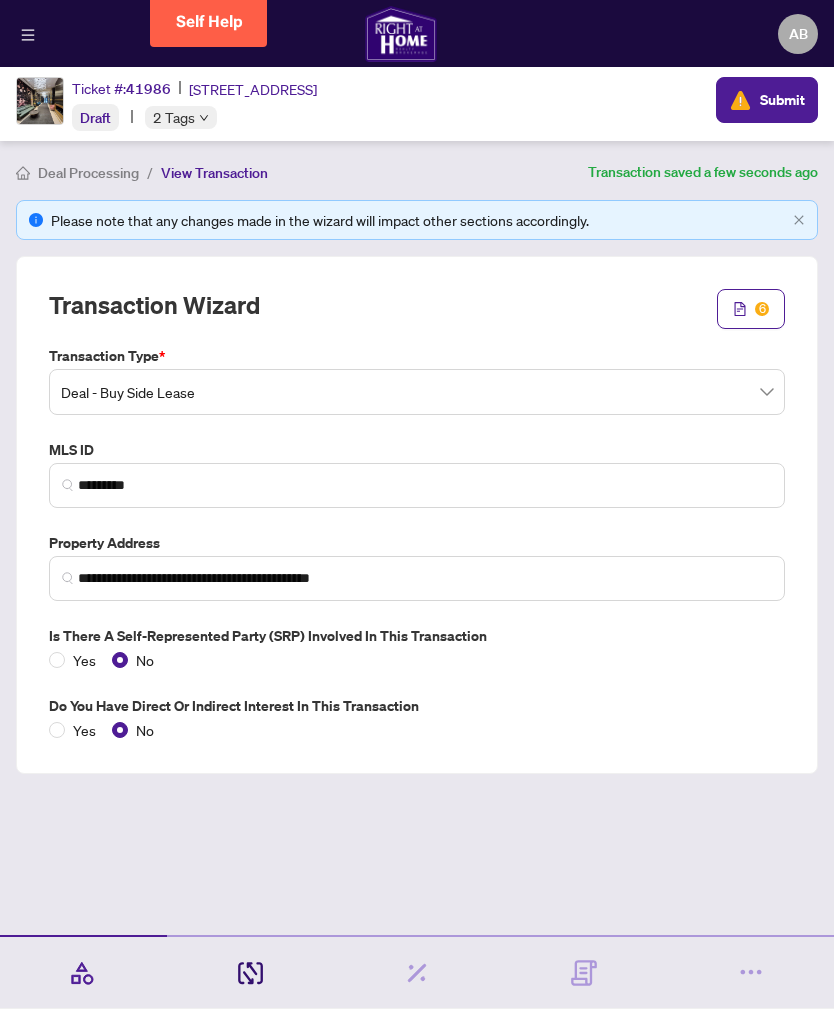 click 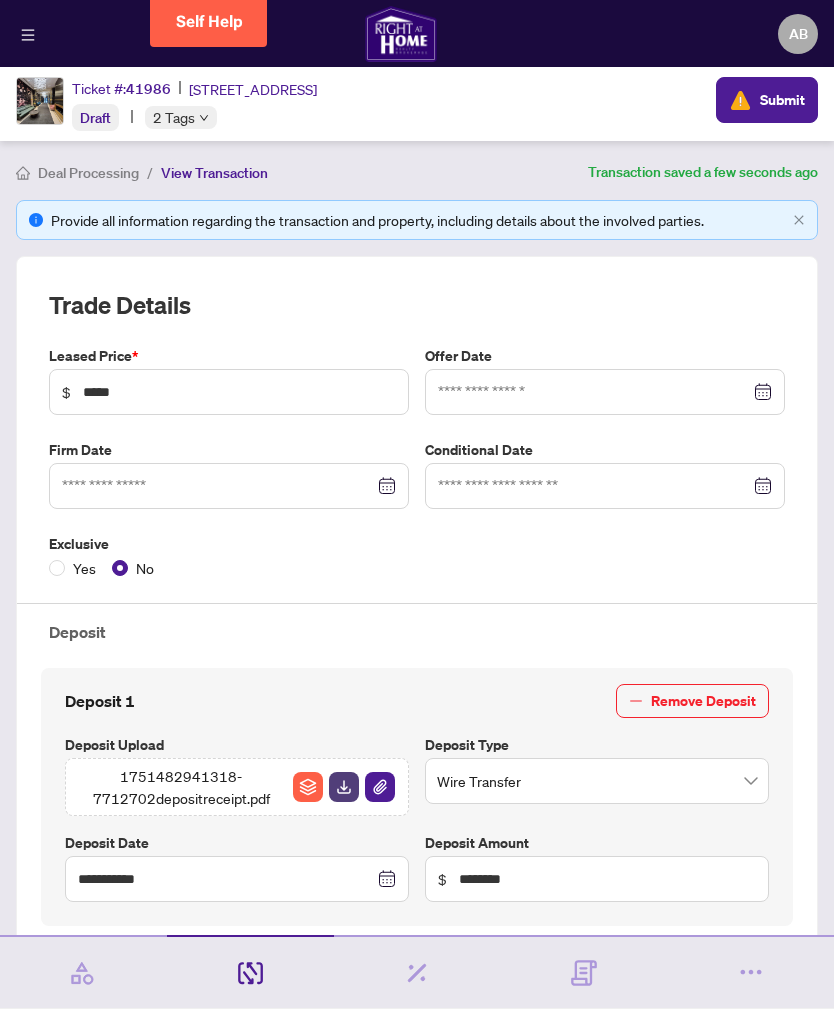 type on "**********" 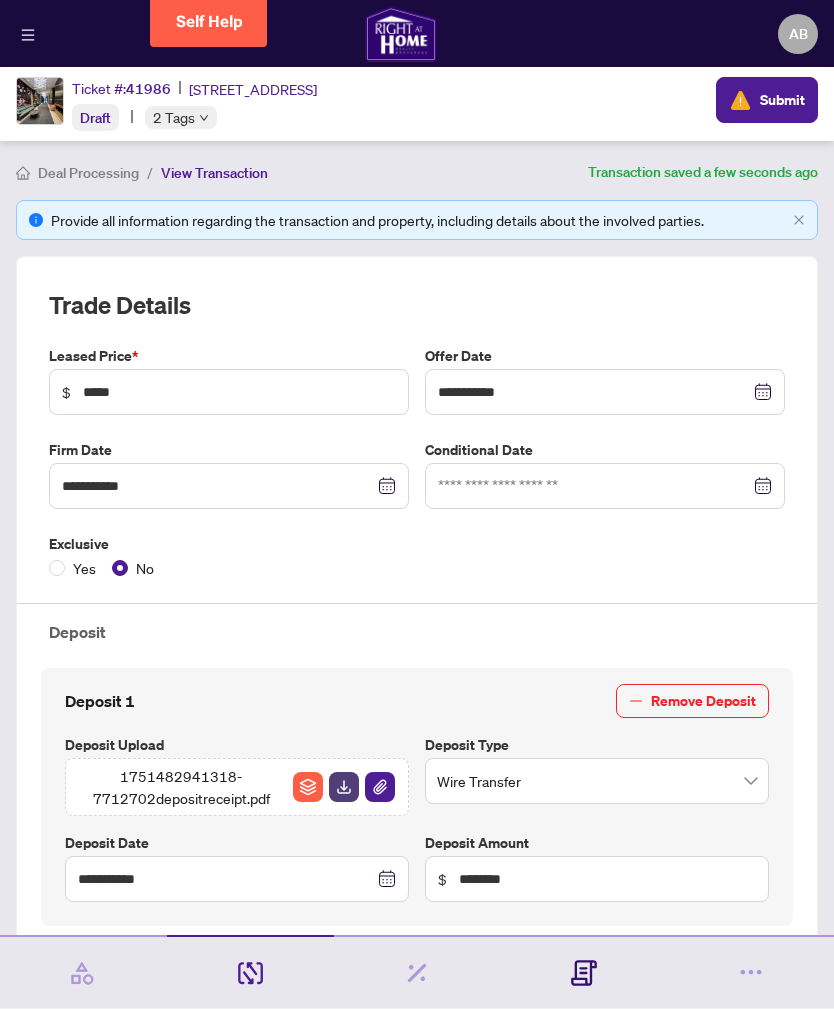 click 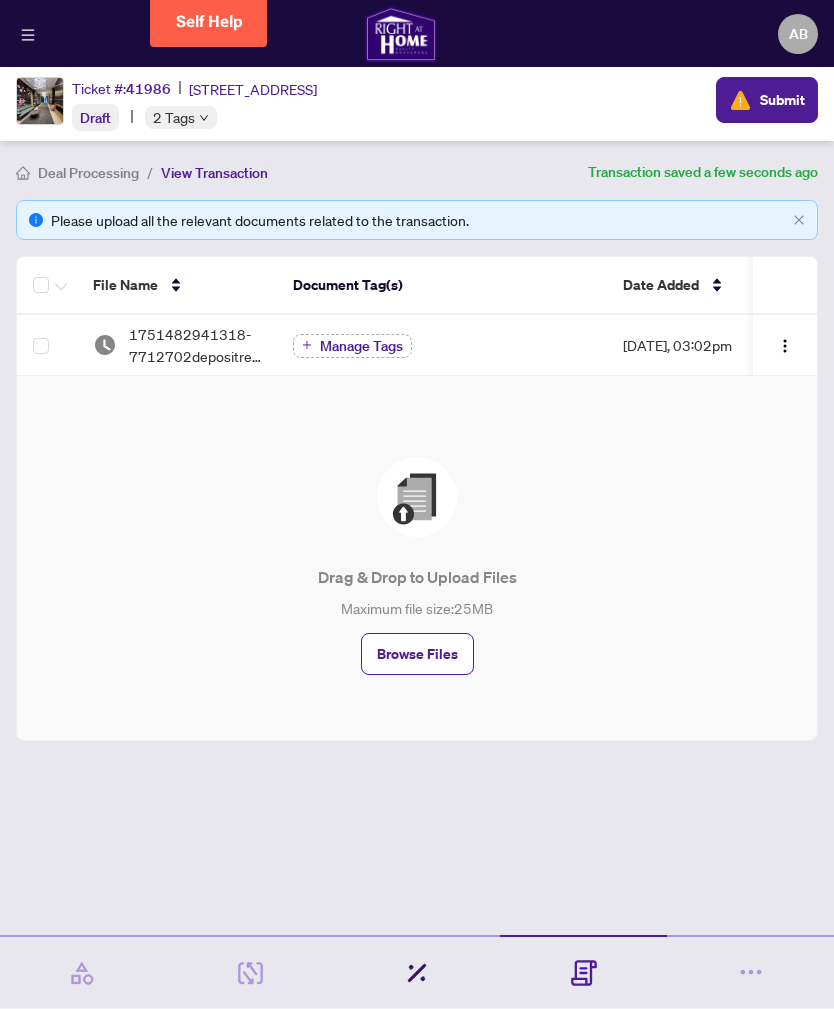 click 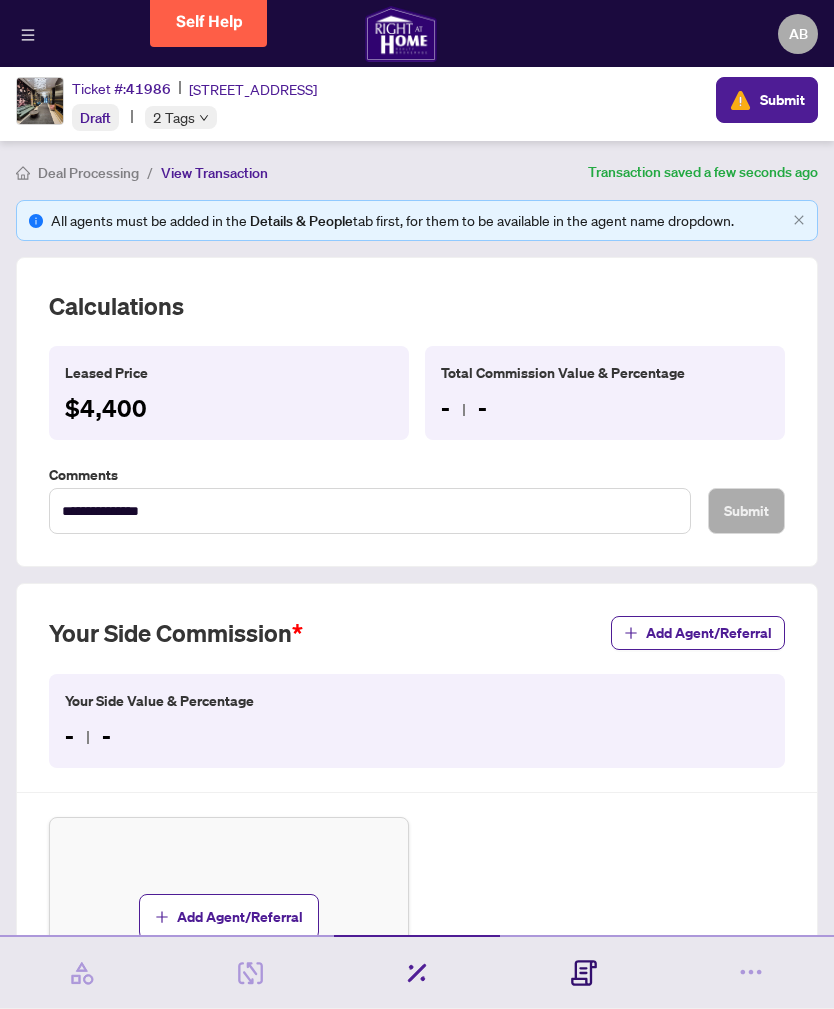 click 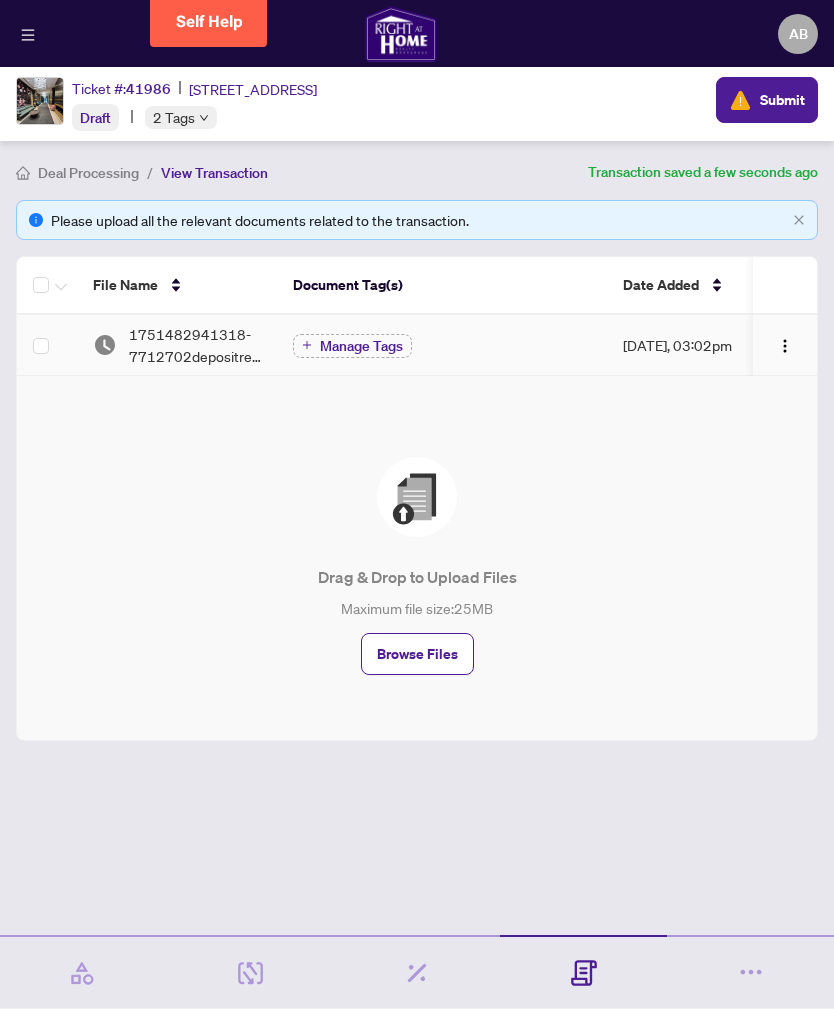 click on "1751482941318-7712702depositreceipt.pdf" at bounding box center [195, 345] 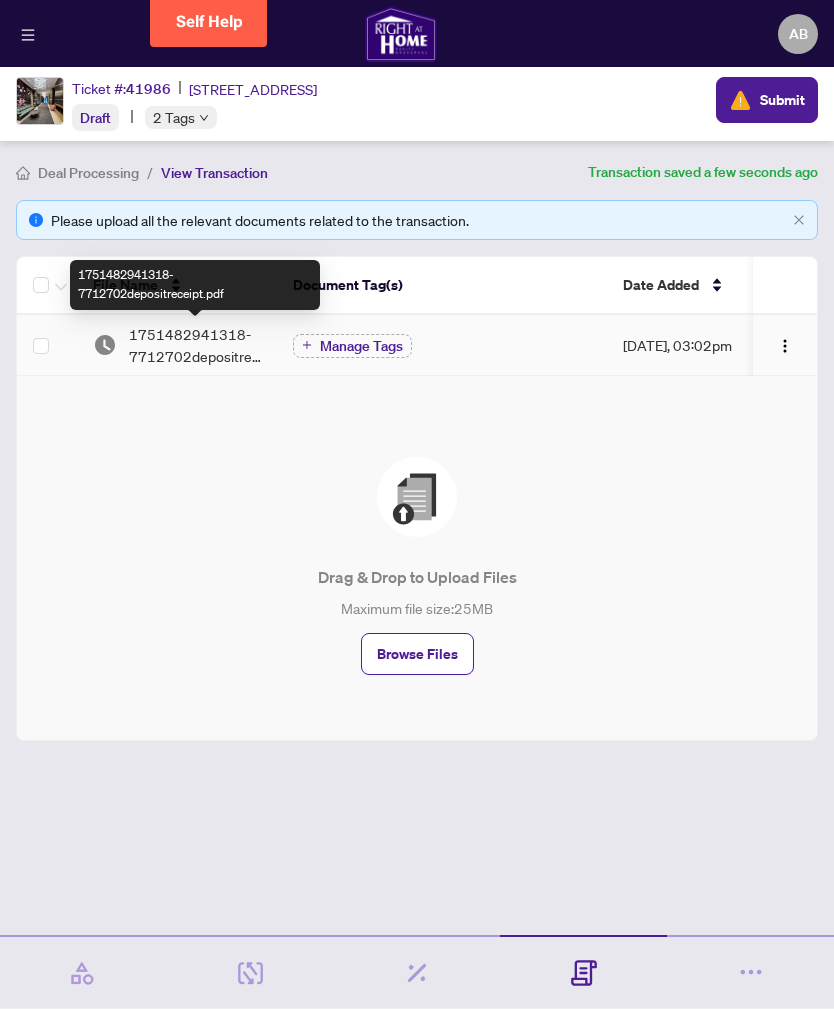 click on "1751482941318-7712702depositreceipt.pdf" at bounding box center [195, 285] 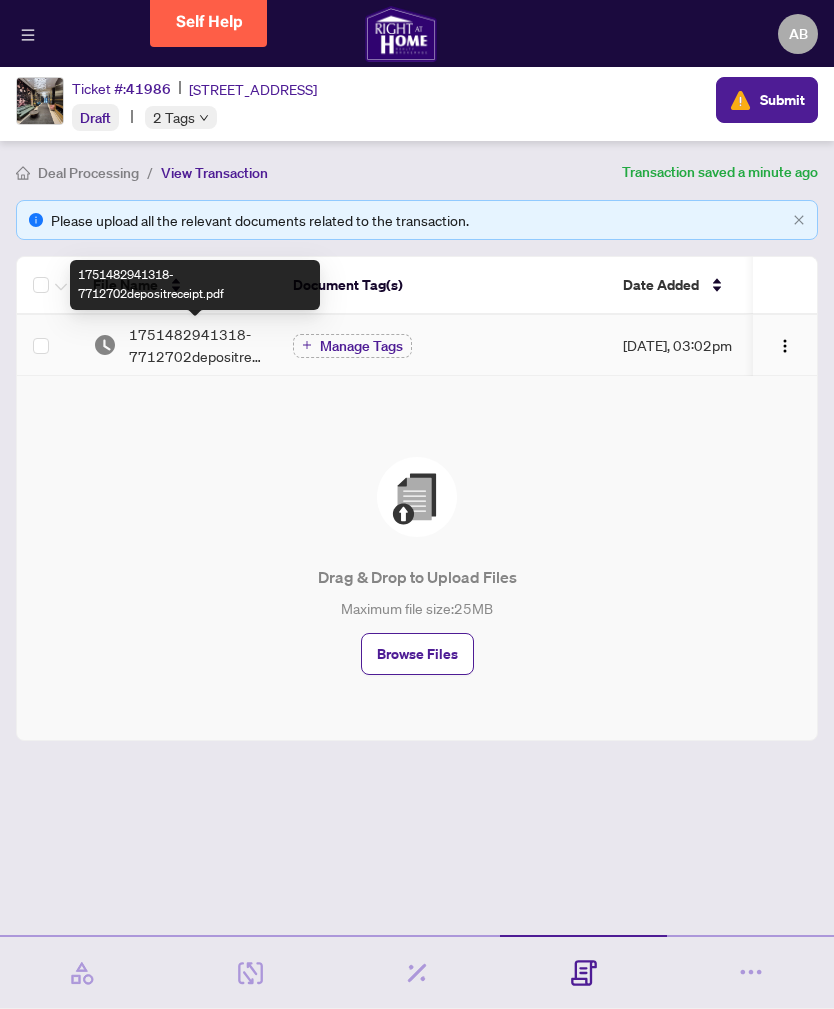 click on "1751482941318-7712702depositreceipt.pdf" at bounding box center [195, 285] 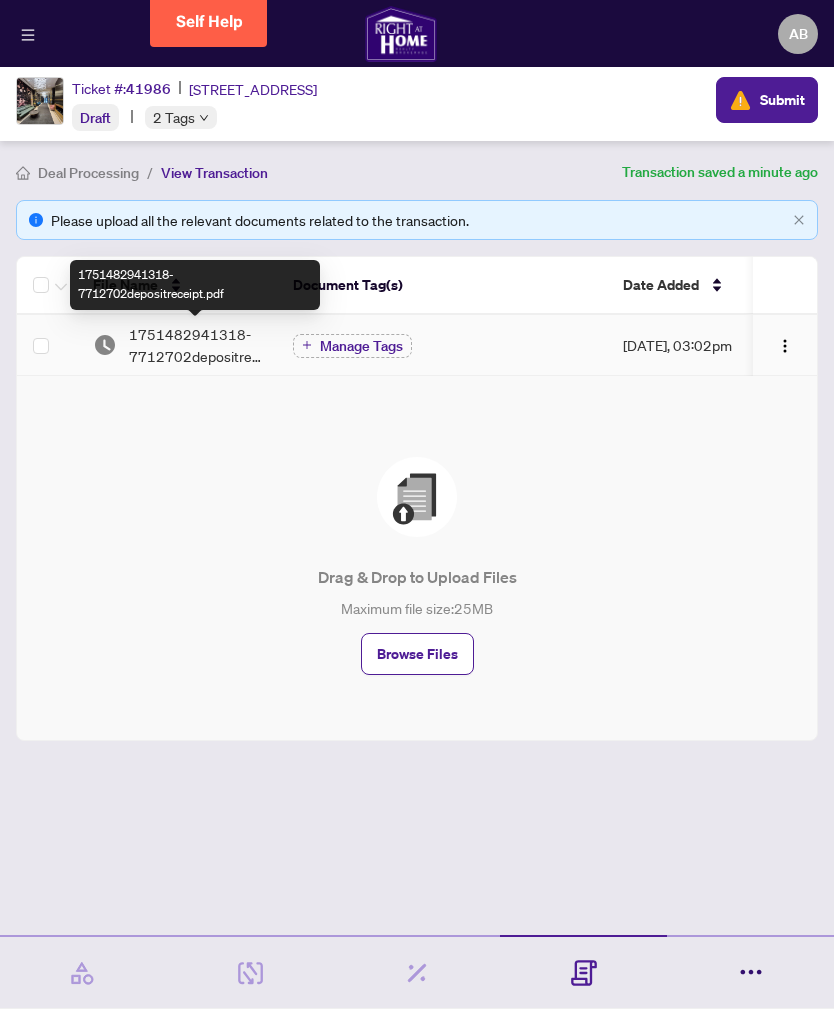 click 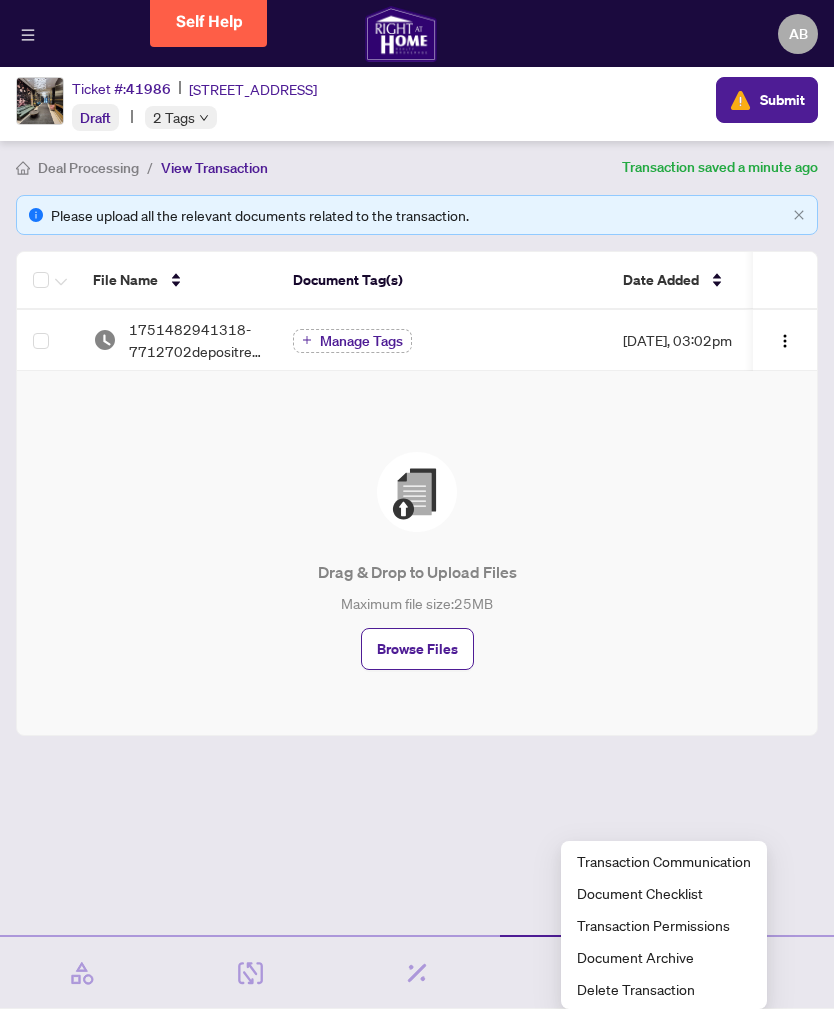 click on "Deal Processing / View Transaction Transaction saved   a minute ago Ticket #:  41986 [STREET_ADDRESS]   Draft 2 Tags Submit Document Checklist Transaction Communication Submit 2 Tags Transaction Wizard Required Details & People 2/2 Required Fields Completed Commission 0/1 Required Fields Completed Documents Required Please upload all the relevant documents related to the transaction. File Name Document Tag(s) Date Added Uploaded By             1751482941318-7712702depositreceipt.pdf Manage Tags [DATE], 03:02pm [PERSON_NAME] Drag & Drop to Upload Files Maximum file size:  25  MB Browse Files Previous Tab Next Tab" at bounding box center [417, 499] 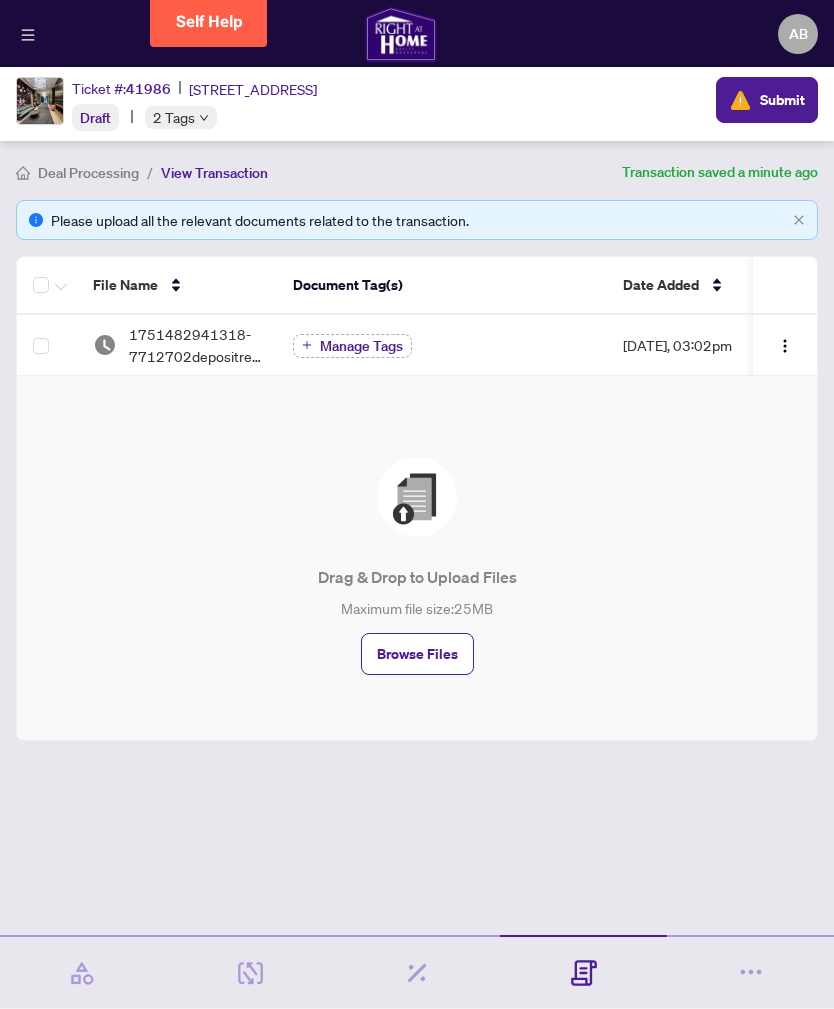 click 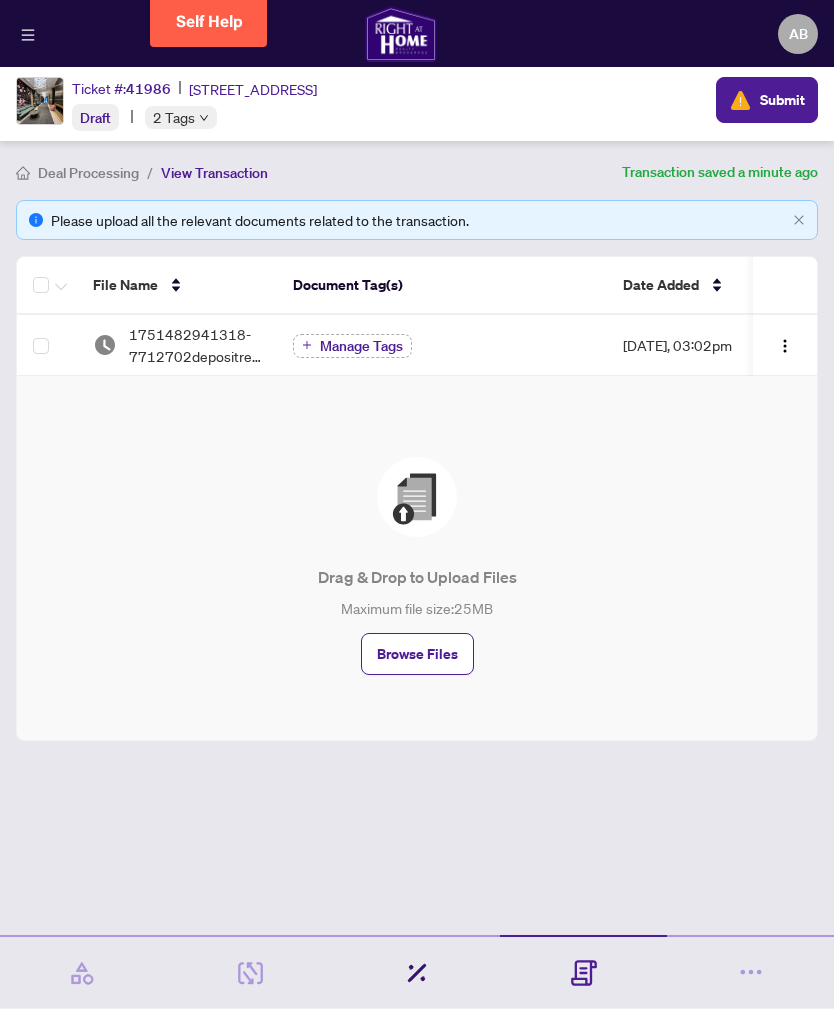 click 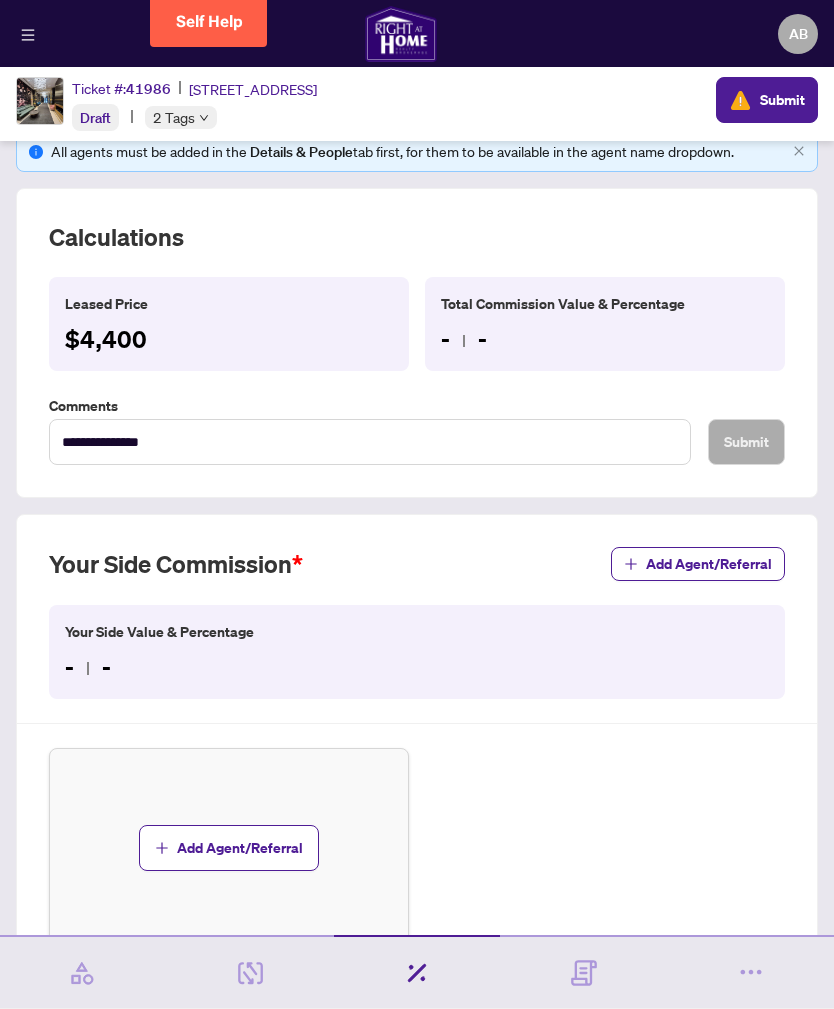 scroll, scrollTop: 68, scrollLeft: 0, axis: vertical 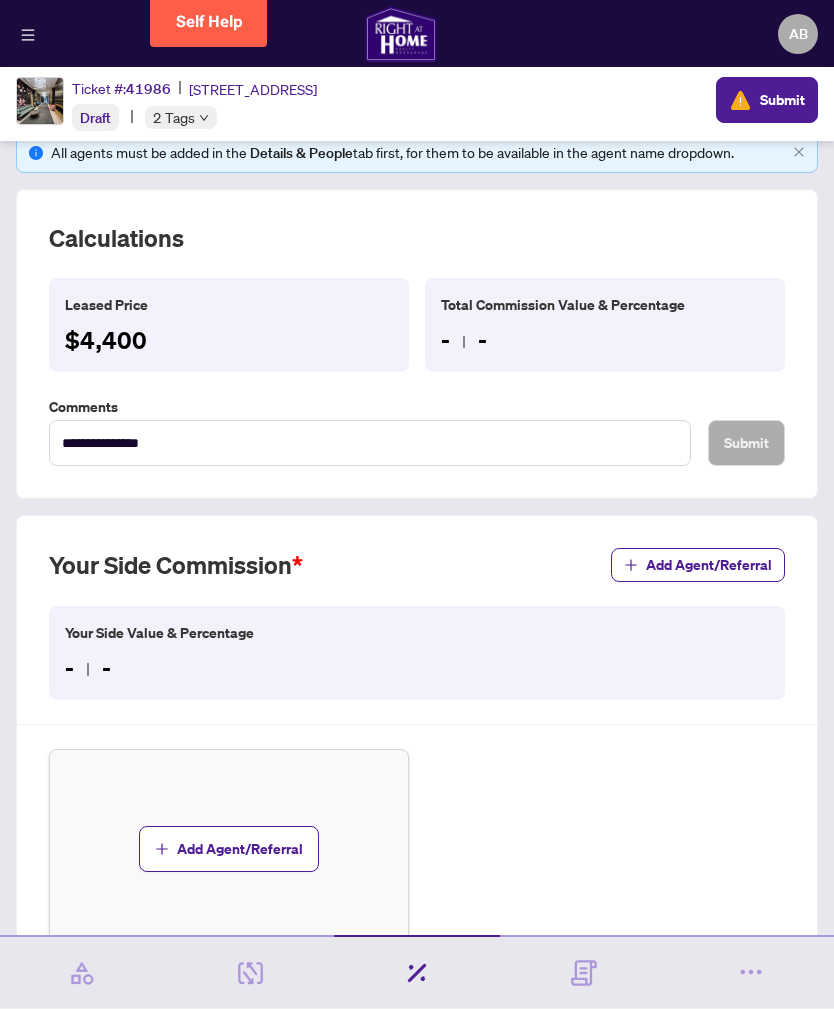 click on "Details & People 2/2 Required Fields Completed" at bounding box center [250, 972] 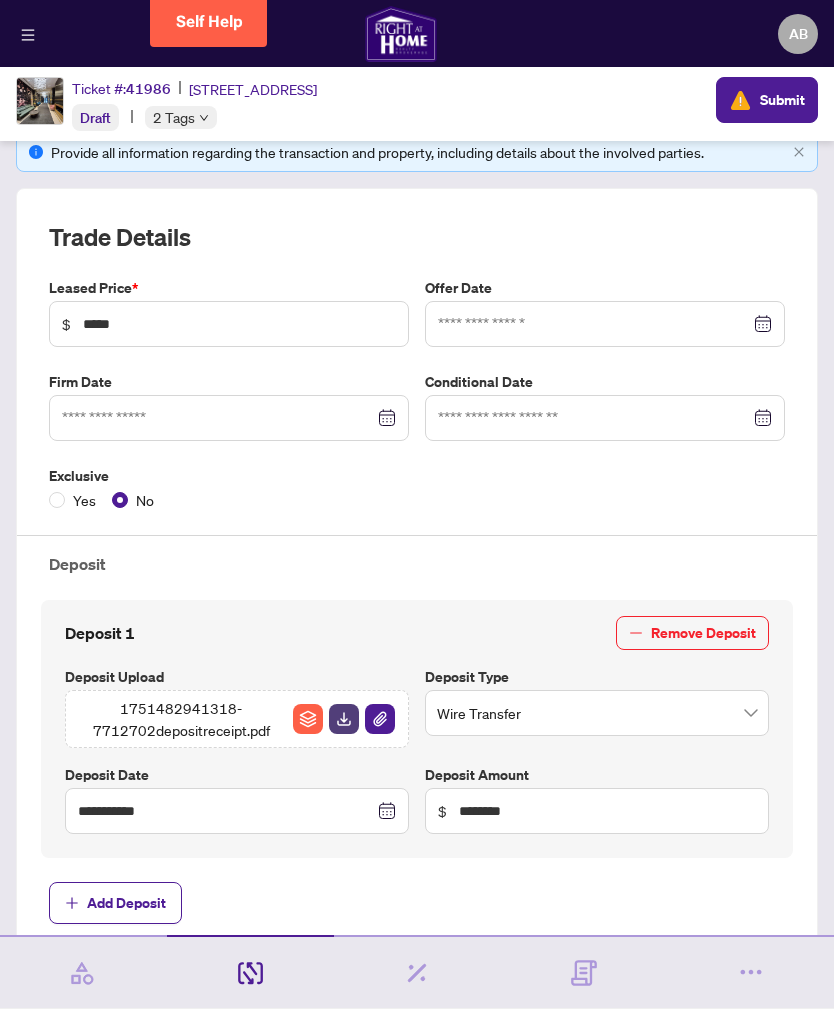 type on "**********" 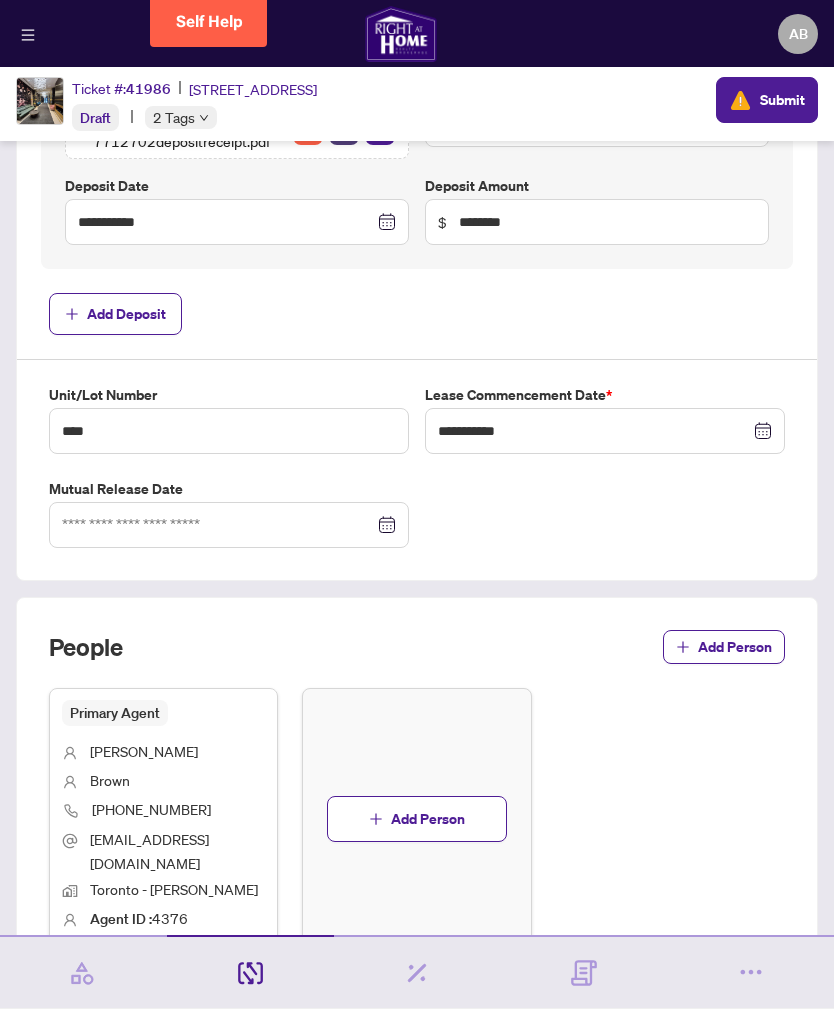 scroll, scrollTop: 655, scrollLeft: 0, axis: vertical 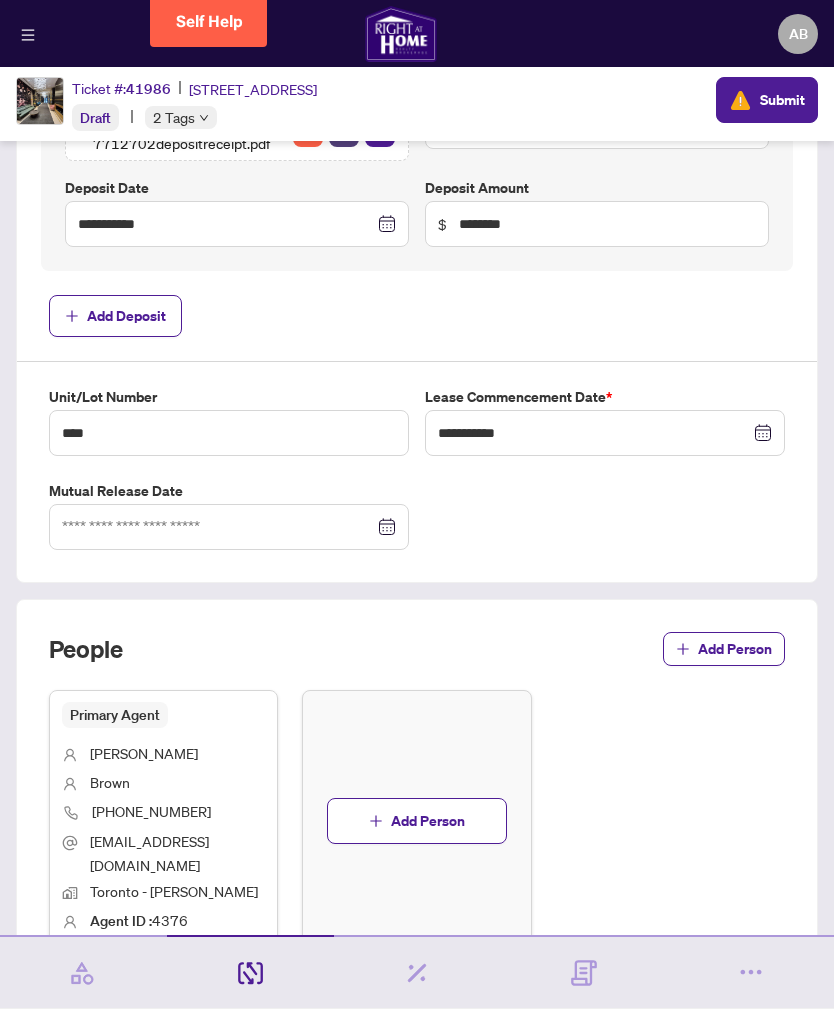 click on "Add Person" at bounding box center (428, 821) 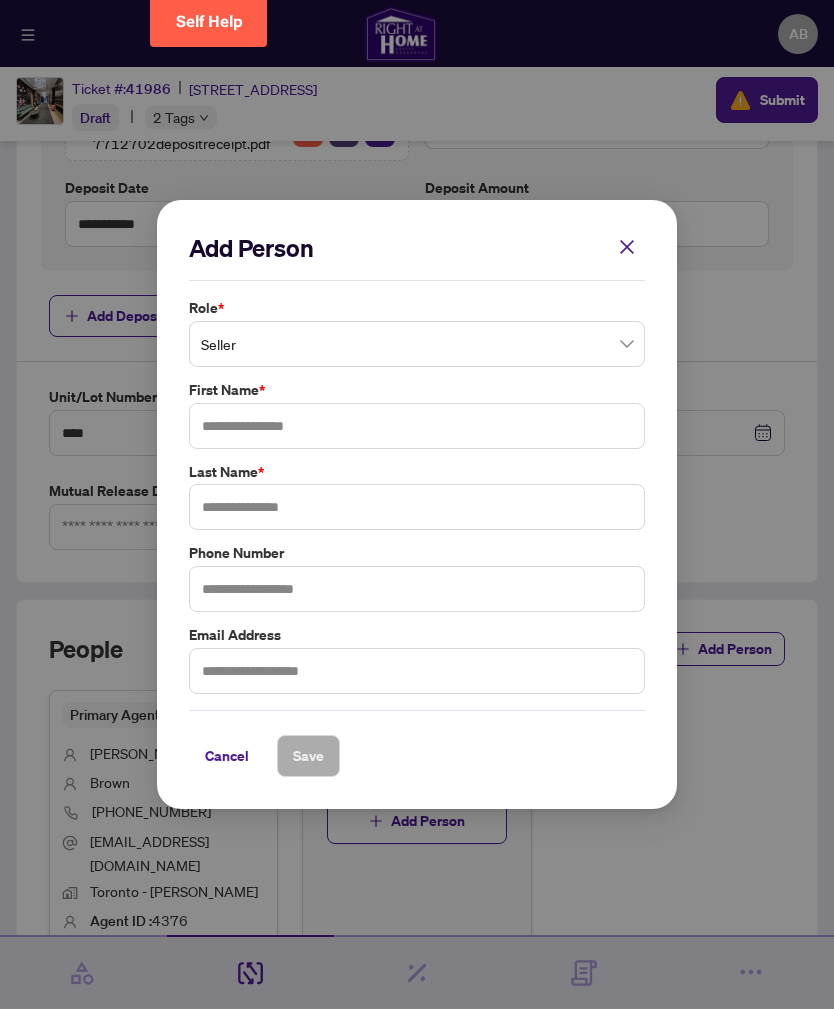click on "Seller" at bounding box center (417, 344) 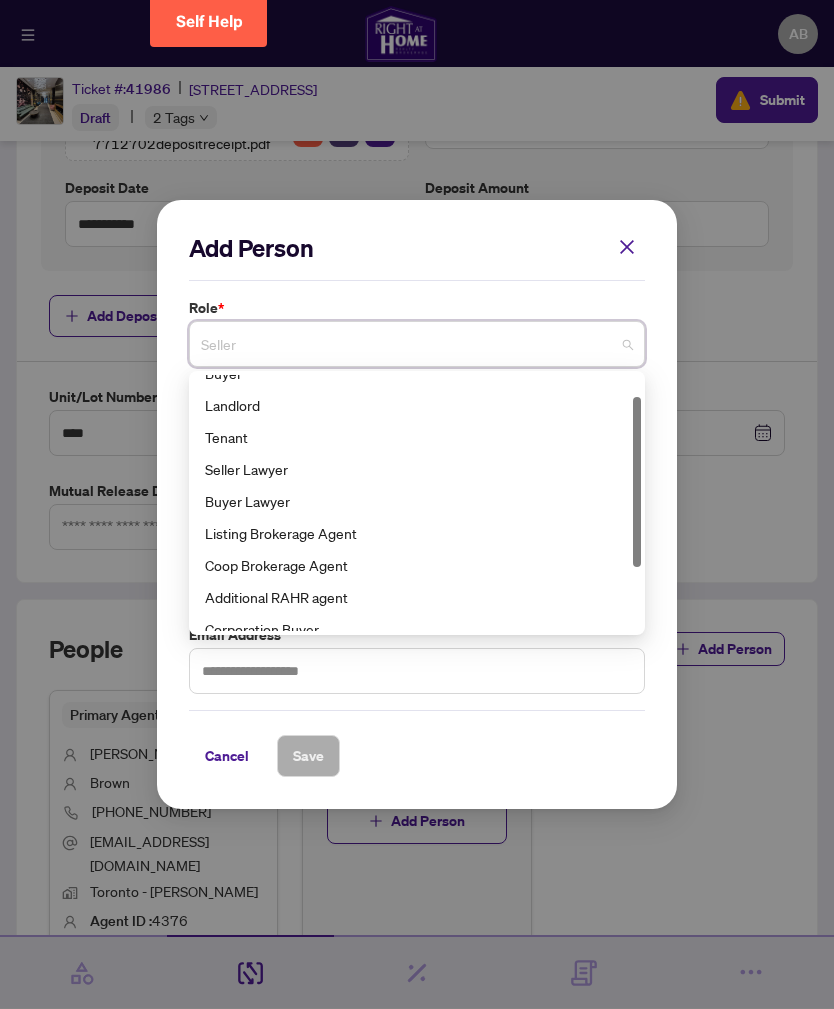 scroll, scrollTop: 54, scrollLeft: 0, axis: vertical 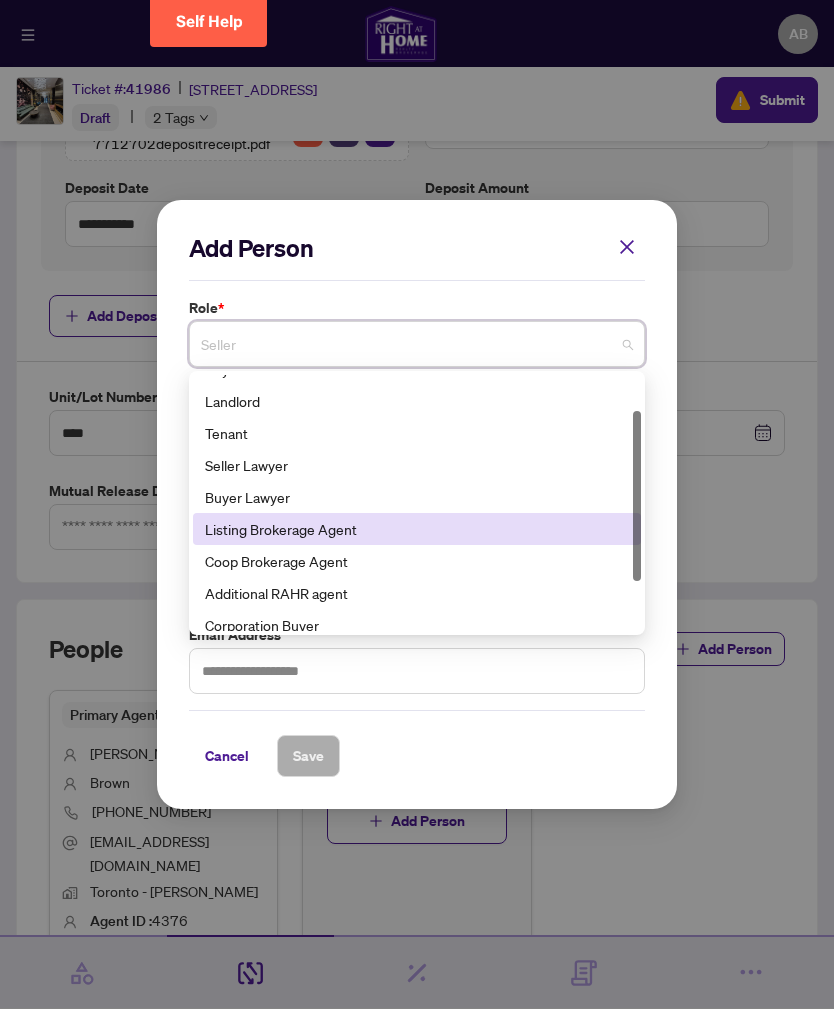 click on "Listing Brokerage Agent" at bounding box center [417, 529] 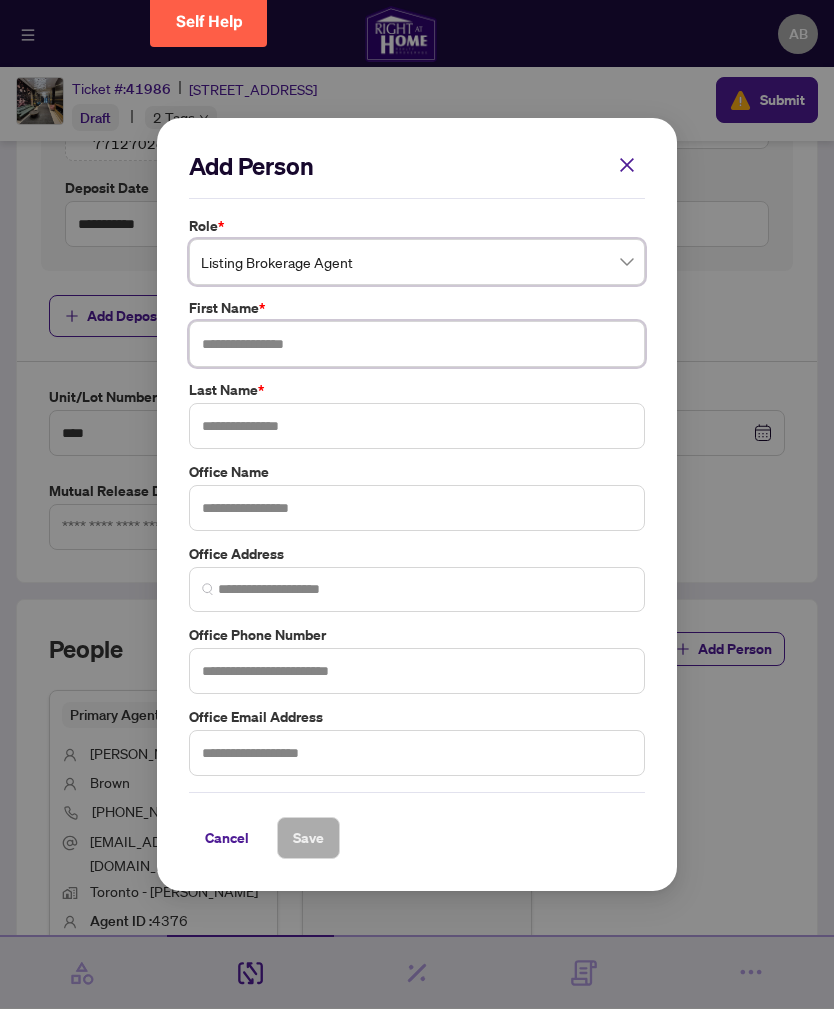 click at bounding box center (417, 344) 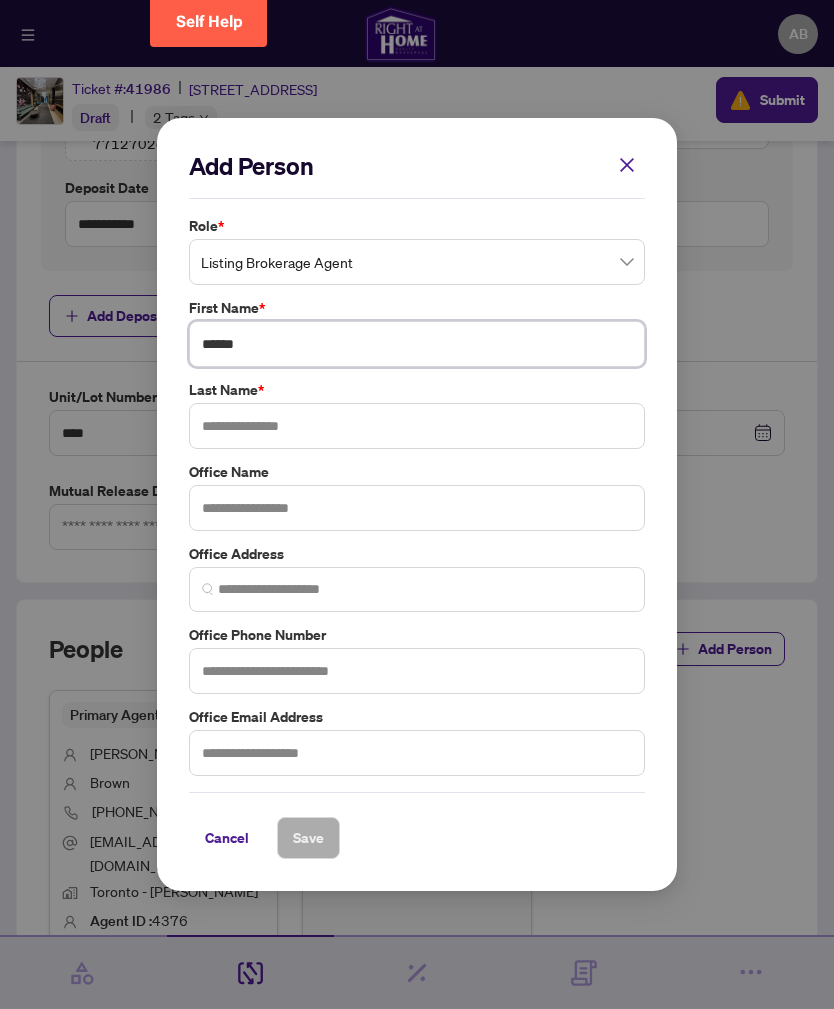 type on "******" 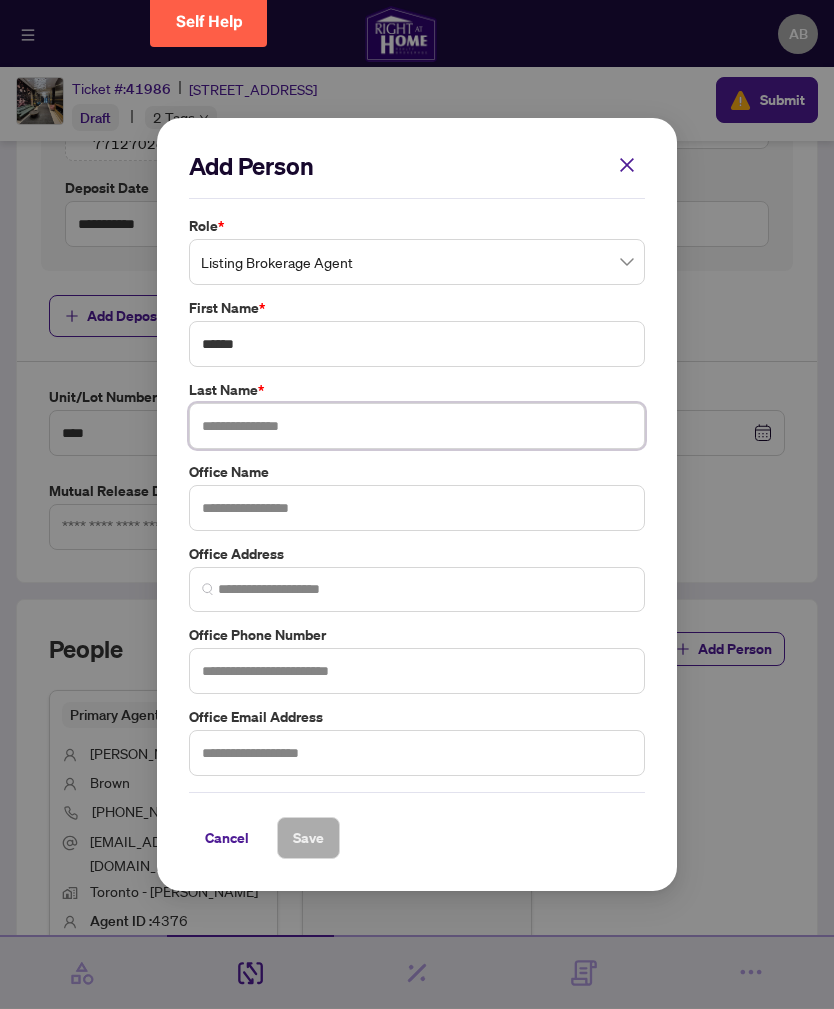 click at bounding box center (417, 426) 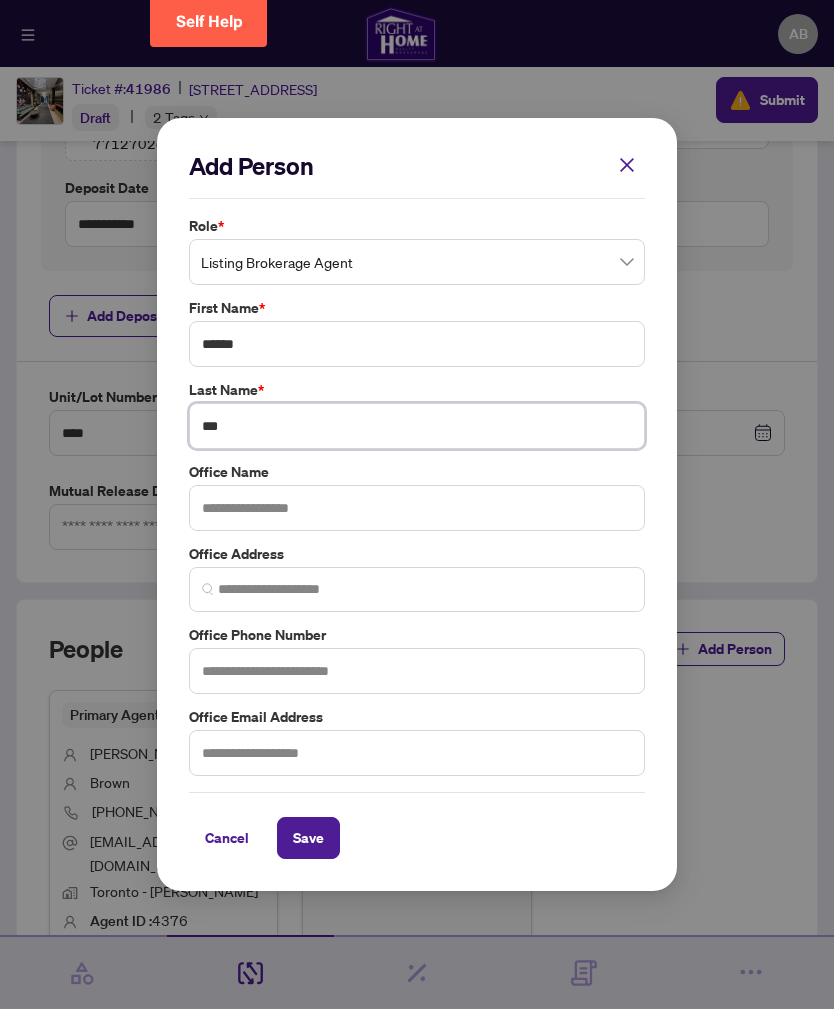 scroll, scrollTop: 655, scrollLeft: 0, axis: vertical 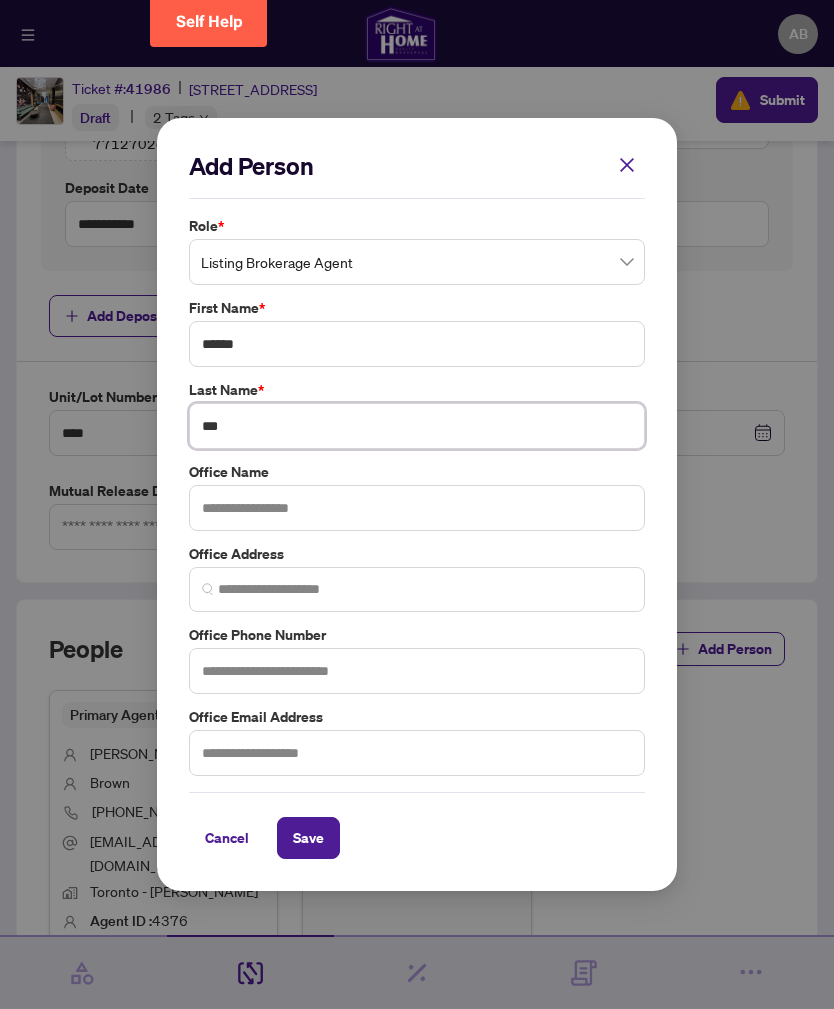 click on "***" at bounding box center (417, 426) 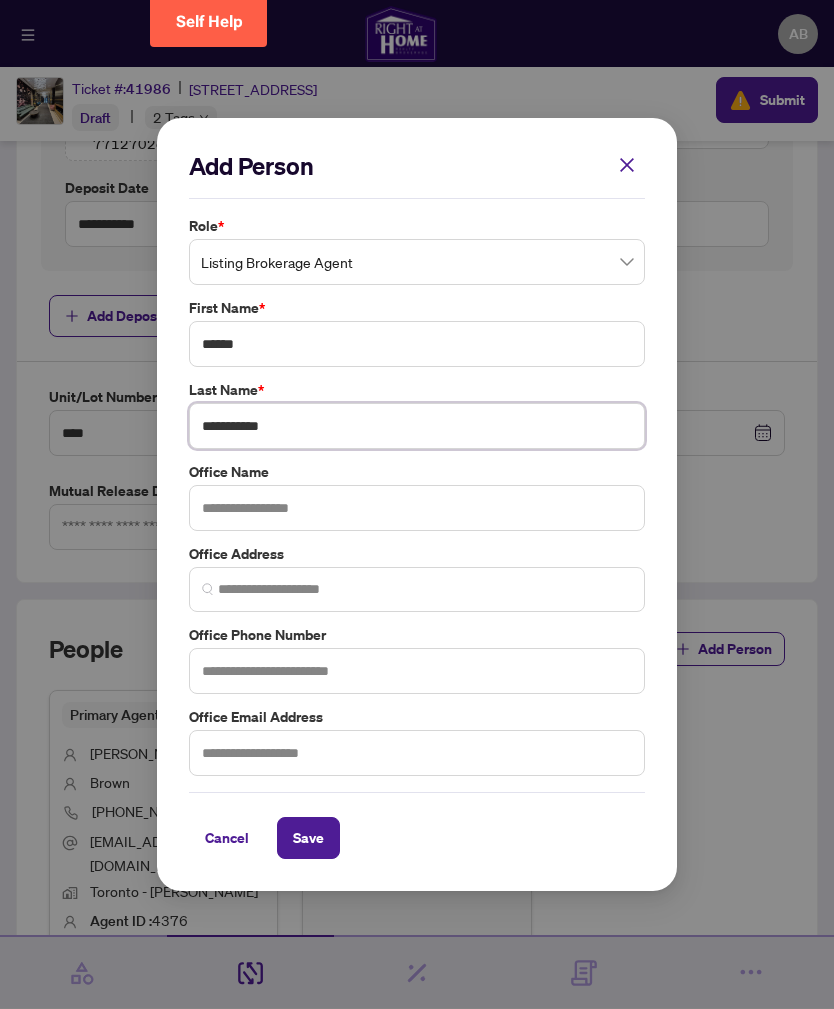type on "**********" 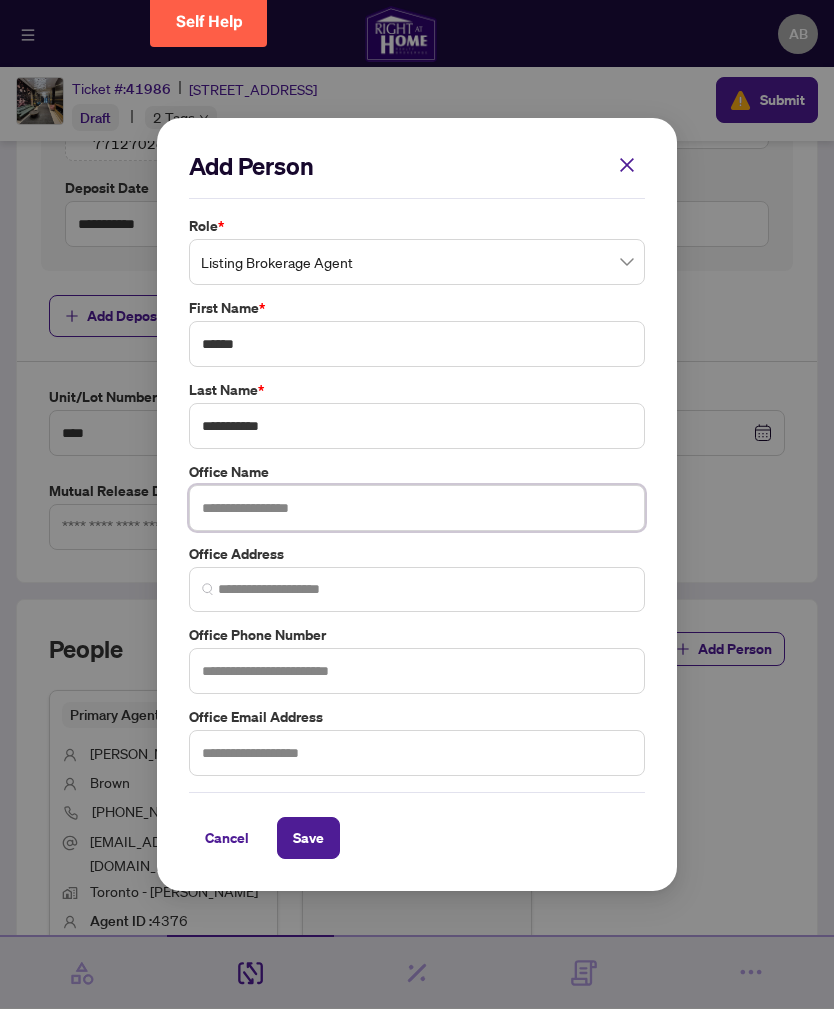 click at bounding box center [417, 508] 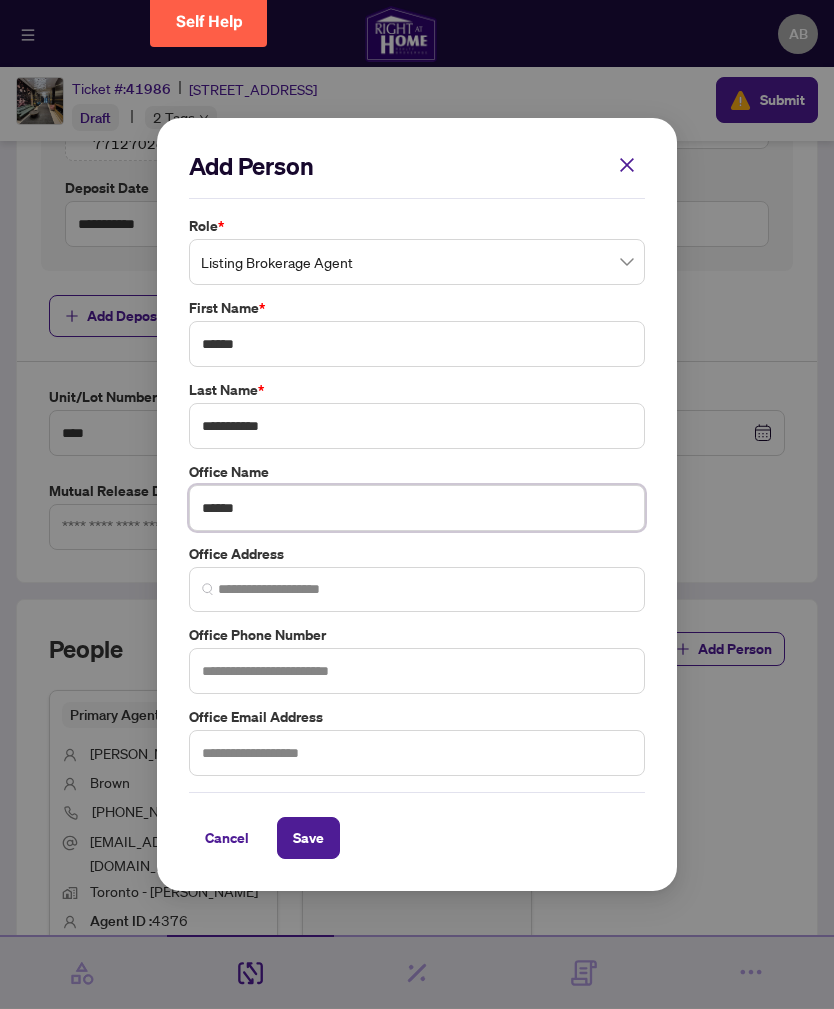 scroll, scrollTop: 509, scrollLeft: 0, axis: vertical 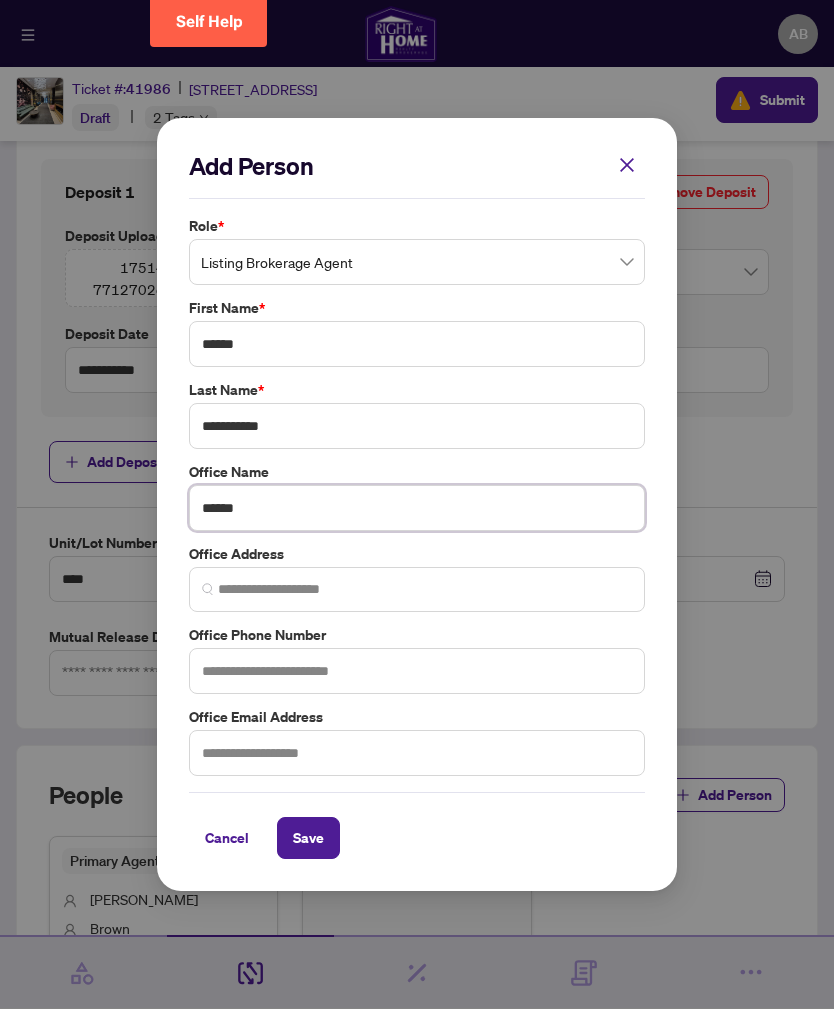 click on "******" at bounding box center (417, 508) 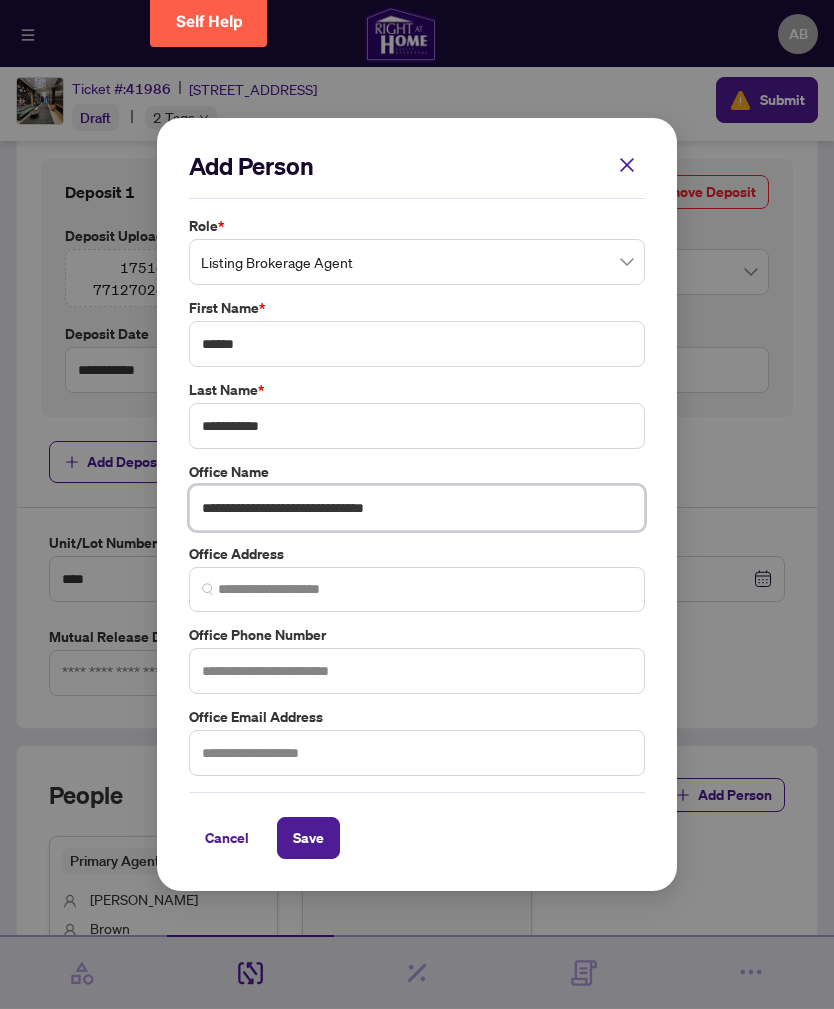 type on "**********" 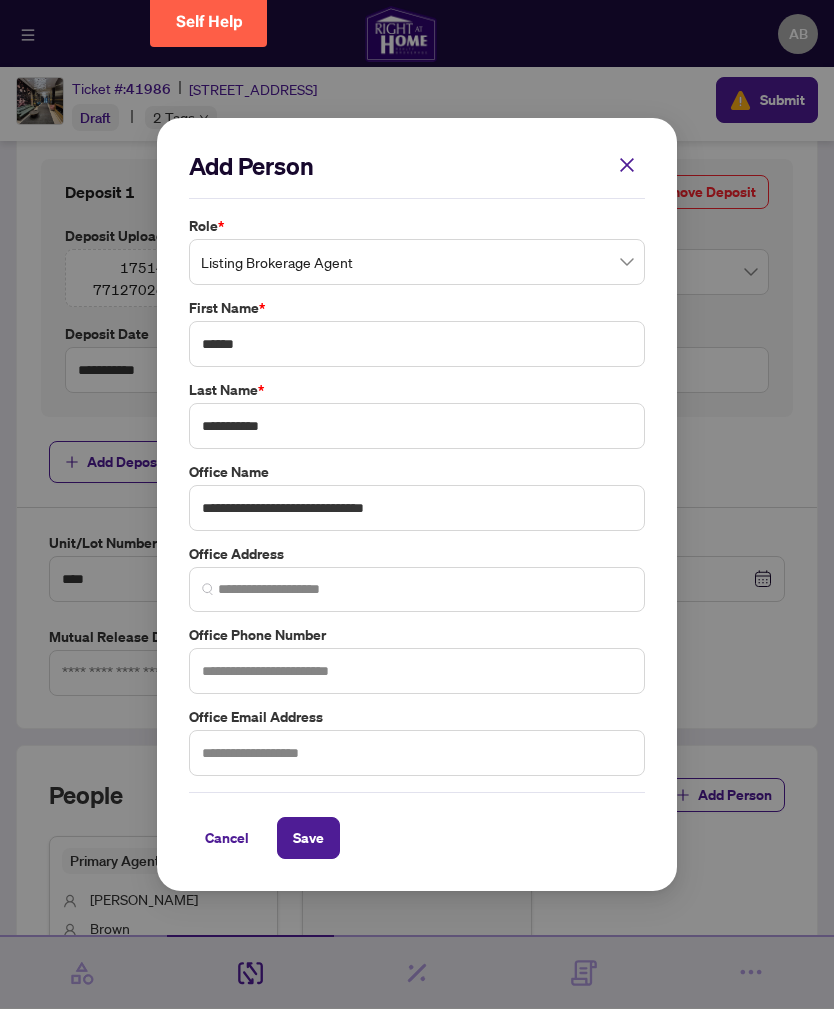 click on "Office Address" at bounding box center [417, 554] 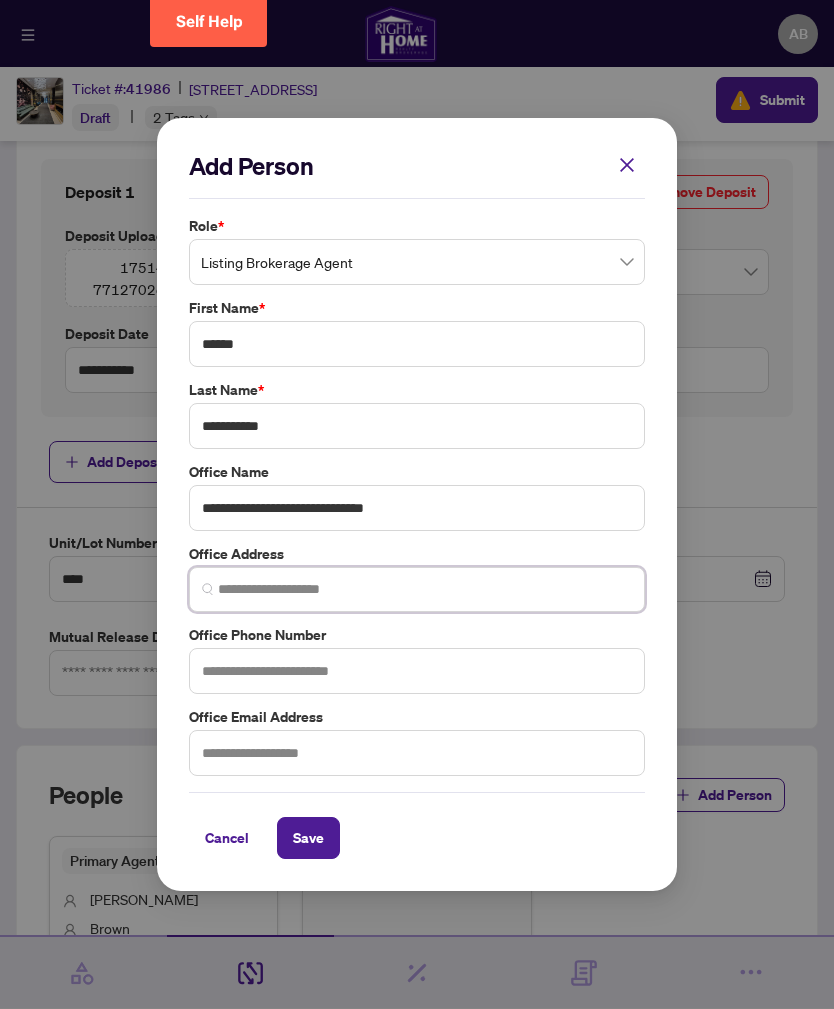 click at bounding box center (425, 589) 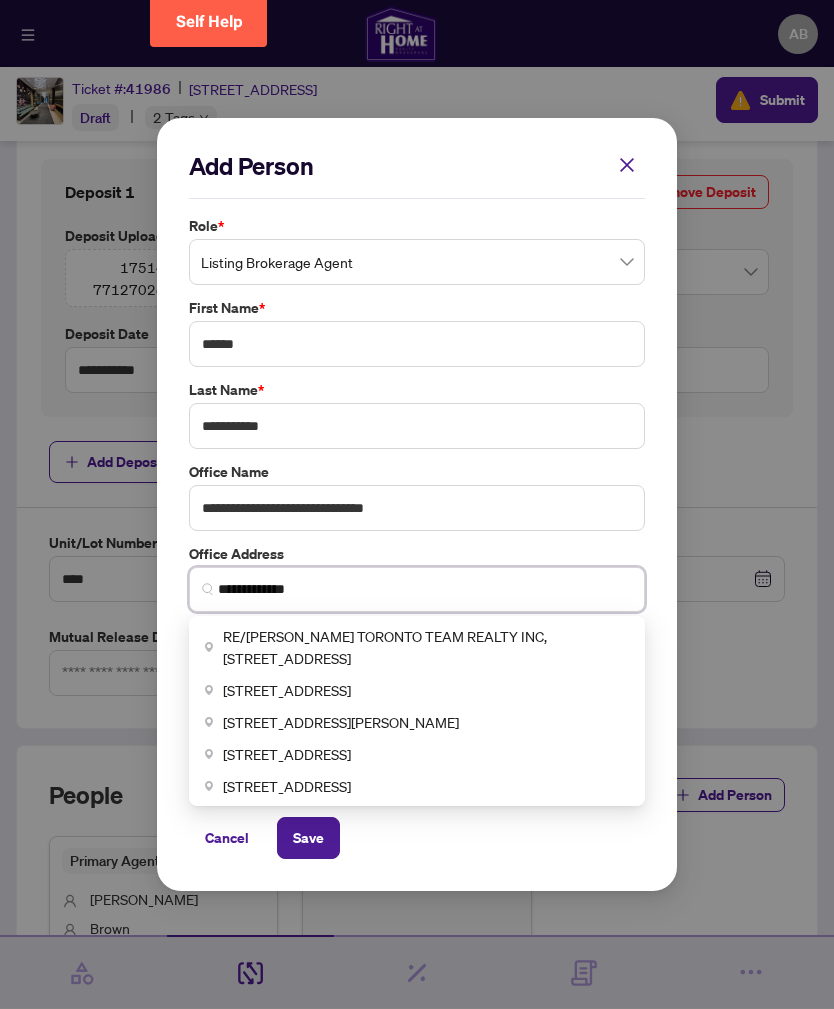 click on "RE/[PERSON_NAME] TORONTO TEAM REALTY INC, [STREET_ADDRESS]" at bounding box center (426, 647) 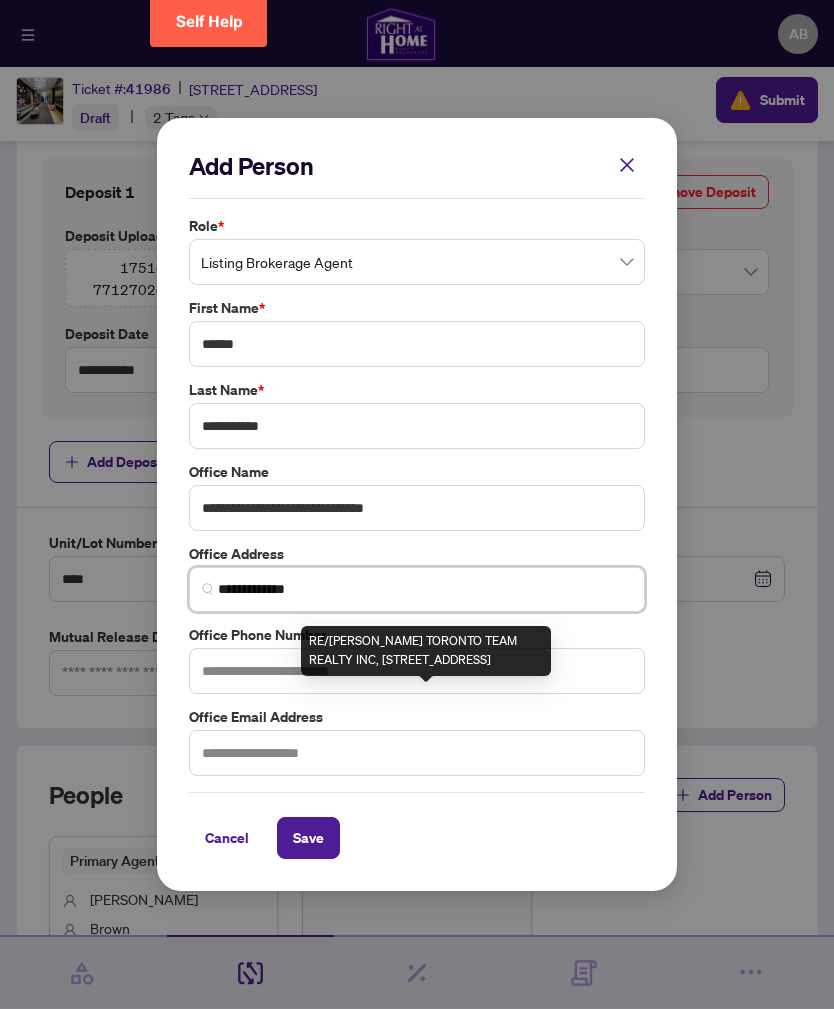 type on "**********" 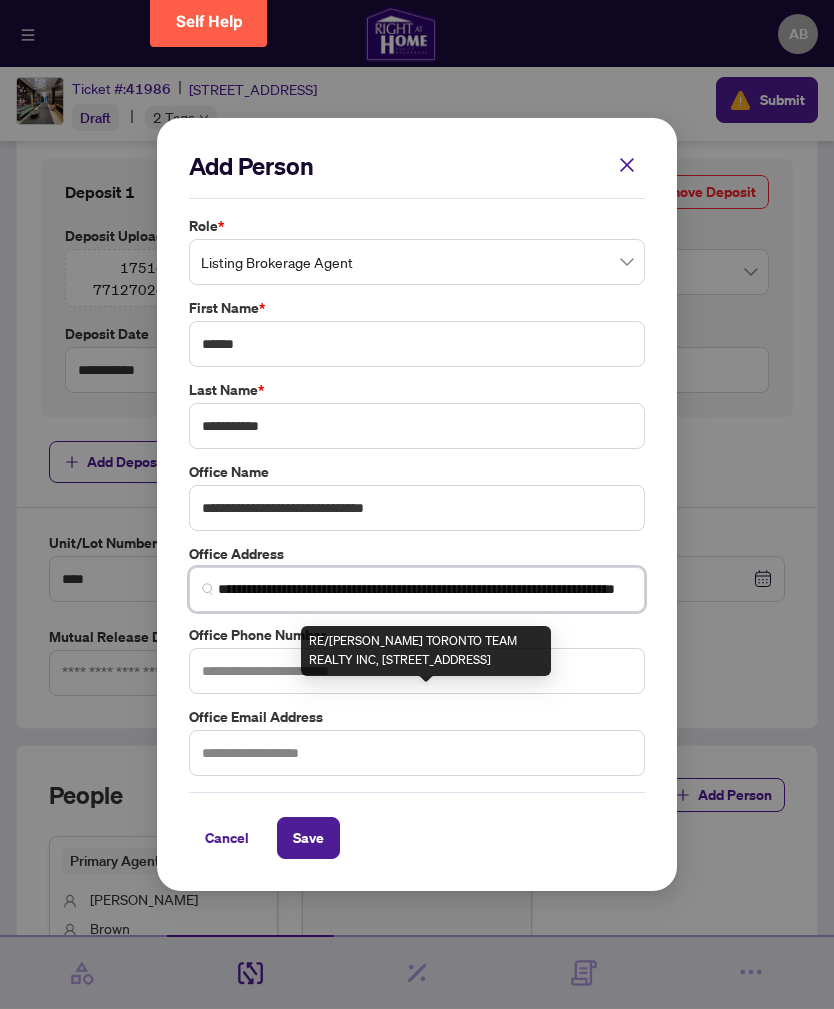 click on "RE/[PERSON_NAME] TORONTO TEAM REALTY INC, [STREET_ADDRESS]" at bounding box center [426, 651] 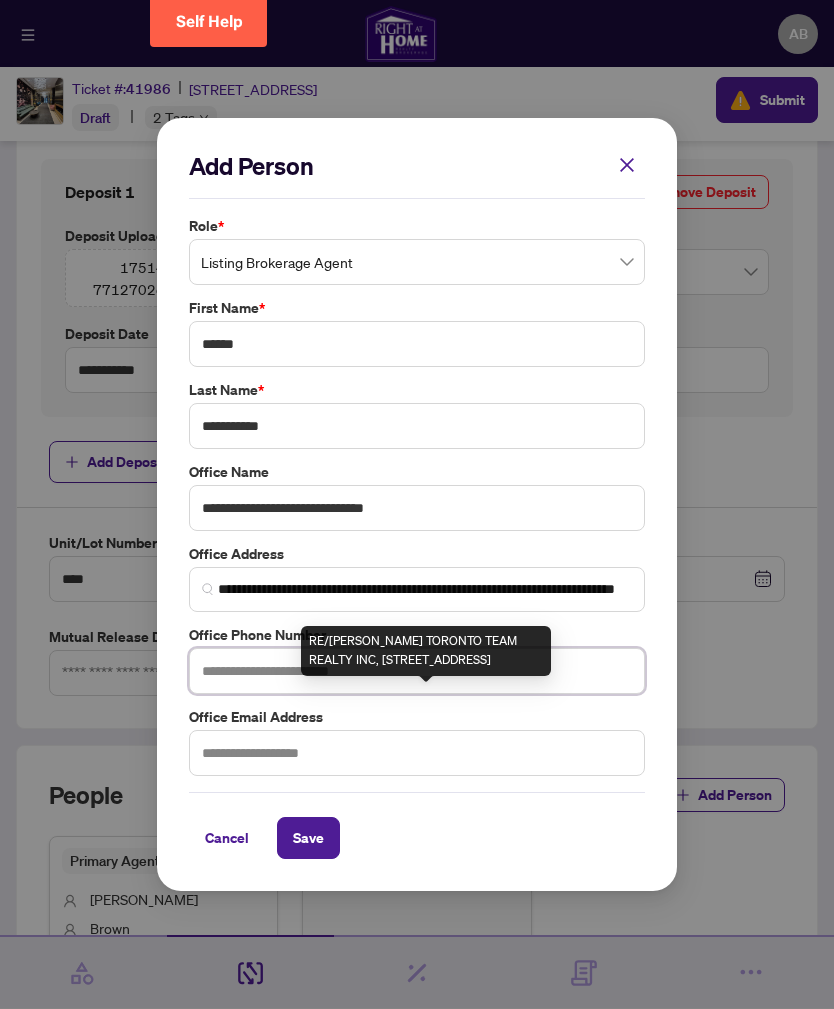 click at bounding box center (417, 671) 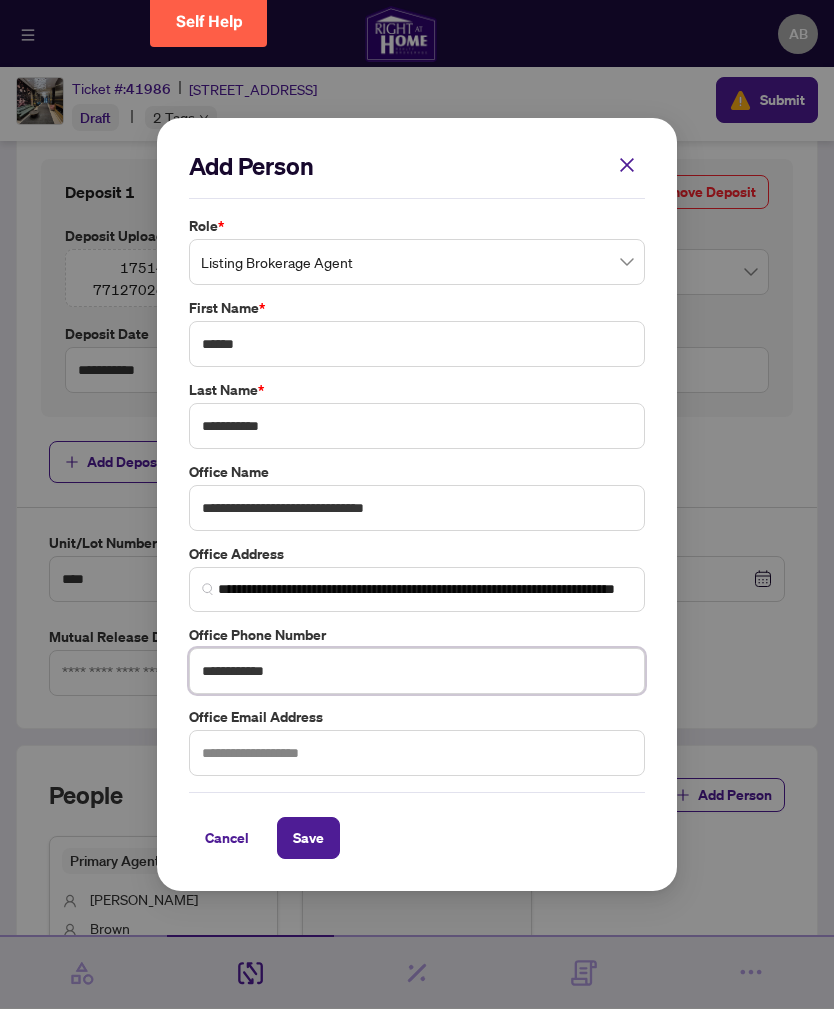 type on "**********" 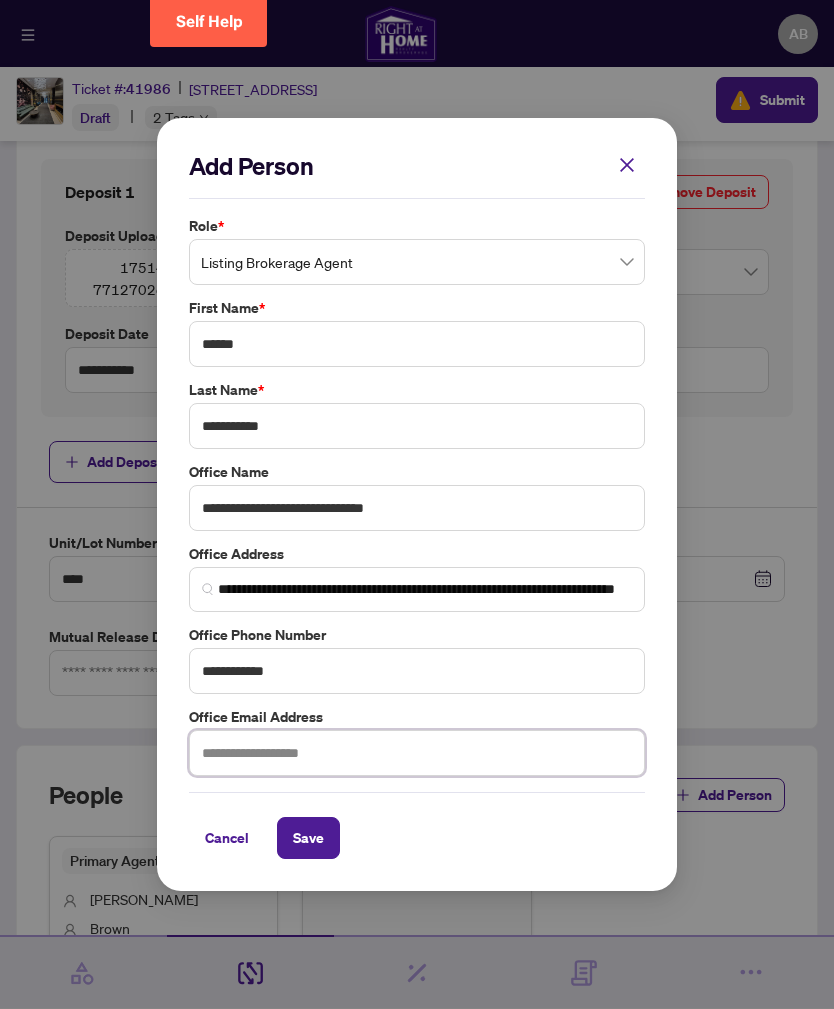 click at bounding box center (417, 753) 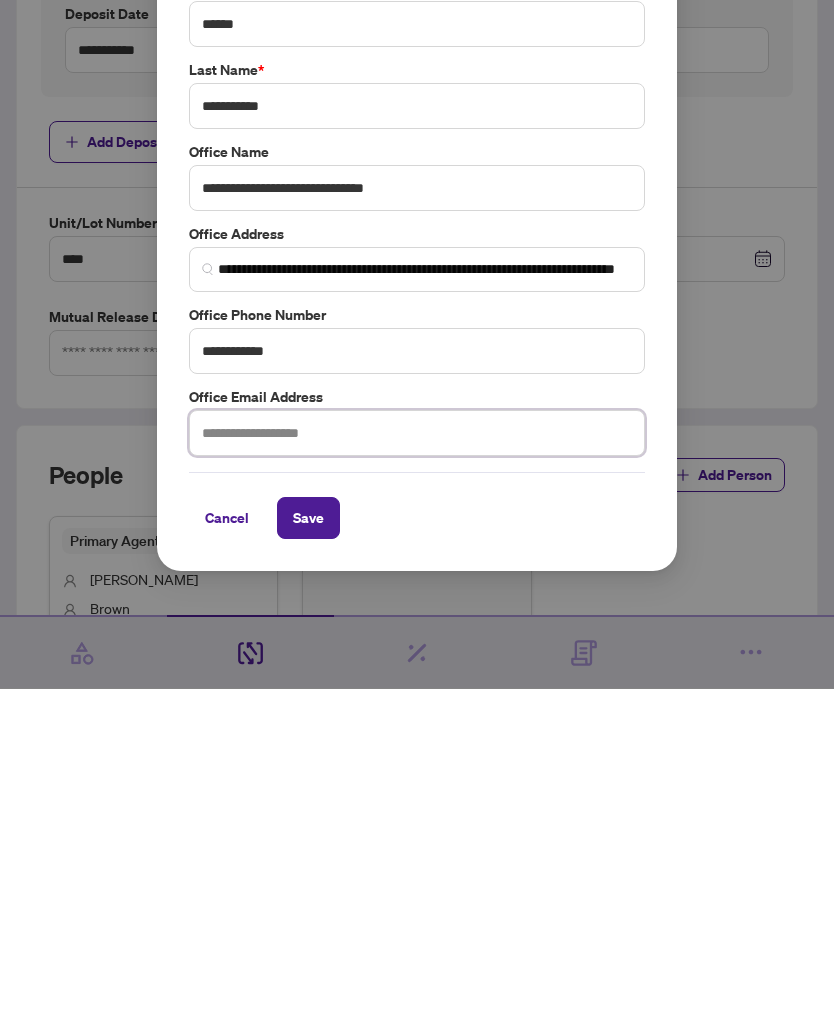 click at bounding box center [417, 753] 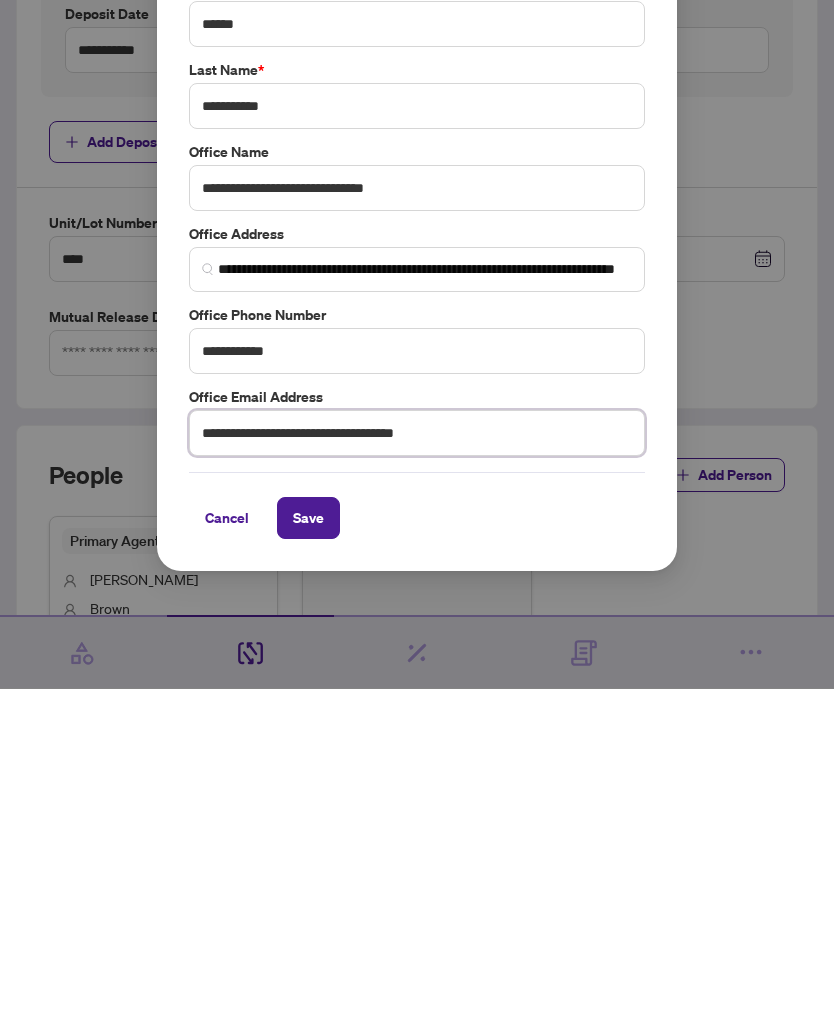 type on "**********" 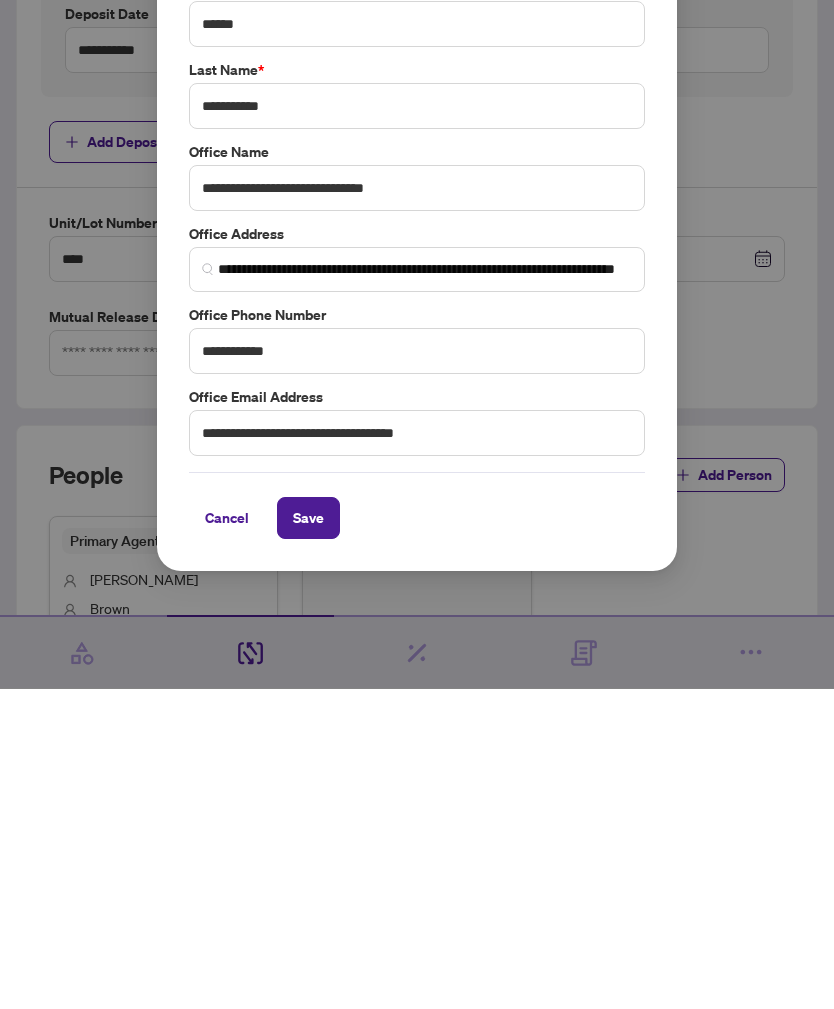 click on "Save" at bounding box center (308, 838) 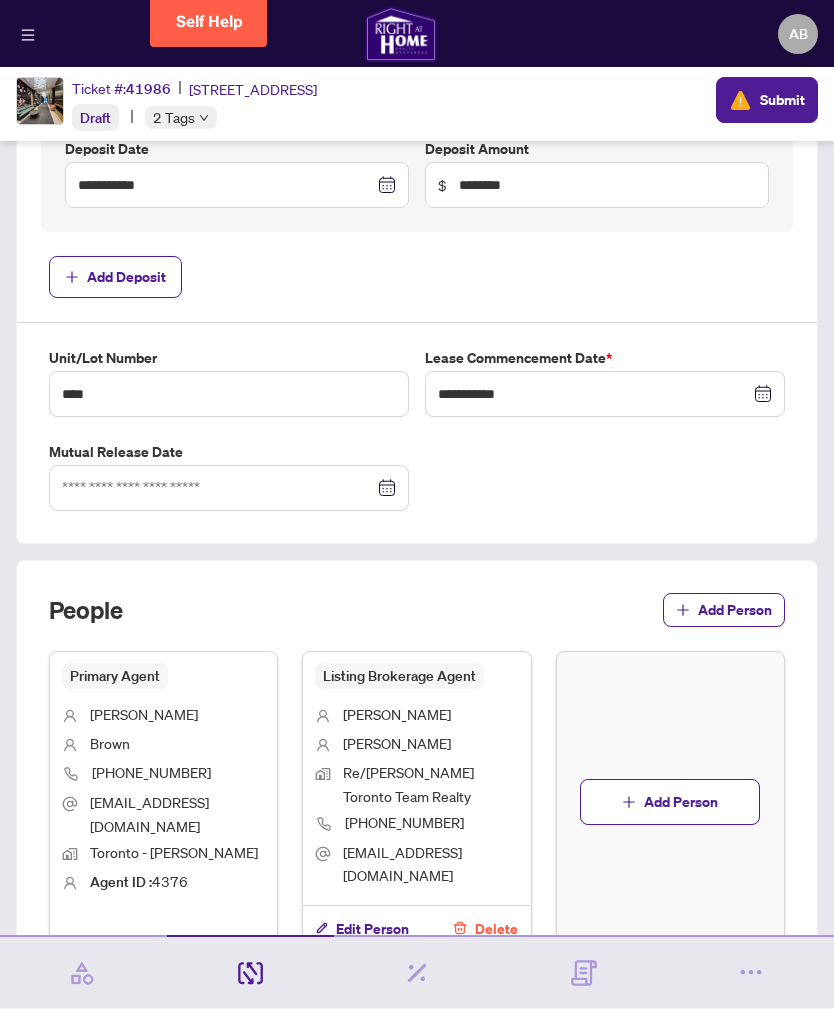 scroll, scrollTop: 693, scrollLeft: 0, axis: vertical 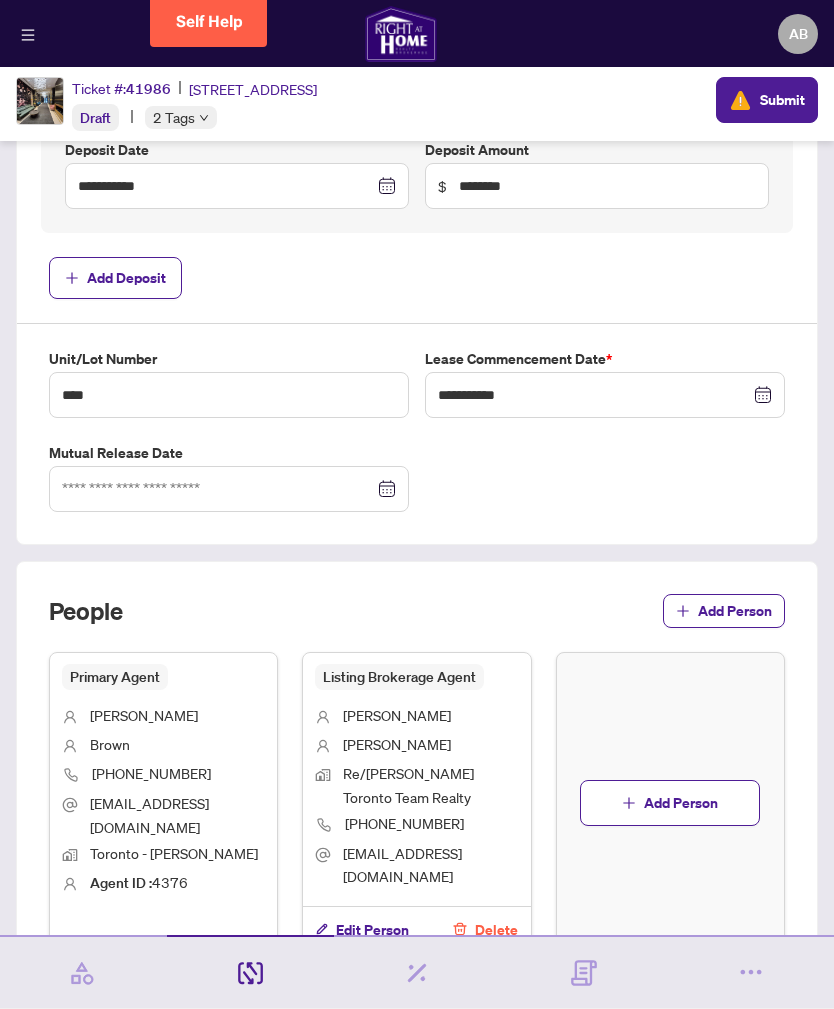 click on "Add Person" at bounding box center (670, 803) 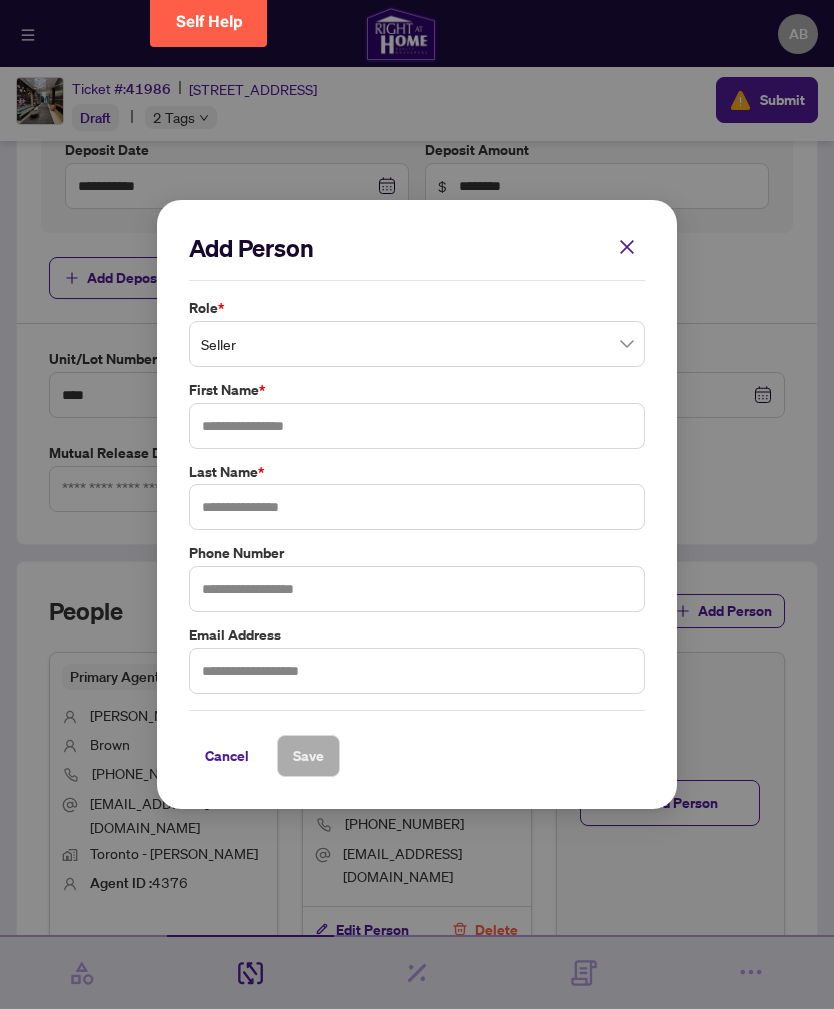 click at bounding box center (417, 344) 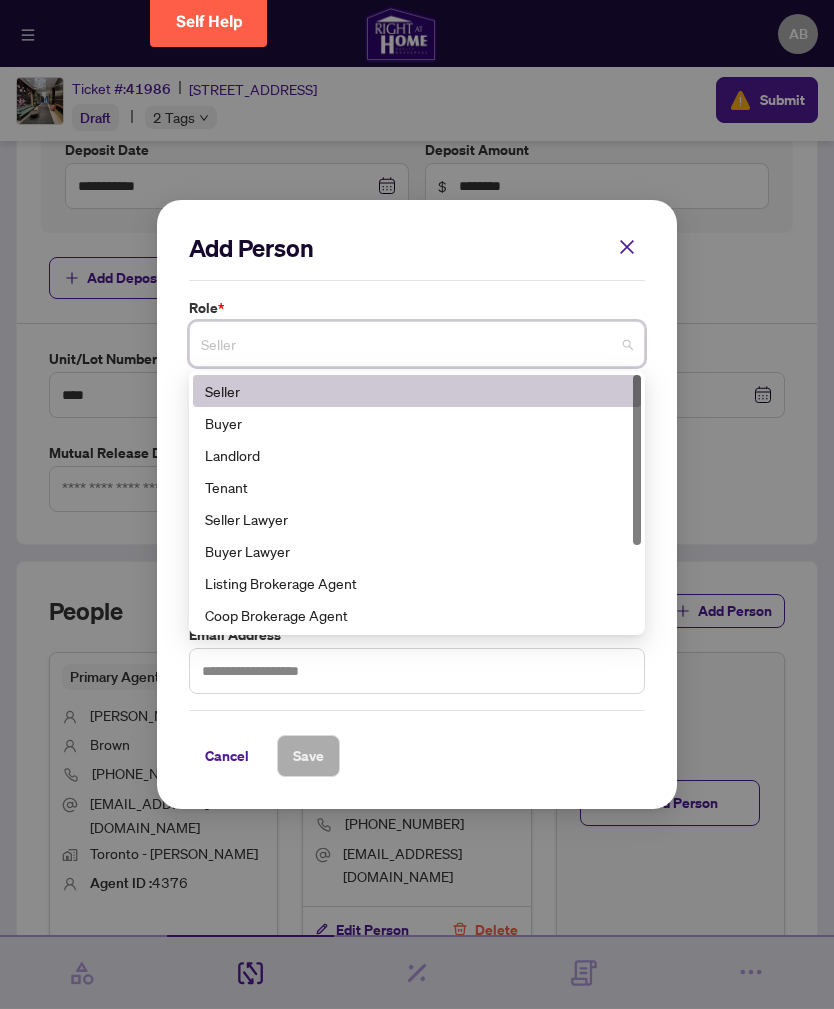 click on "Tenant" at bounding box center [417, 487] 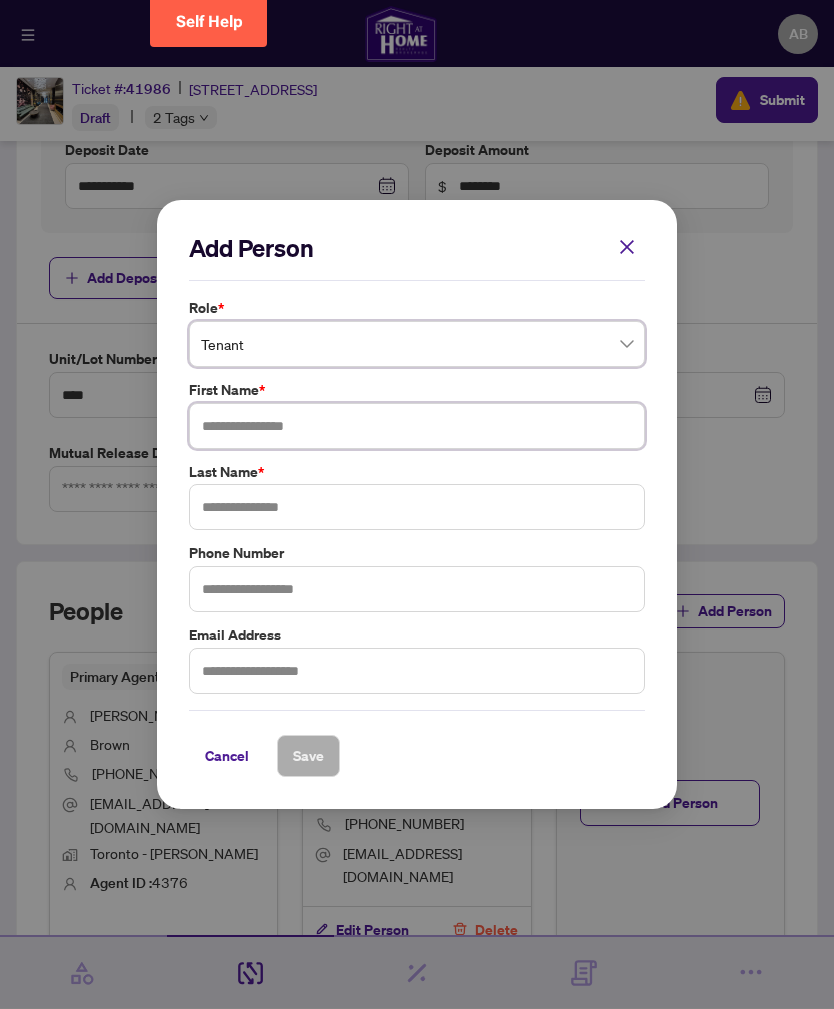 click at bounding box center (417, 426) 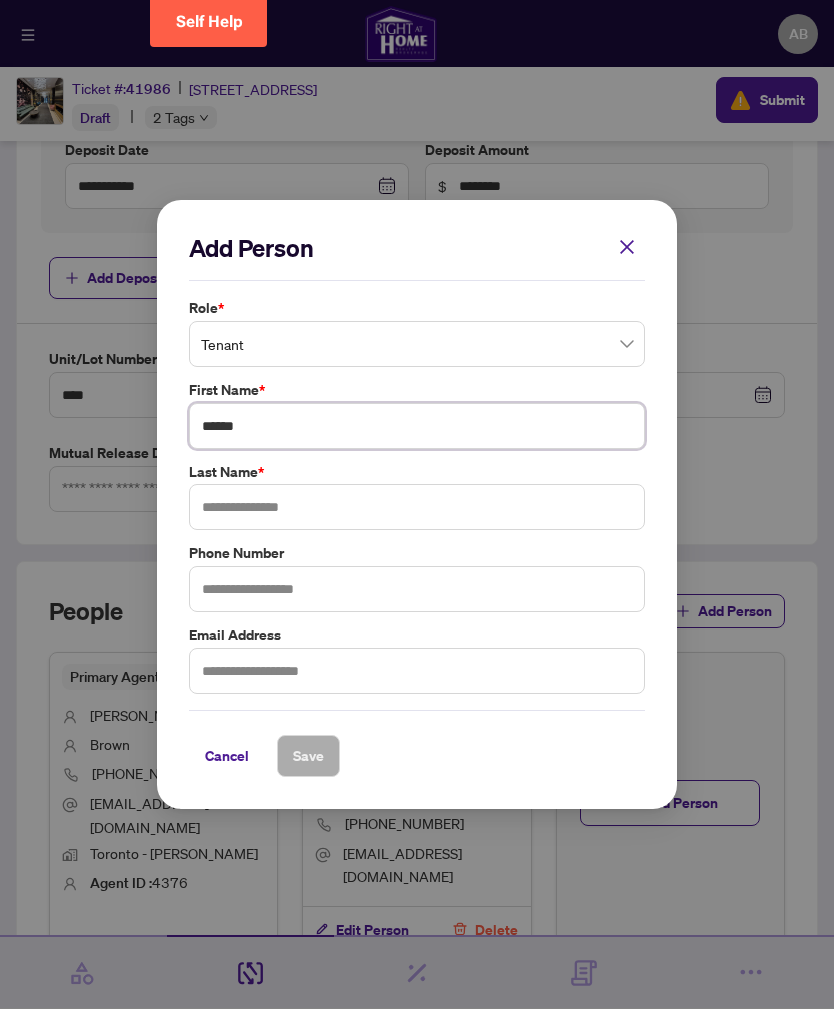 type on "******" 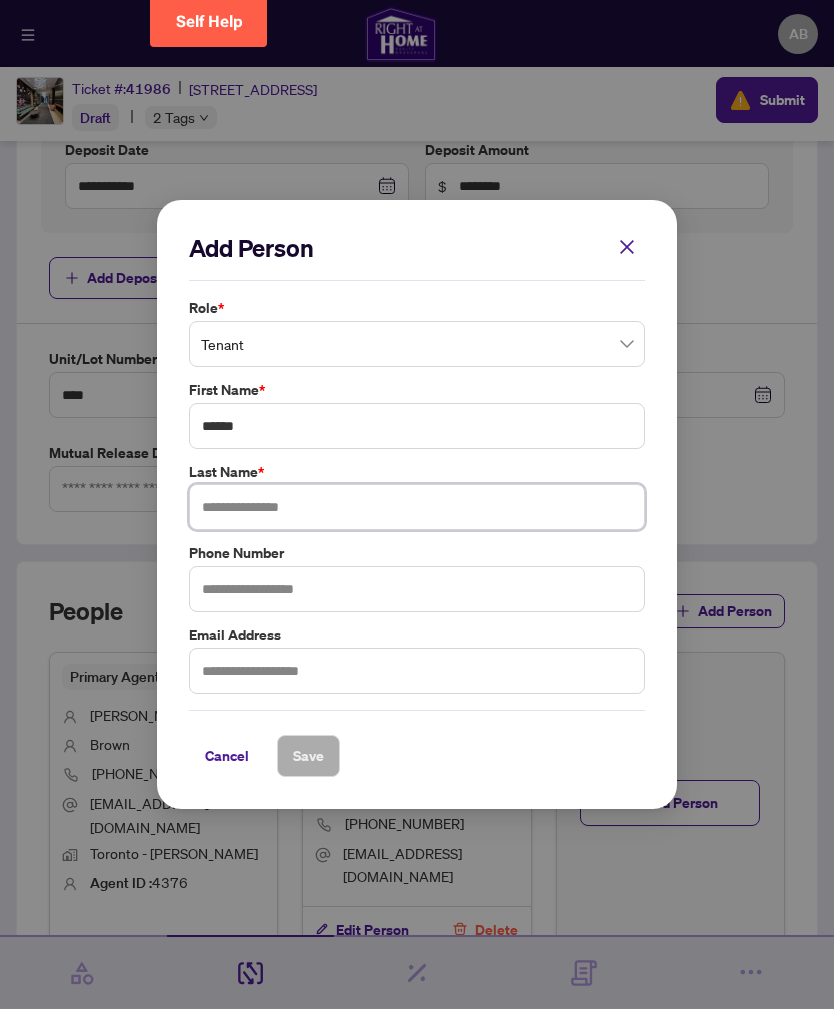 click at bounding box center [417, 507] 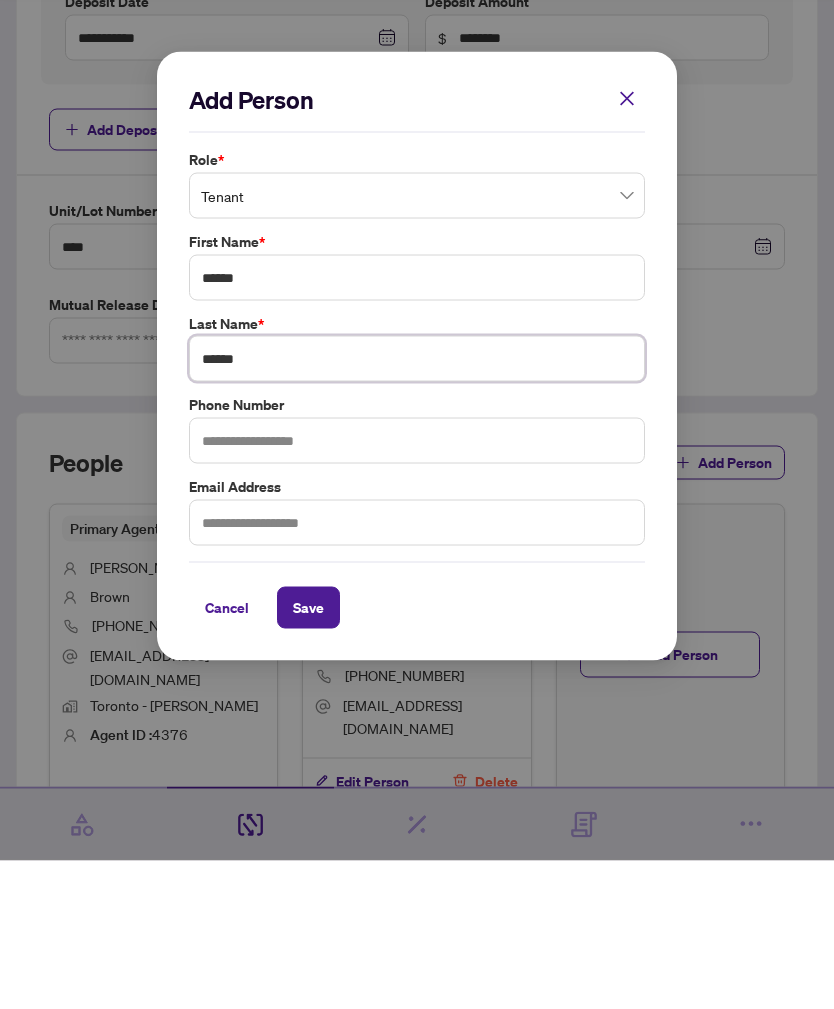 type on "******" 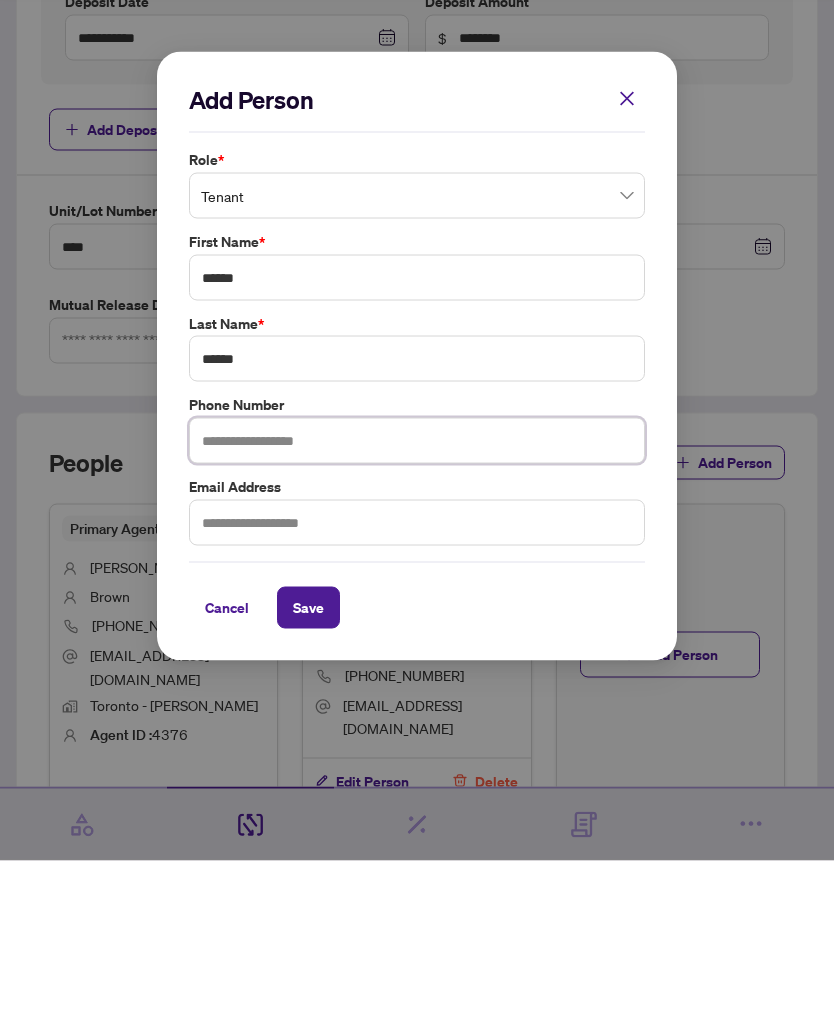 click at bounding box center [417, 589] 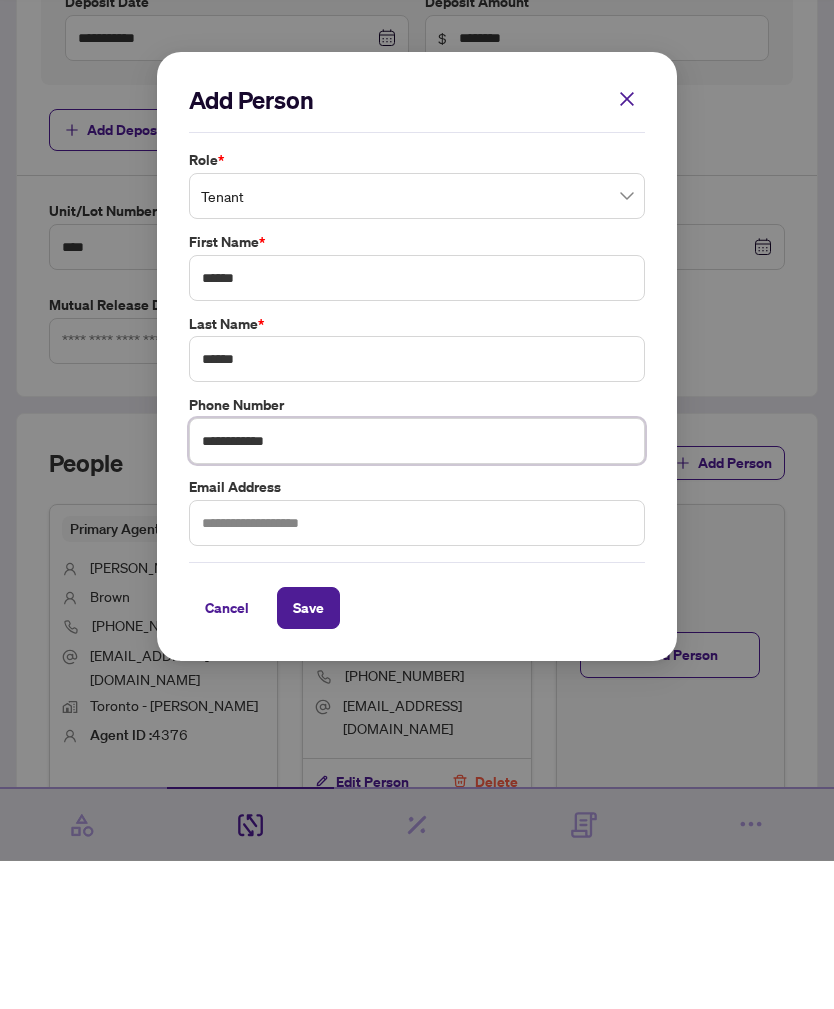 type on "**********" 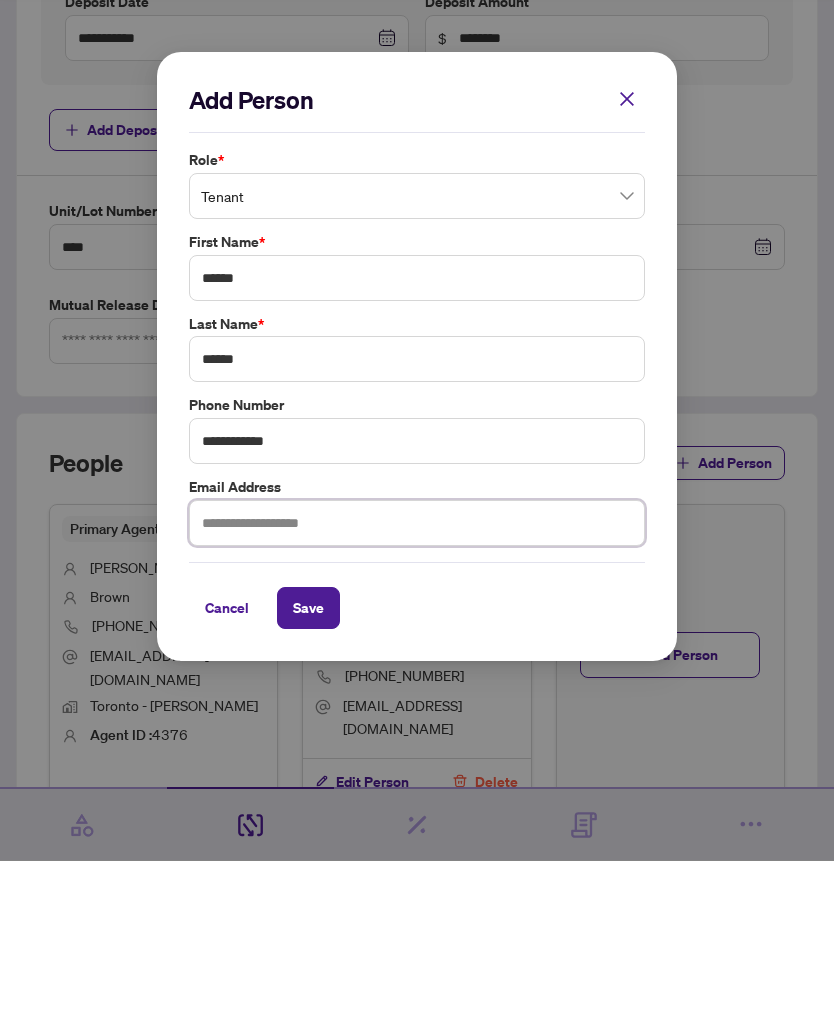 click at bounding box center [417, 671] 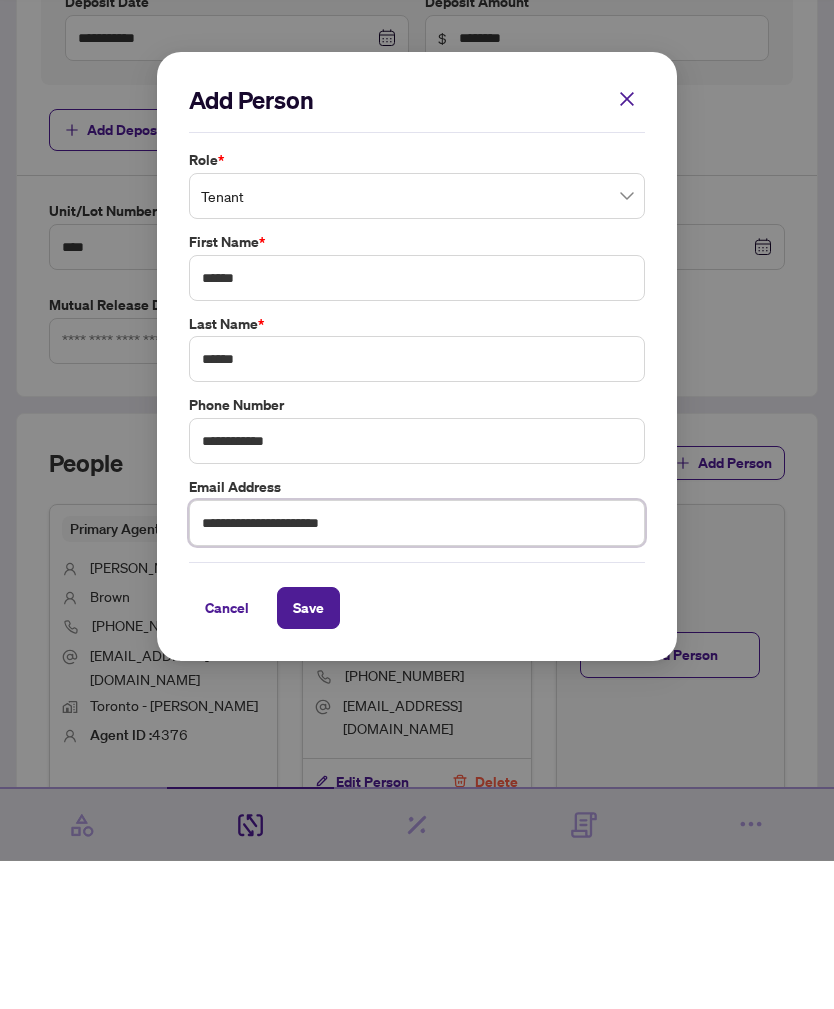 type on "**********" 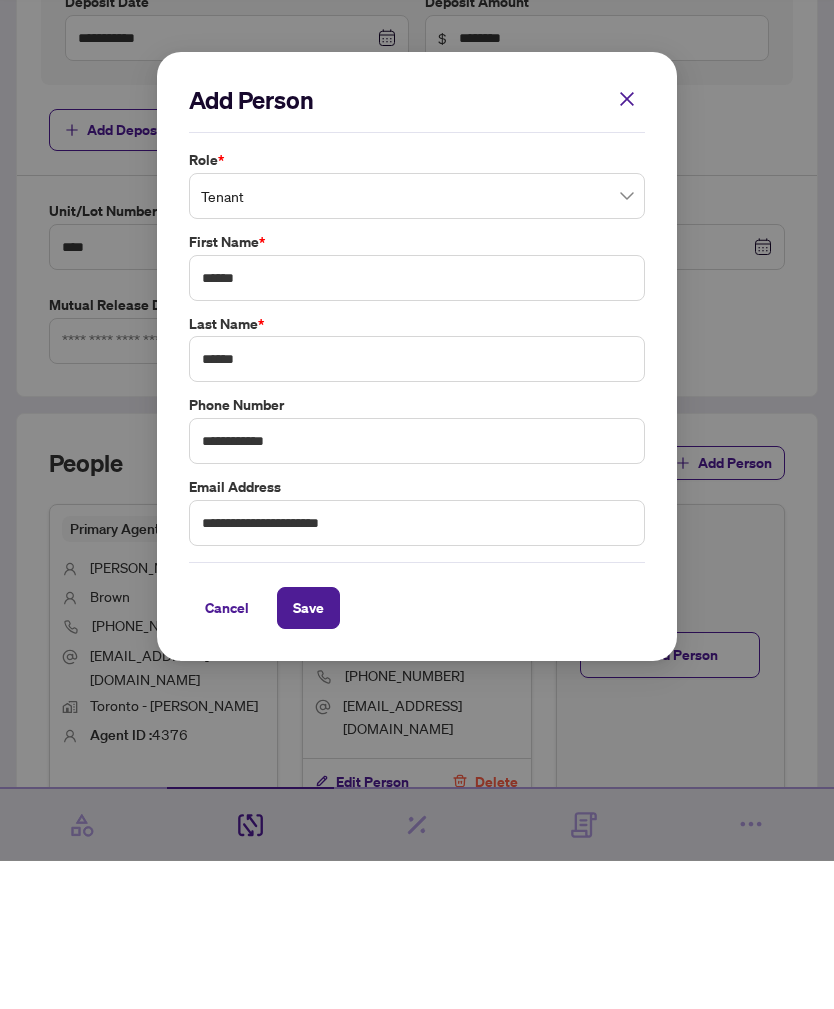 click on "Save" at bounding box center (308, 756) 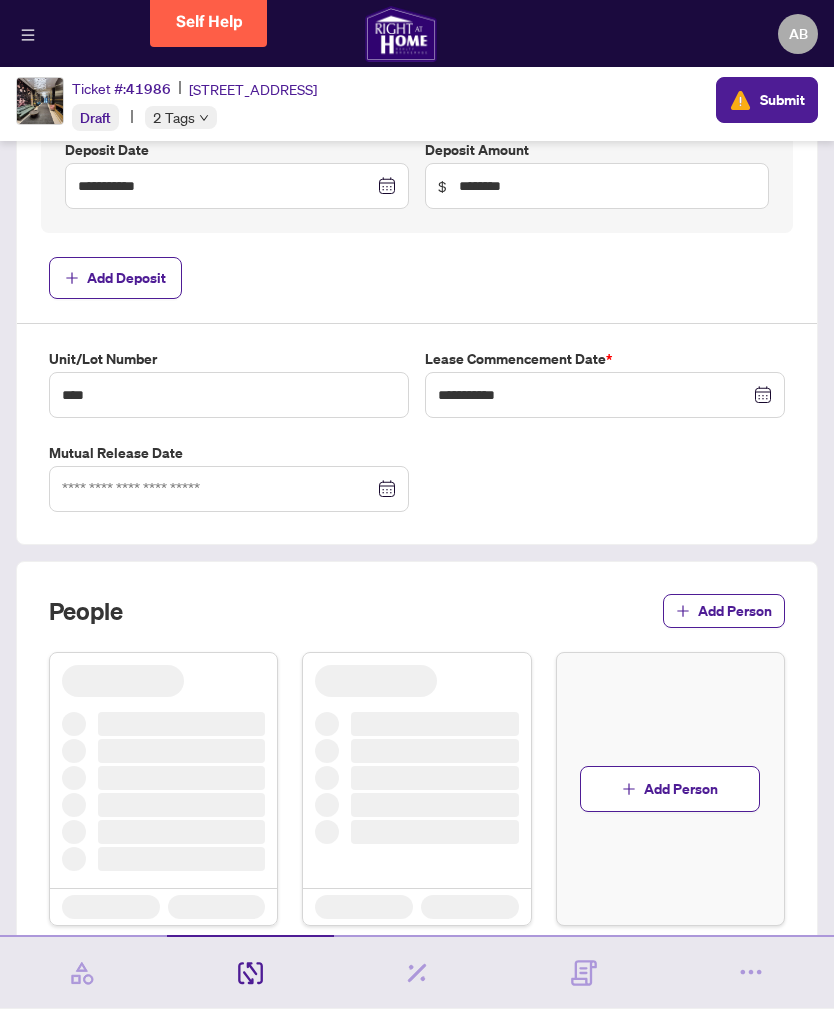 scroll, scrollTop: 667, scrollLeft: 0, axis: vertical 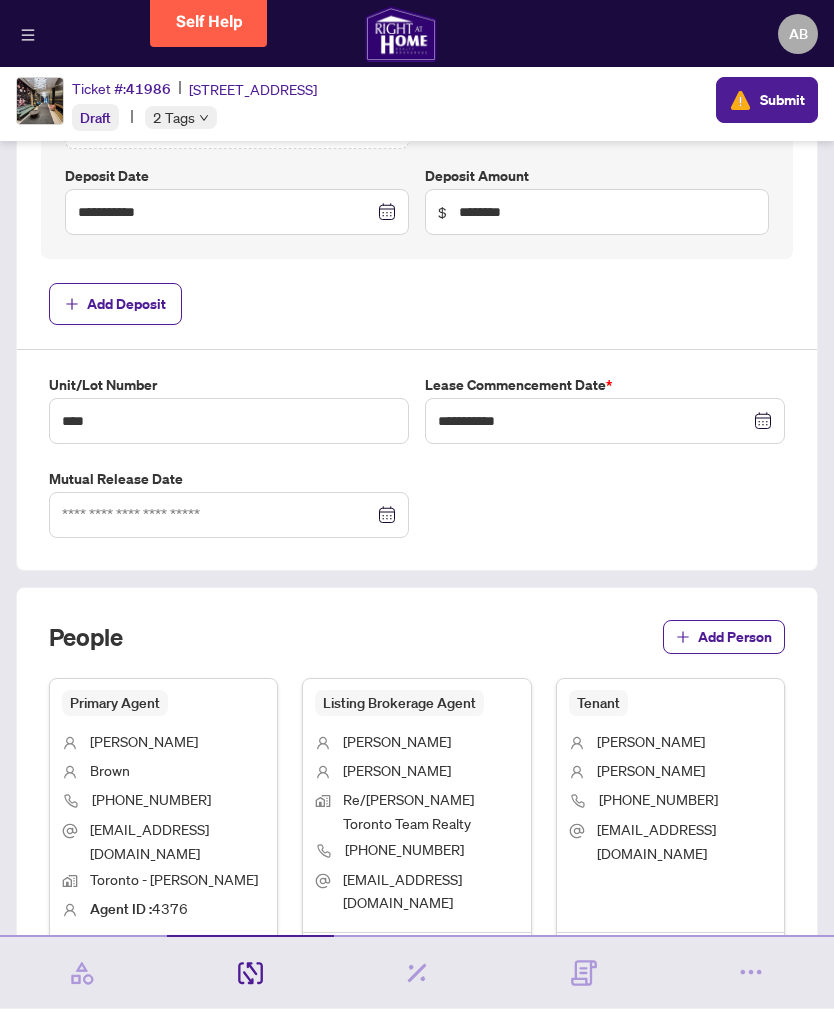 click on "Add Person" at bounding box center [735, 637] 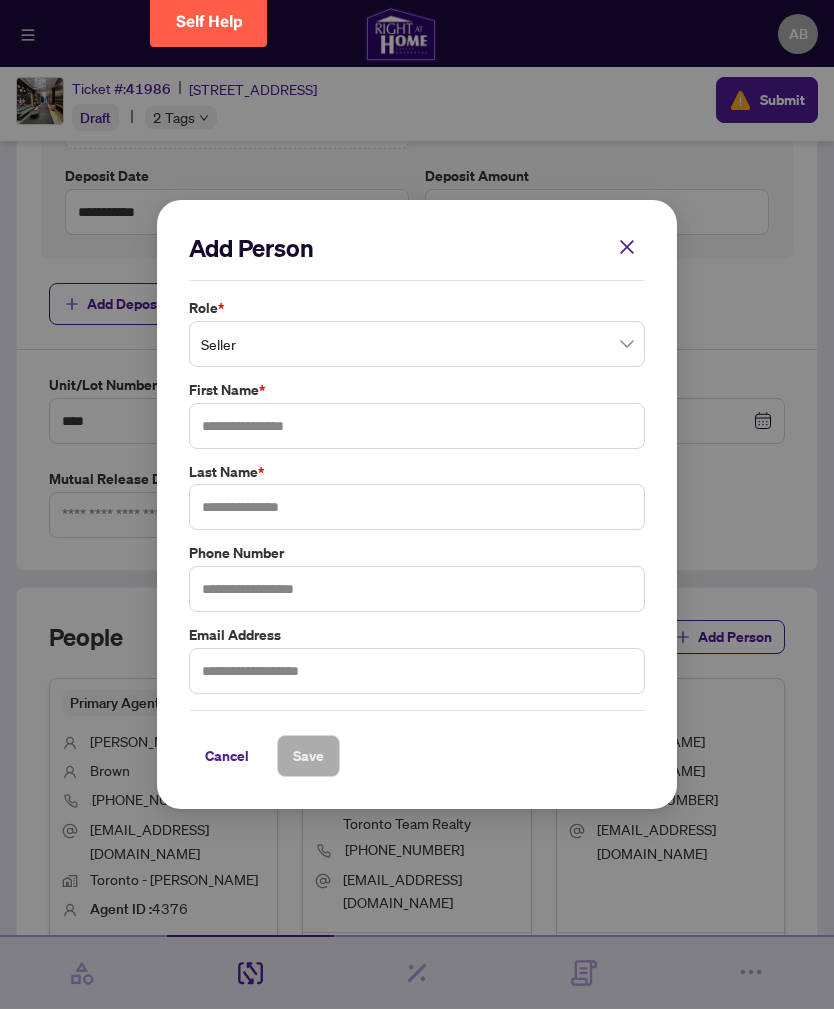 click at bounding box center (417, 344) 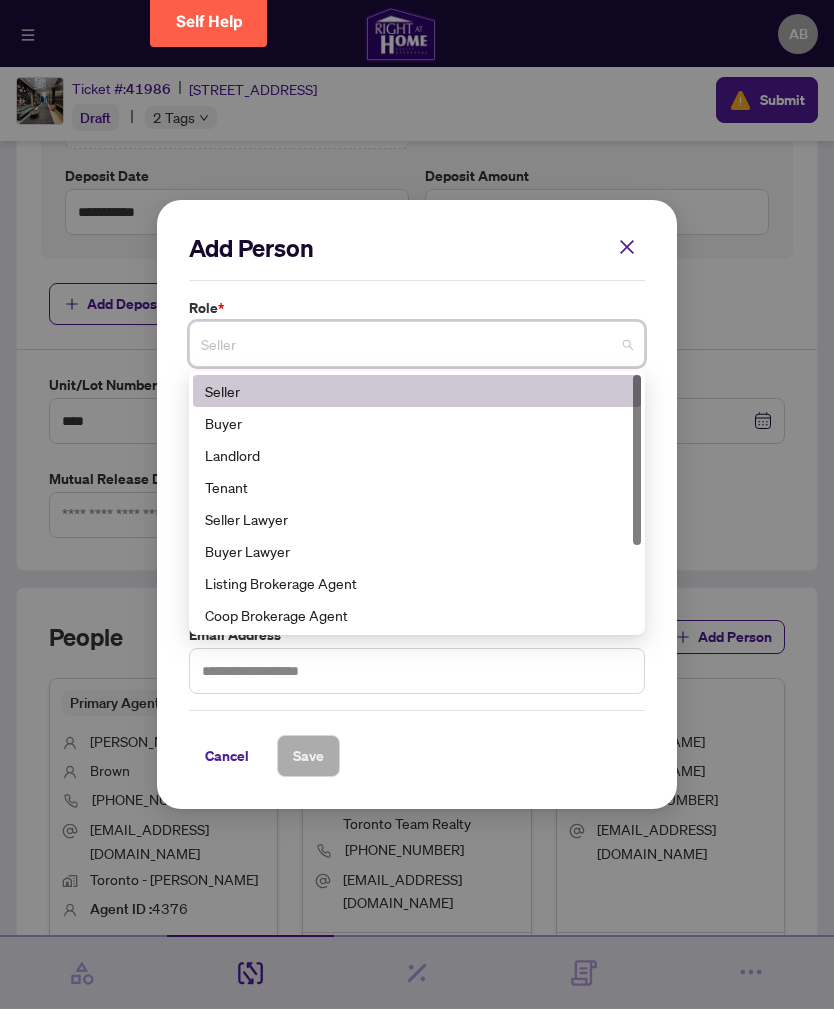 click on "Tenant" at bounding box center [417, 487] 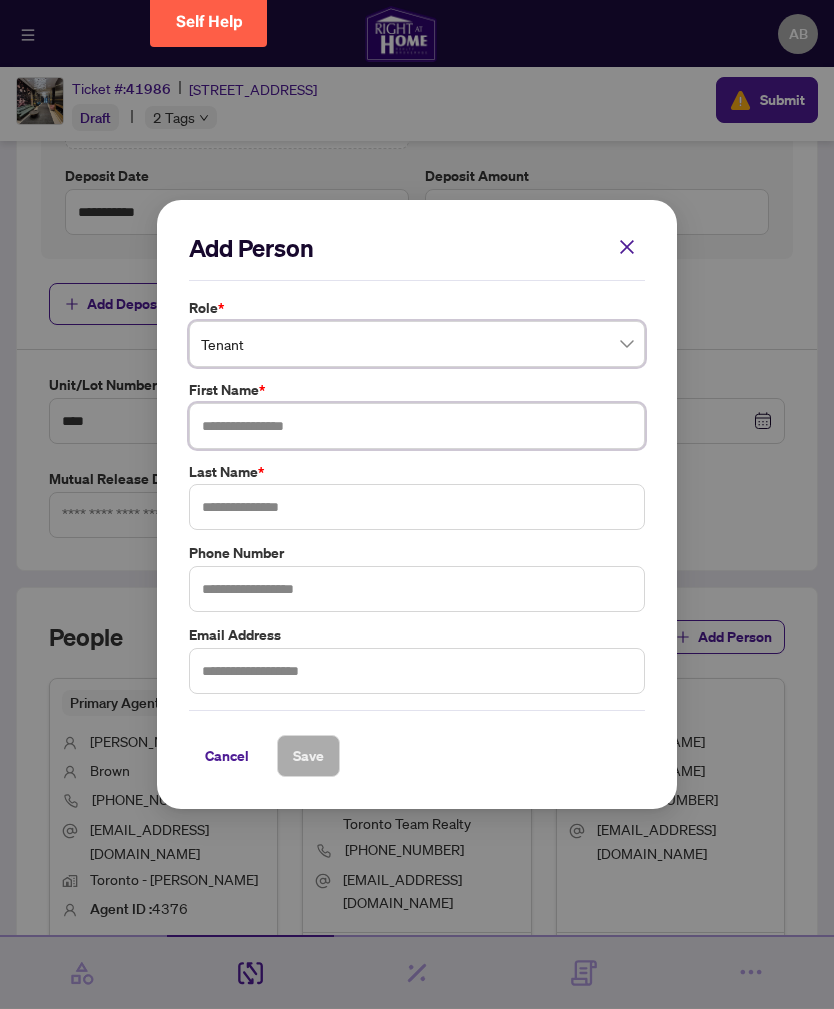 click at bounding box center (417, 426) 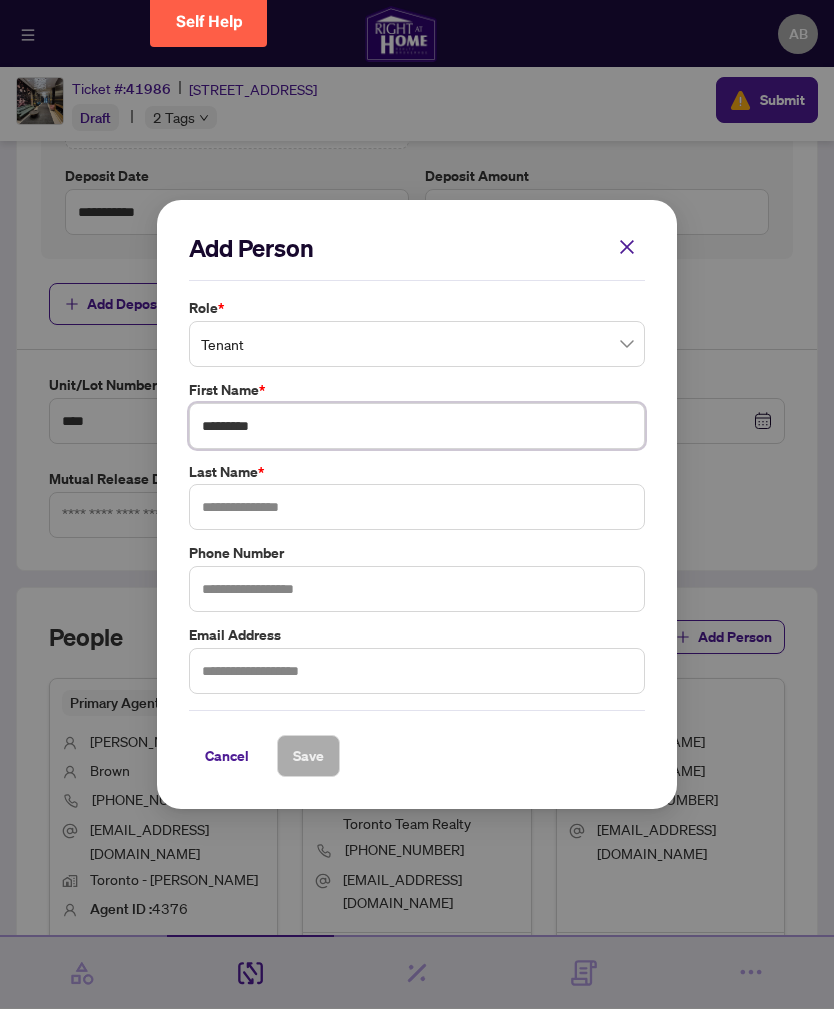 type on "********" 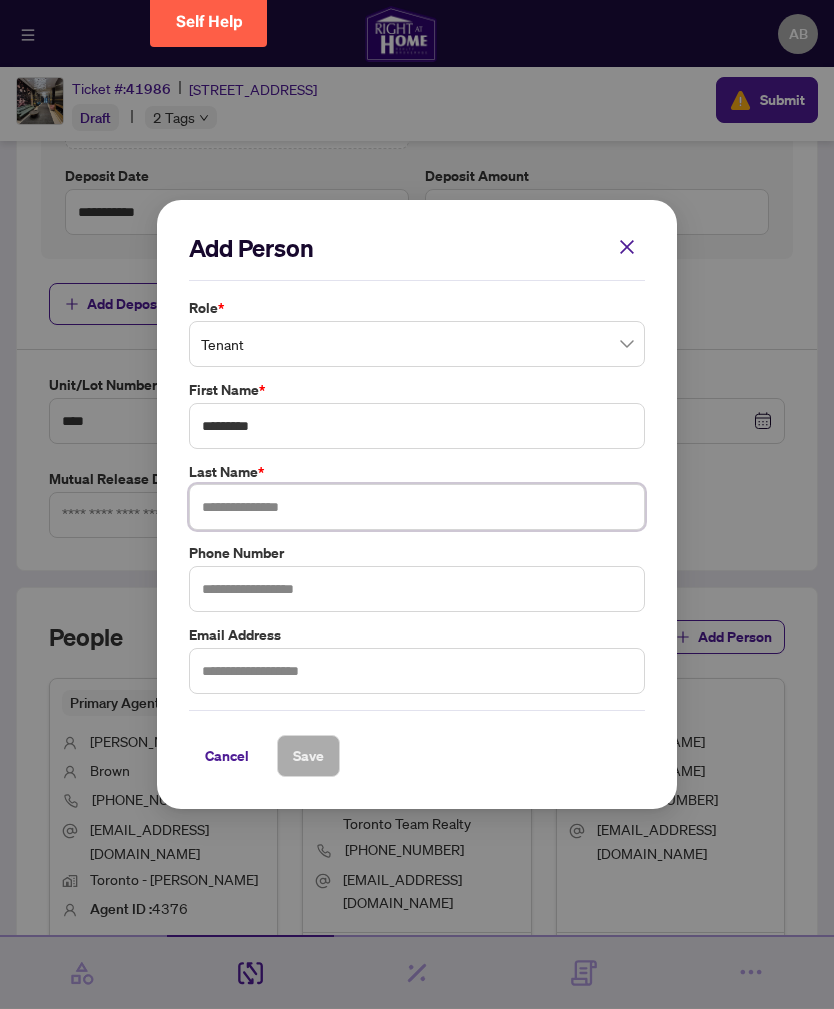 click at bounding box center [417, 507] 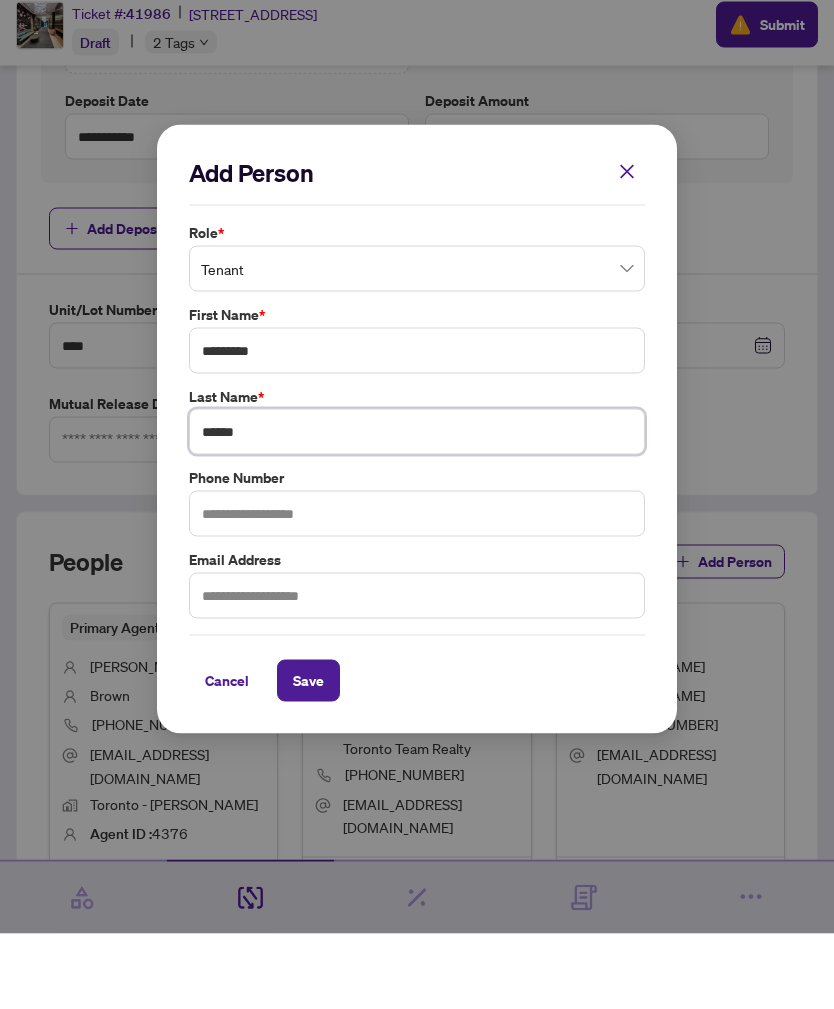 type on "******" 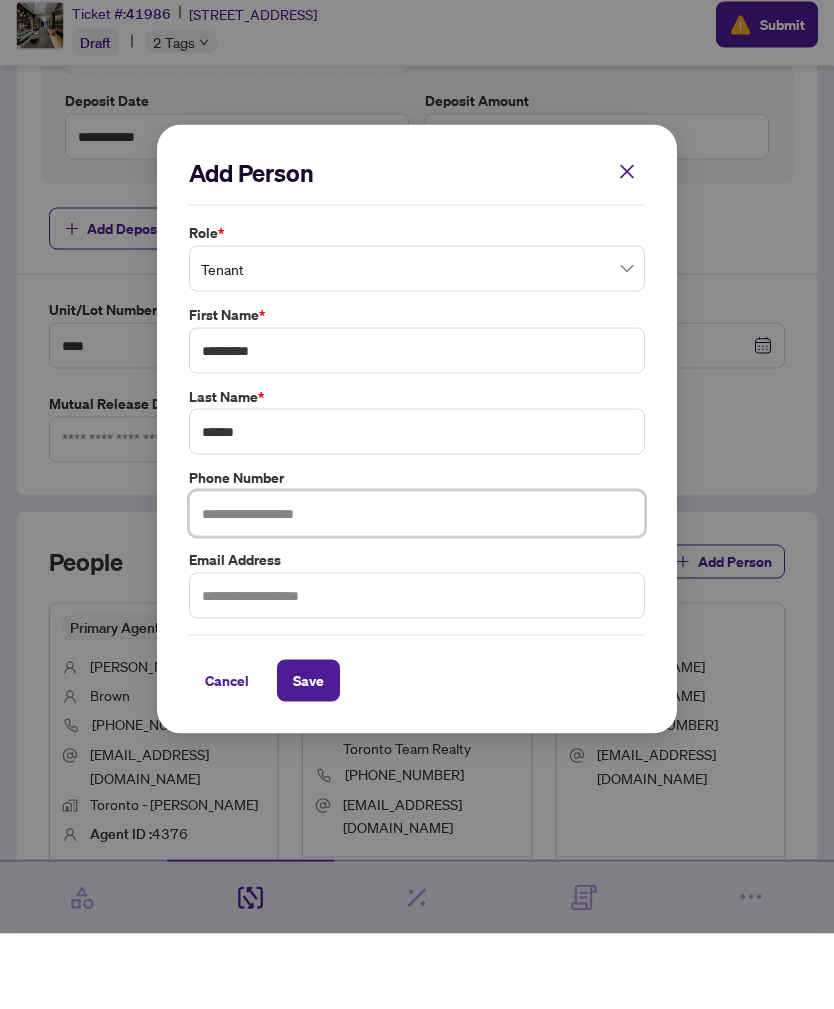 click at bounding box center (417, 589) 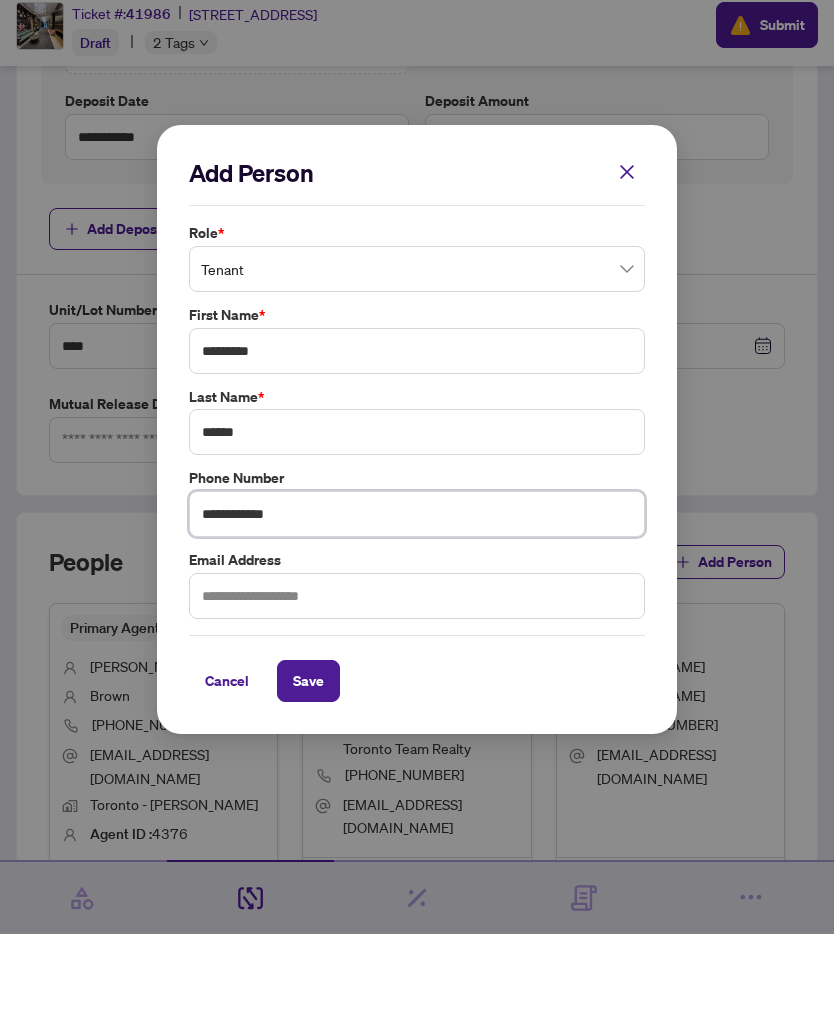 type on "**********" 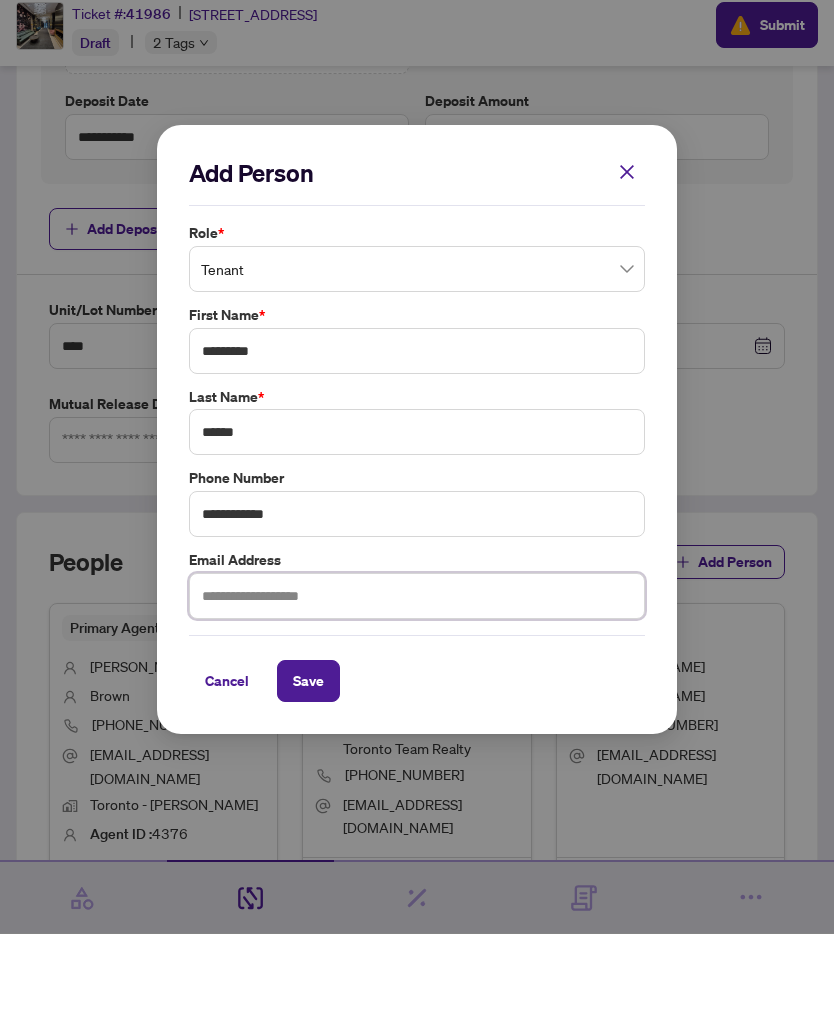 click at bounding box center (417, 671) 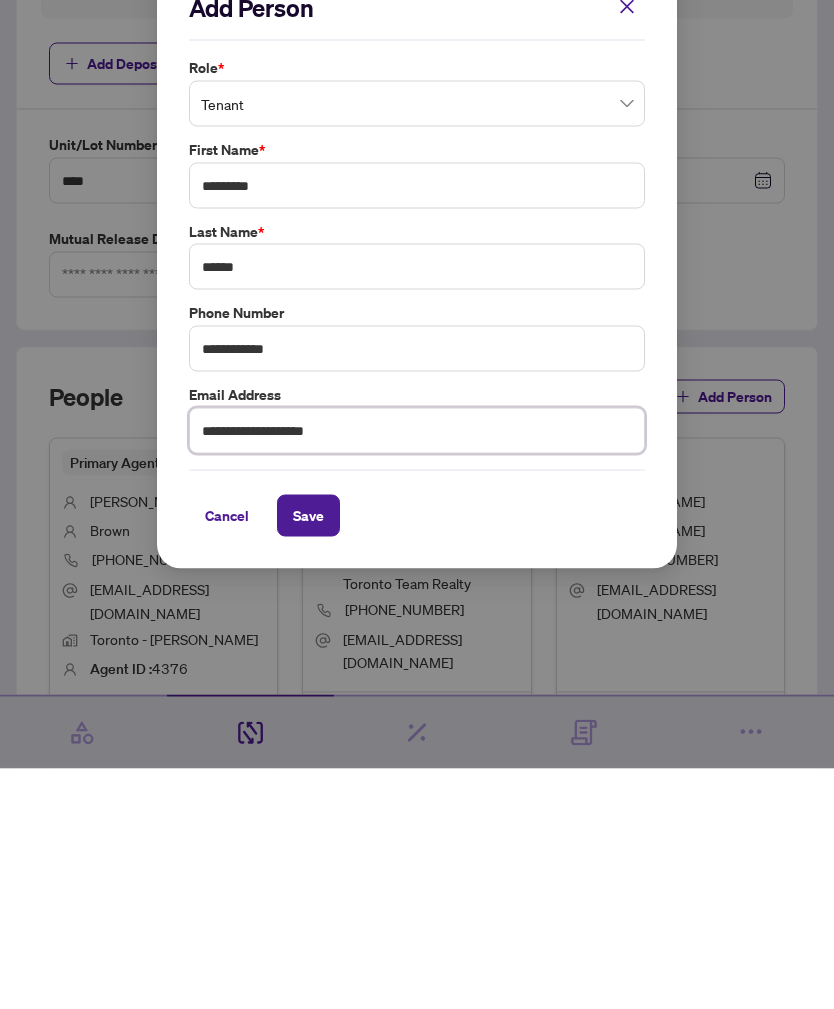 type on "**********" 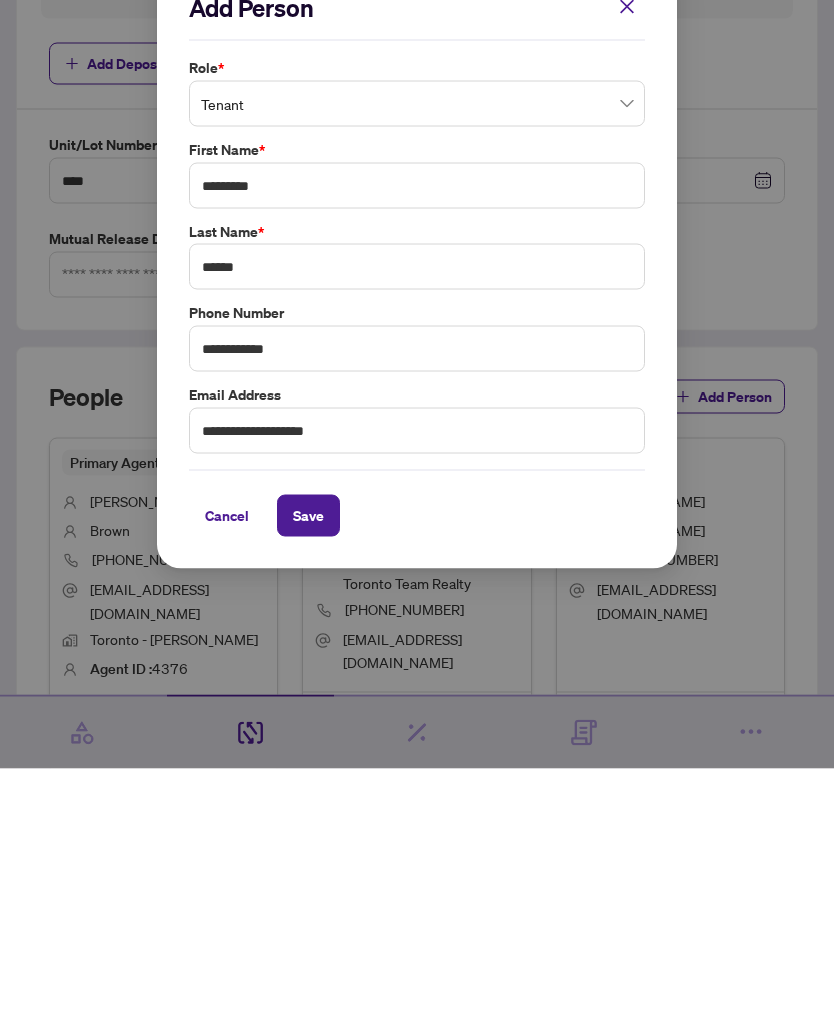 click on "Save" at bounding box center [308, 756] 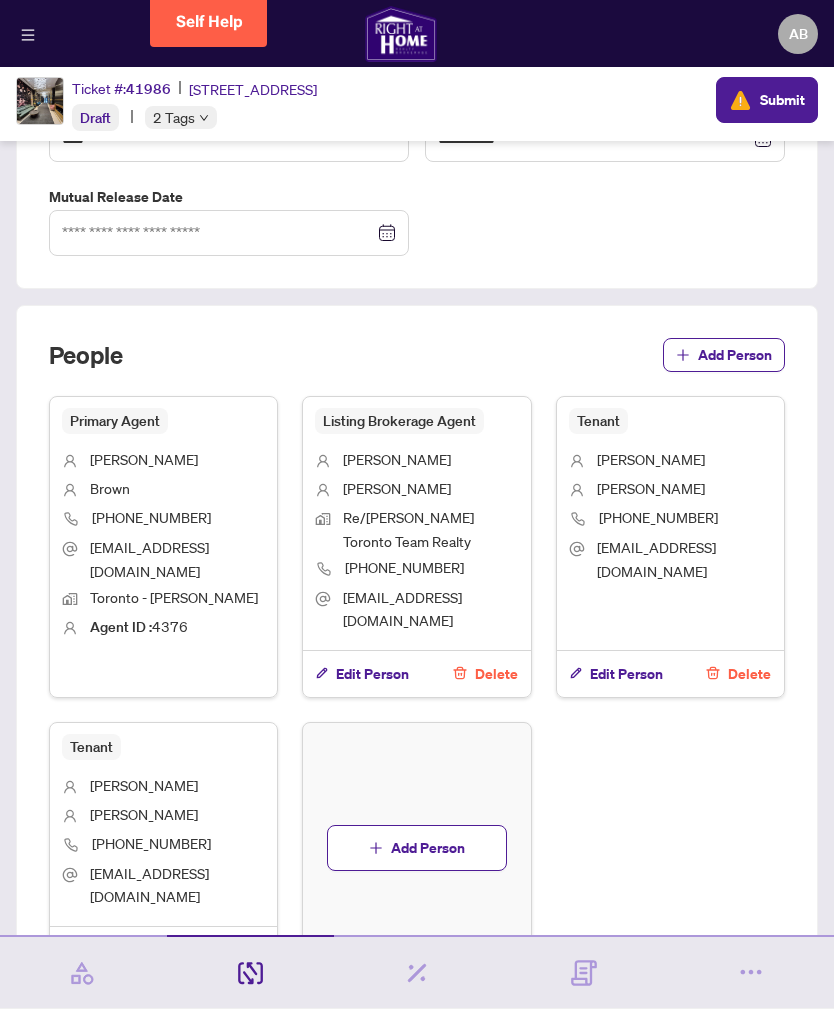 scroll, scrollTop: 948, scrollLeft: 0, axis: vertical 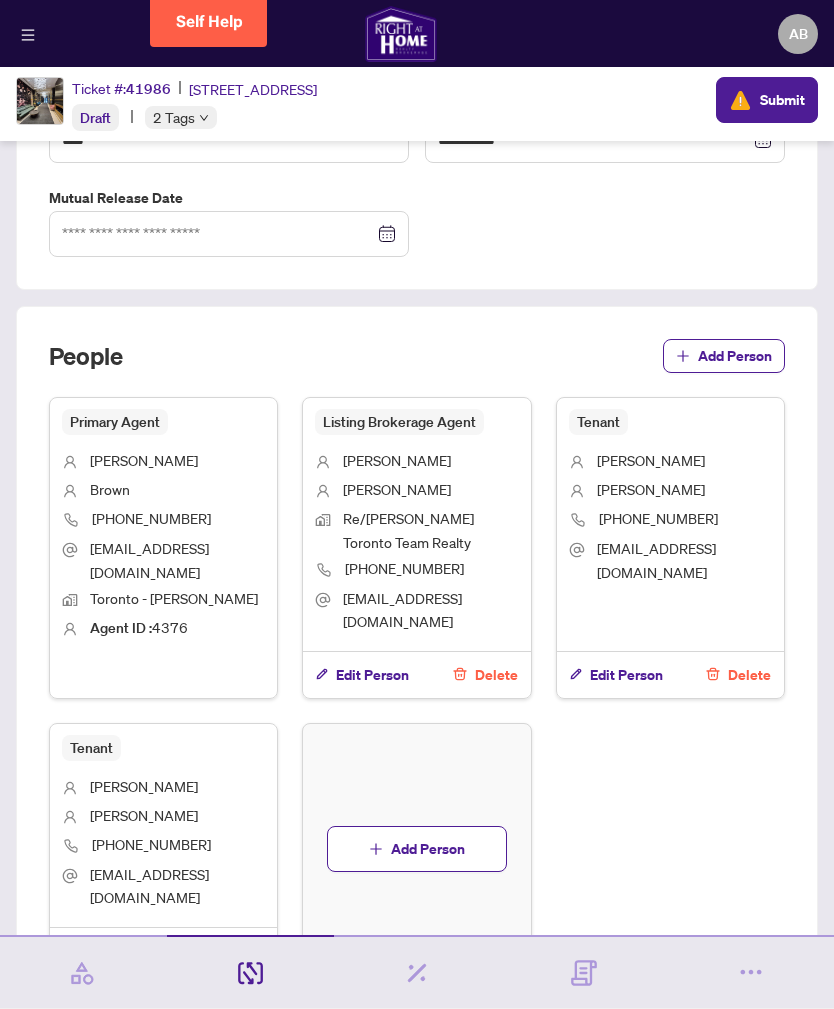 click on "Add Person" at bounding box center (417, 849) 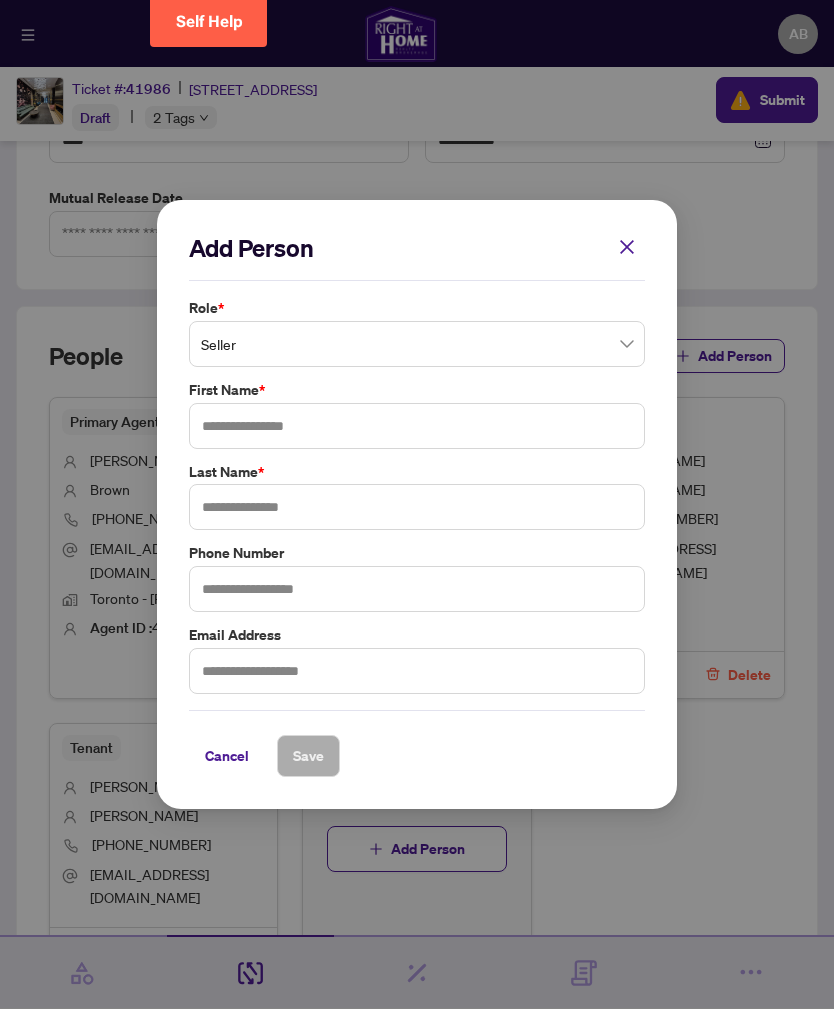 click on "Seller" at bounding box center [417, 344] 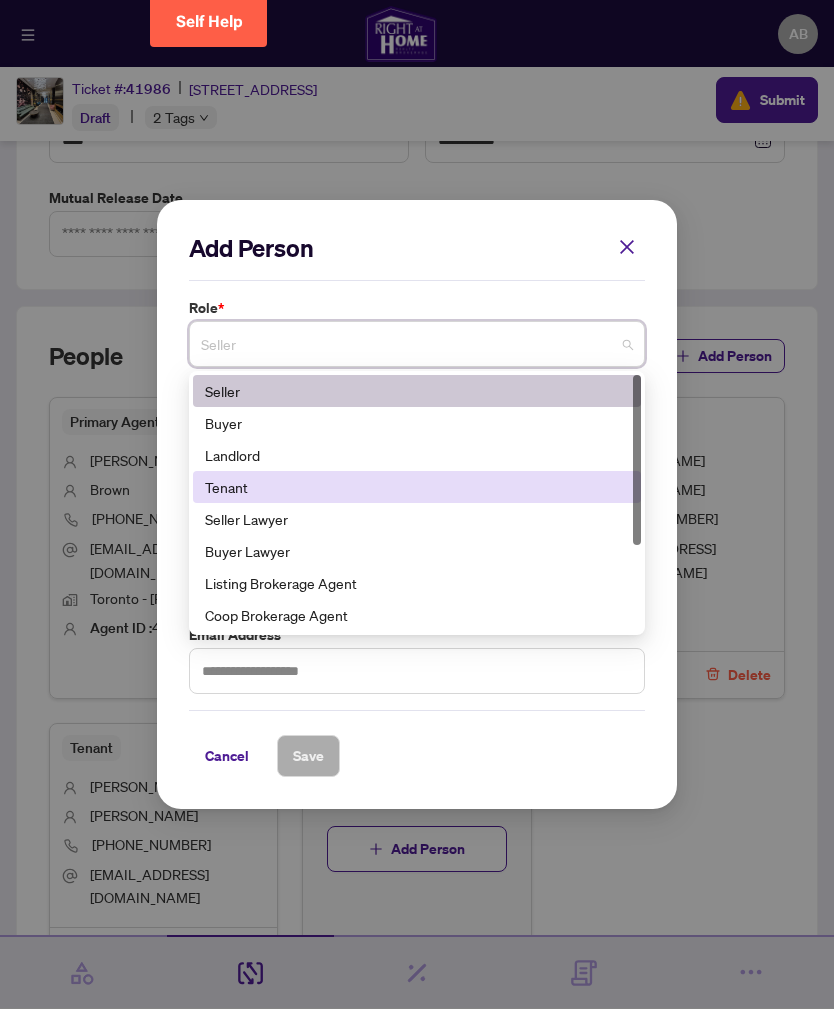click on "Tenant" at bounding box center [417, 487] 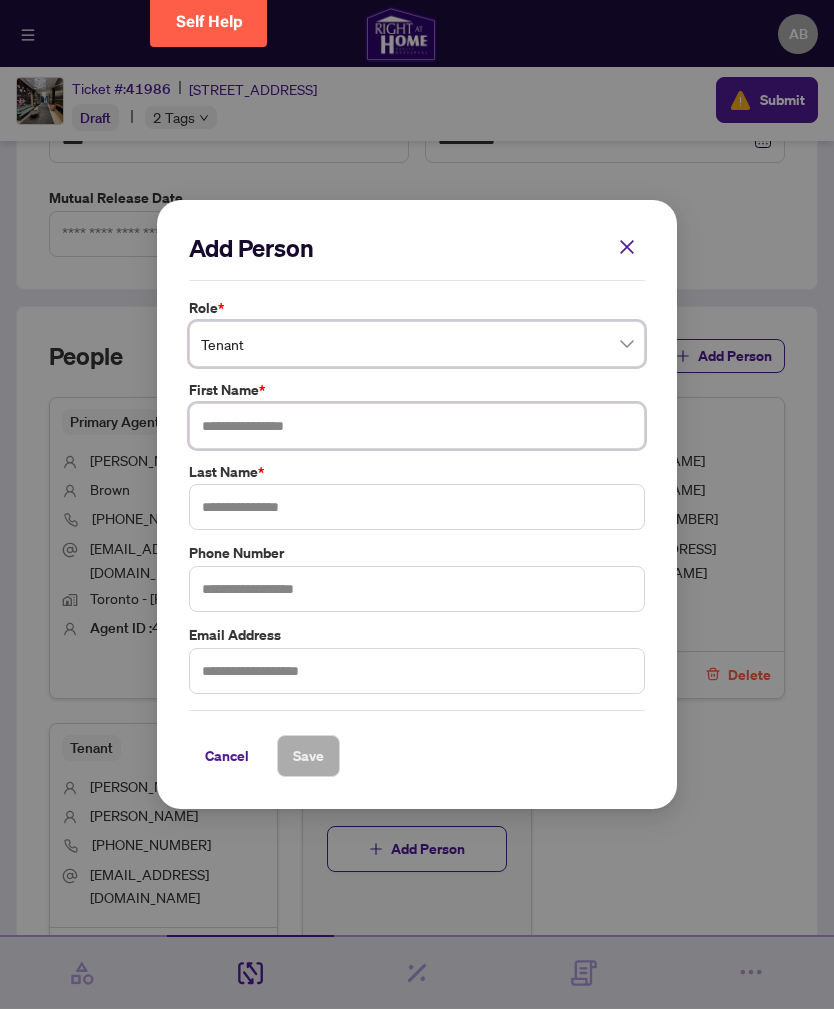 click at bounding box center (417, 426) 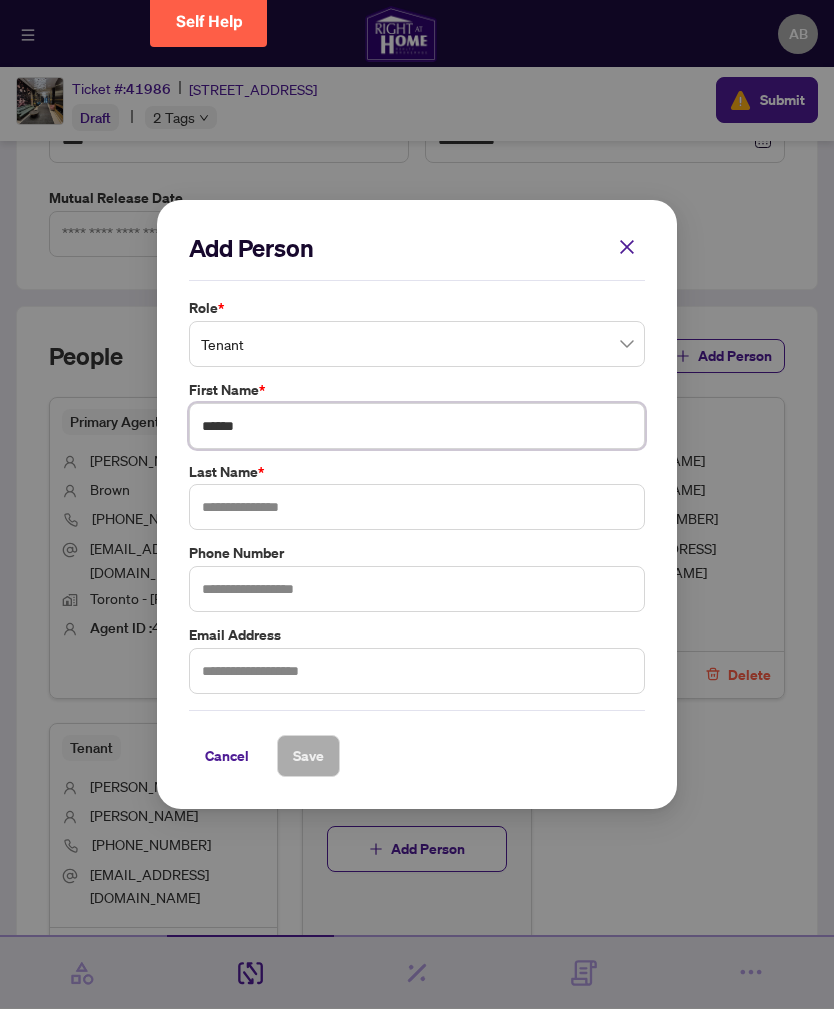 type on "******" 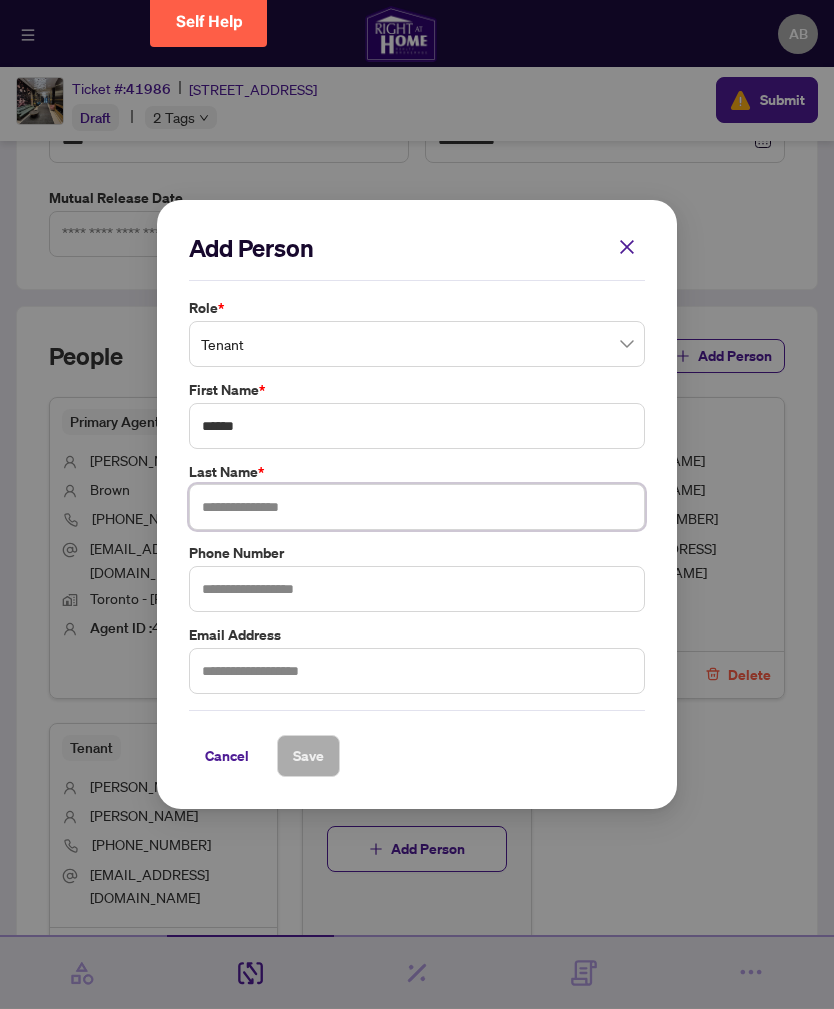 click at bounding box center (417, 507) 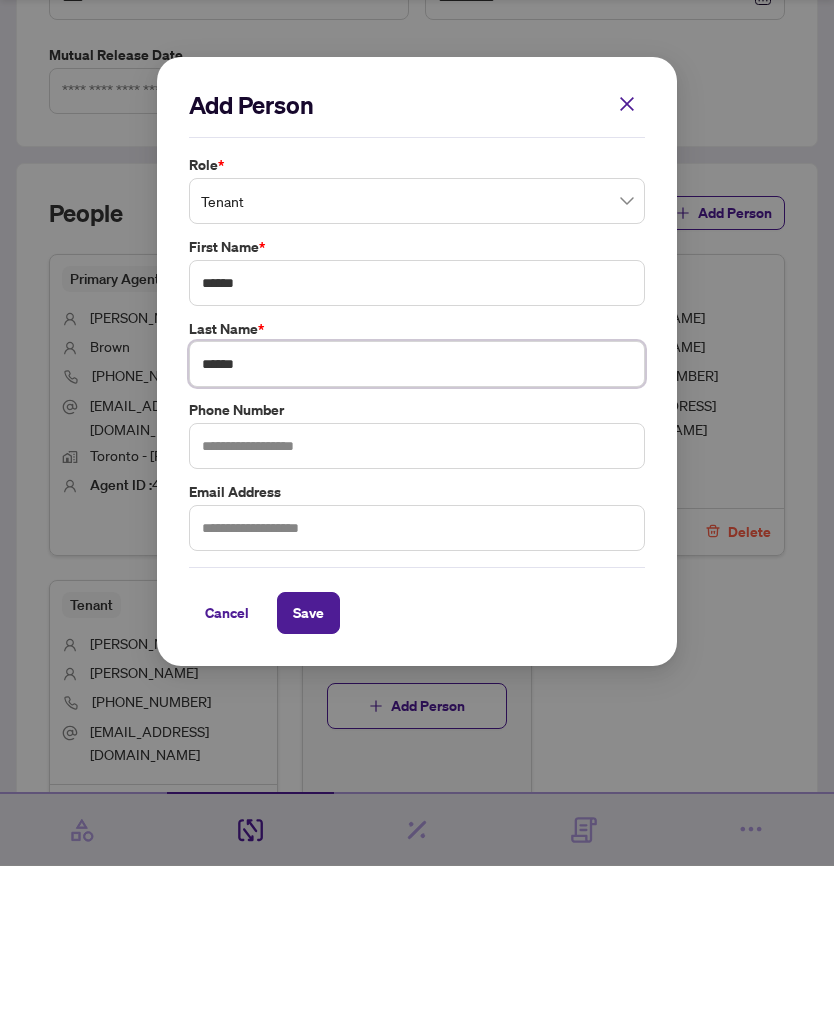 type on "******" 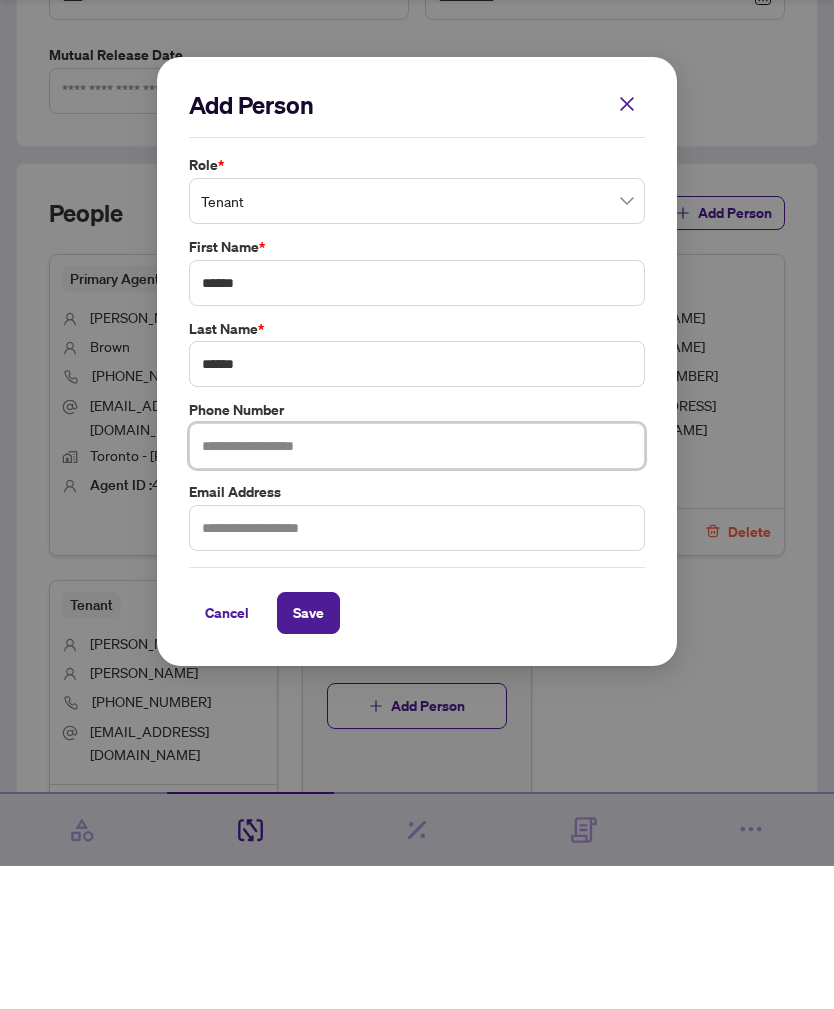 click at bounding box center [417, 589] 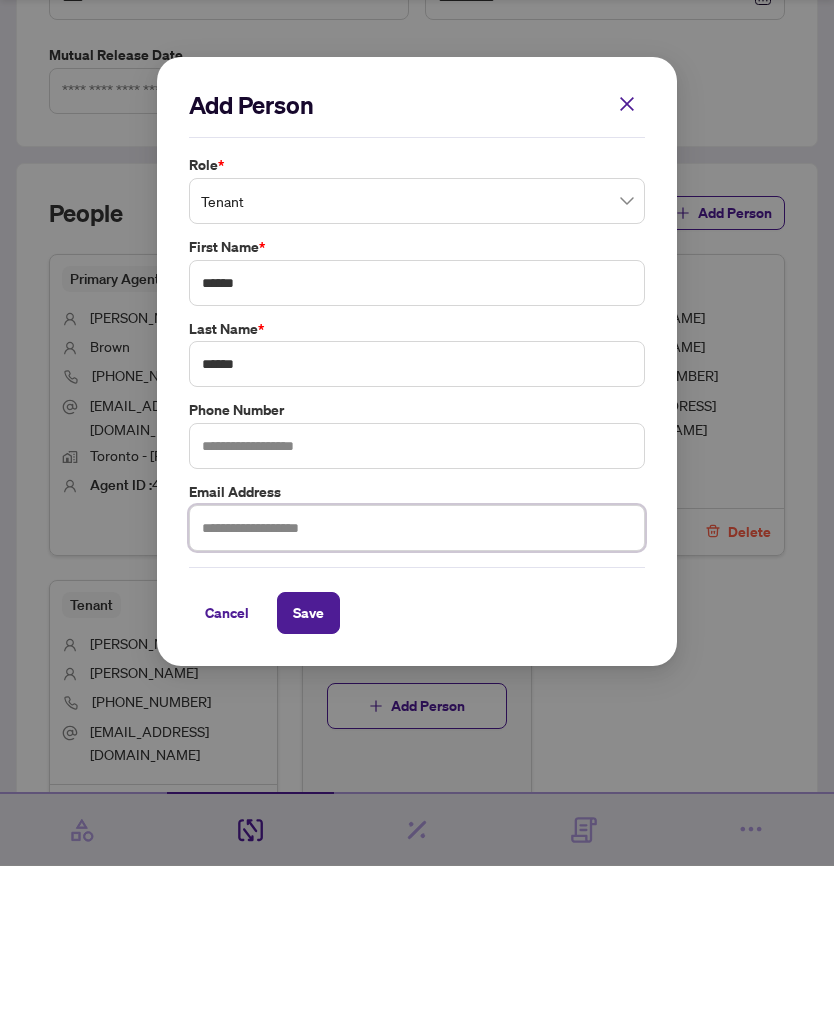 click at bounding box center [417, 671] 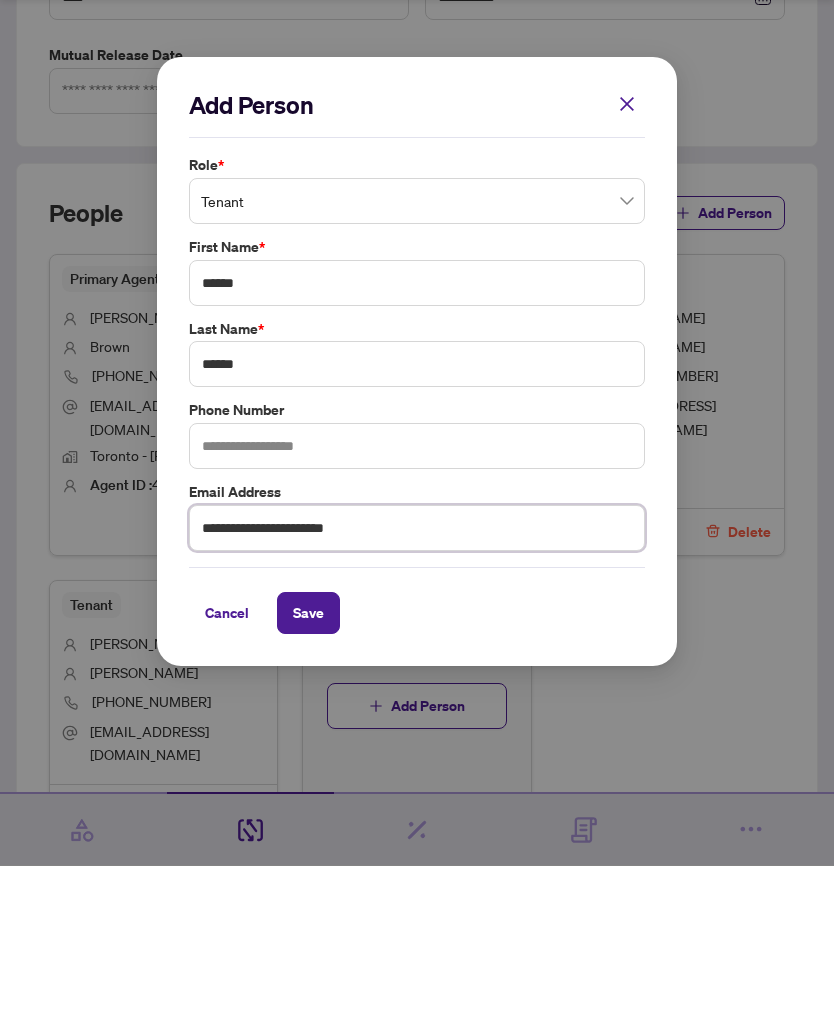 type on "**********" 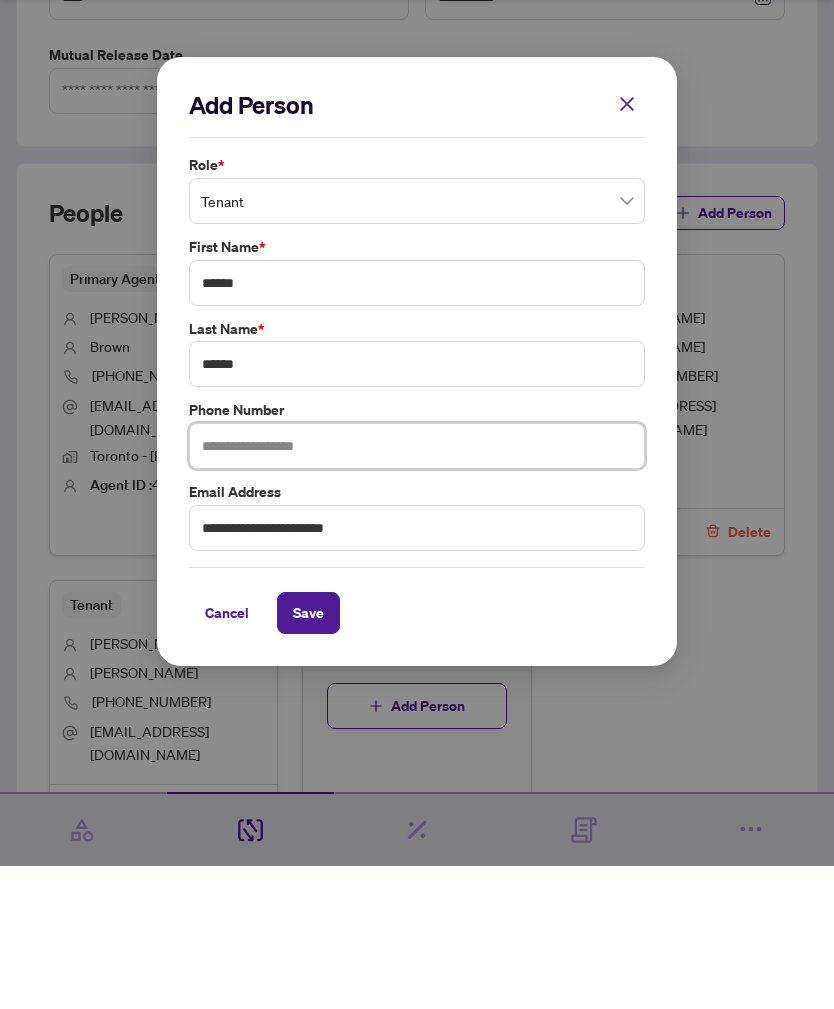 click at bounding box center [417, 589] 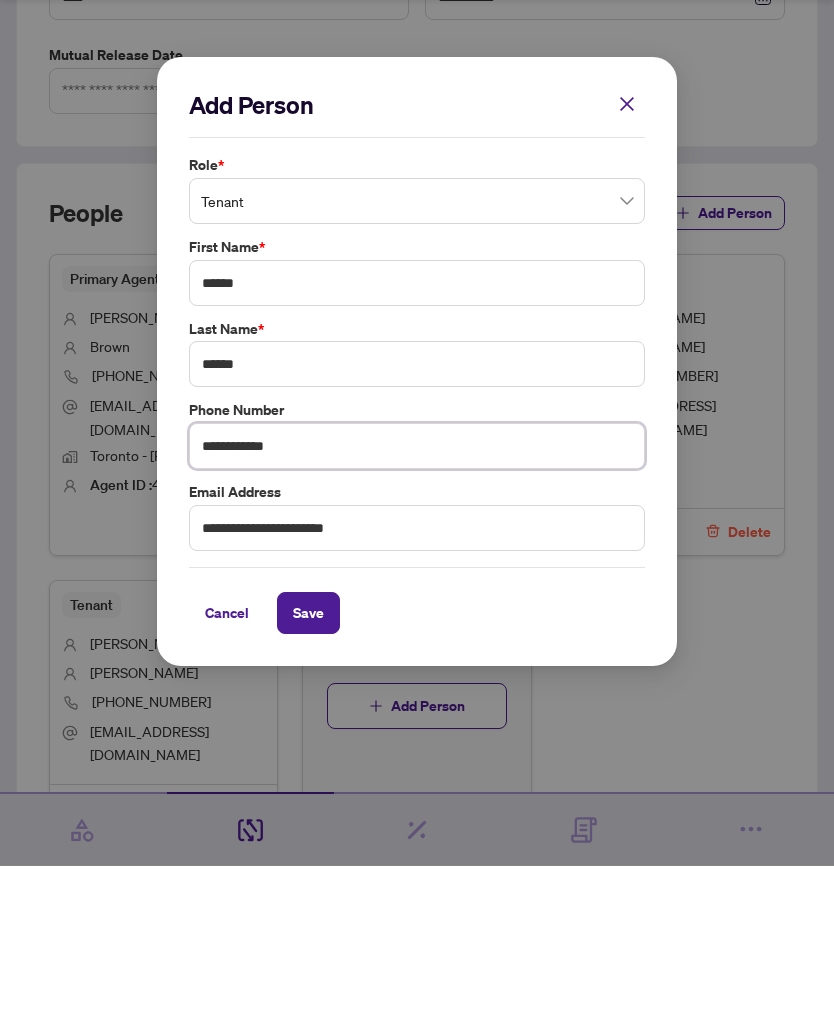 type on "**********" 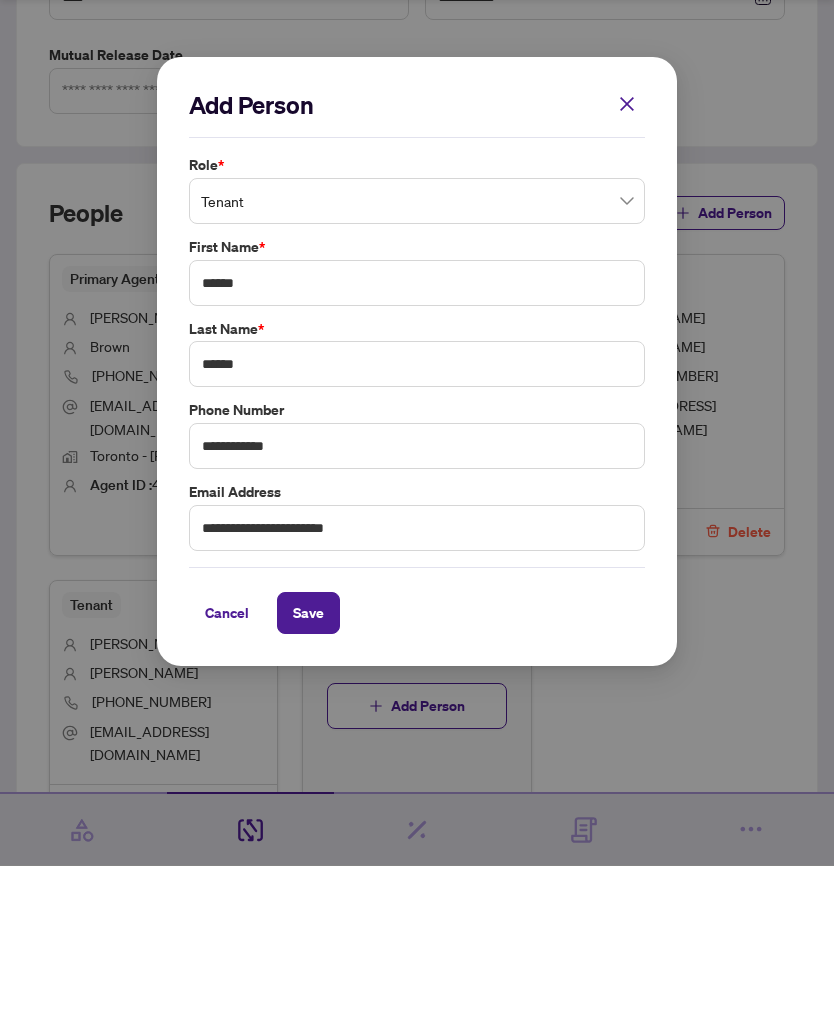 click on "Save" at bounding box center [308, 756] 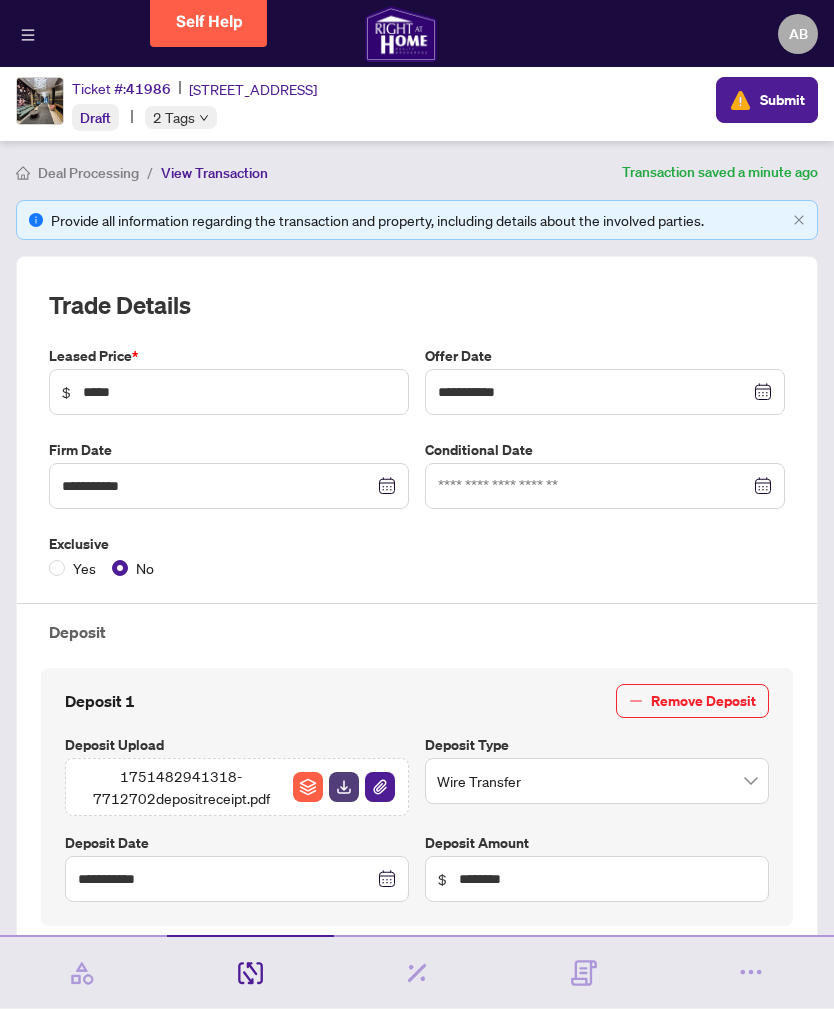 scroll, scrollTop: 0, scrollLeft: 0, axis: both 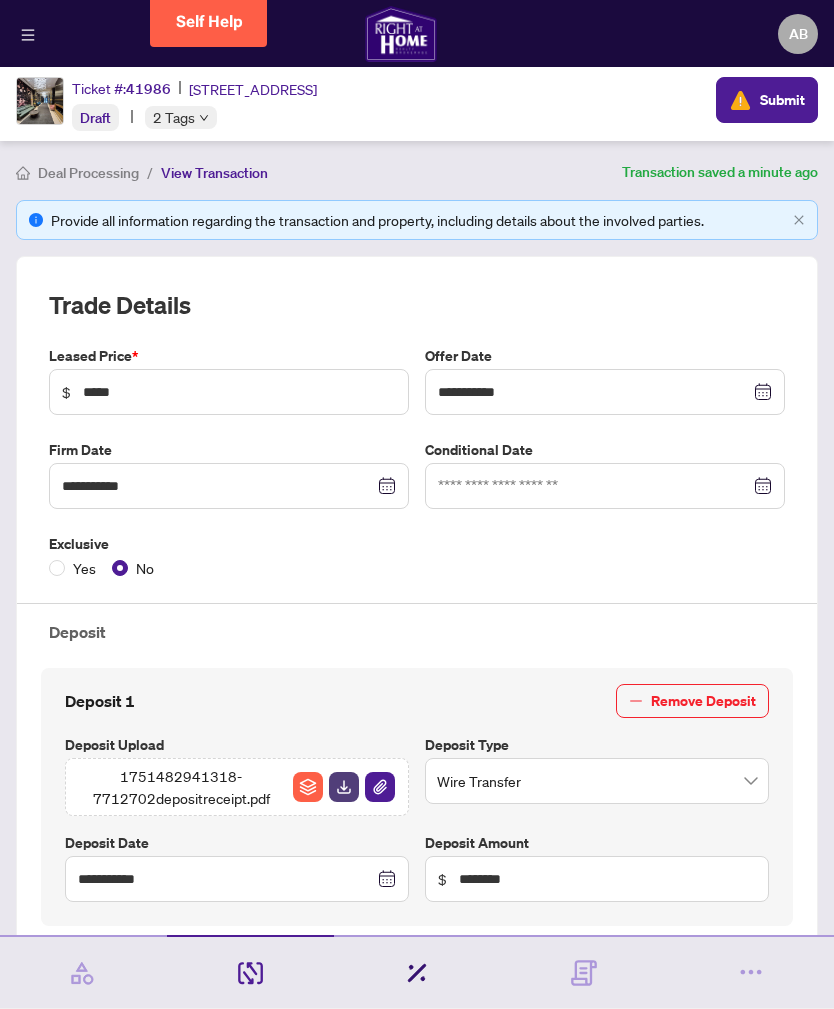 click 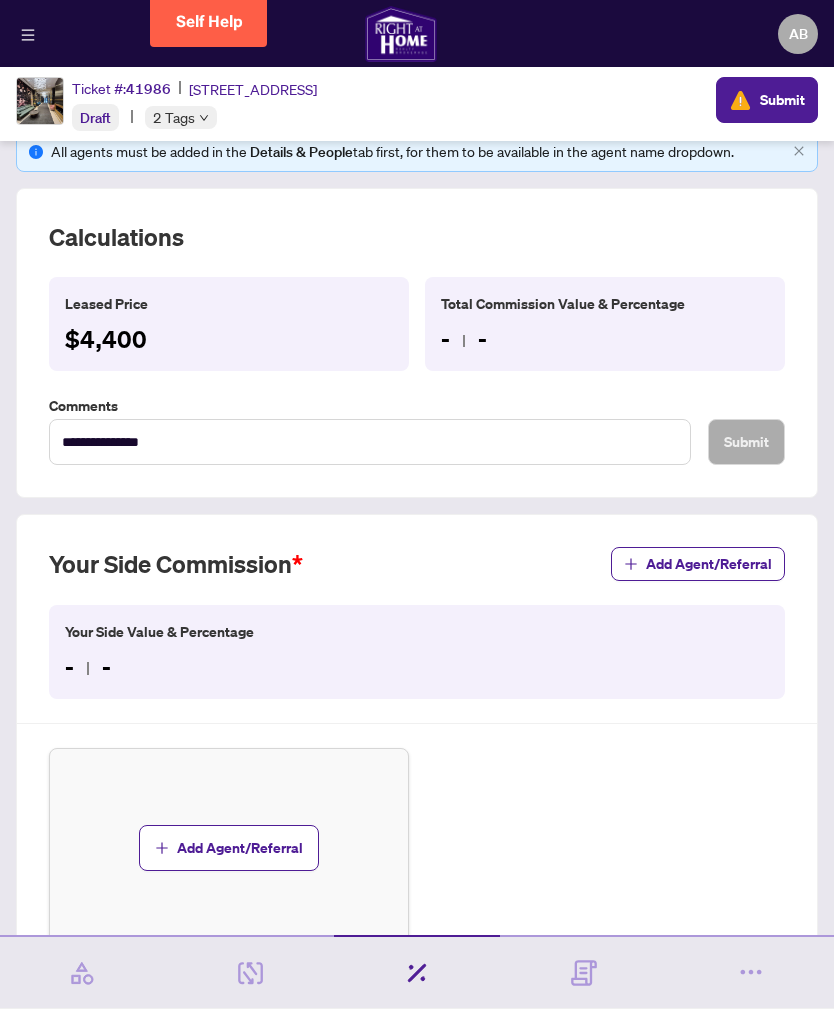 scroll, scrollTop: 68, scrollLeft: 0, axis: vertical 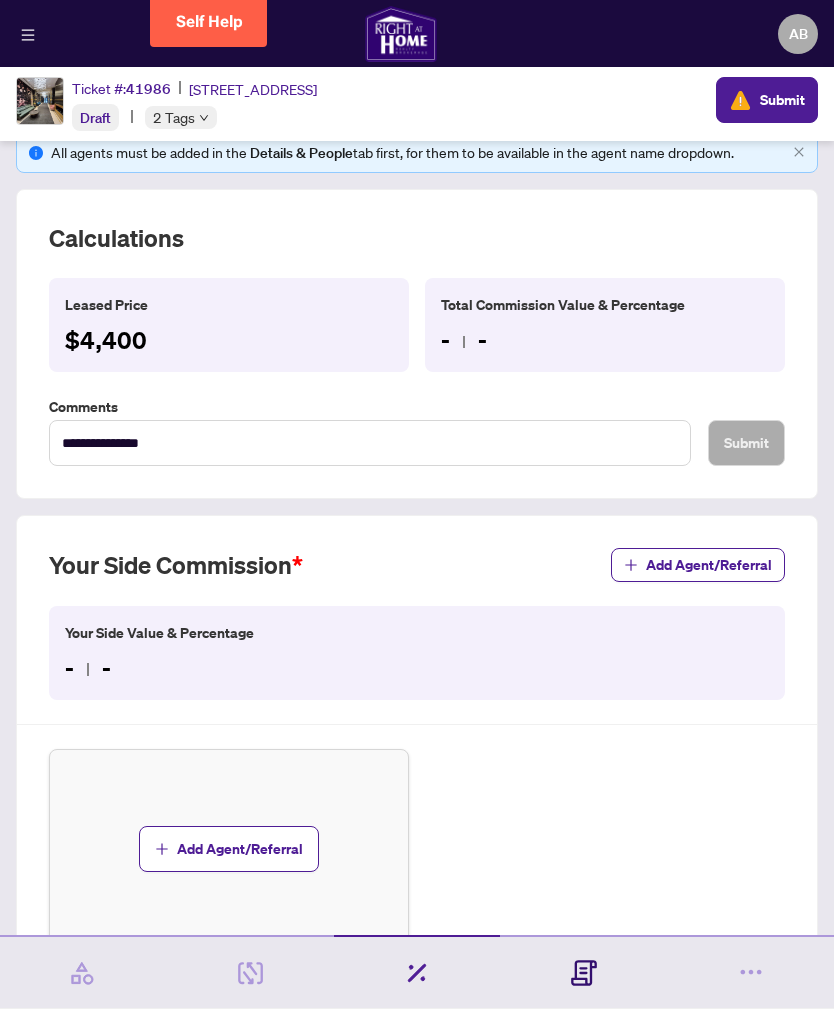 click 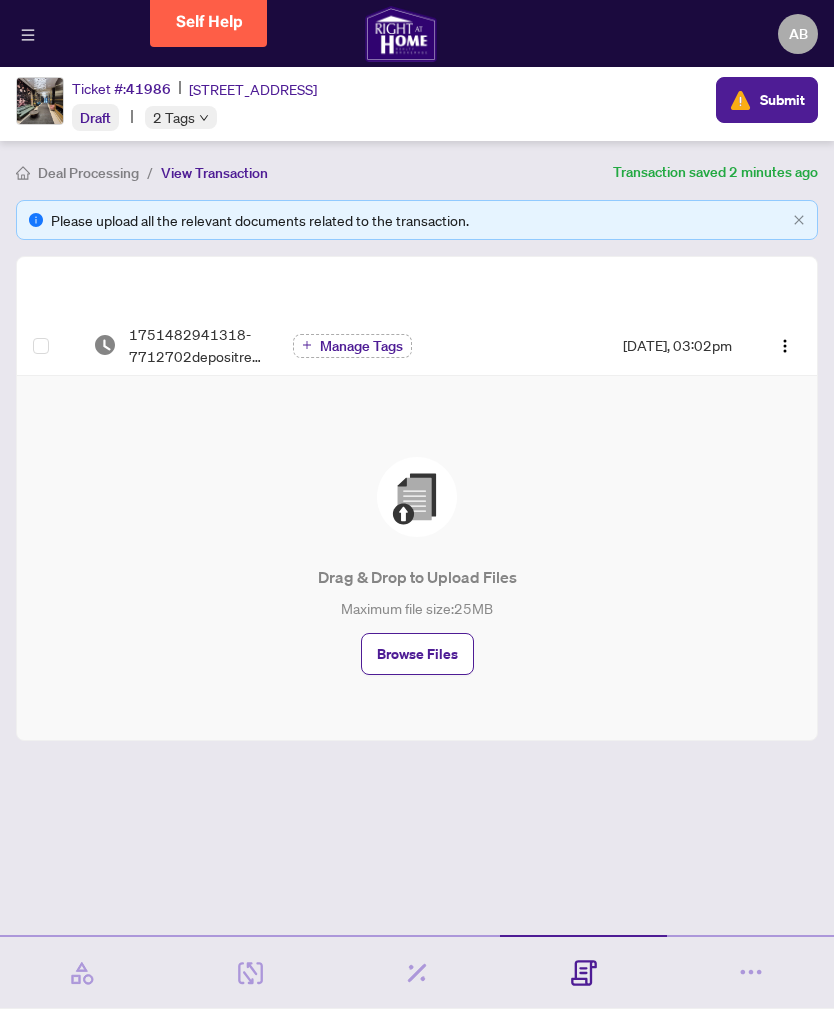 scroll, scrollTop: 0, scrollLeft: 0, axis: both 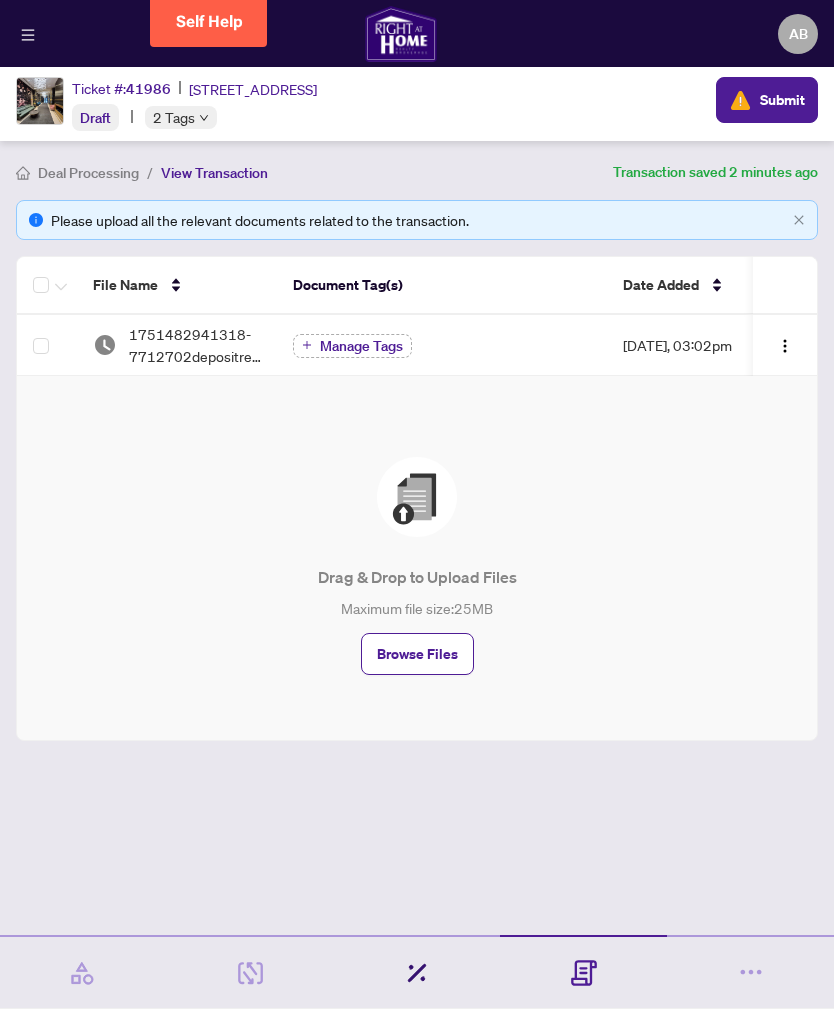 click 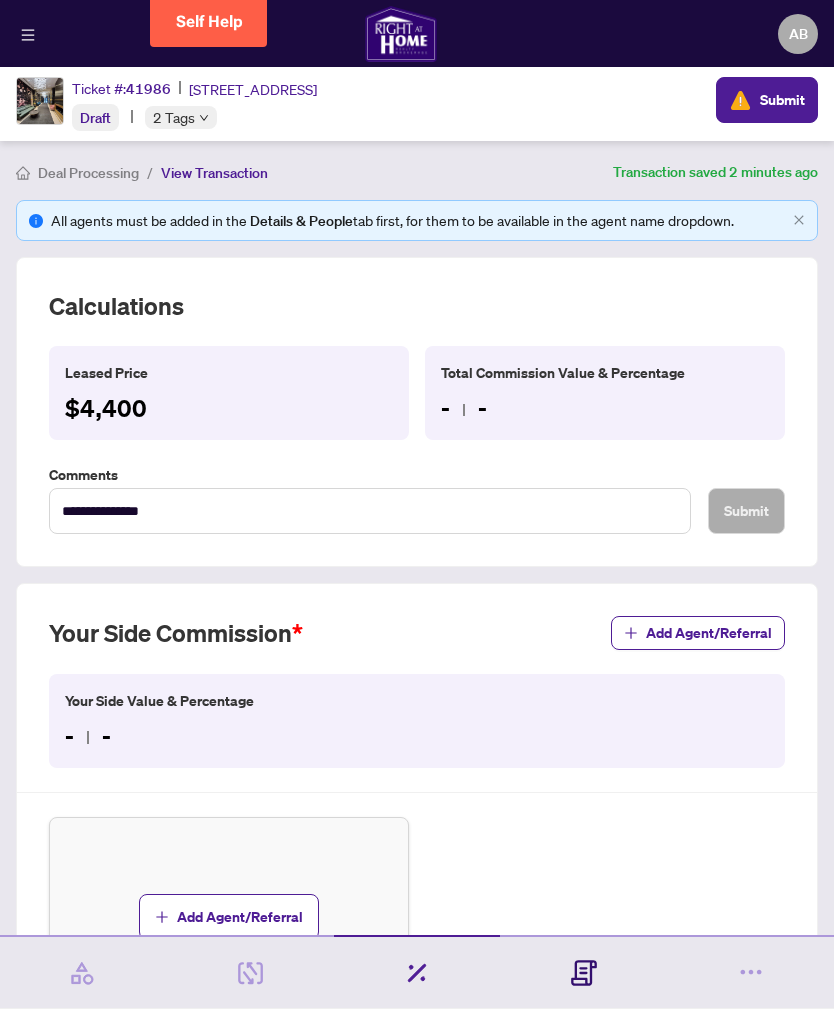 click 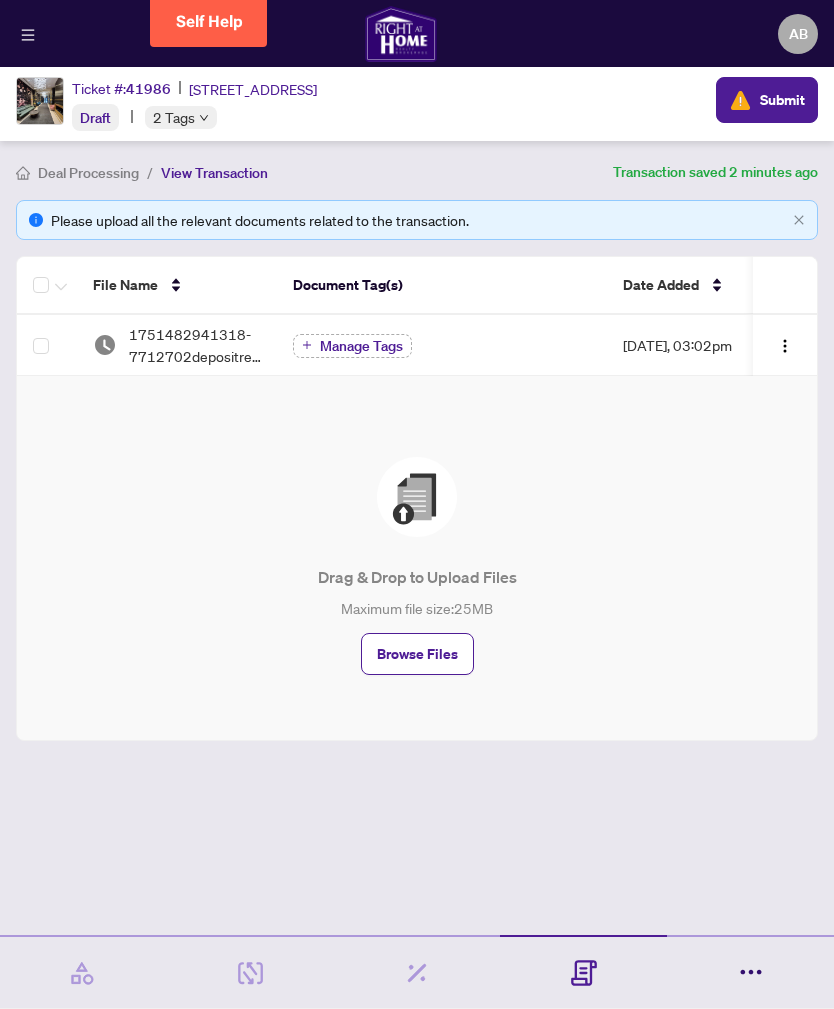 click 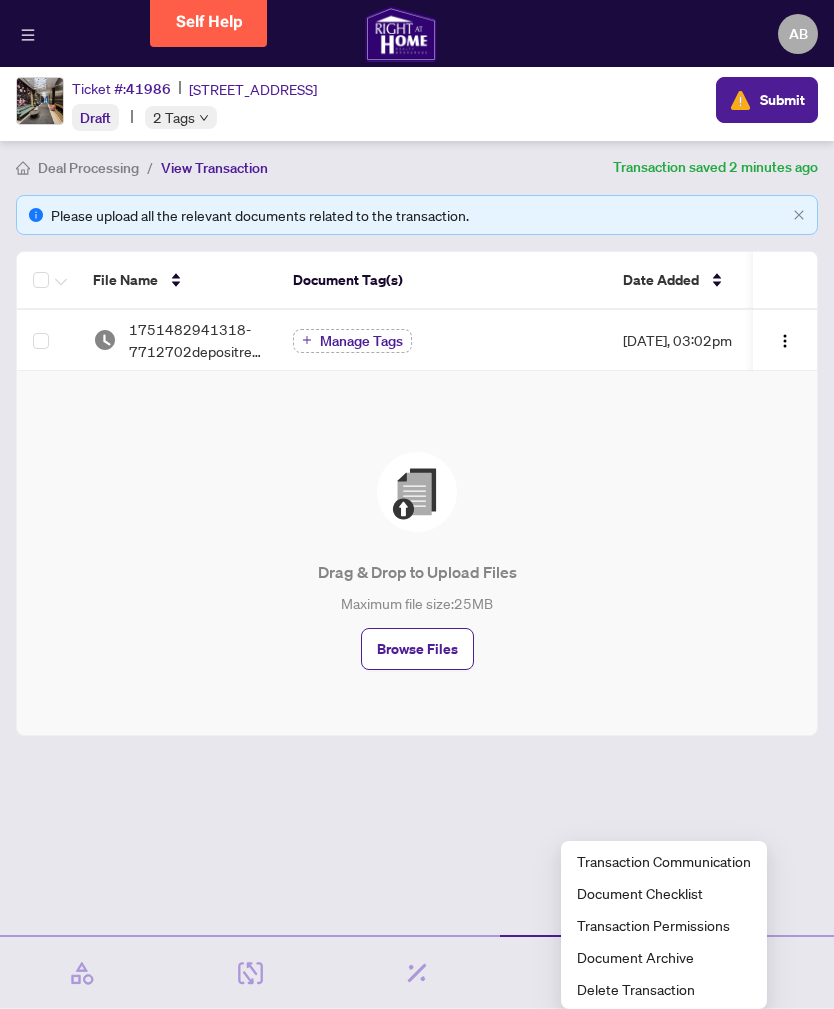 click on "Document Checklist" at bounding box center [664, 893] 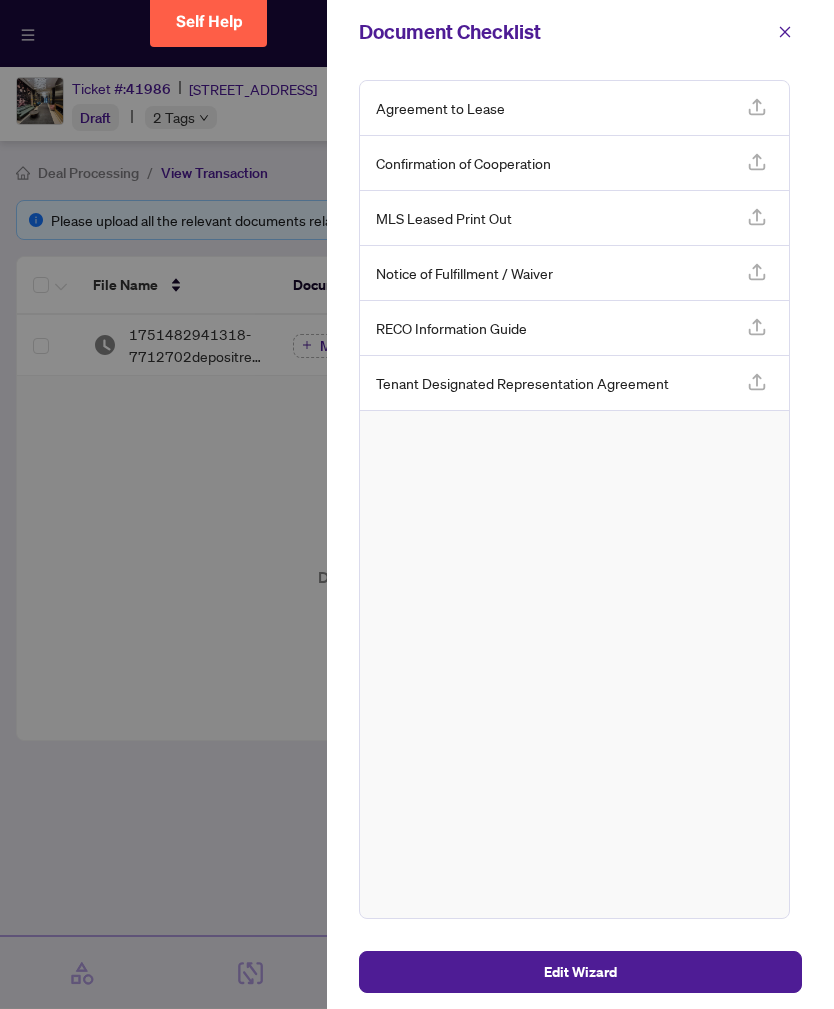 click 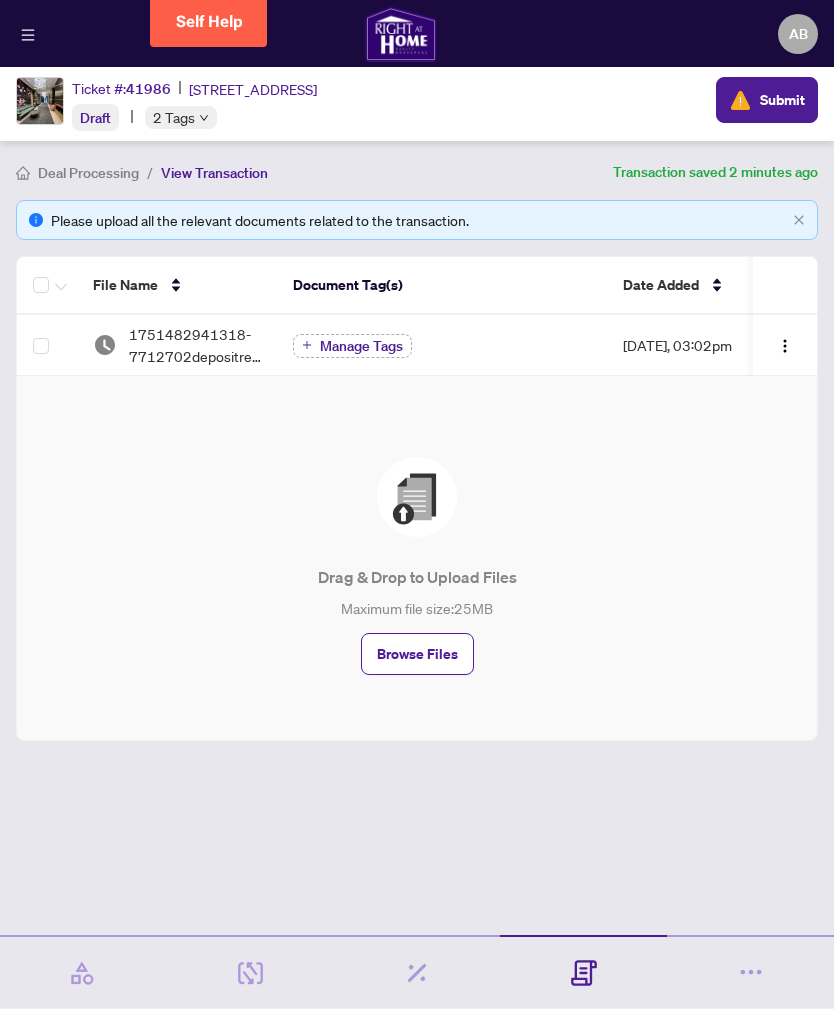 click on "AB" at bounding box center (798, 34) 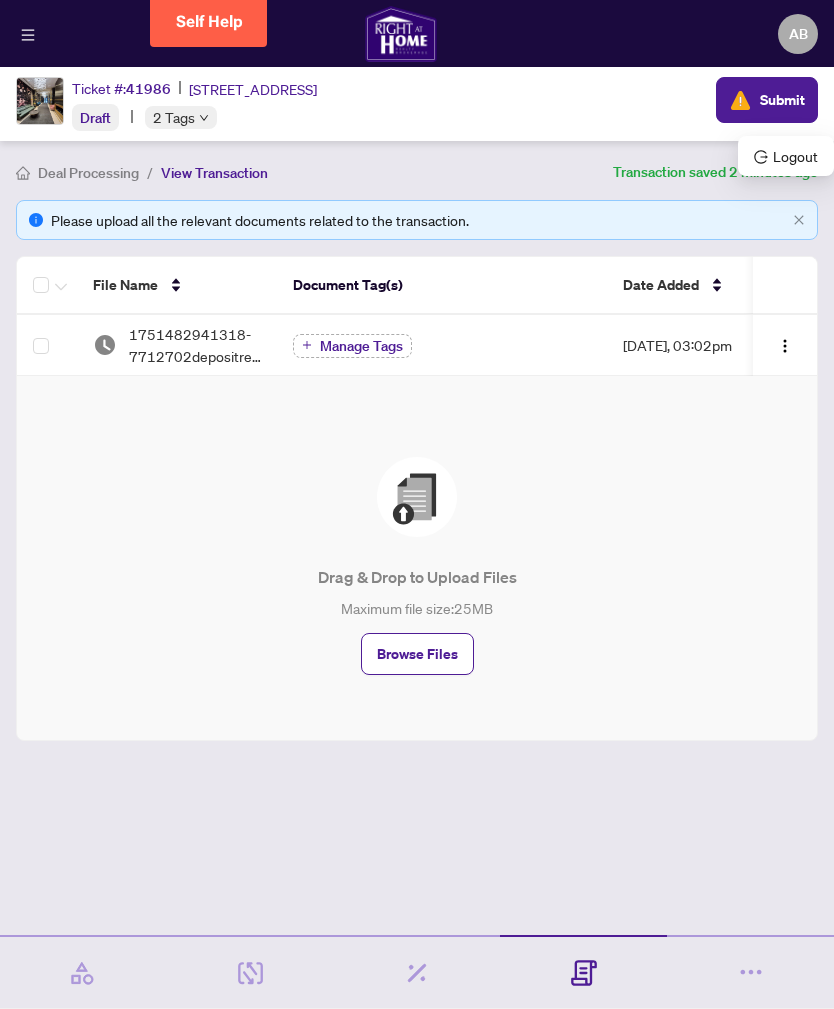 click on "Drag & Drop to Upload Files Maximum file size:  25  MB Browse Files" at bounding box center (417, 566) 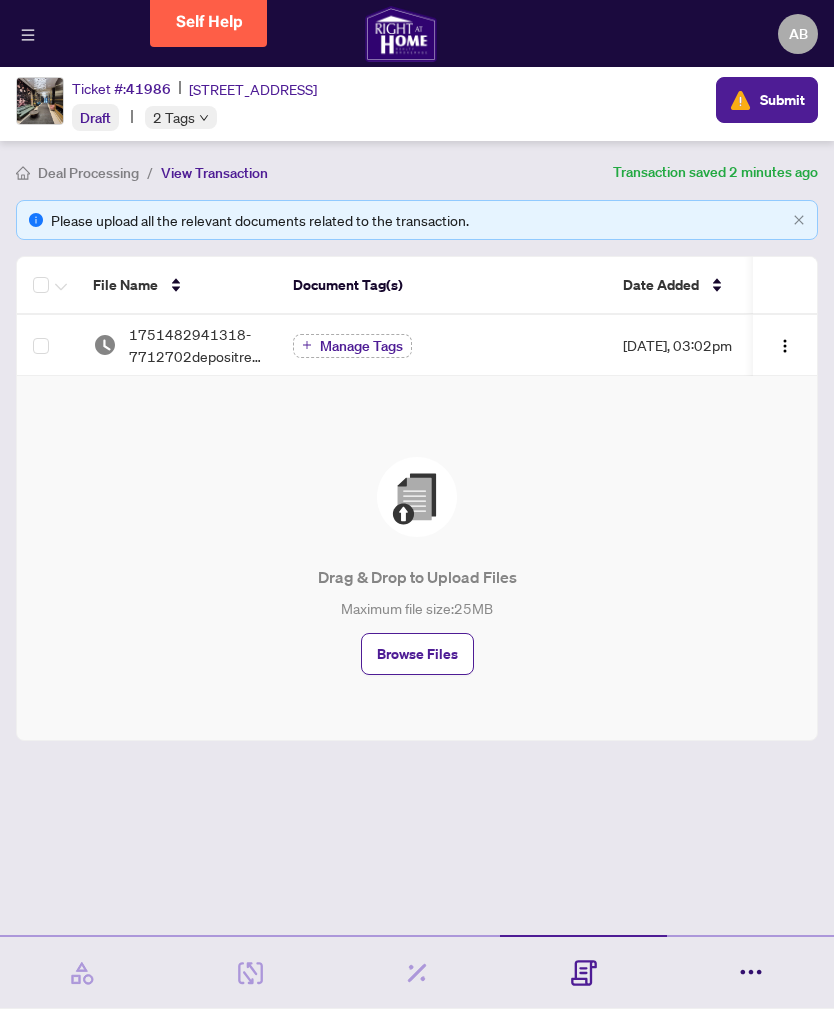click at bounding box center [751, 973] 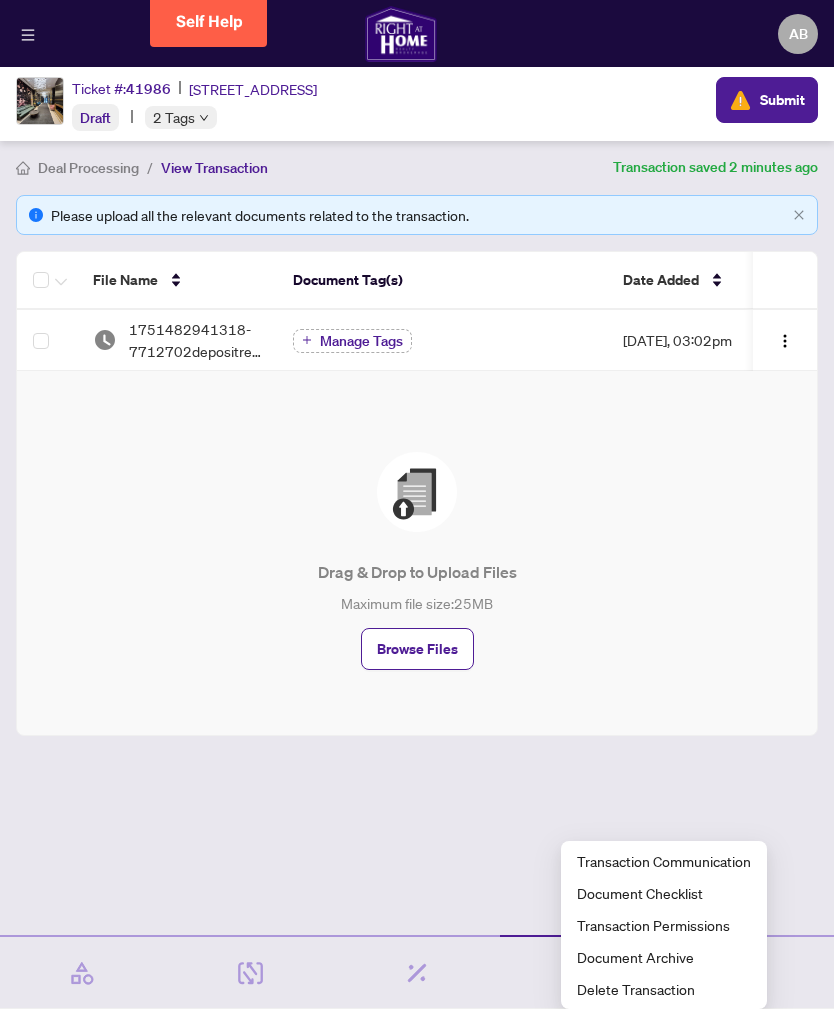 click on "Drag & Drop to Upload Files Maximum file size:  25  MB Browse Files" at bounding box center (417, 561) 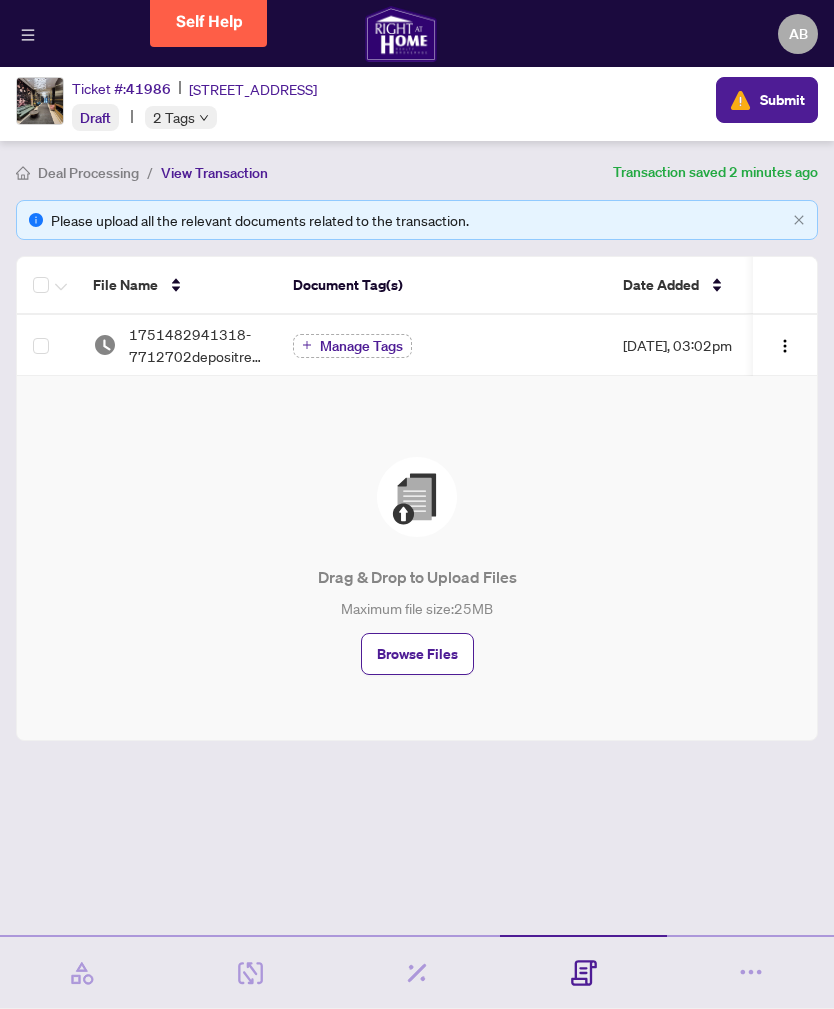 click at bounding box center [750, 972] 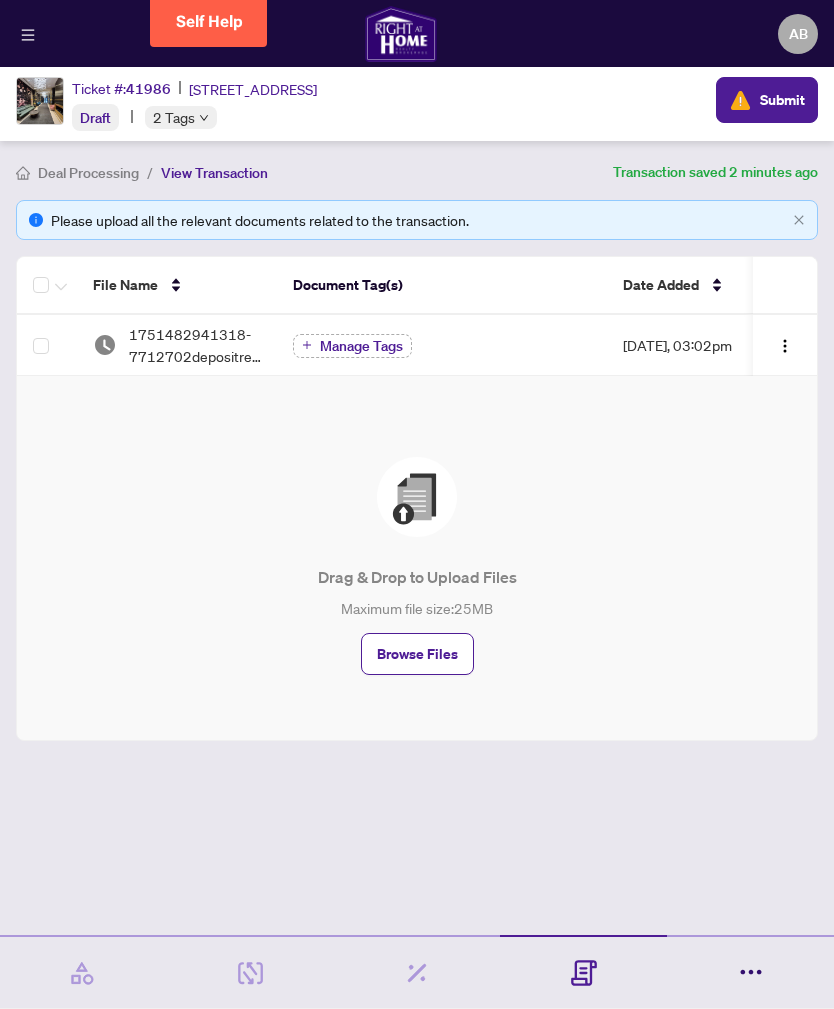 click at bounding box center (751, 973) 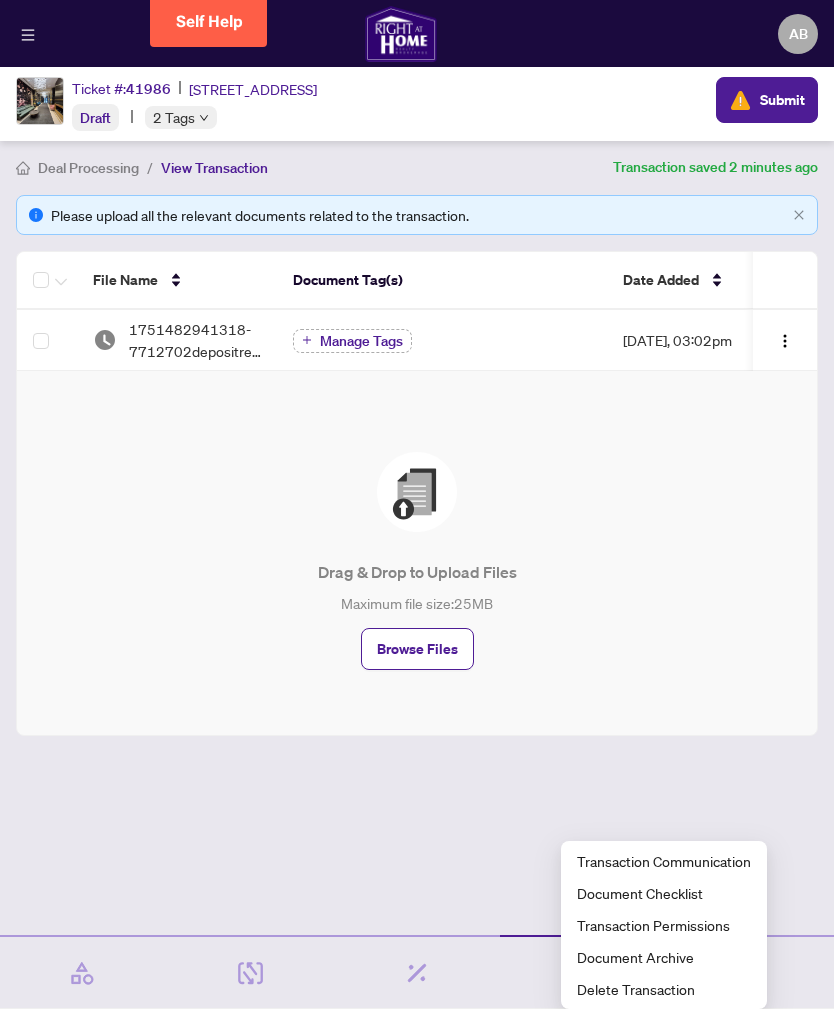 click on "Transaction Communication" at bounding box center (664, 861) 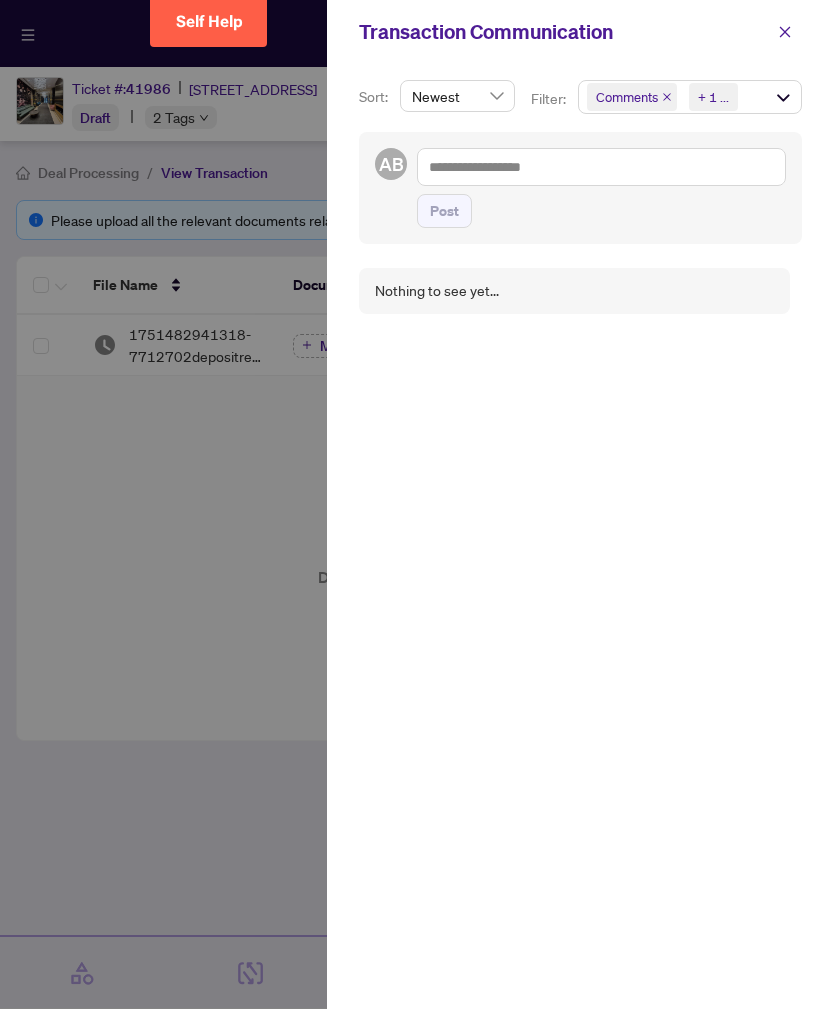 click at bounding box center [417, 504] 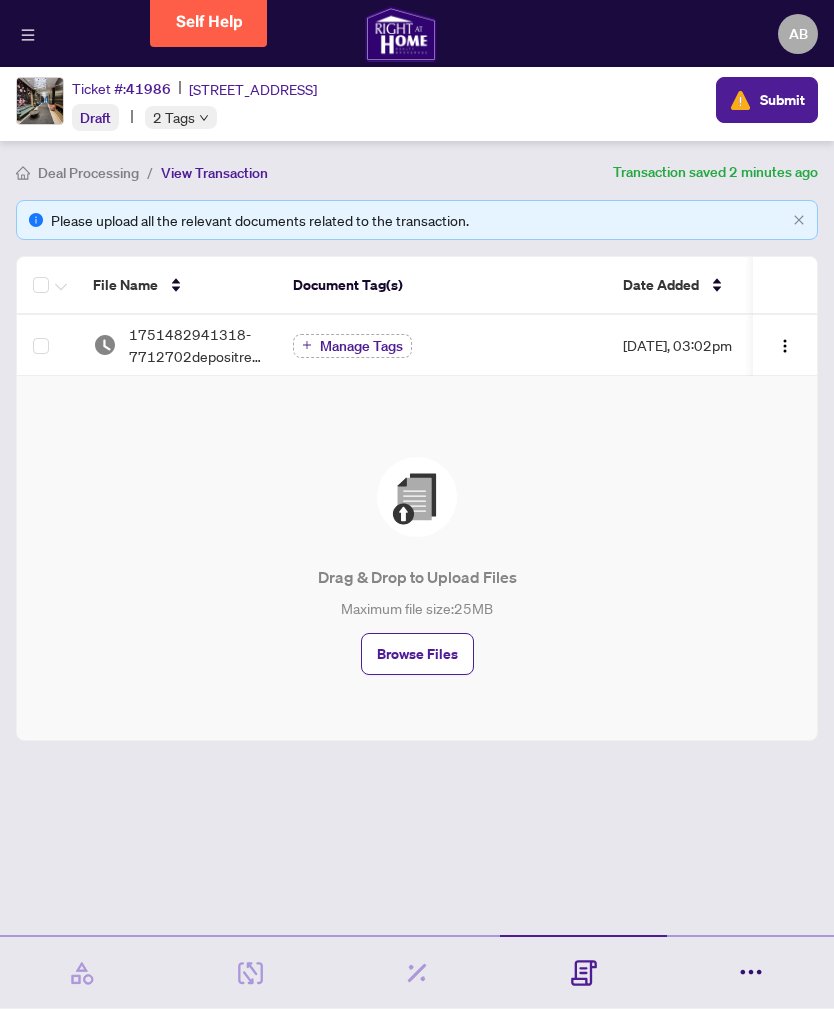 click 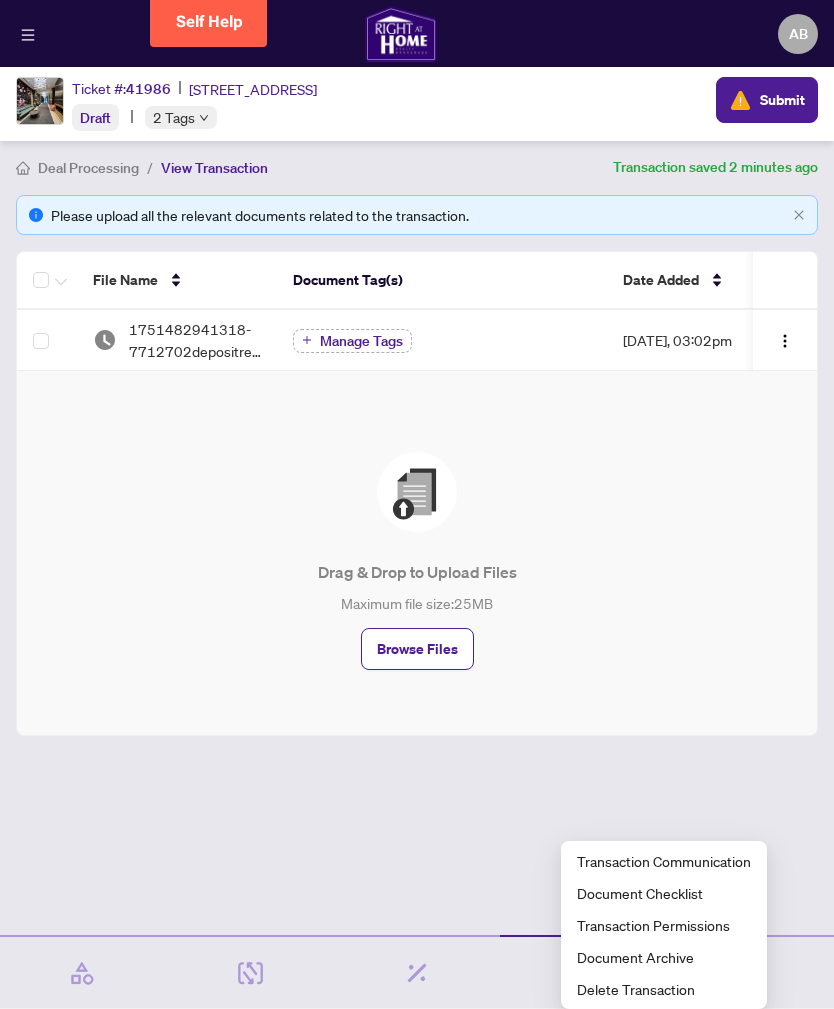click on "Submit" at bounding box center (782, 100) 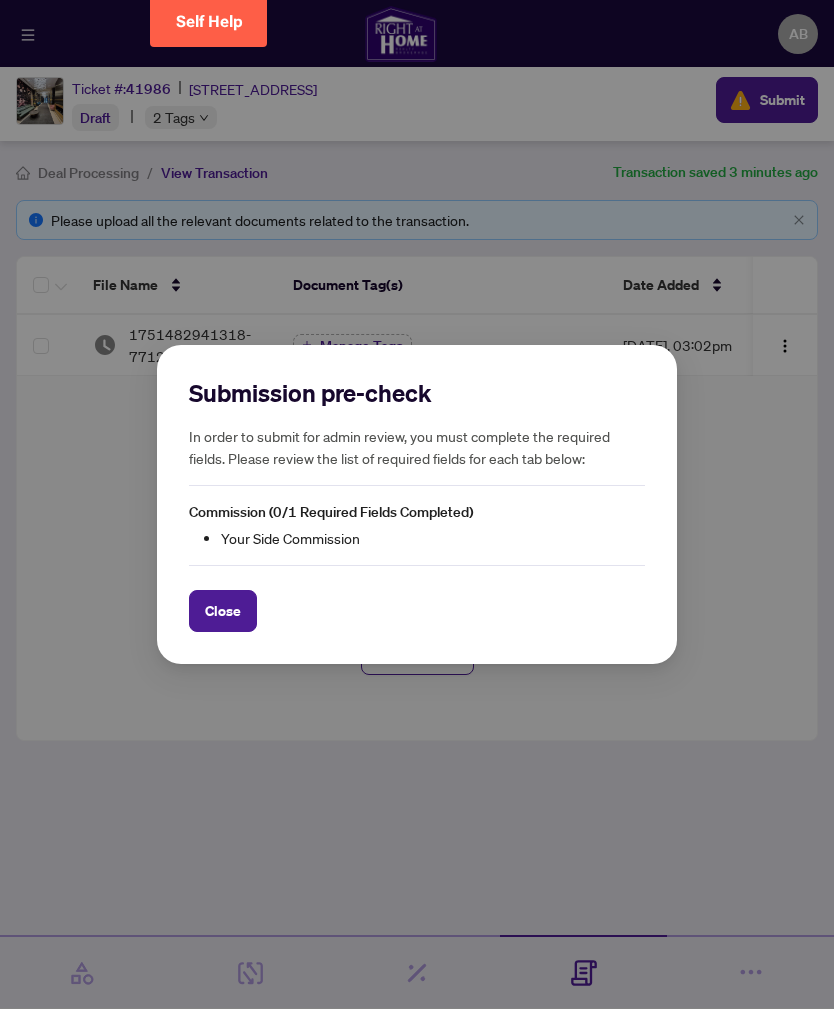 click on "Close" at bounding box center [223, 611] 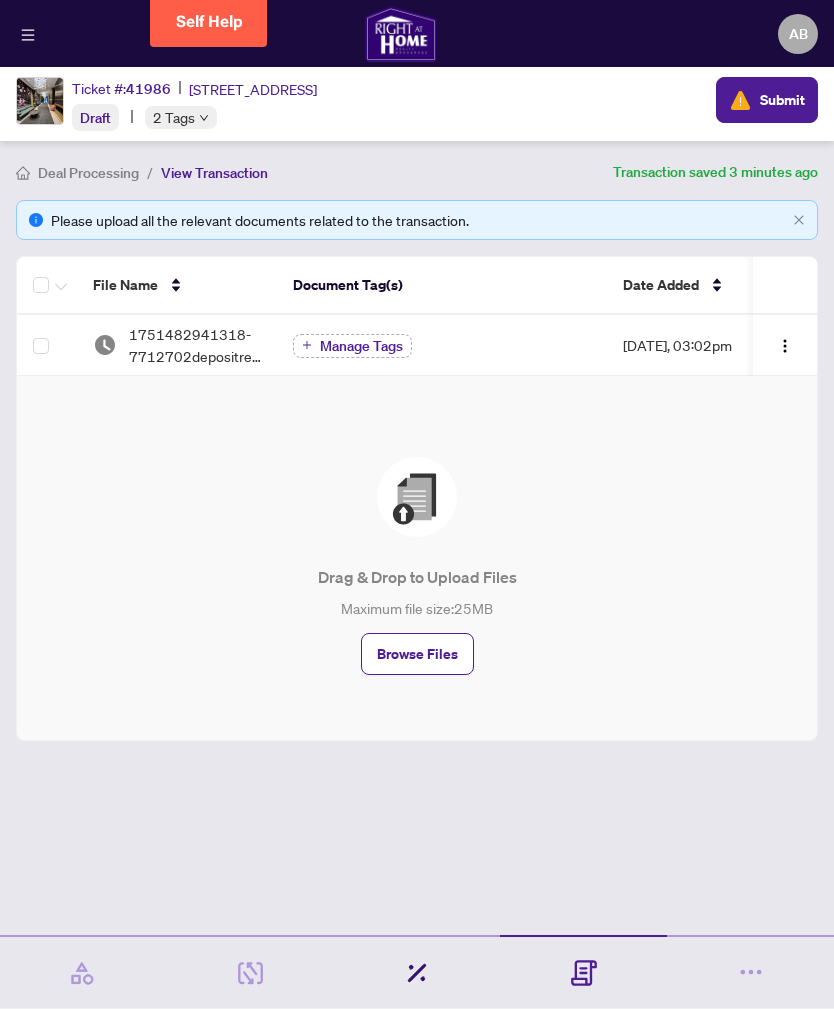 click 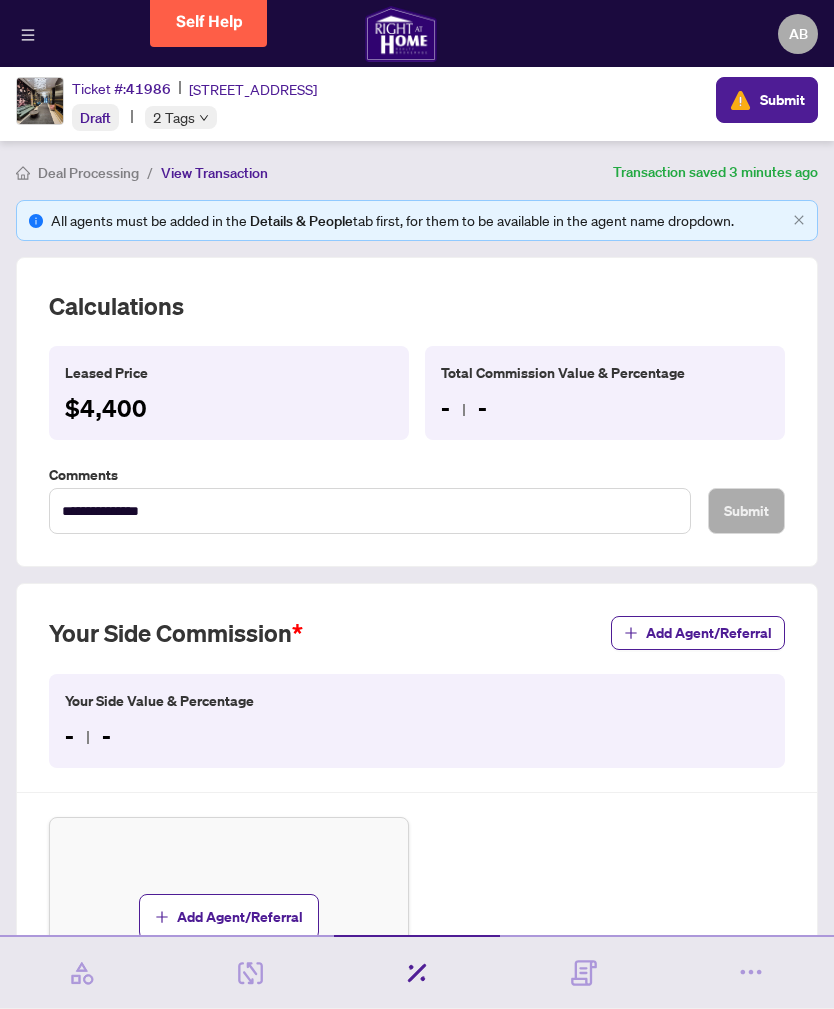 click on "-     -" at bounding box center [605, 408] 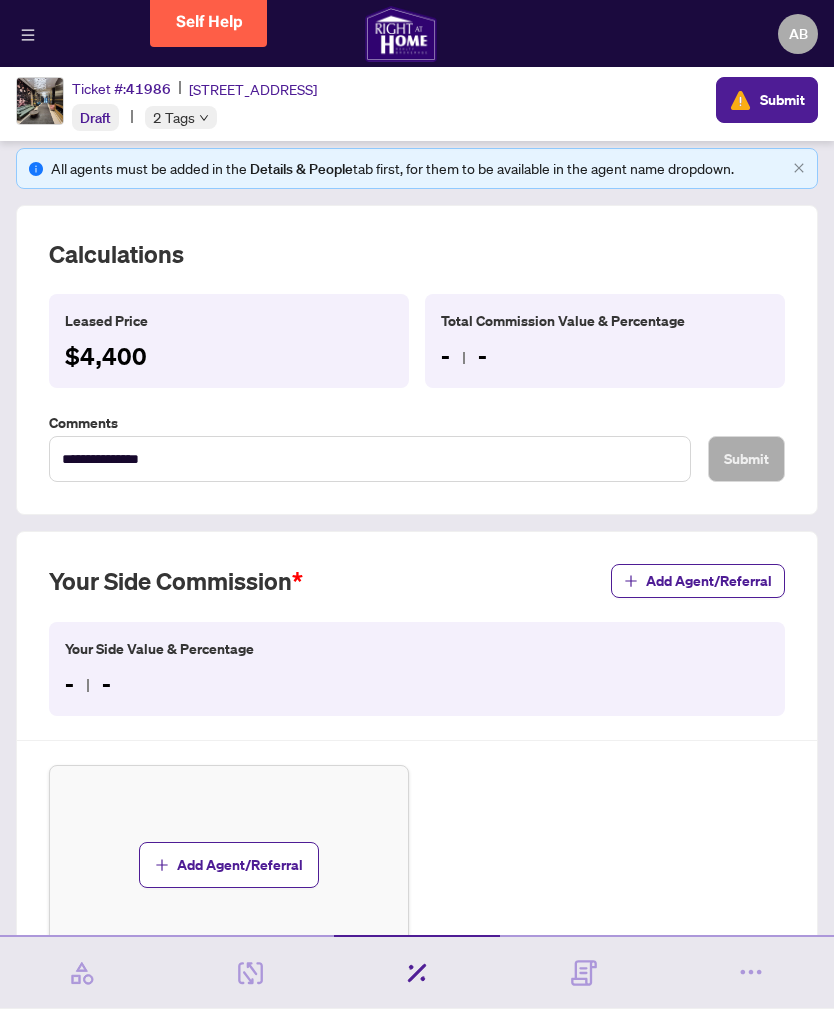 click on "-     -" at bounding box center (417, 684) 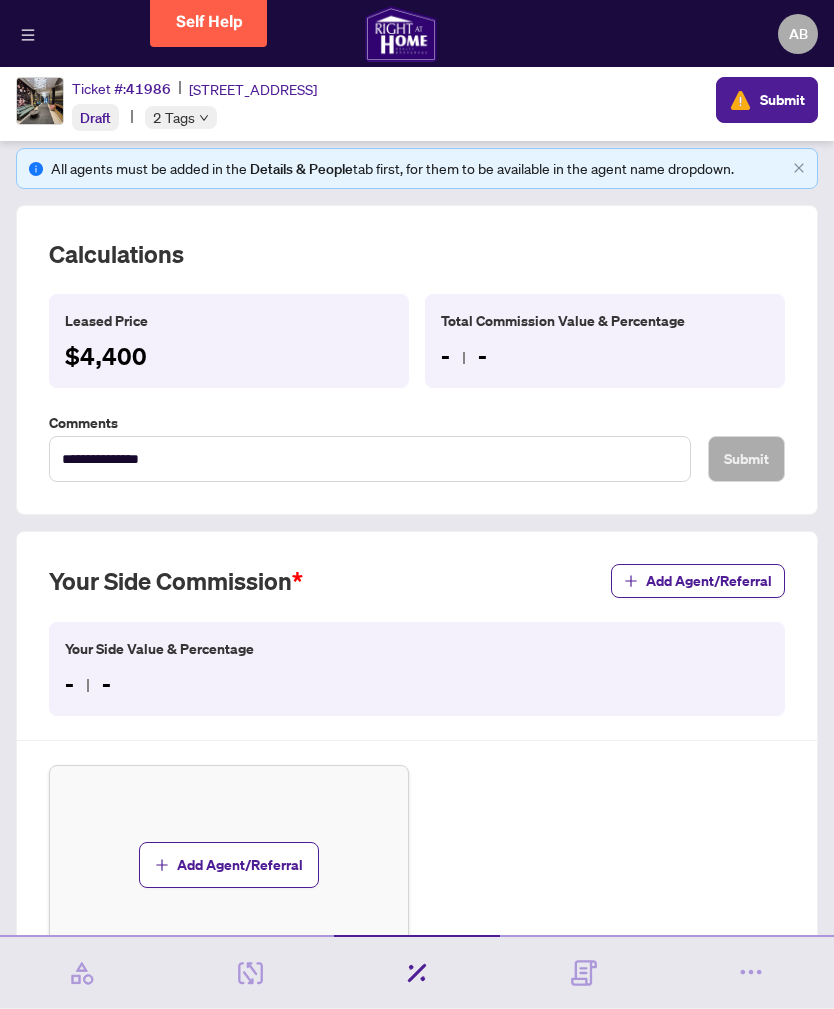 click on "-     -" at bounding box center [417, 684] 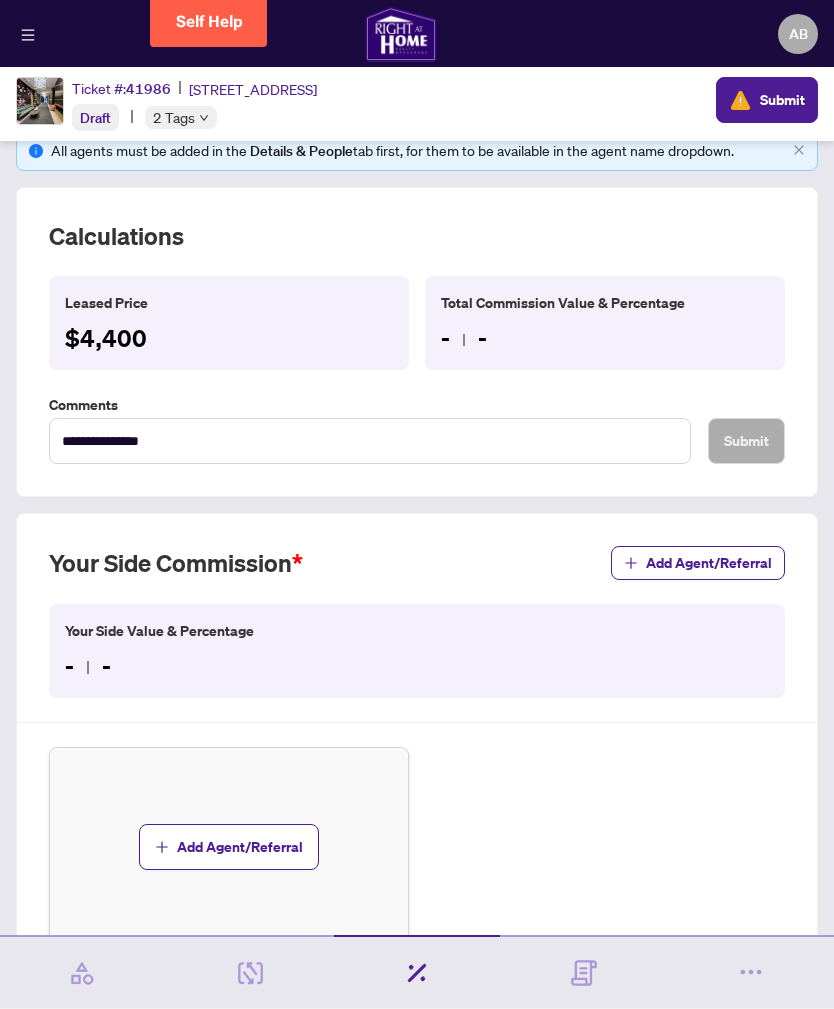 scroll, scrollTop: 68, scrollLeft: 0, axis: vertical 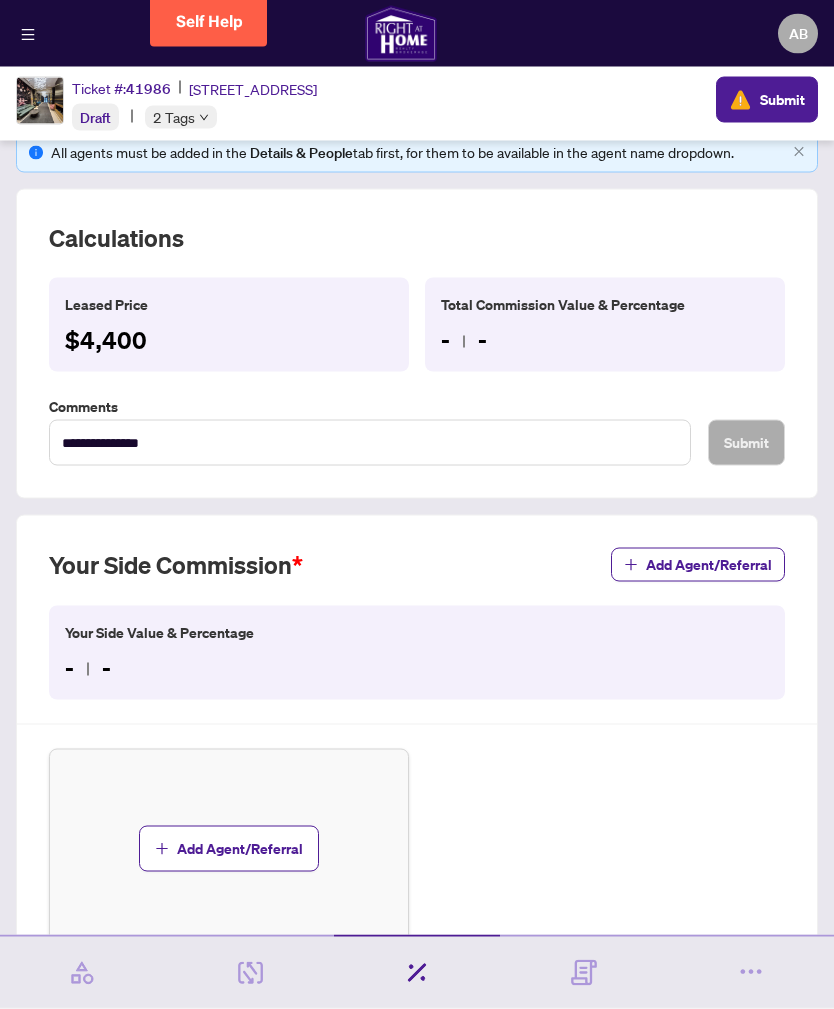 click on "Your Side Value & Percentage -     -" at bounding box center [417, 653] 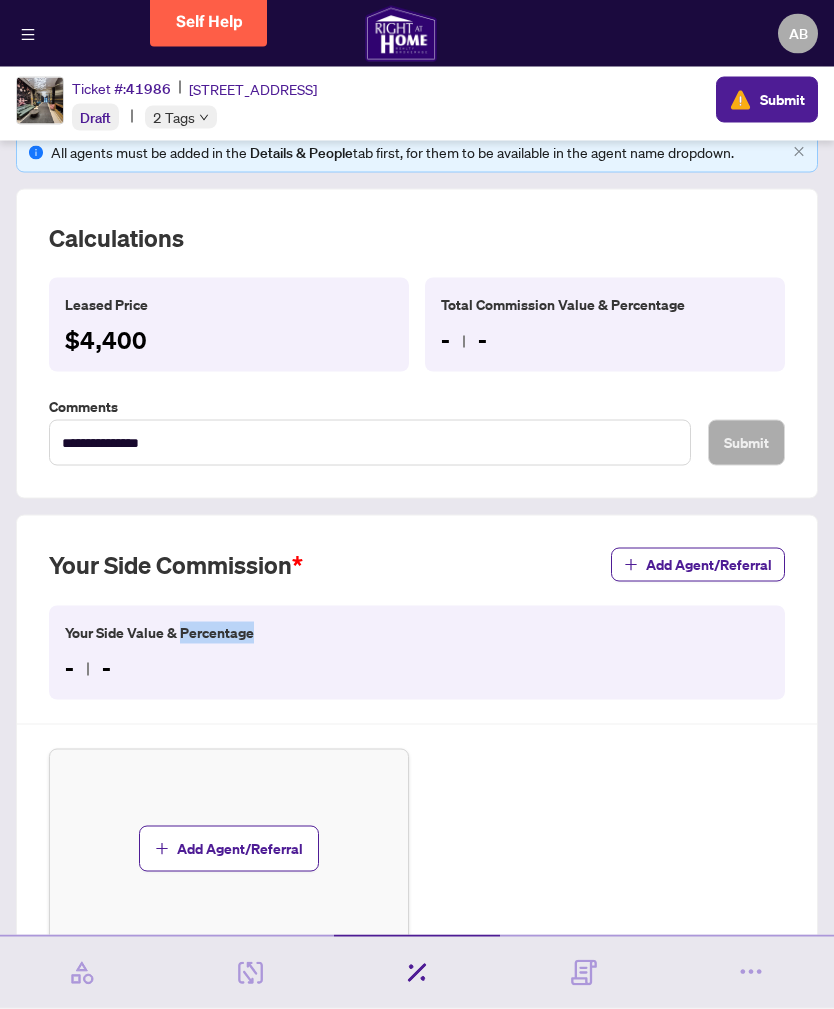 click on "Your Side Value & Percentage -     -" at bounding box center (417, 653) 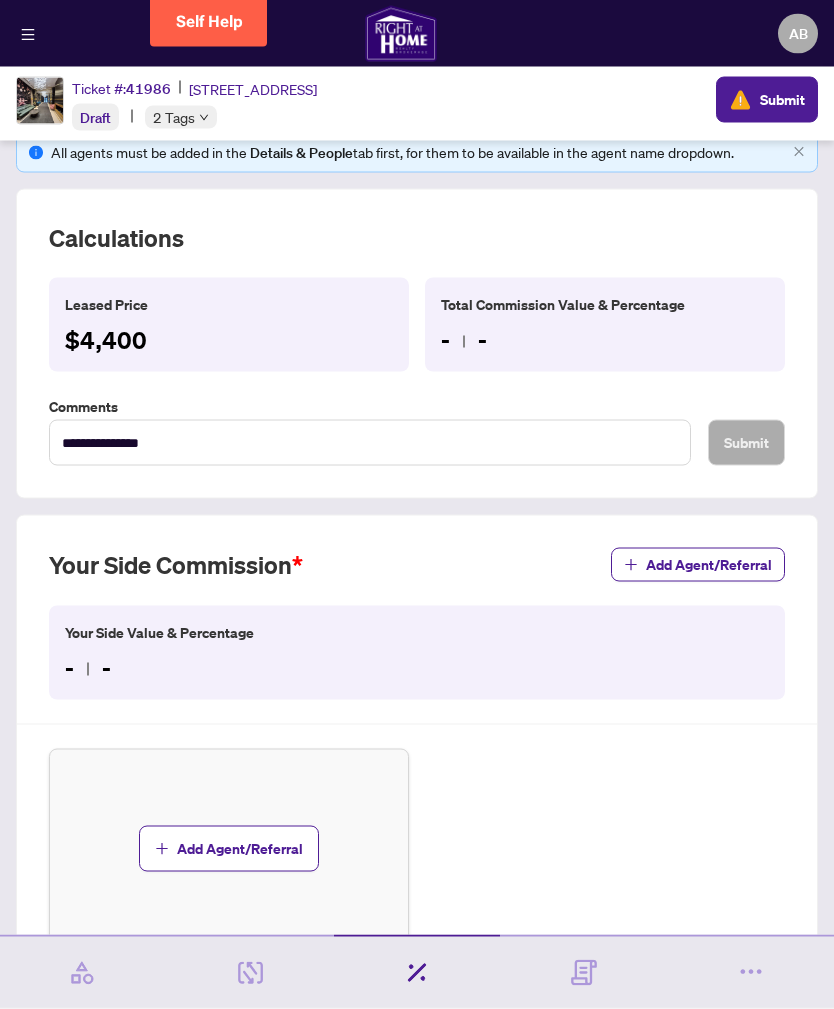 click on "Your Side Value & Percentage -     -" at bounding box center [417, 653] 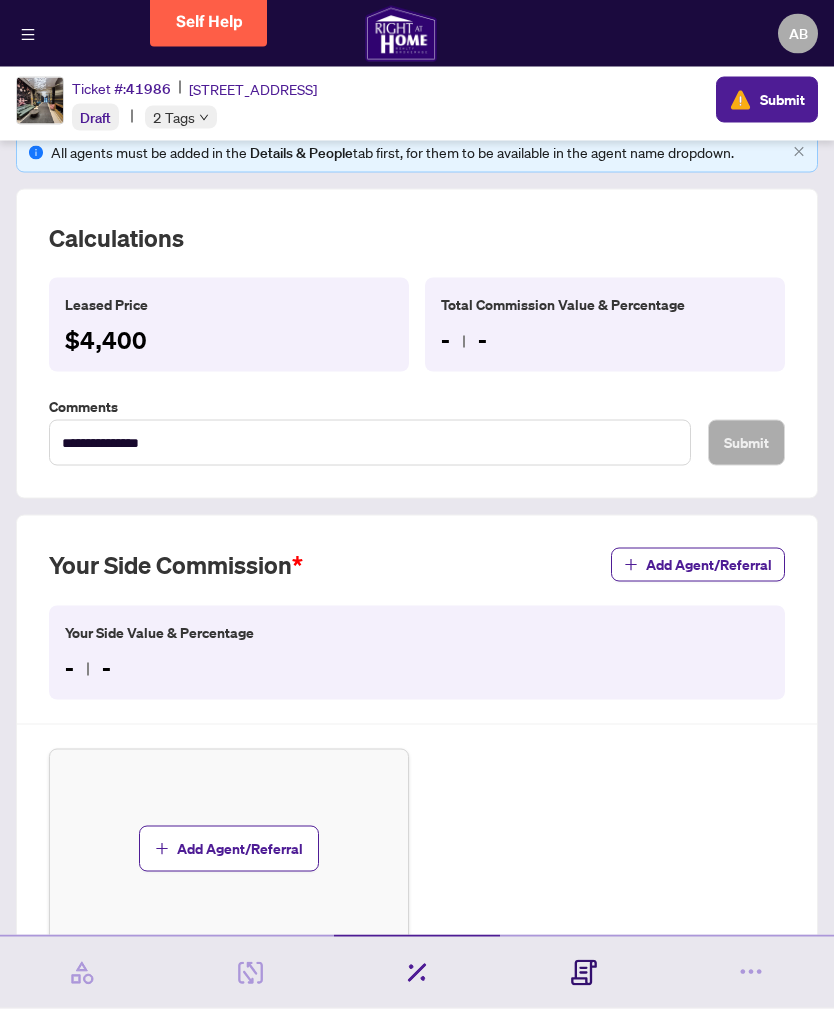 click 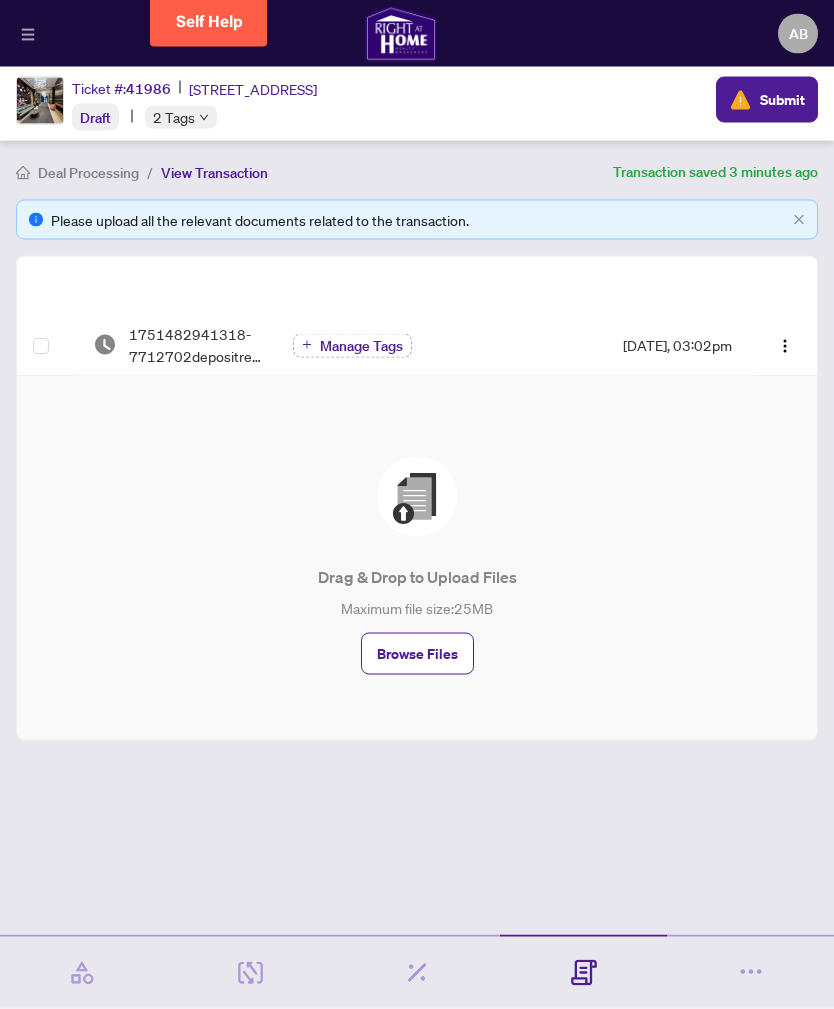 scroll, scrollTop: 59, scrollLeft: 0, axis: vertical 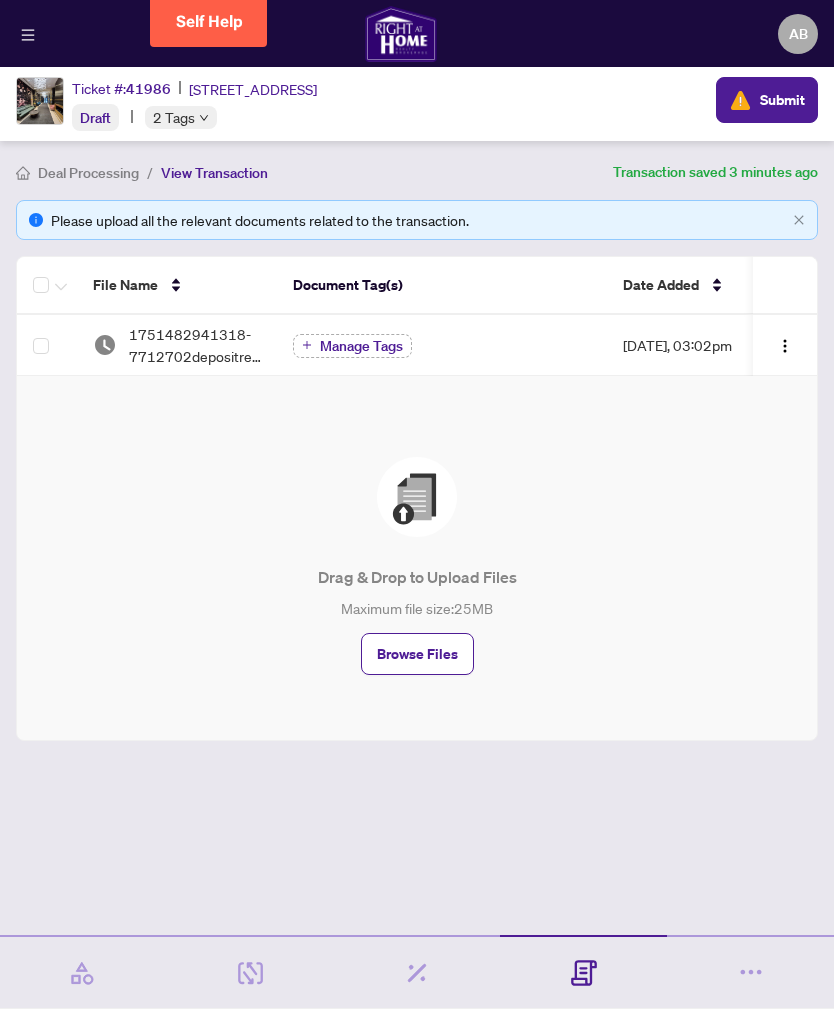 click on "Commission 0/1 Required Fields Completed" at bounding box center [417, 972] 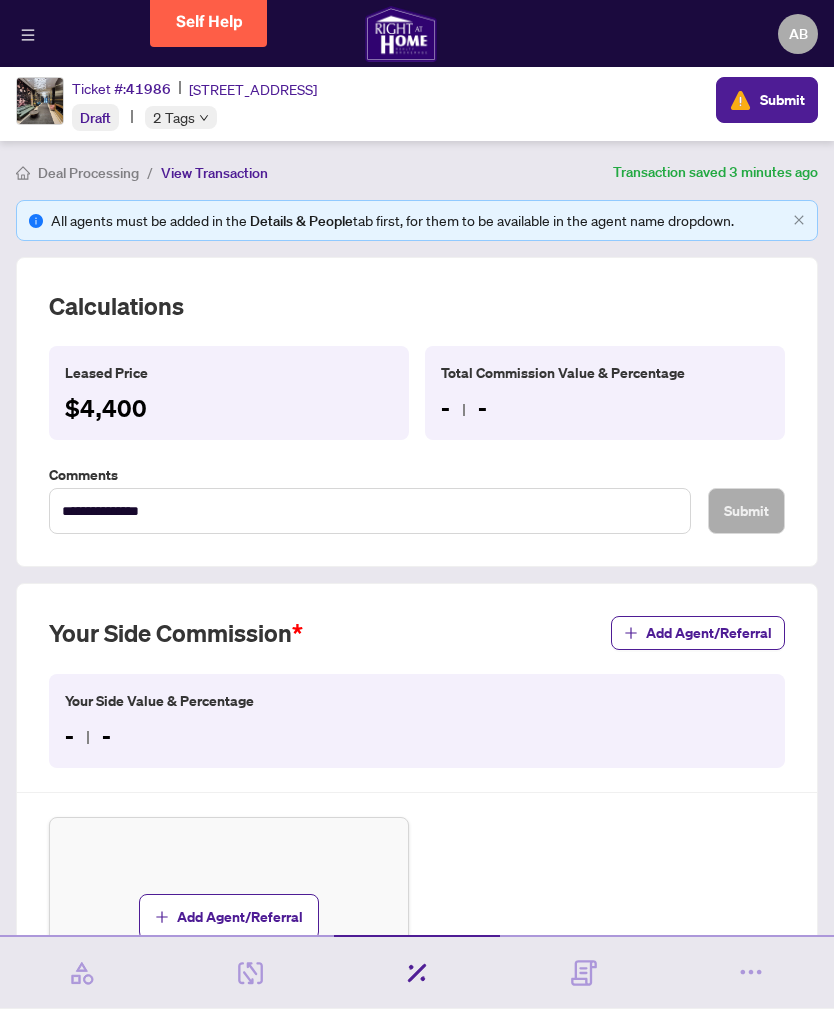 click on "-     -" at bounding box center (417, 736) 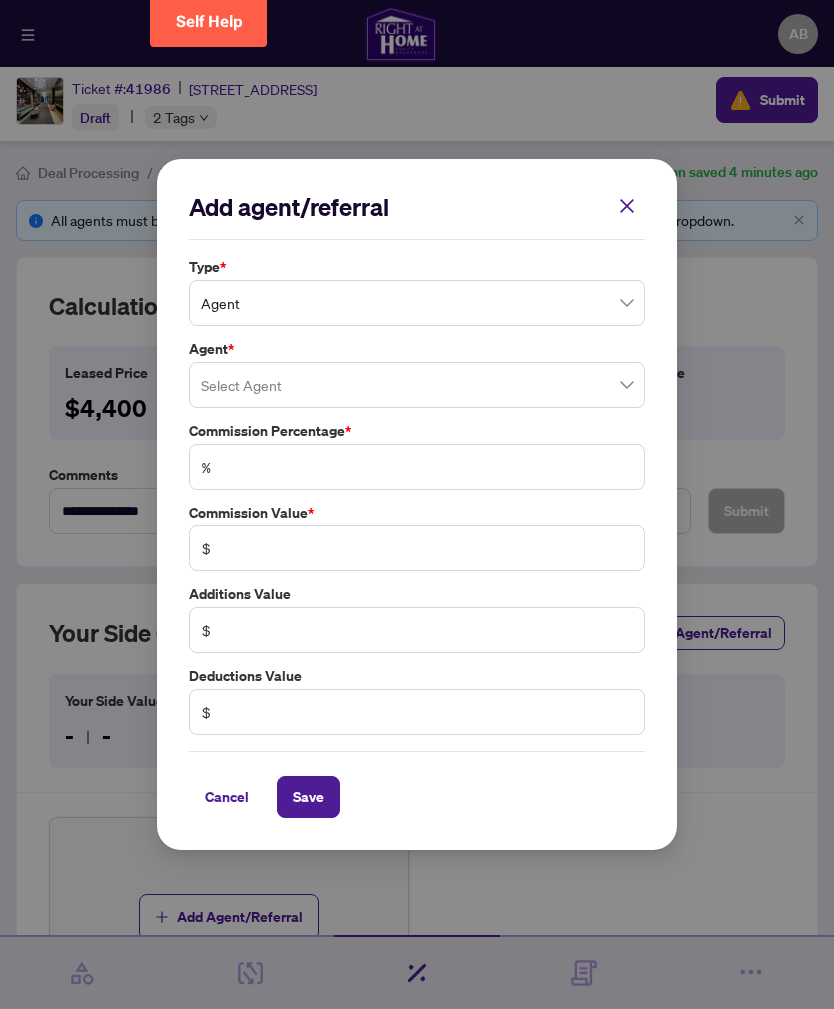 click at bounding box center [627, 206] 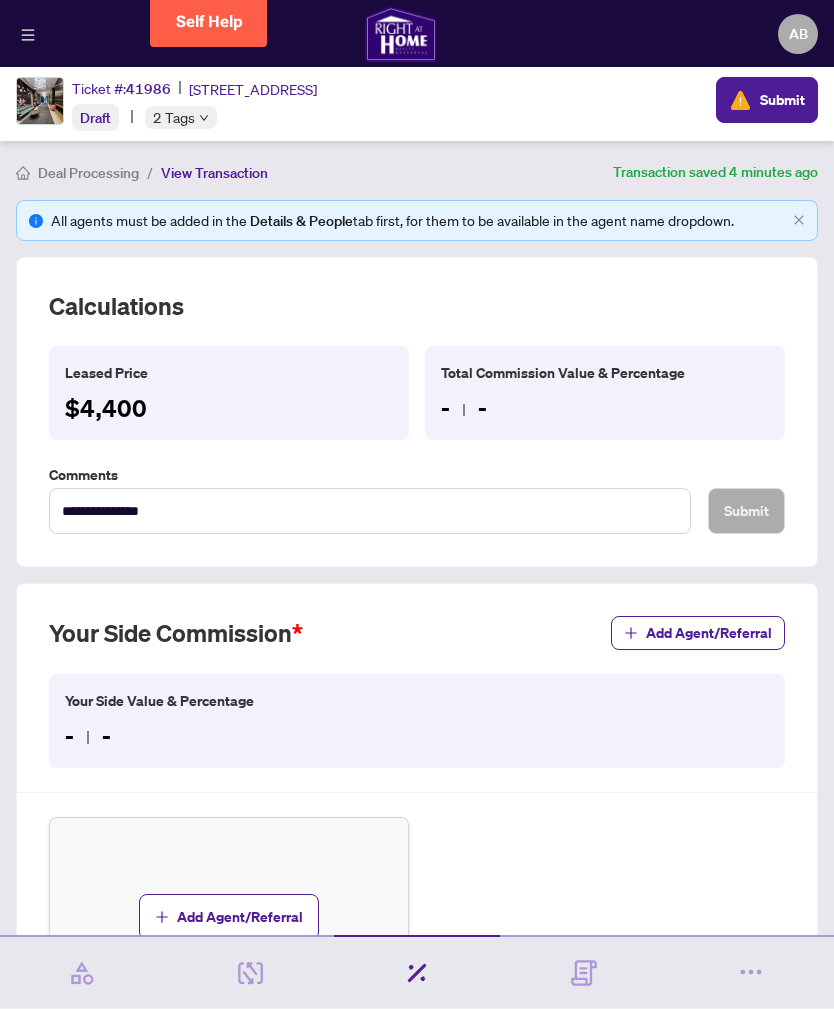 scroll, scrollTop: 0, scrollLeft: 0, axis: both 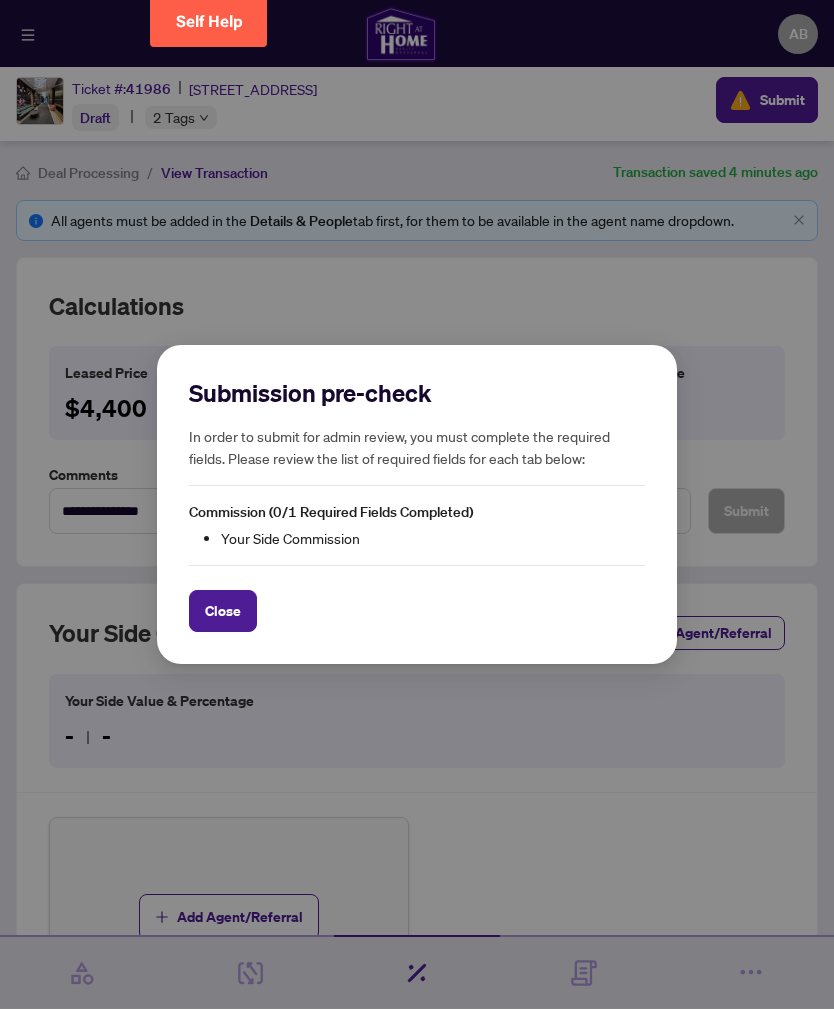 click on "Commission (0/1 Required Fields Completed)" at bounding box center [331, 512] 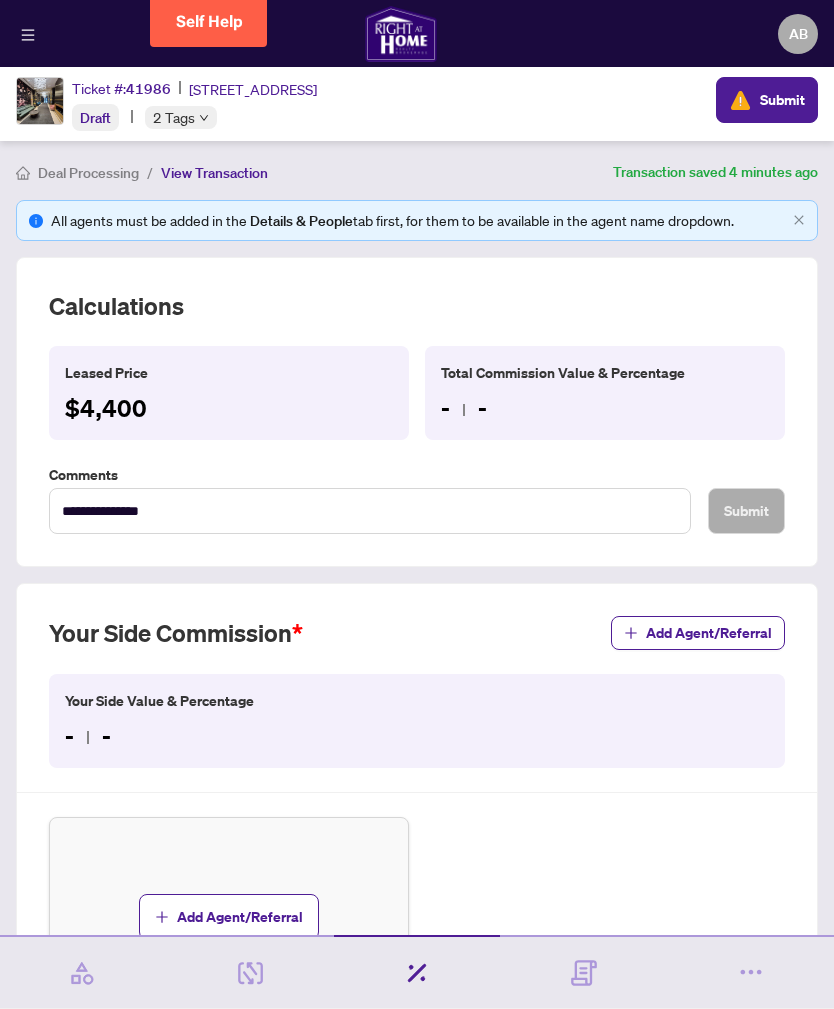 click on "-     -" at bounding box center (417, 736) 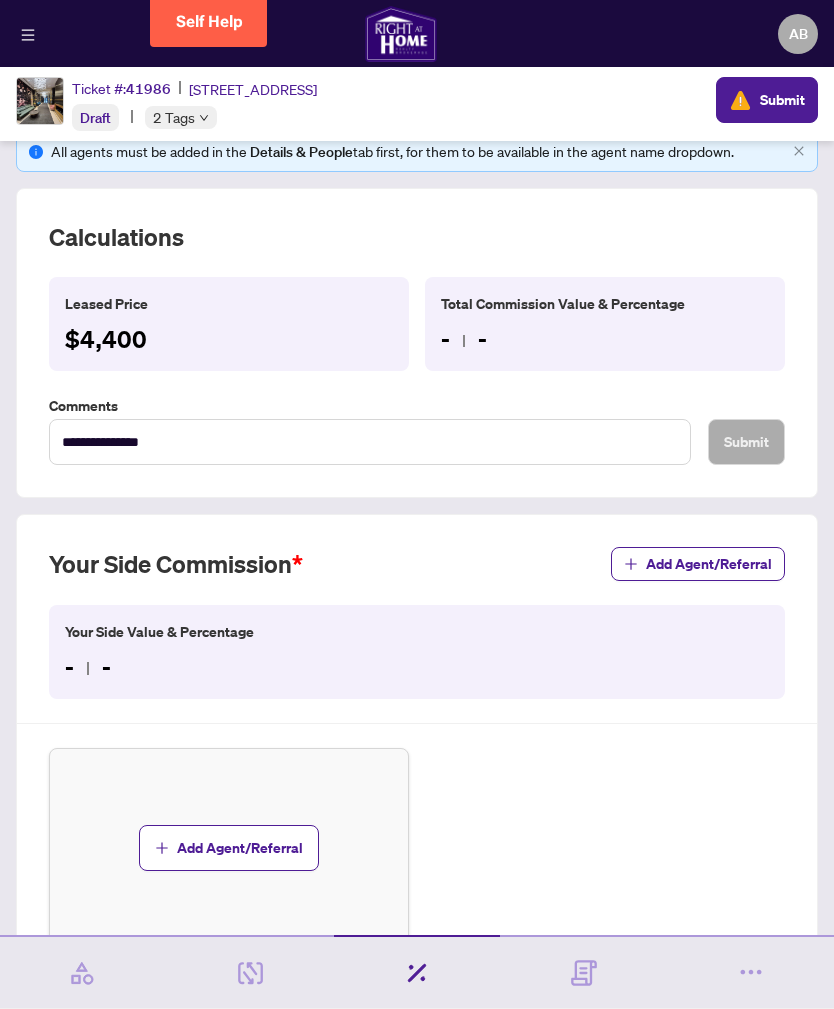 scroll, scrollTop: 68, scrollLeft: 0, axis: vertical 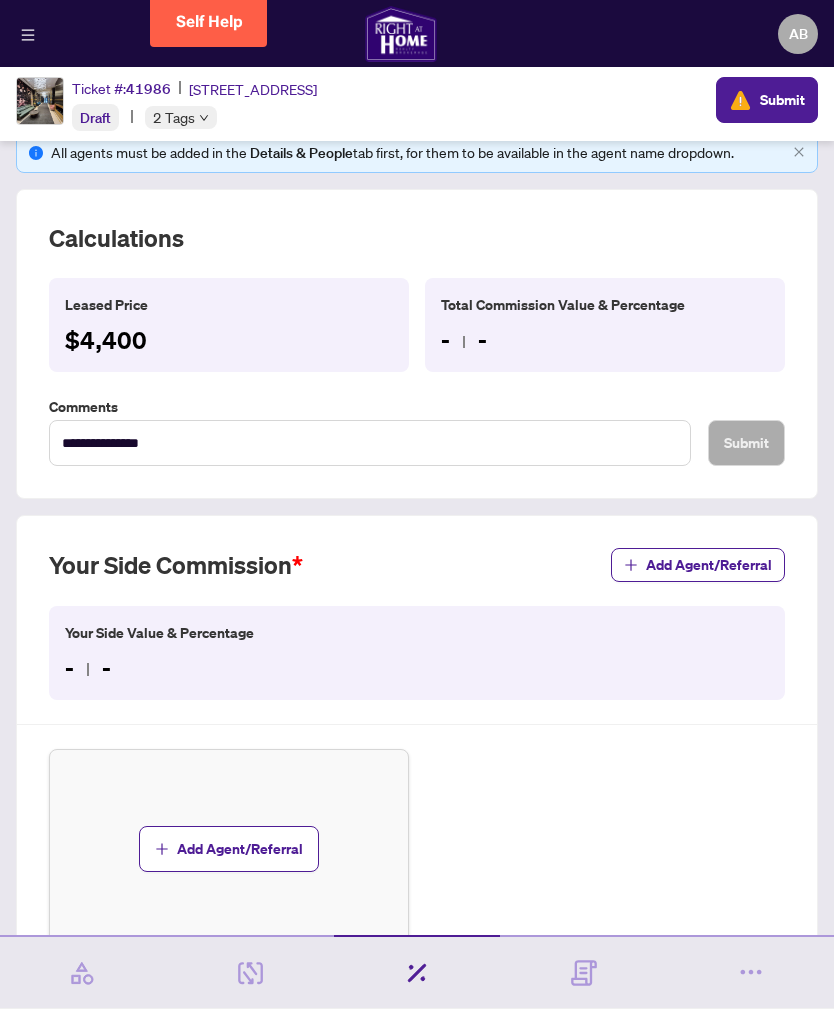 click on "Your Side Value & Percentage -     -" at bounding box center (417, 653) 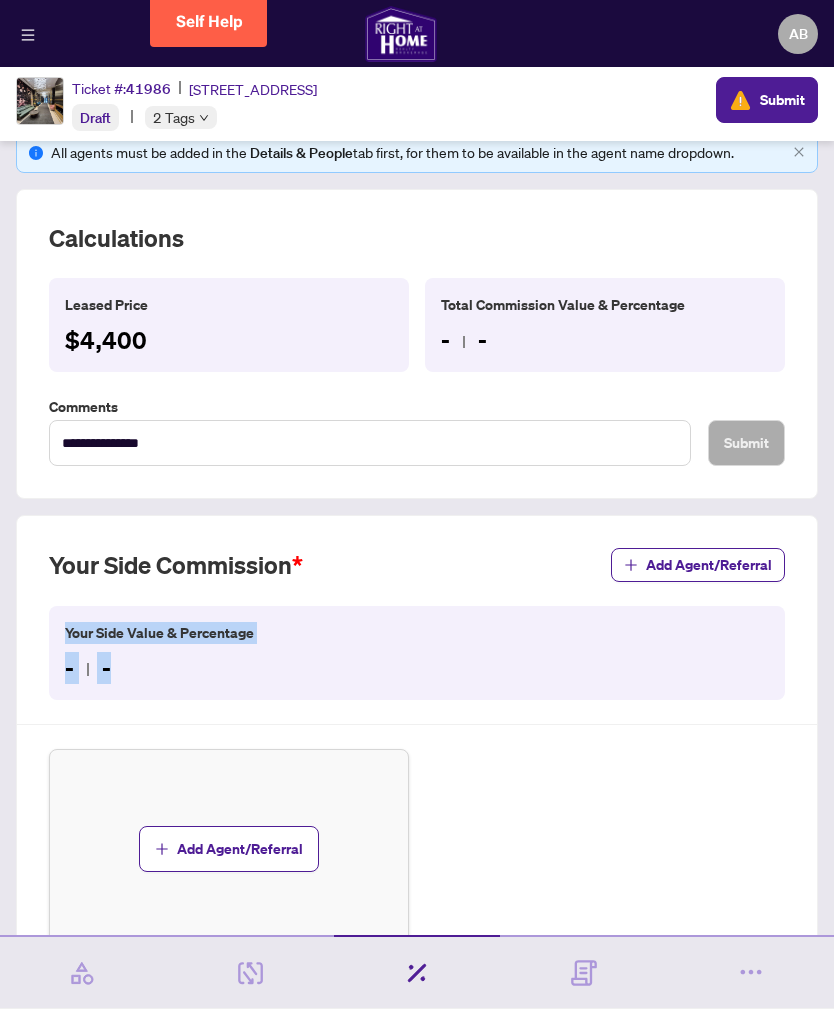 click on "Your Side Value & Percentage -     -" at bounding box center (417, 653) 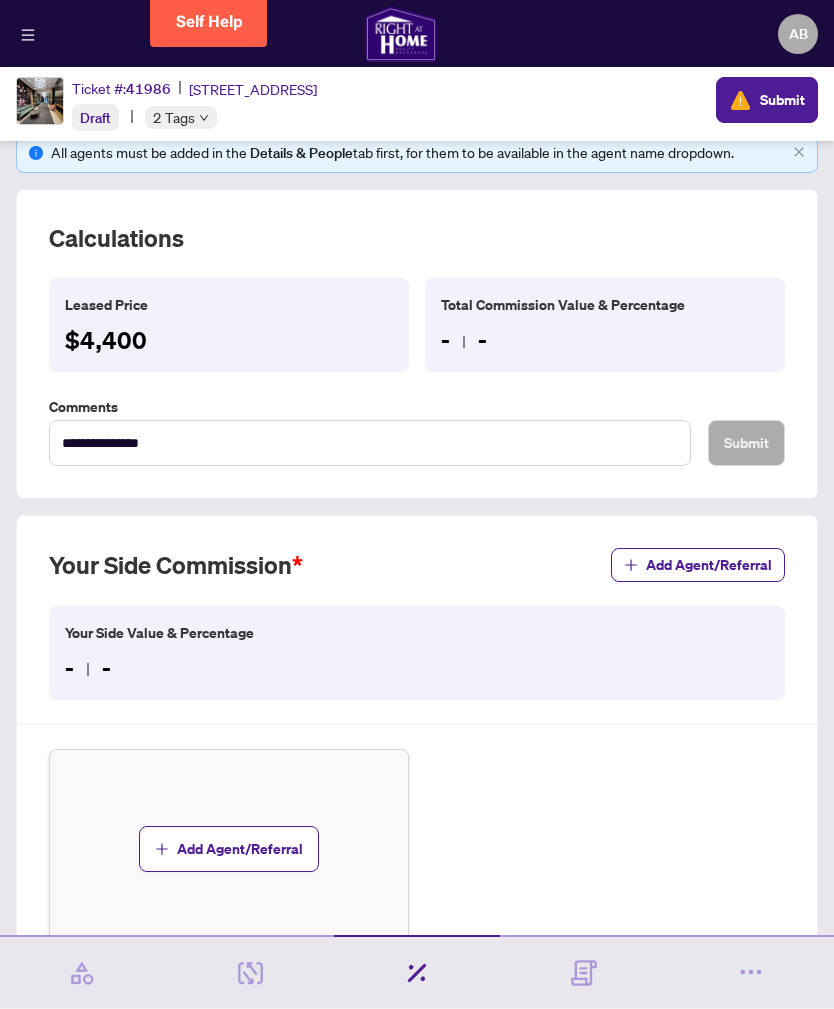 click on "Your Side Value & Percentage -     -" at bounding box center (417, 653) 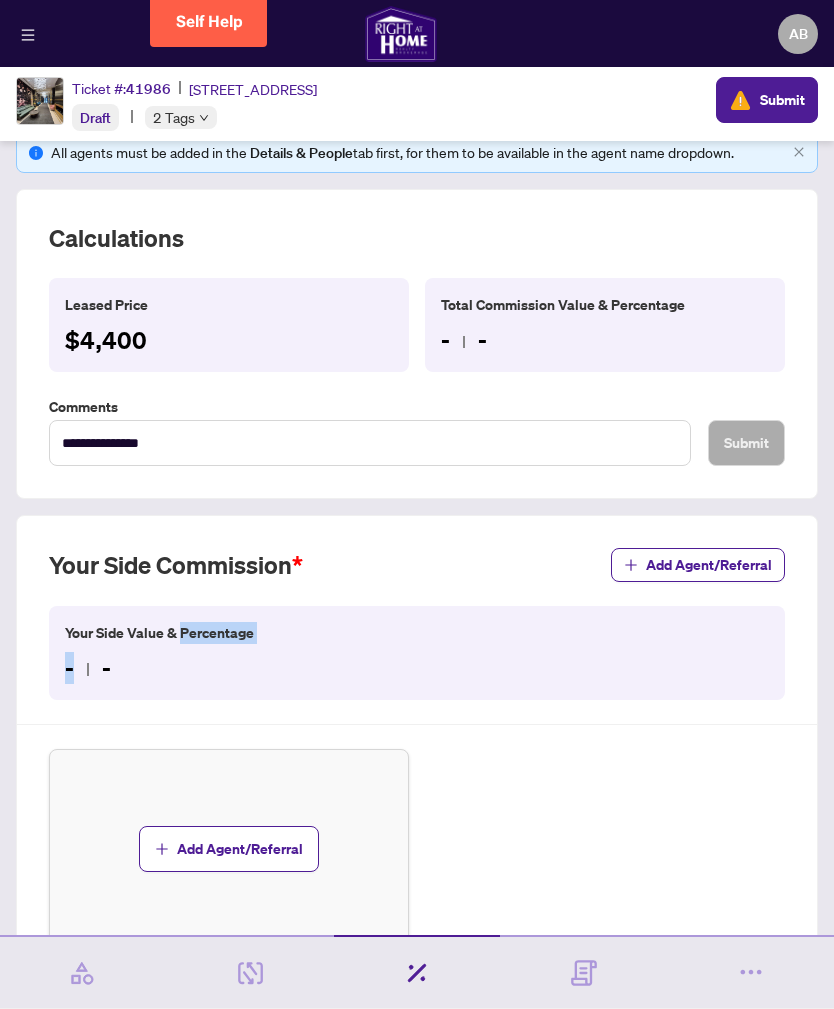 click on "-     -" at bounding box center (417, 668) 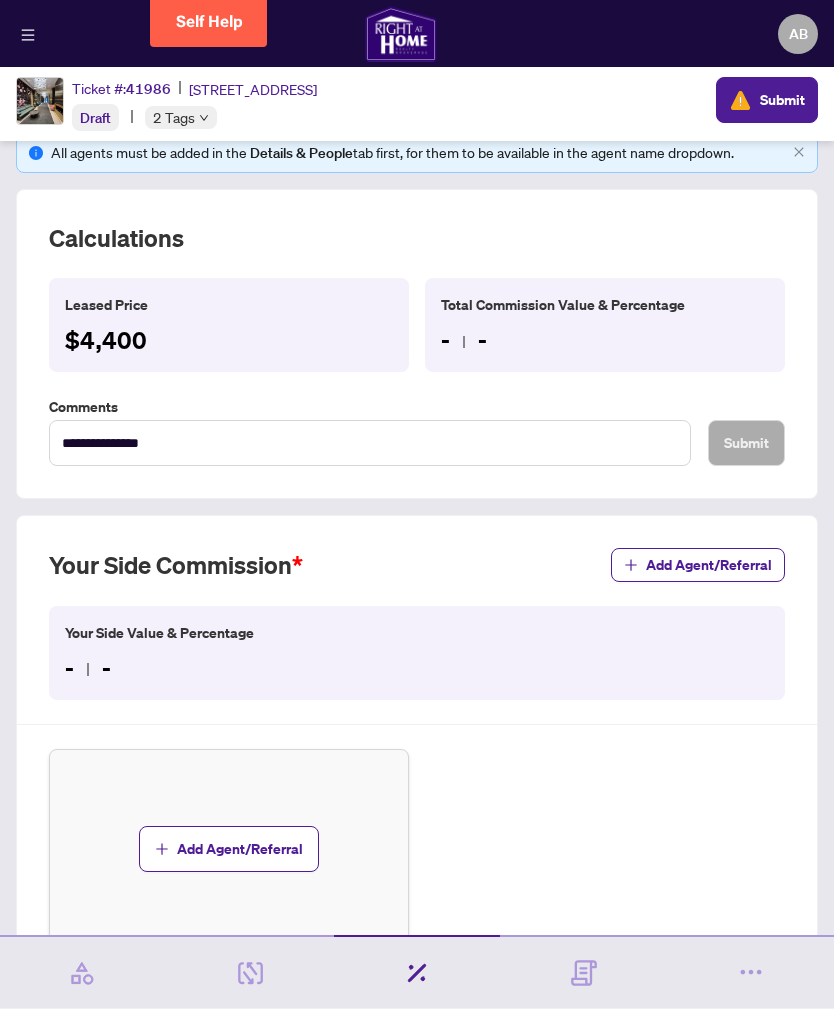 click on "-     -" at bounding box center [417, 668] 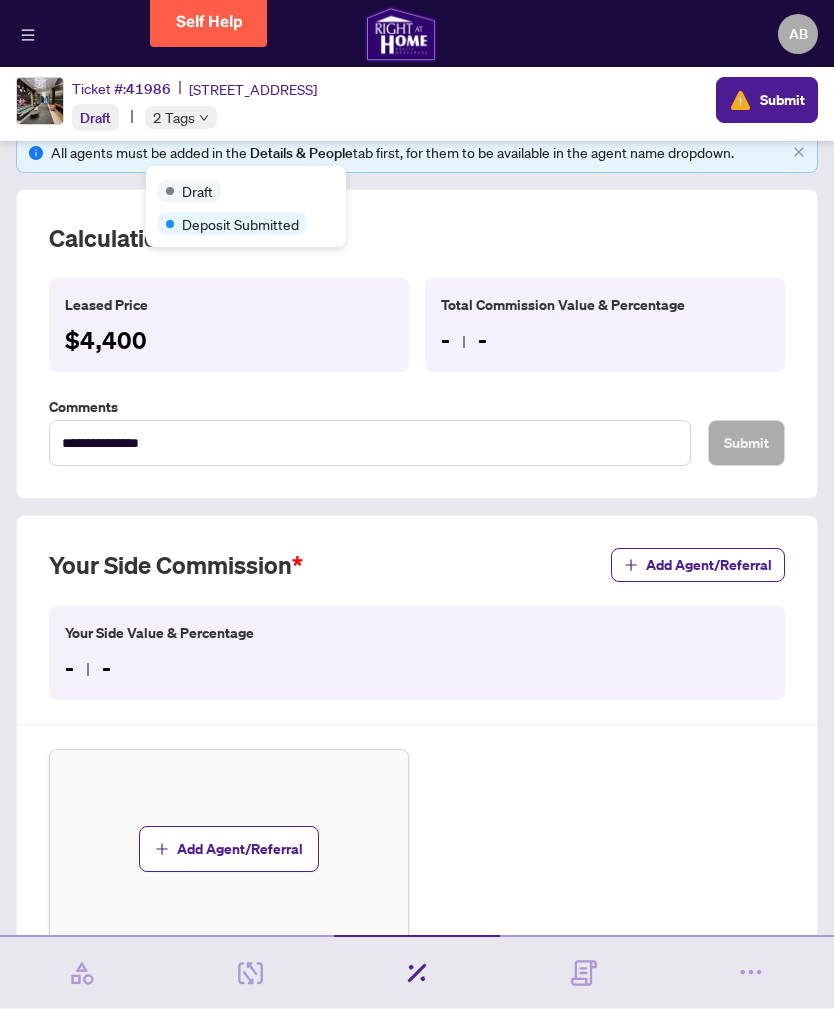 click on "-     -" at bounding box center [417, 668] 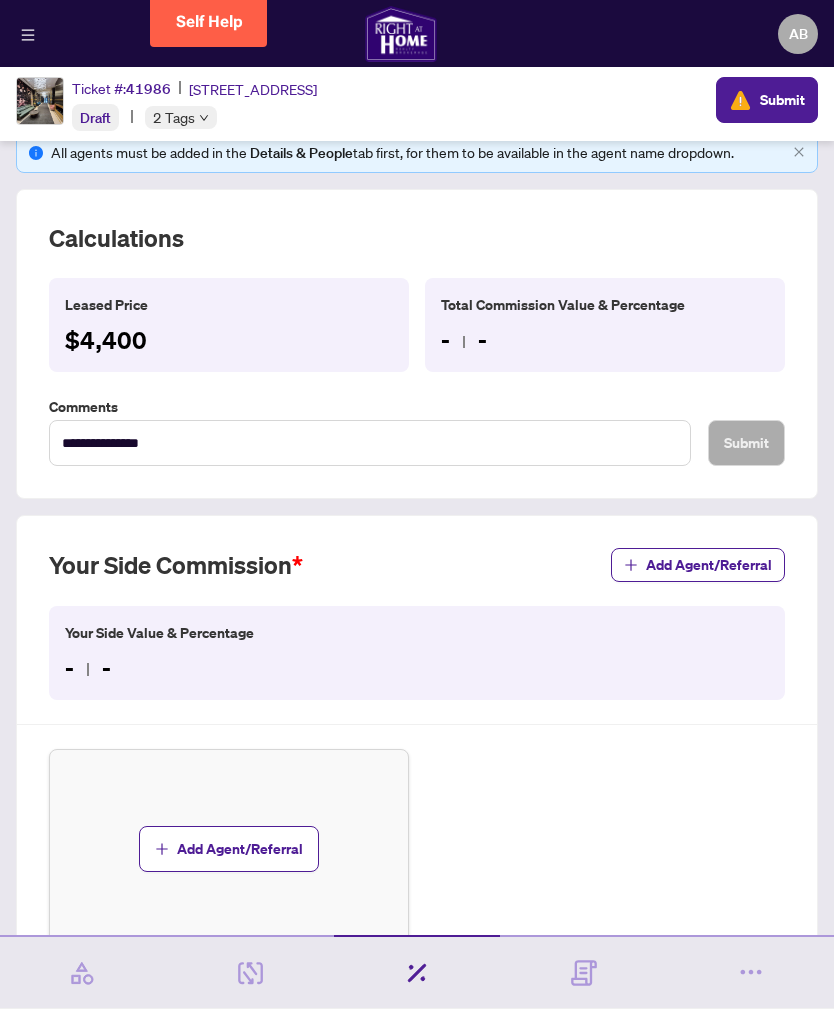 click on "-     -" at bounding box center (417, 668) 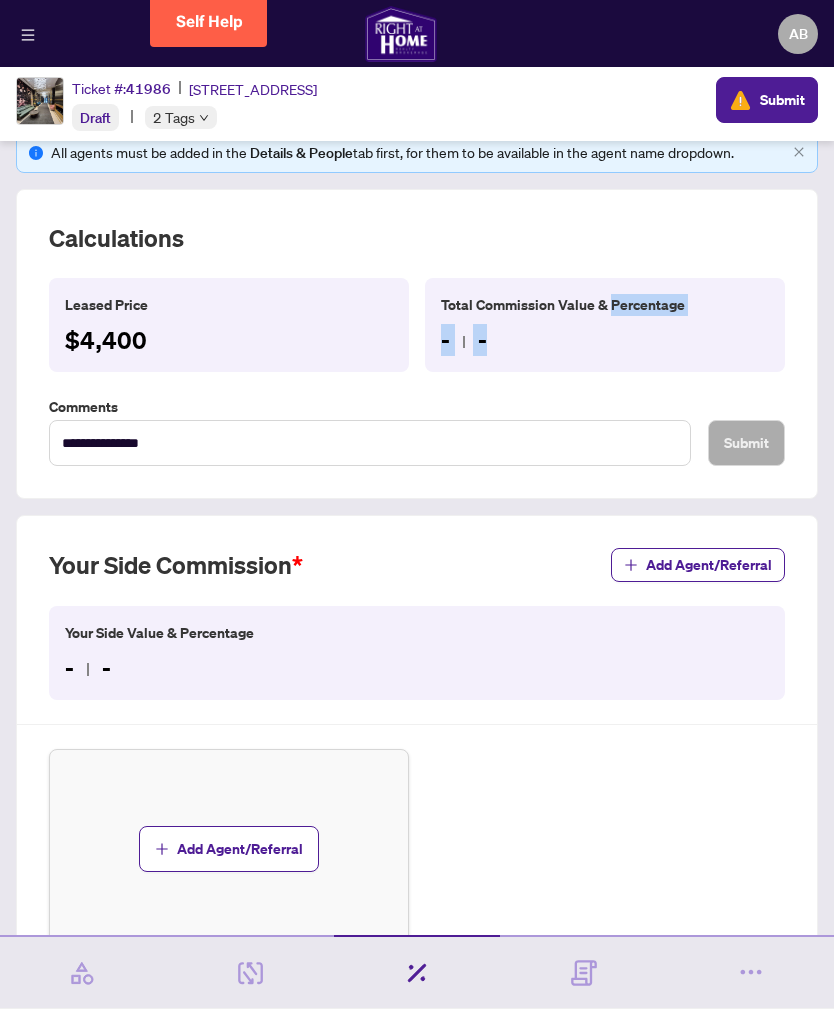 click on "-     -" at bounding box center [605, 340] 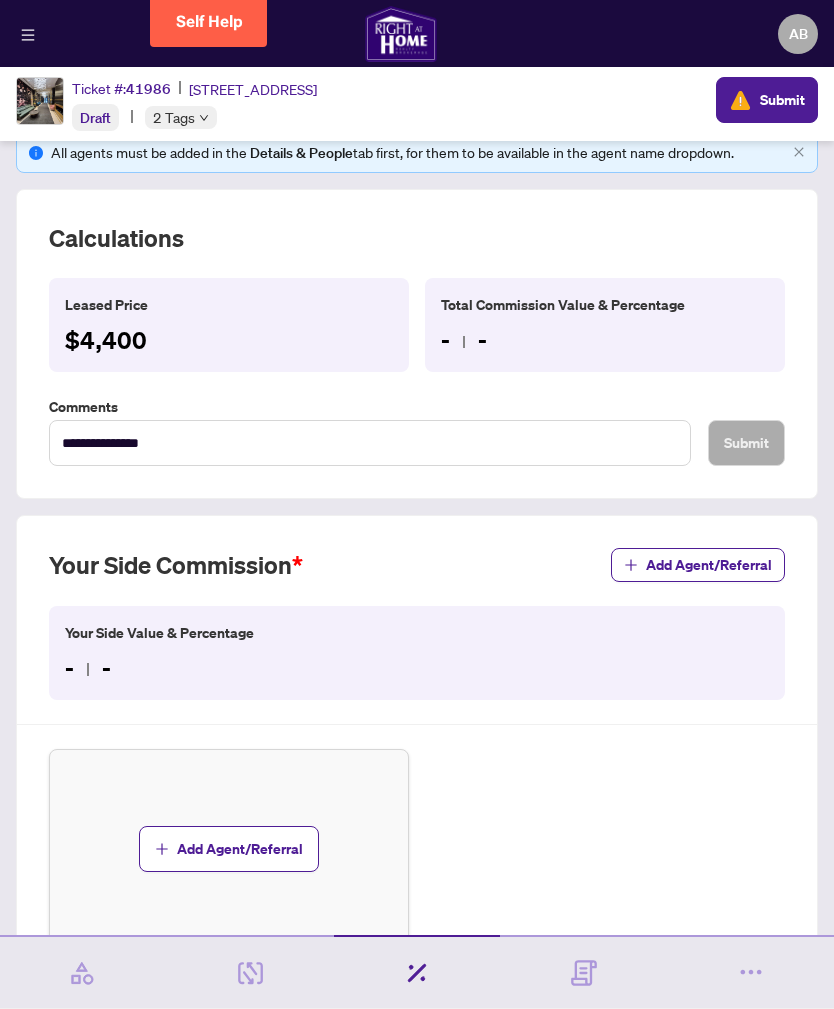 click on "-     -" at bounding box center [605, 340] 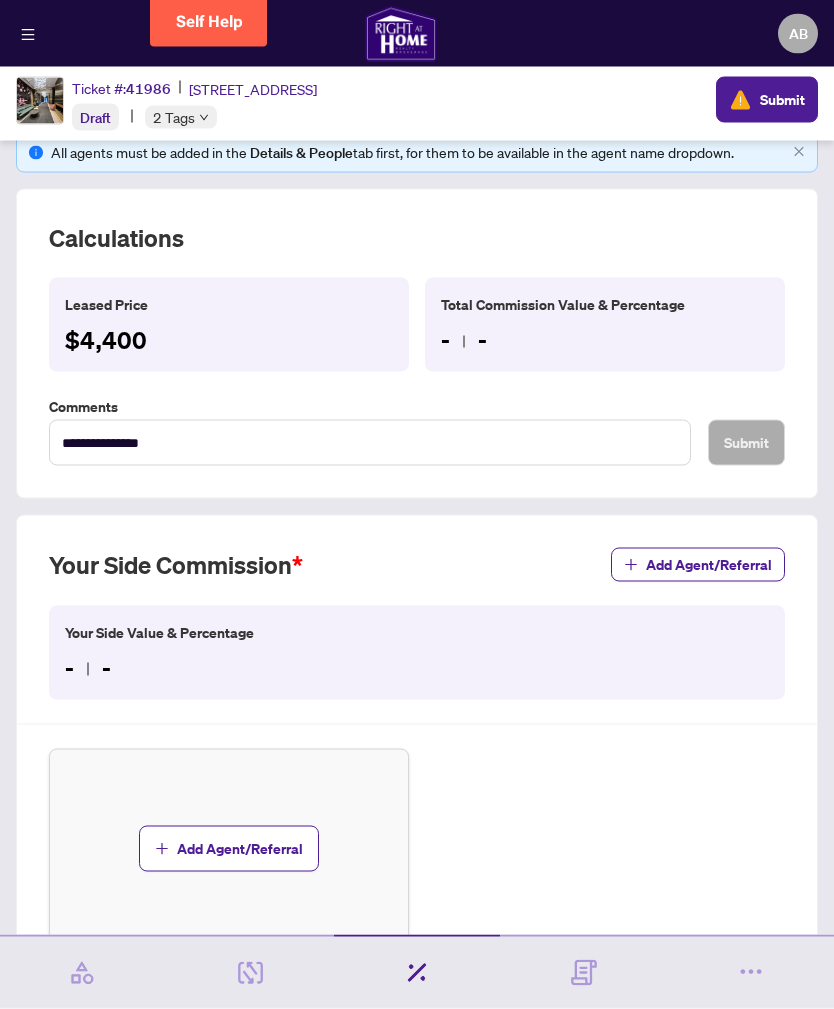 scroll, scrollTop: 57, scrollLeft: 0, axis: vertical 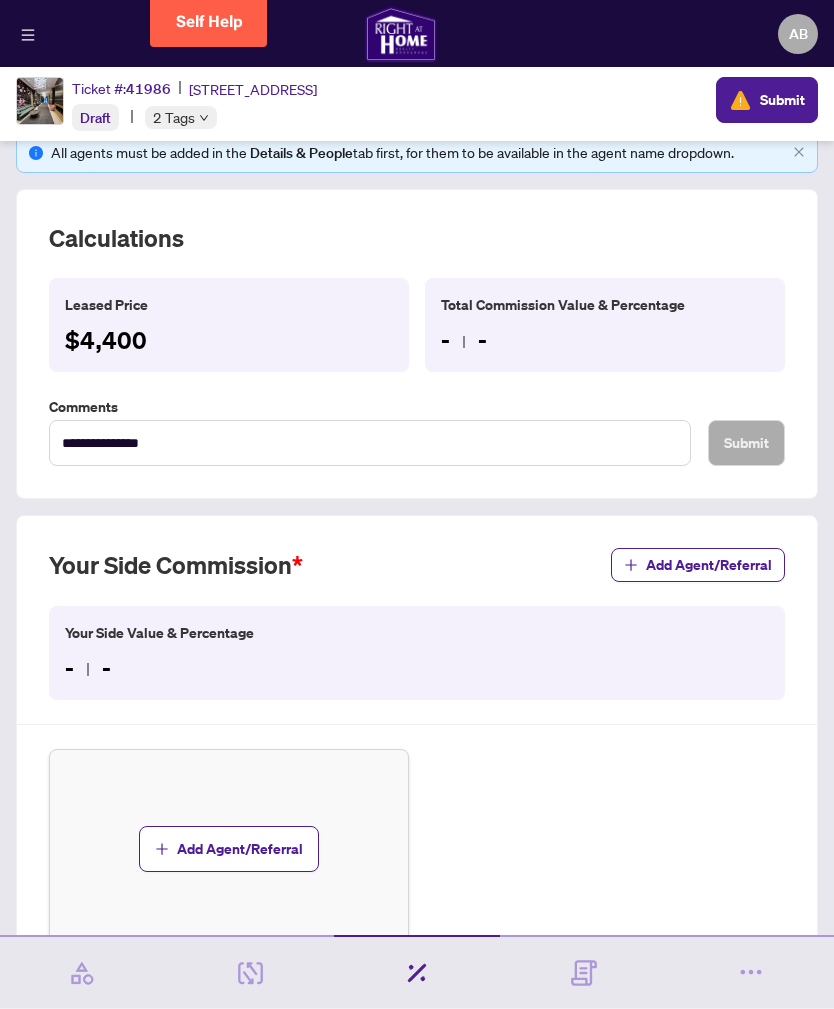 click on "-     -" at bounding box center [417, 668] 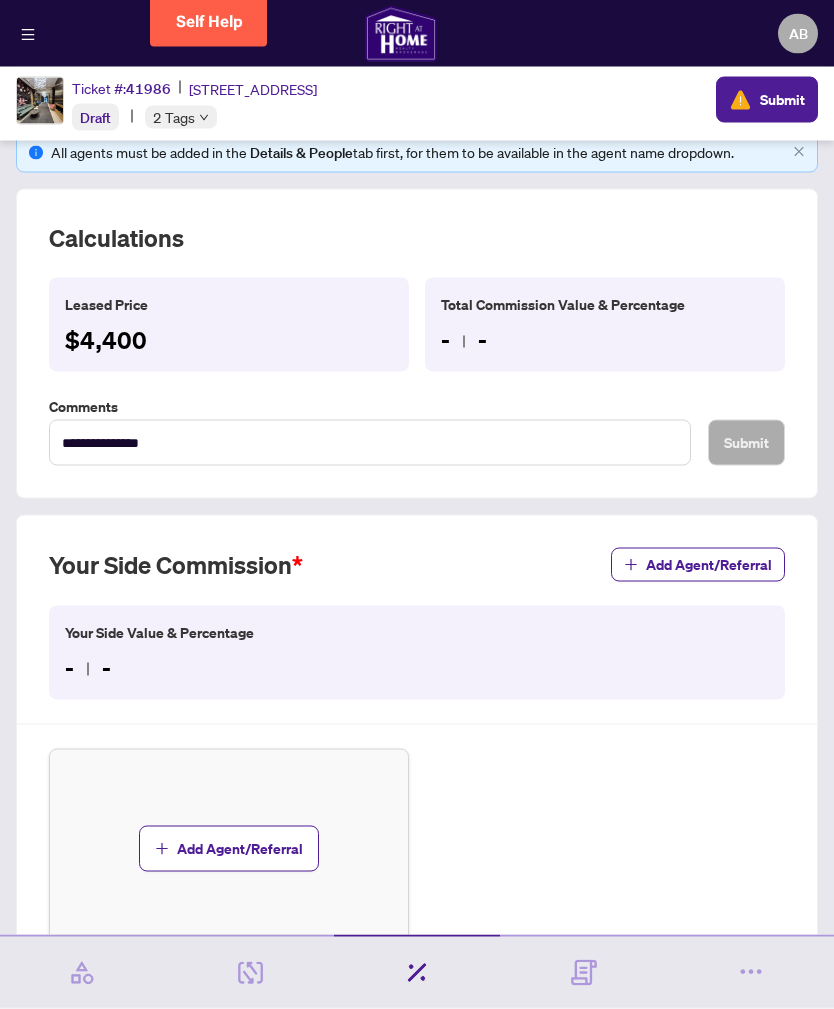 scroll, scrollTop: 44, scrollLeft: 0, axis: vertical 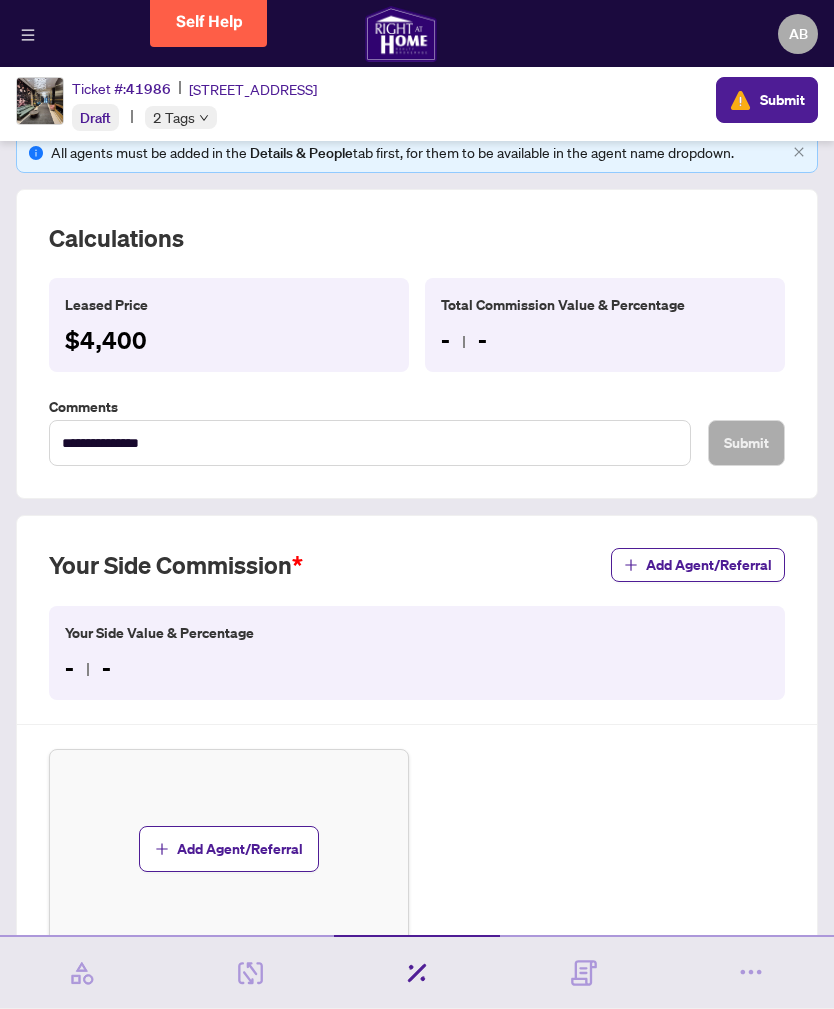 click on "Your Side Value & Percentage" at bounding box center (417, 633) 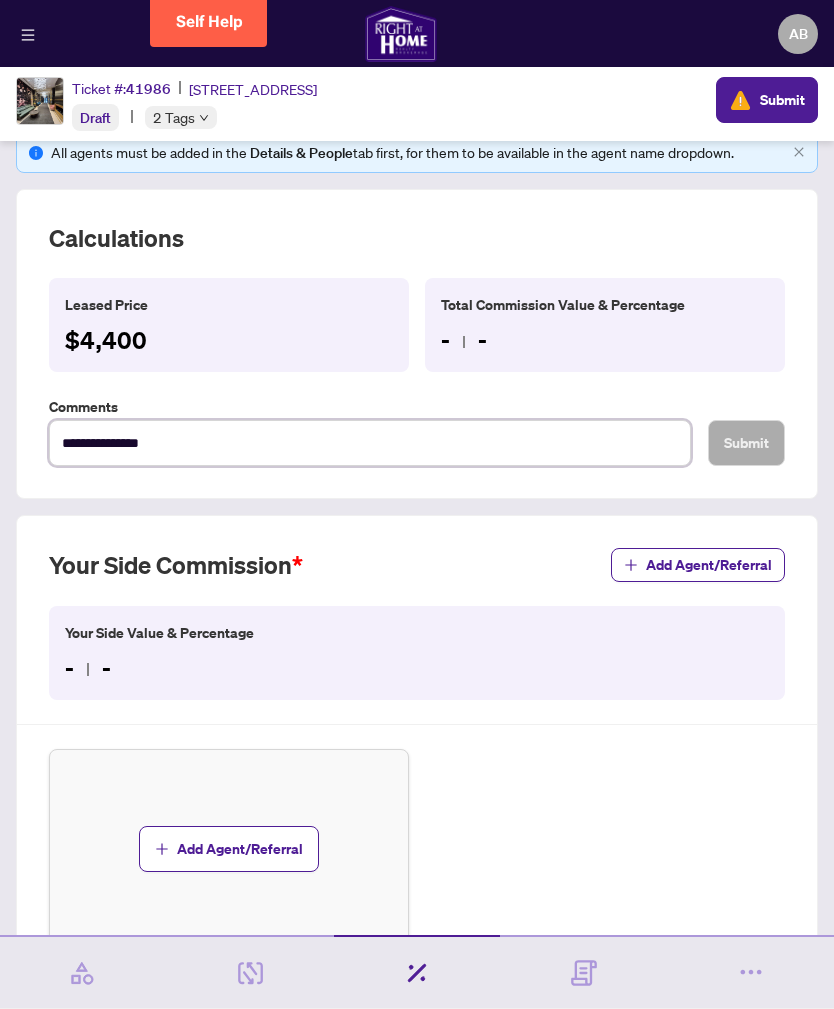click on "**********" at bounding box center (370, 443) 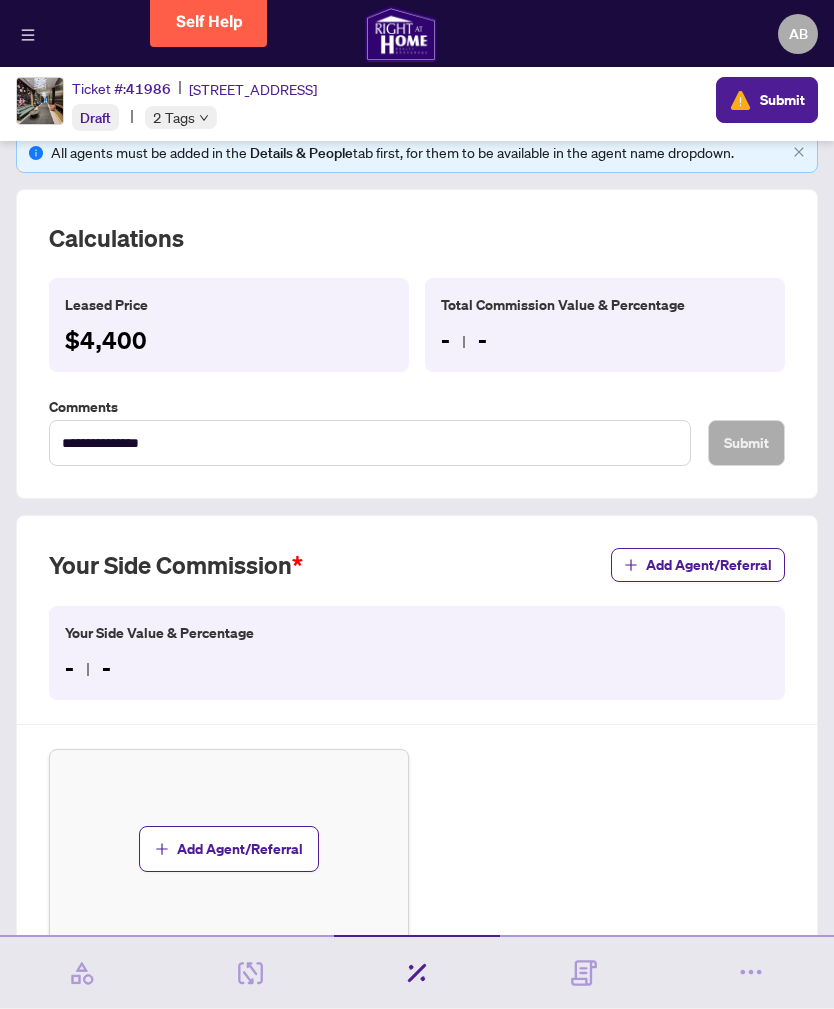 click on "-     -" at bounding box center [417, 668] 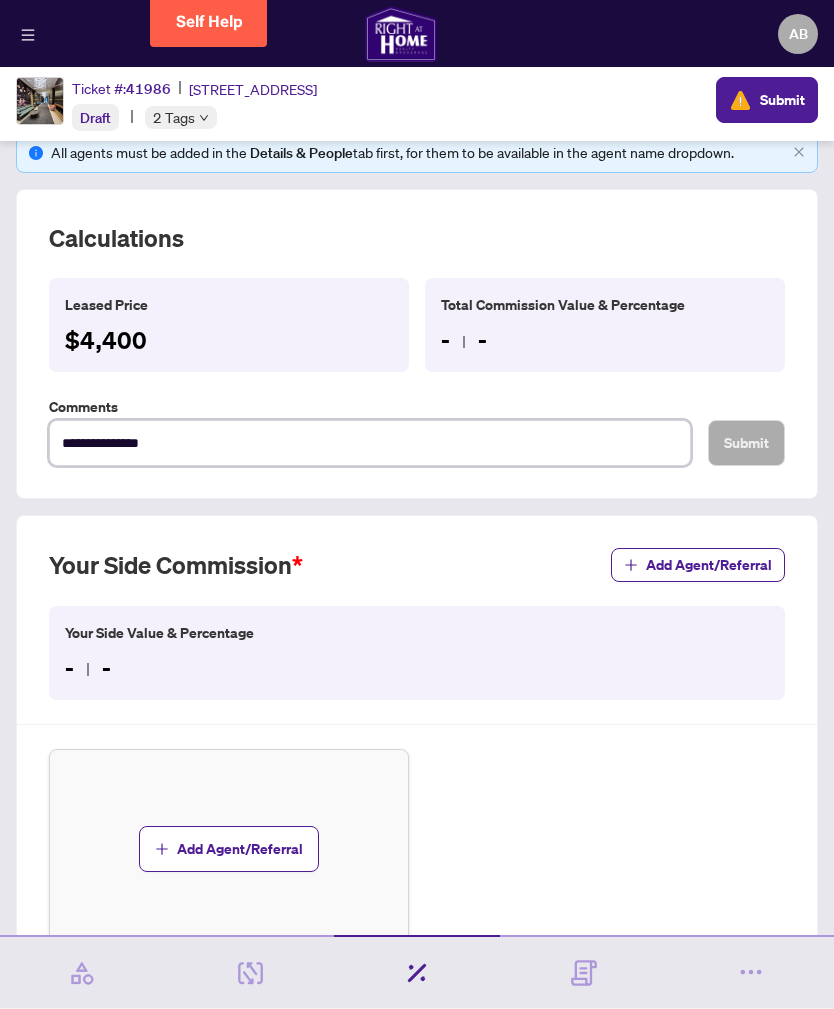 click on "**********" at bounding box center [370, 443] 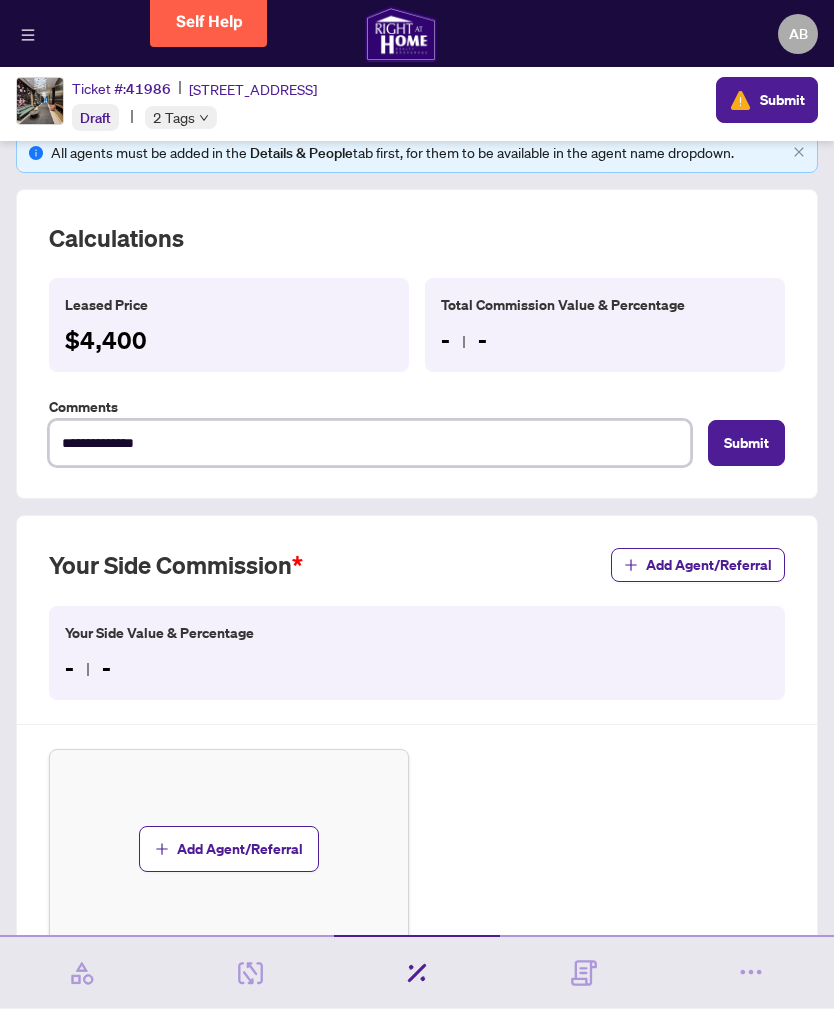 type on "**********" 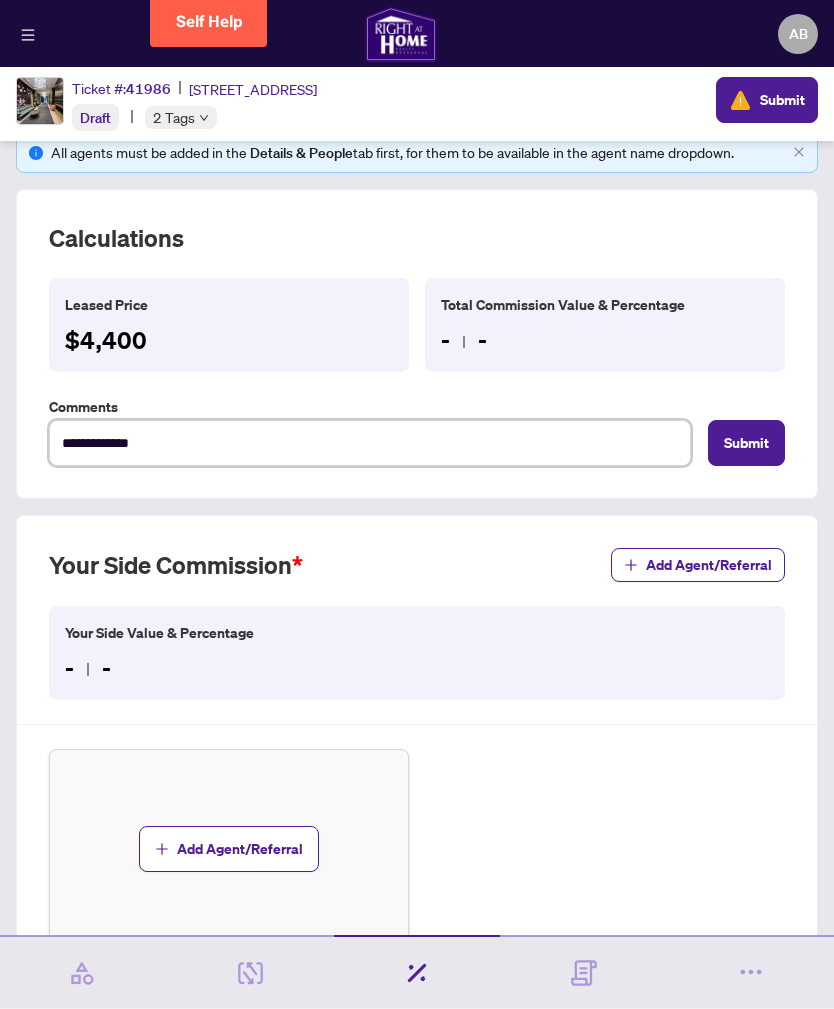 type on "**********" 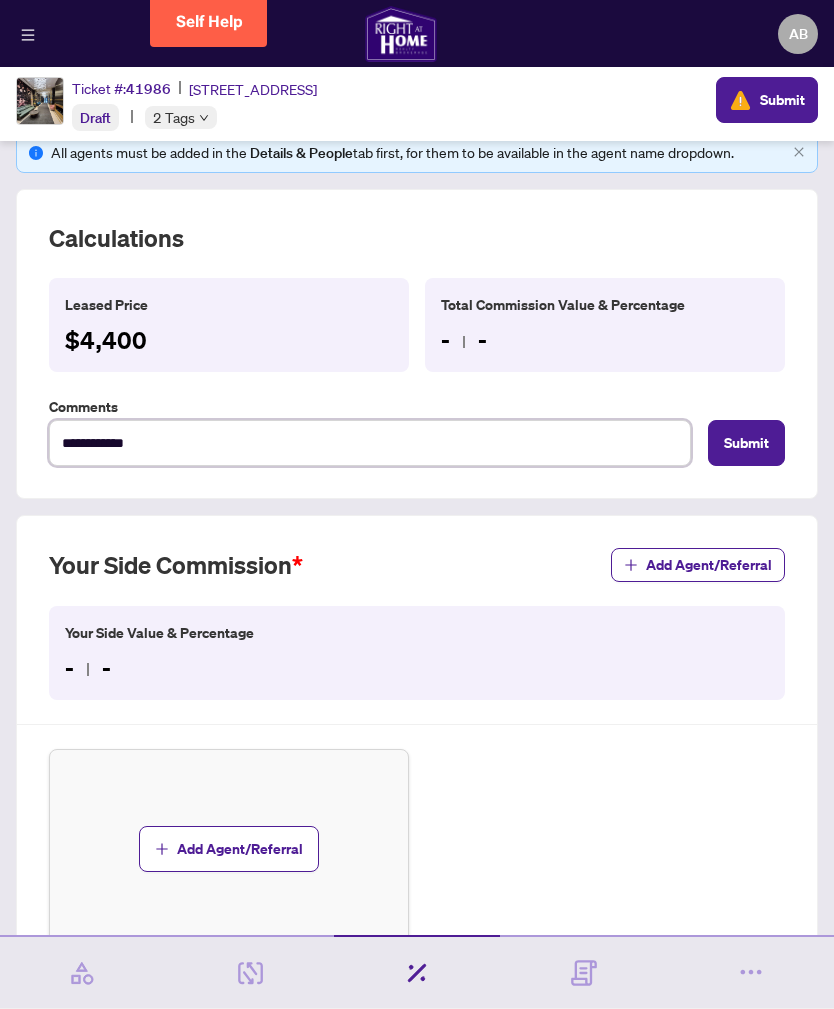 type on "**********" 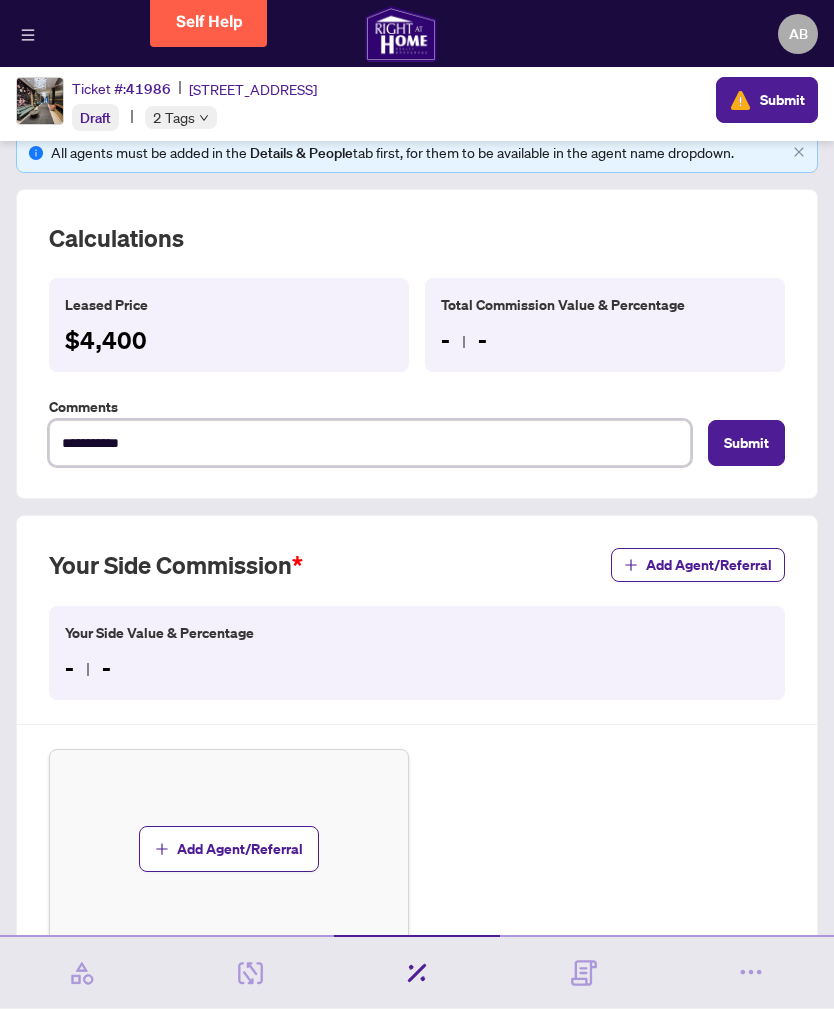 type on "**********" 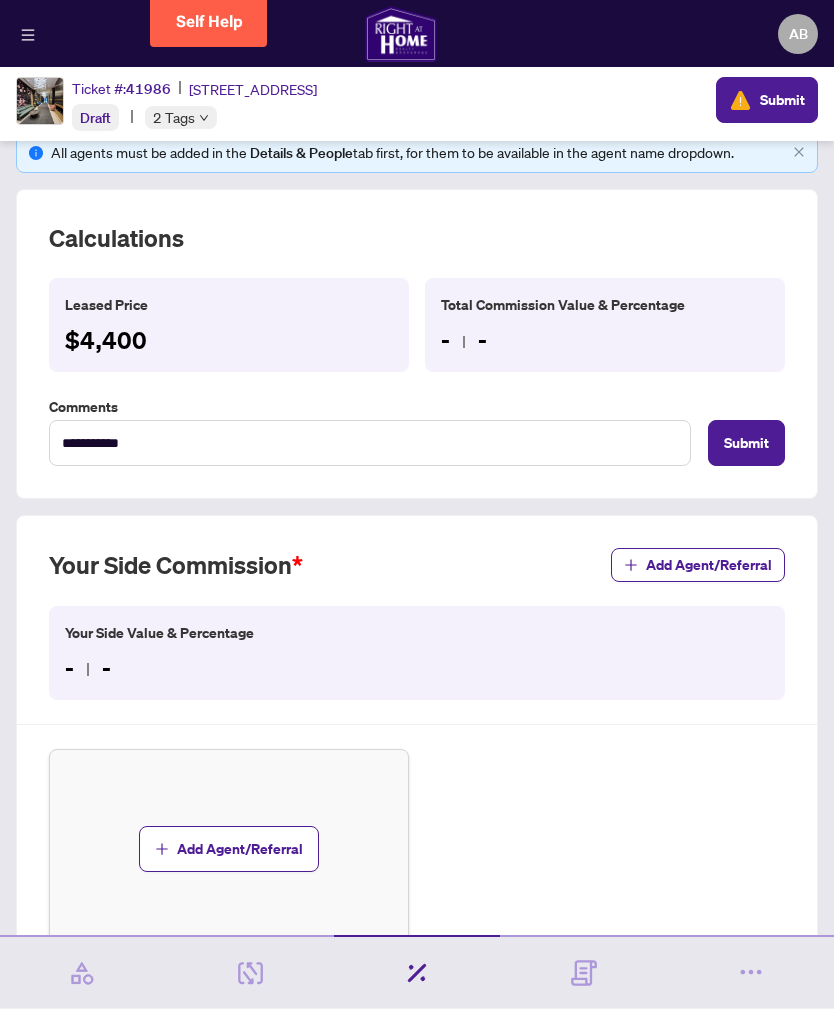 click on "-     -" at bounding box center (417, 668) 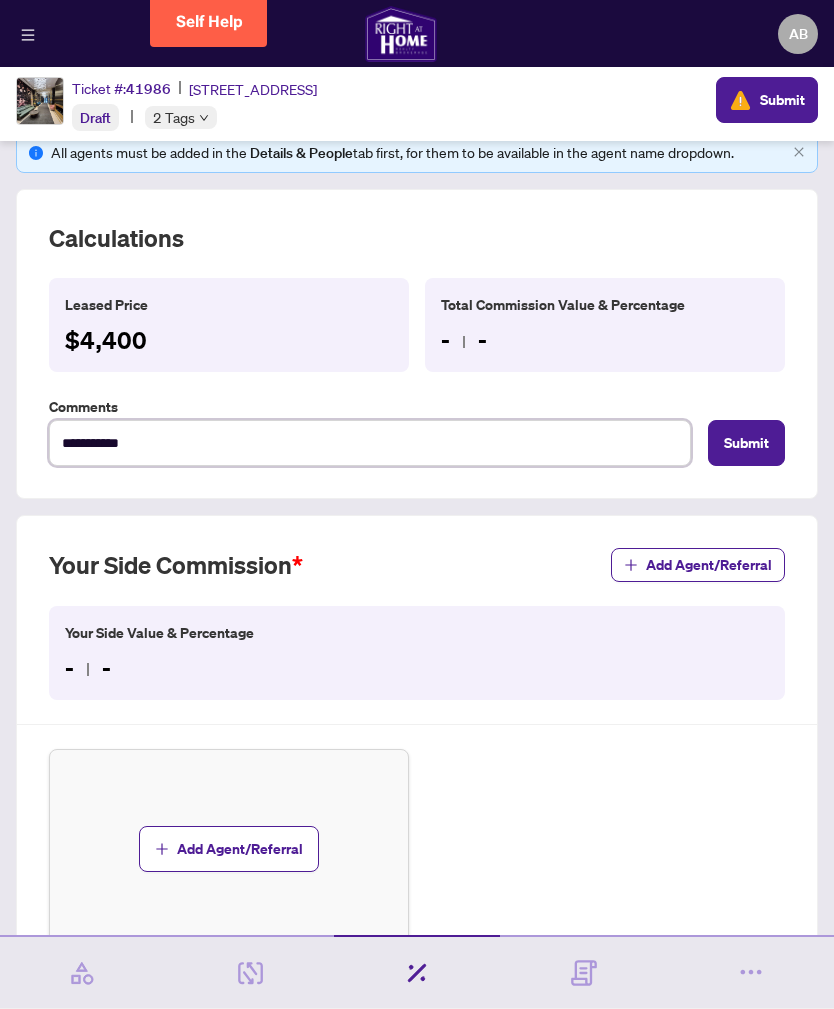 click on "**********" at bounding box center [370, 443] 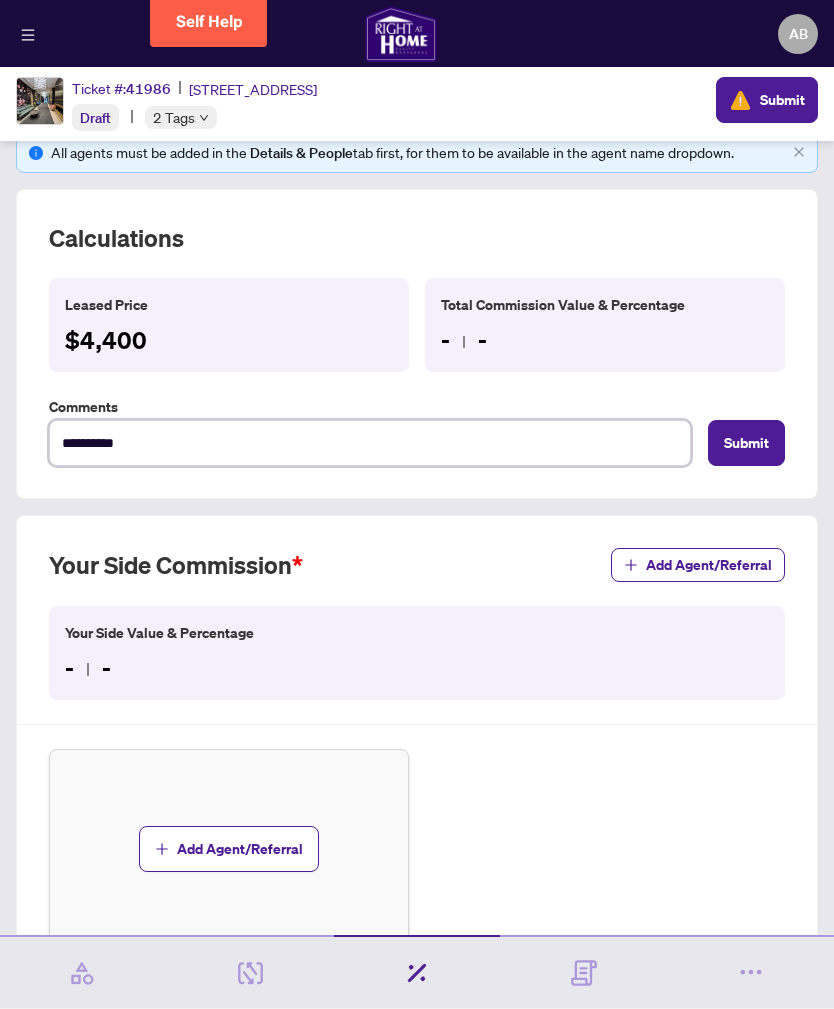 type on "*********" 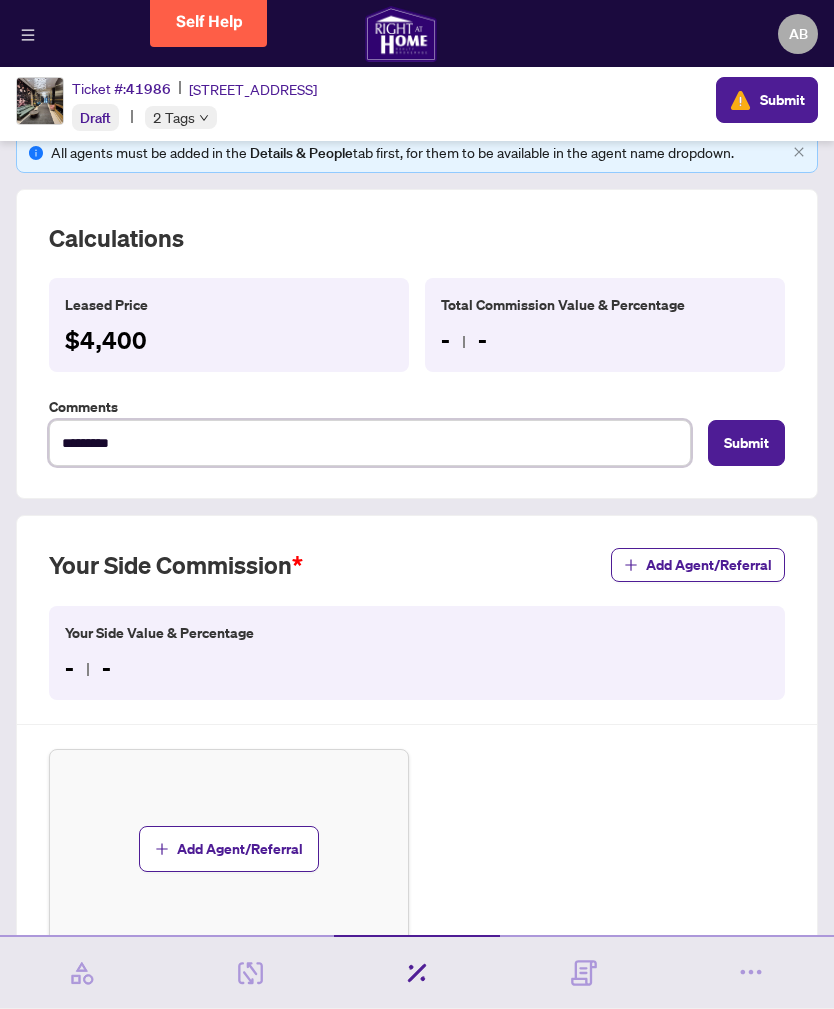 type on "********" 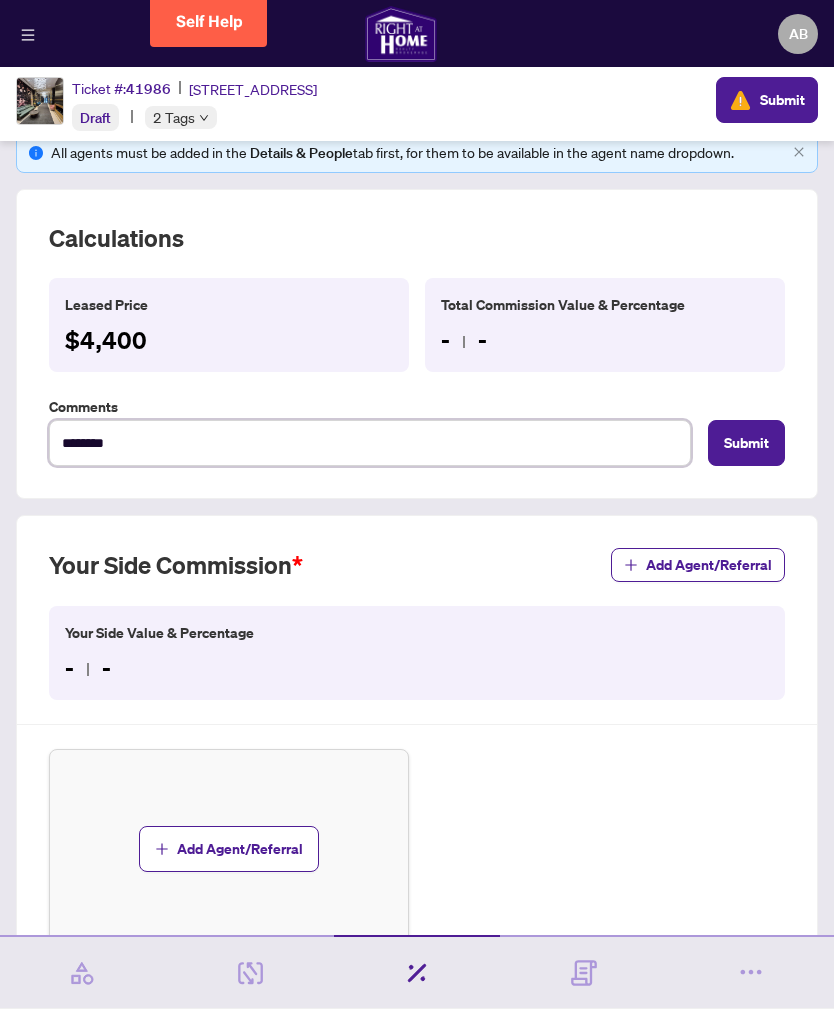 type on "*******" 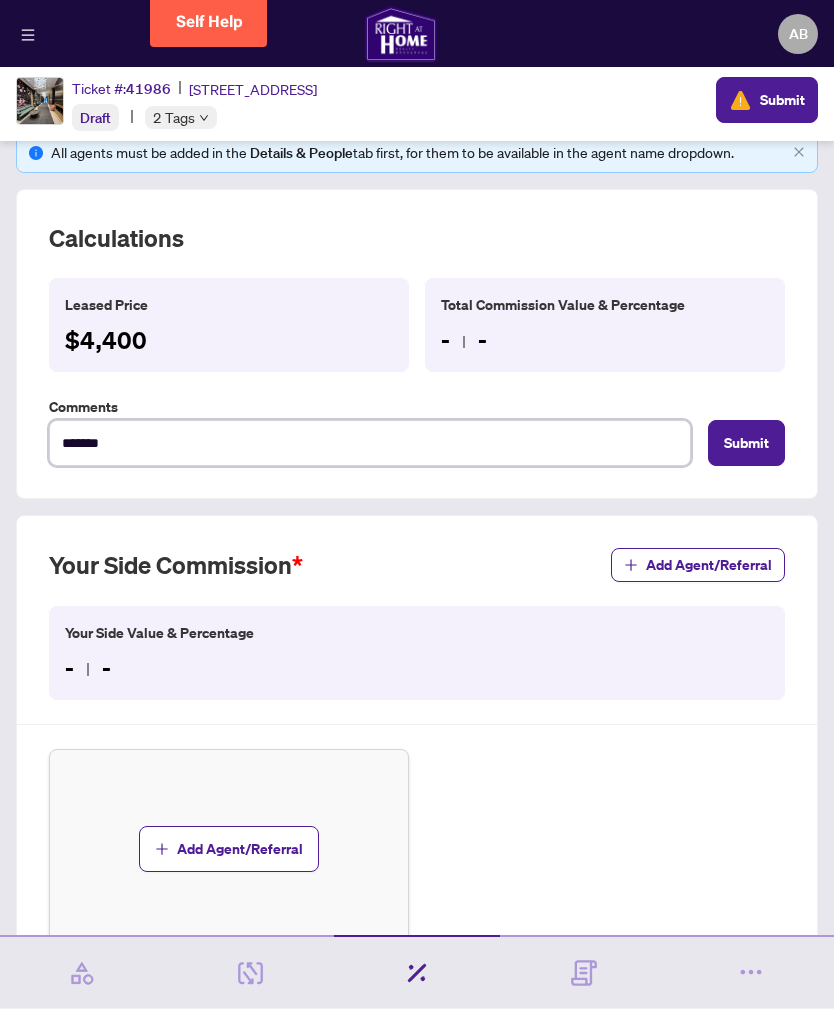 type on "******" 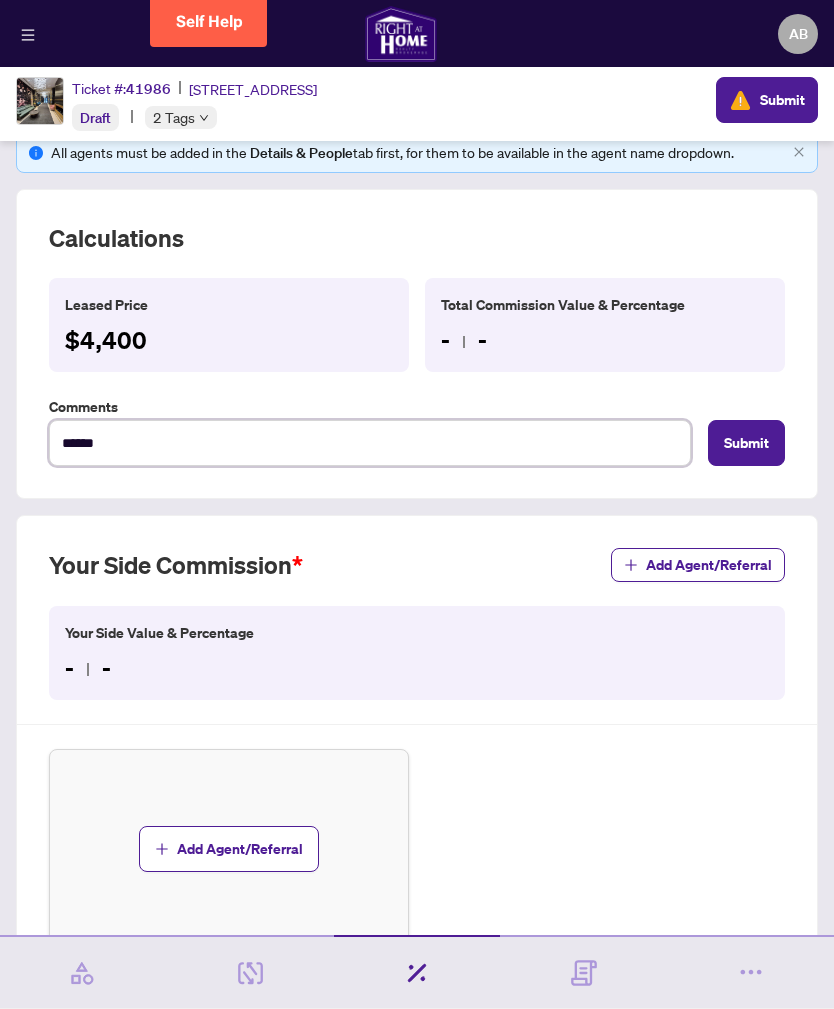 type on "*****" 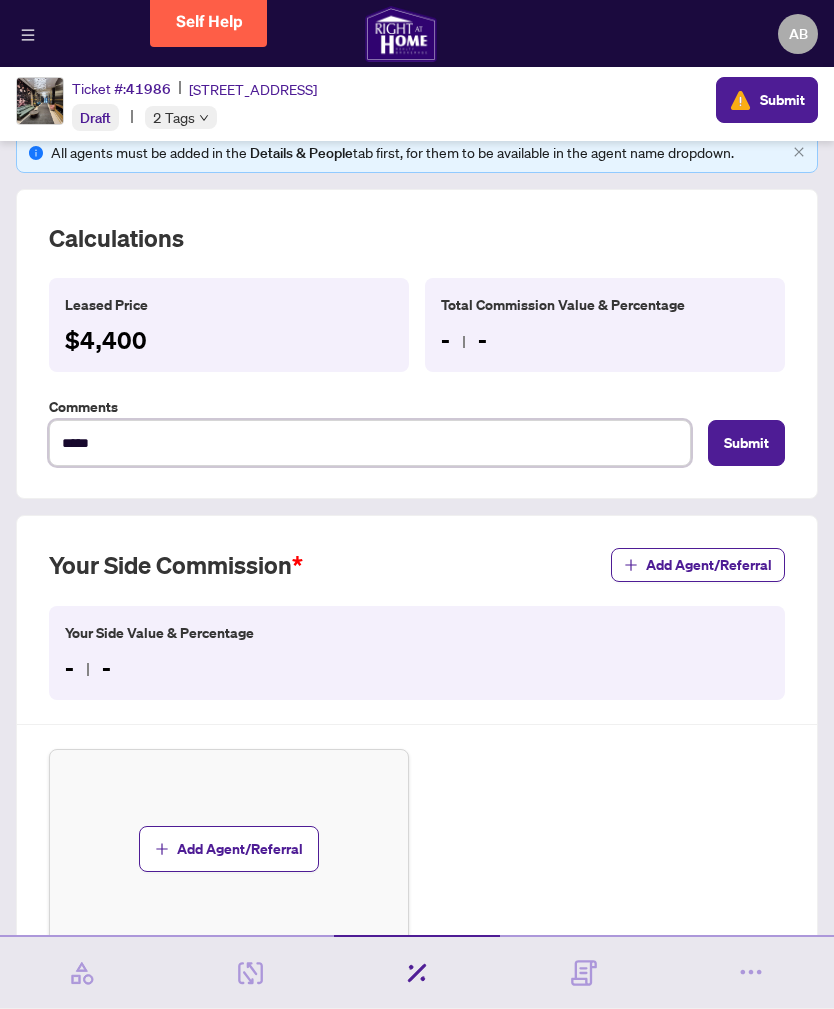 type on "***" 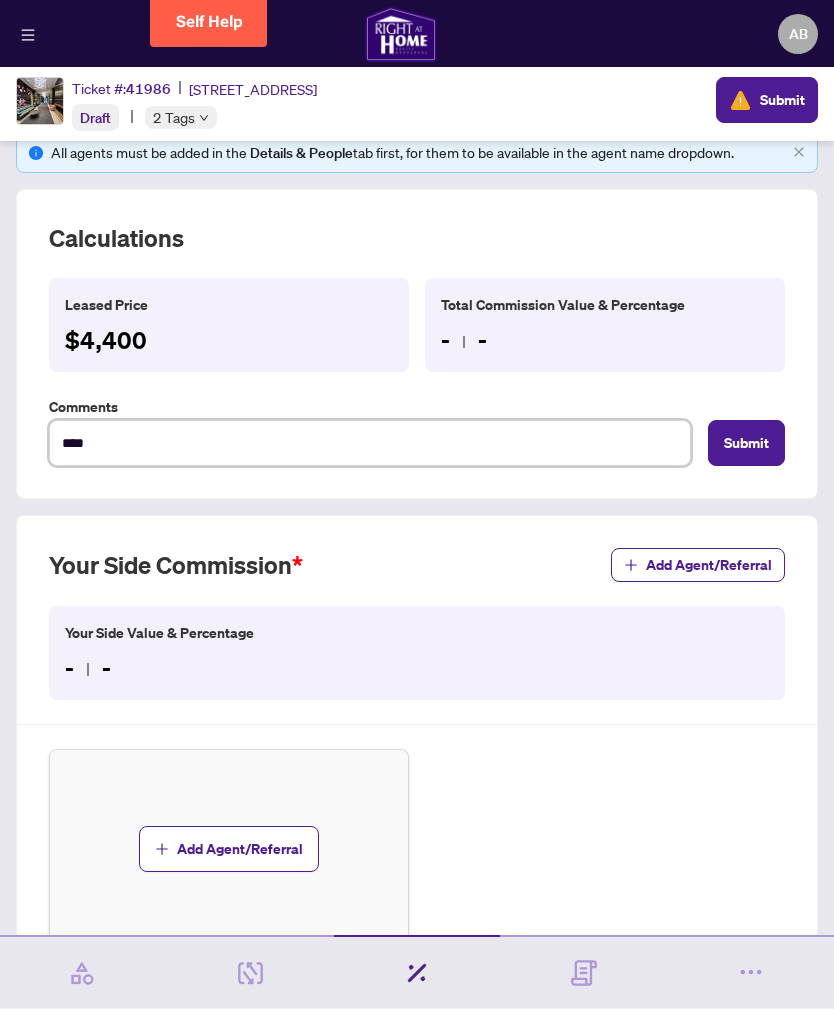 type on "***" 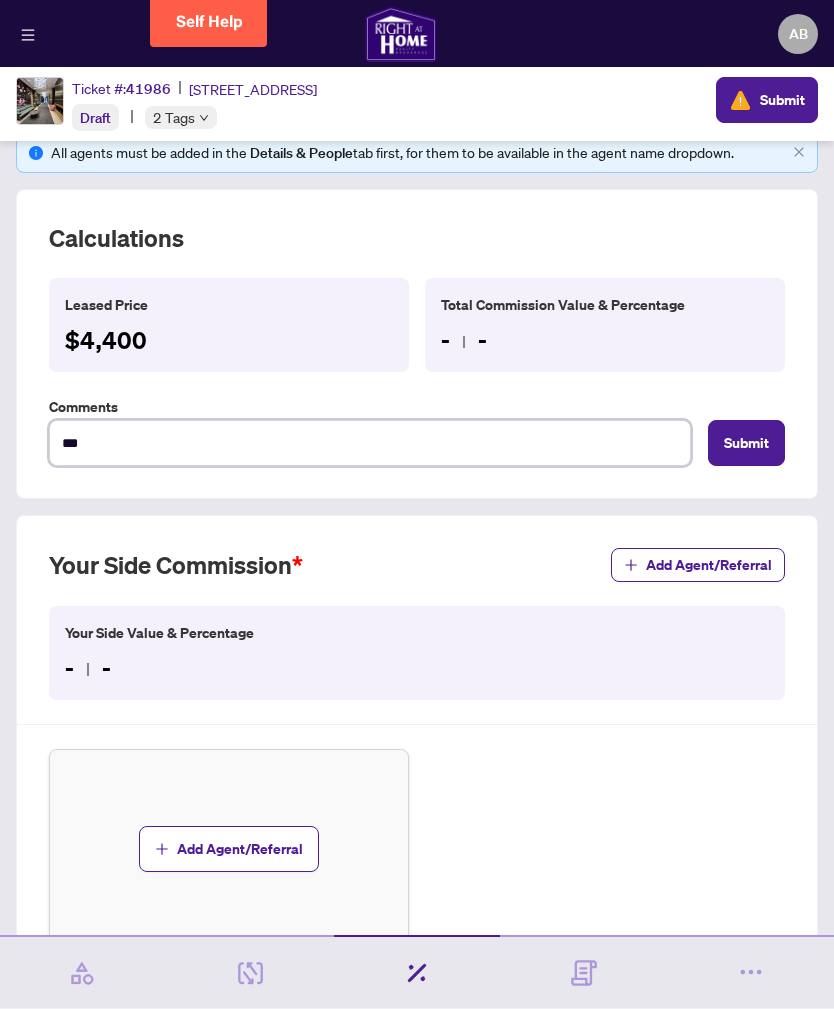 type on "**" 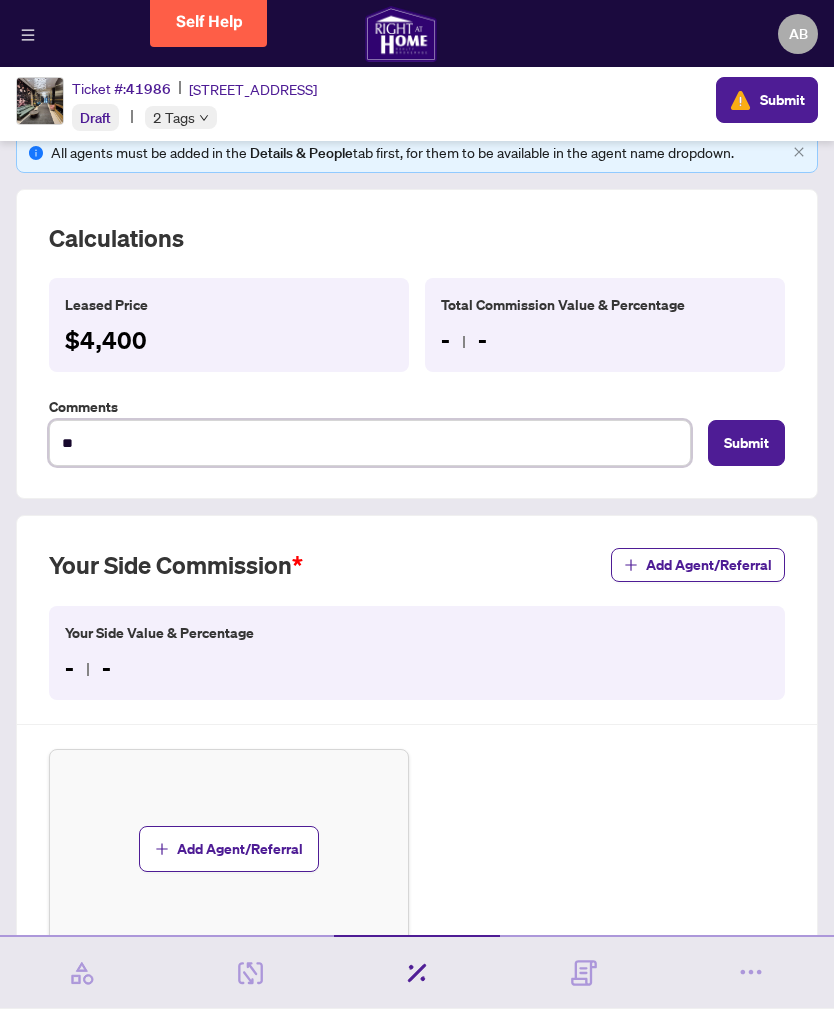 type on "*" 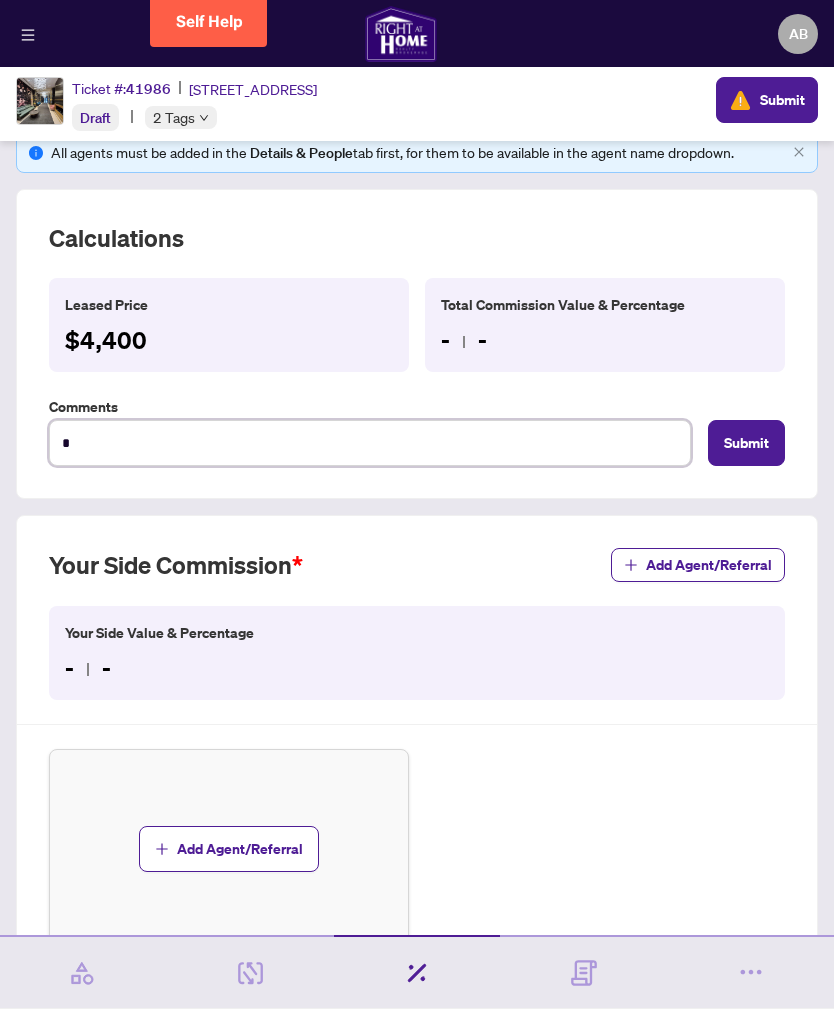 type on "**********" 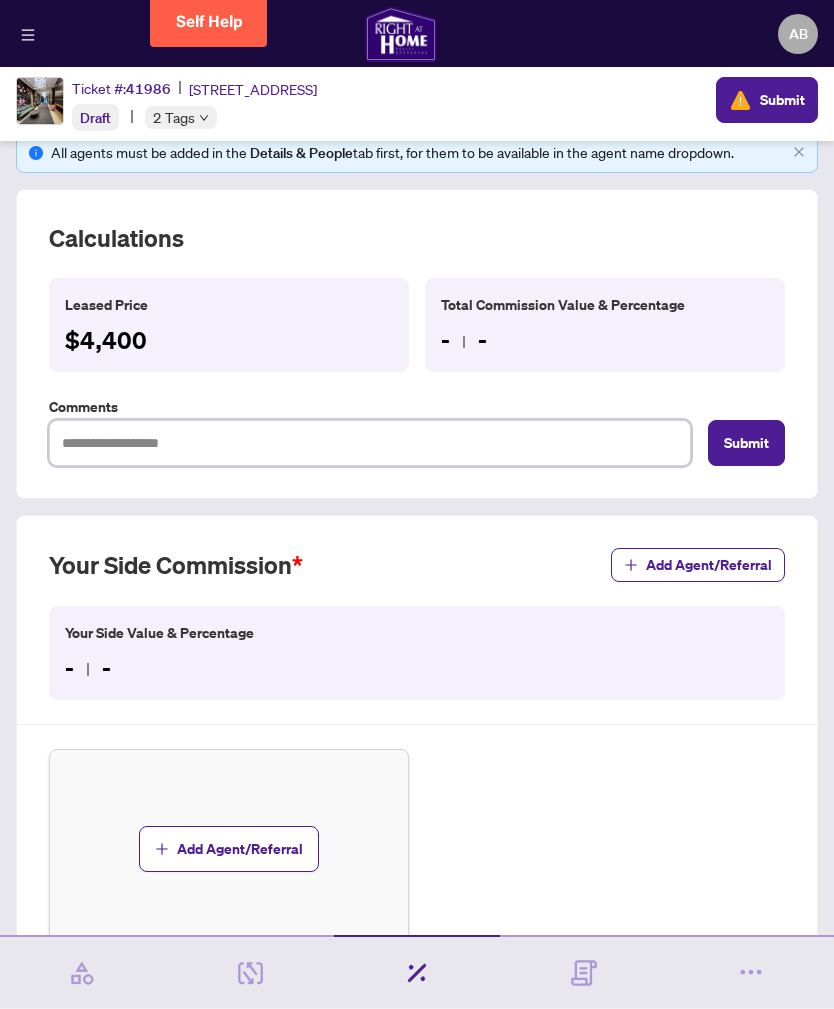 type 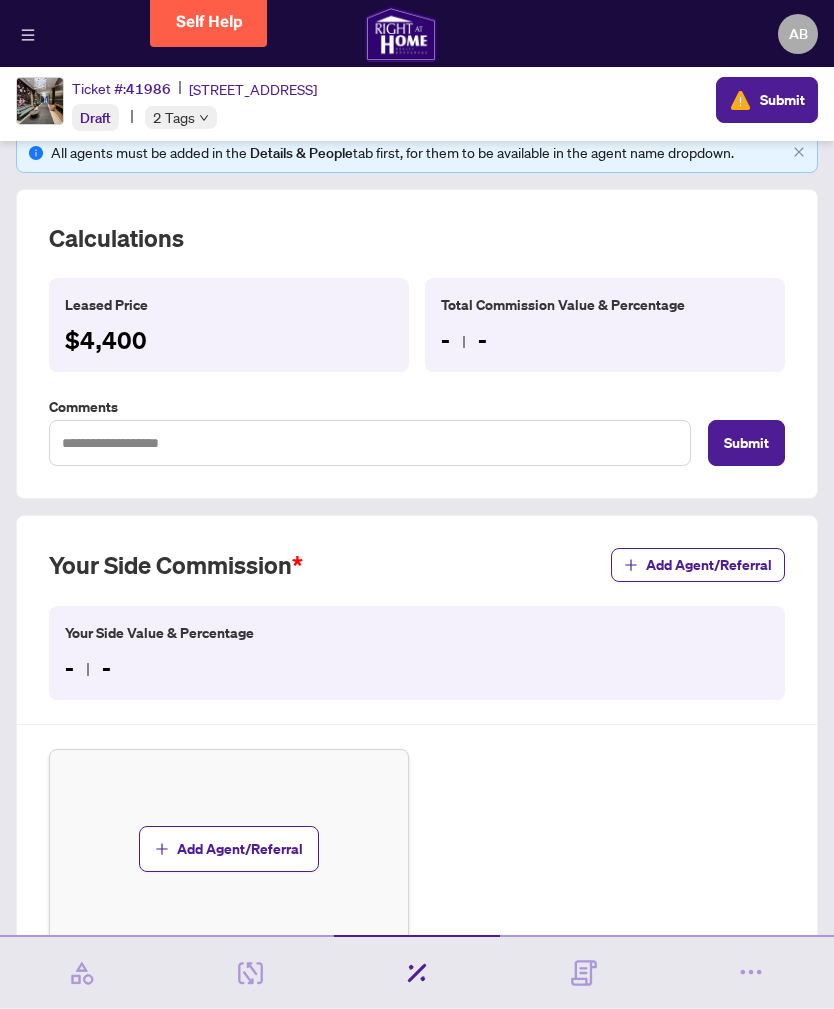 click on "-     -" at bounding box center [417, 668] 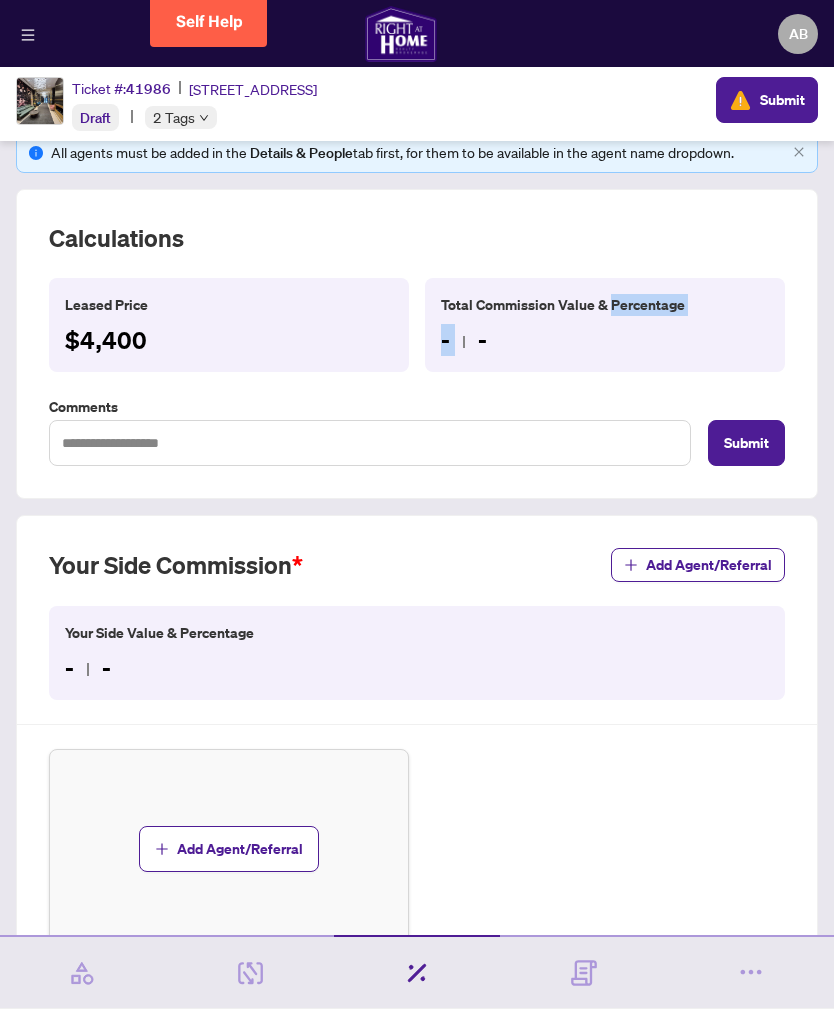 click on "-     -" at bounding box center [605, 340] 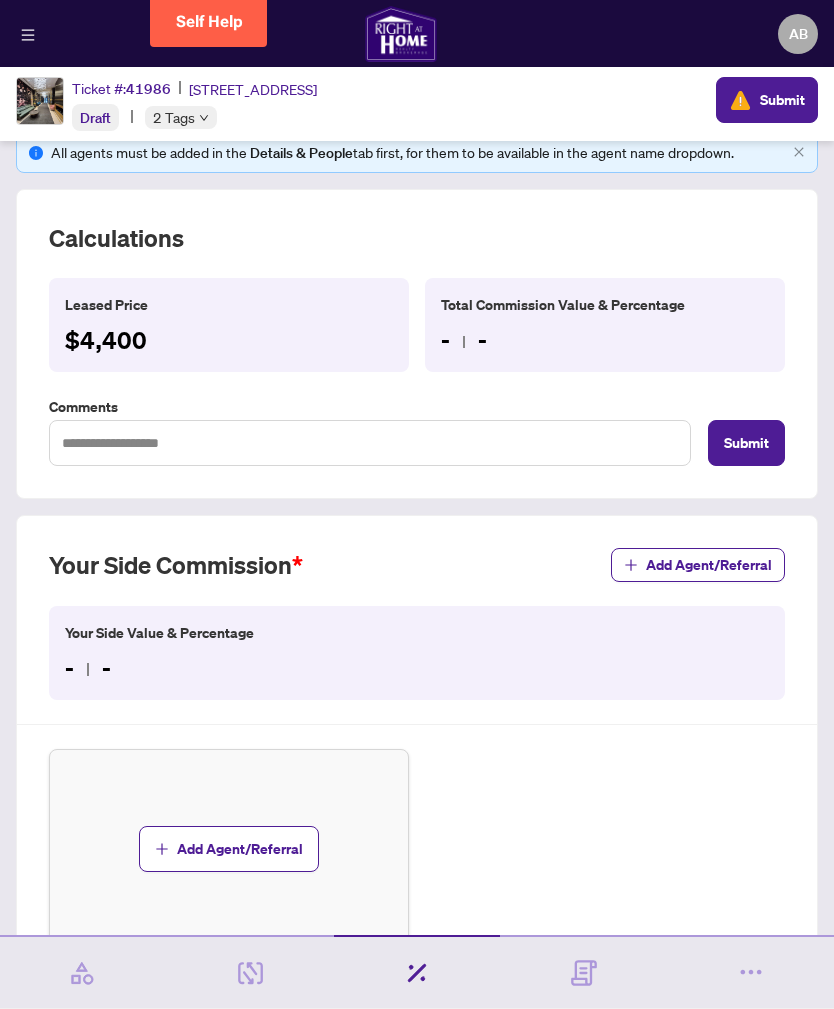click on "-     -" at bounding box center [605, 340] 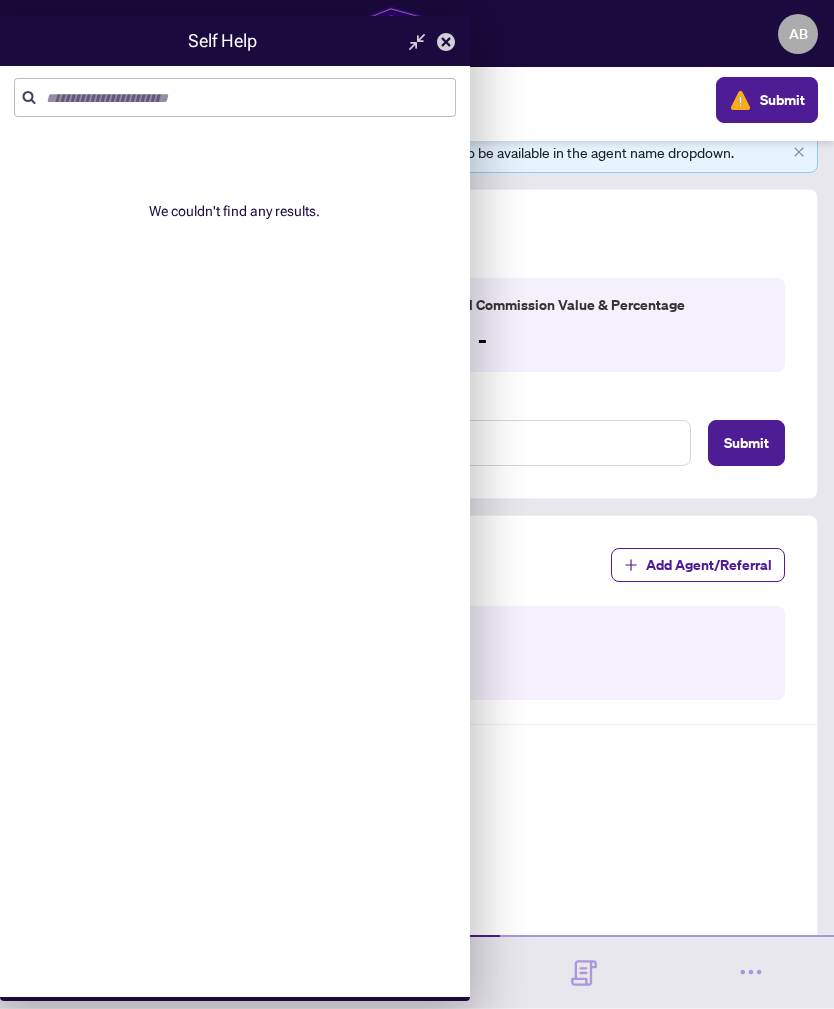 scroll, scrollTop: 0, scrollLeft: 0, axis: both 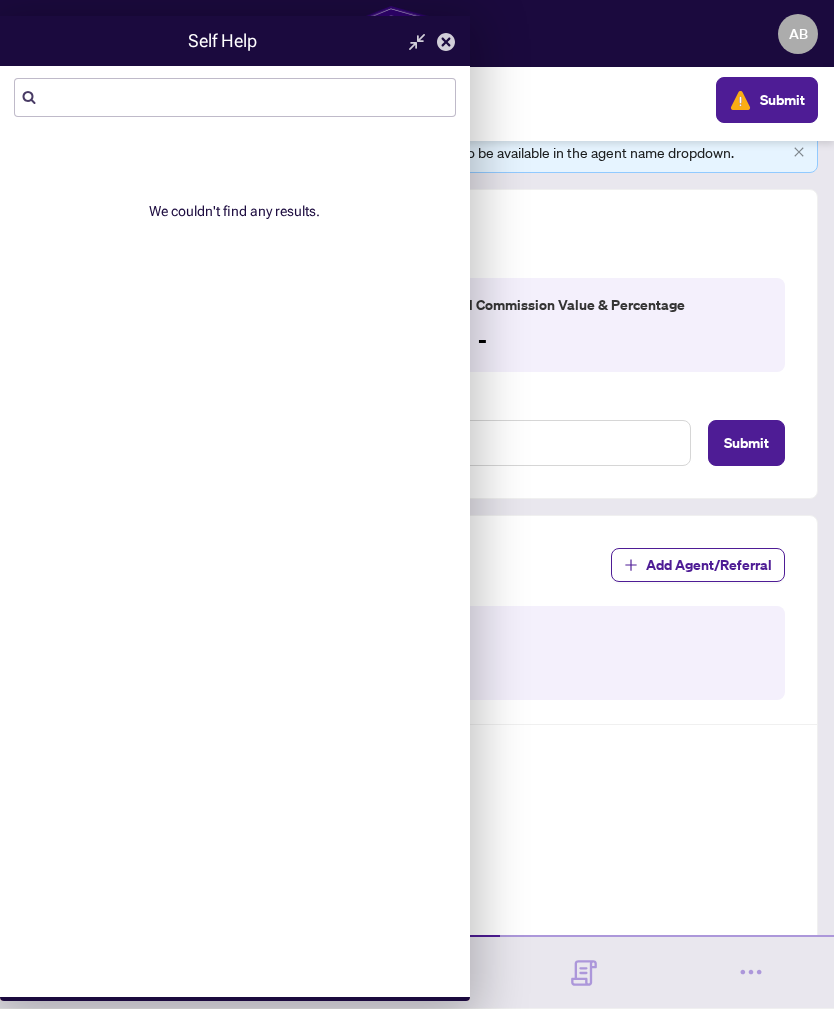click at bounding box center [240, 98] 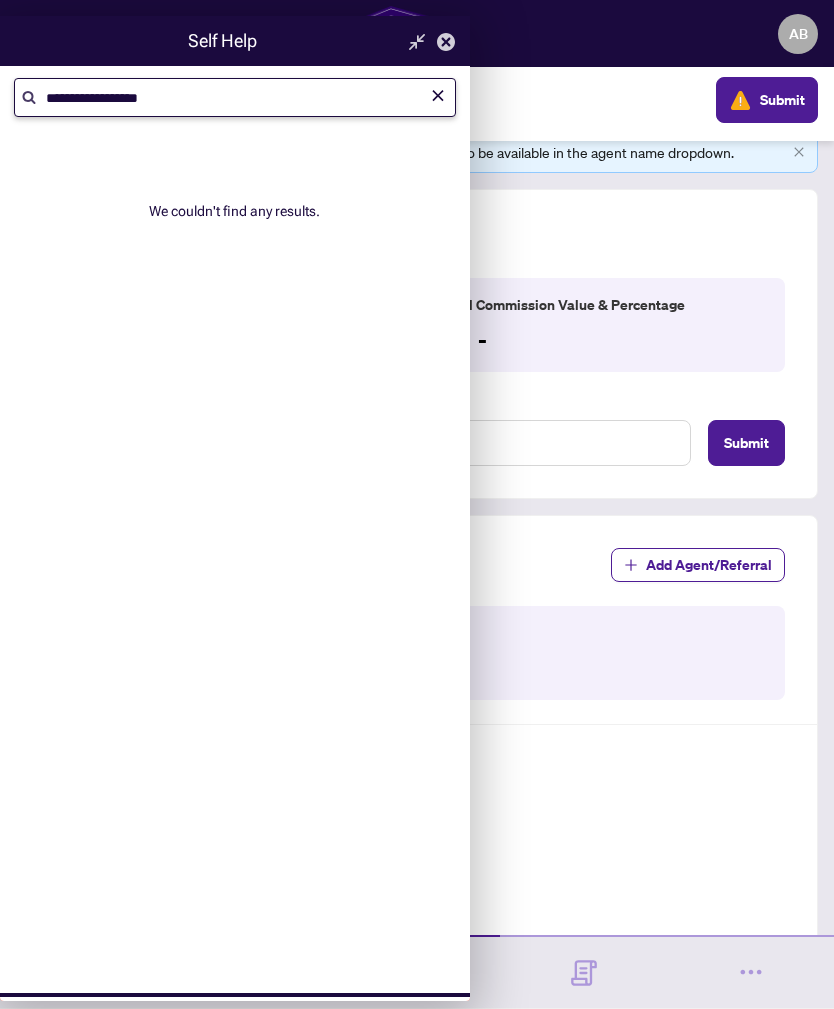click on "**********" at bounding box center [234, 98] 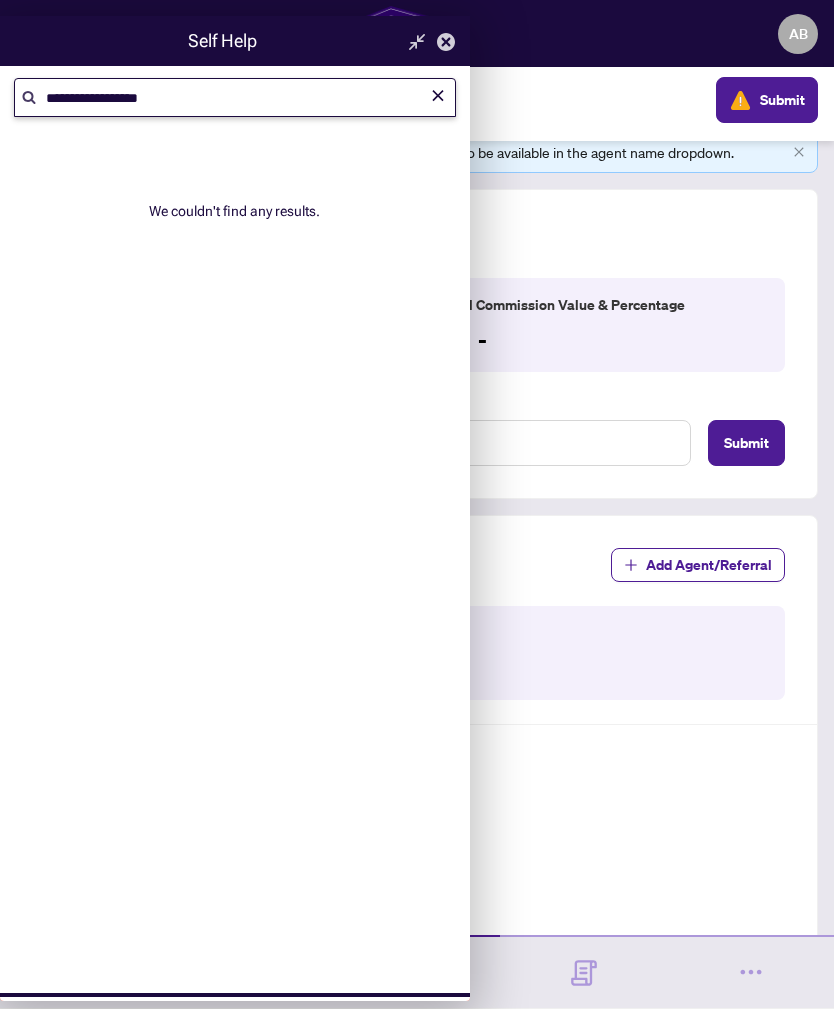 click on "**********" at bounding box center (234, 98) 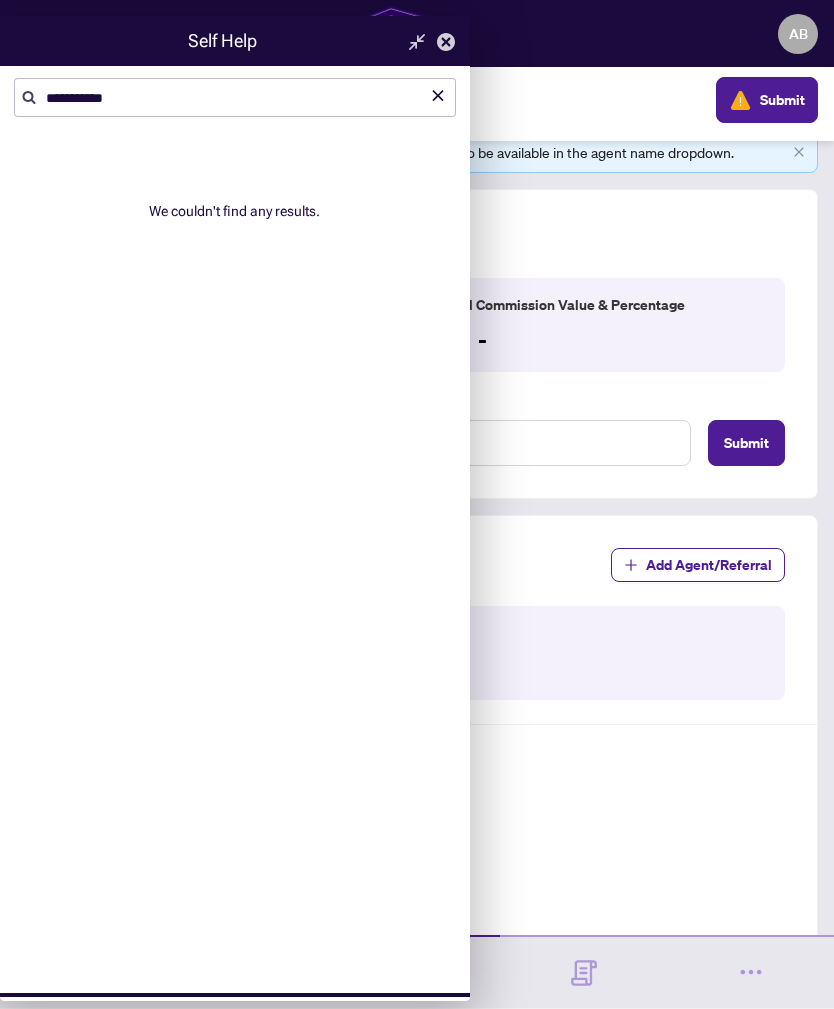 click on "**********" at bounding box center (234, 98) 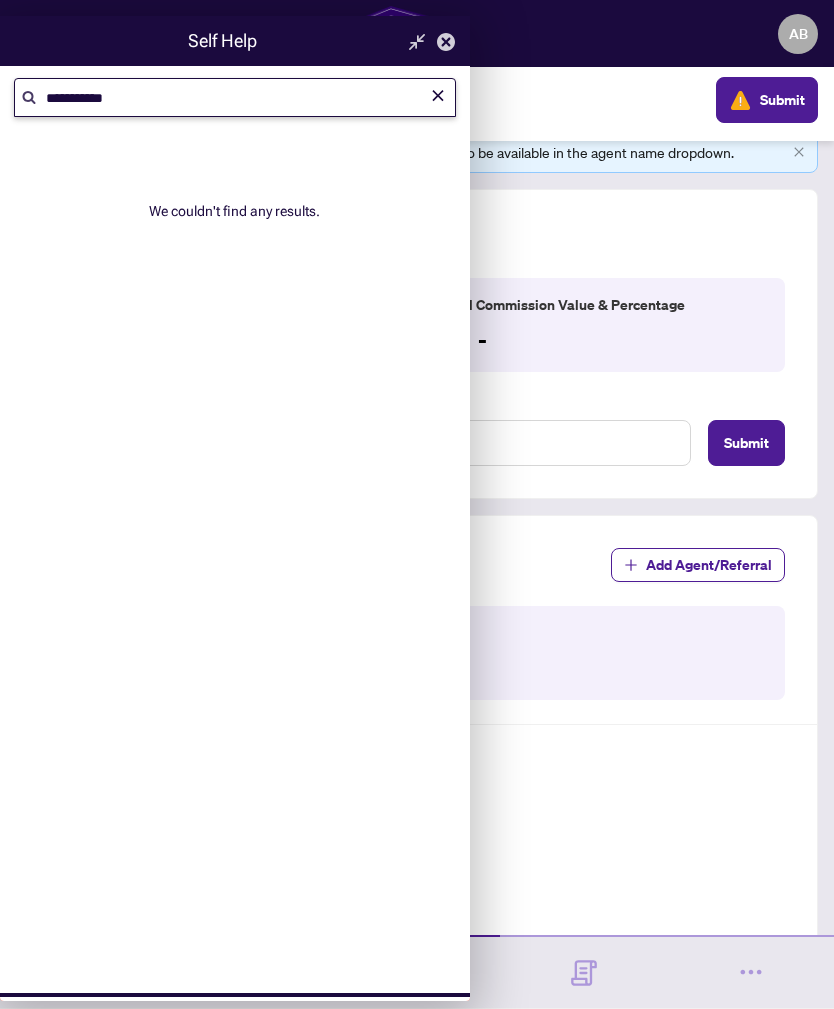type on "**********" 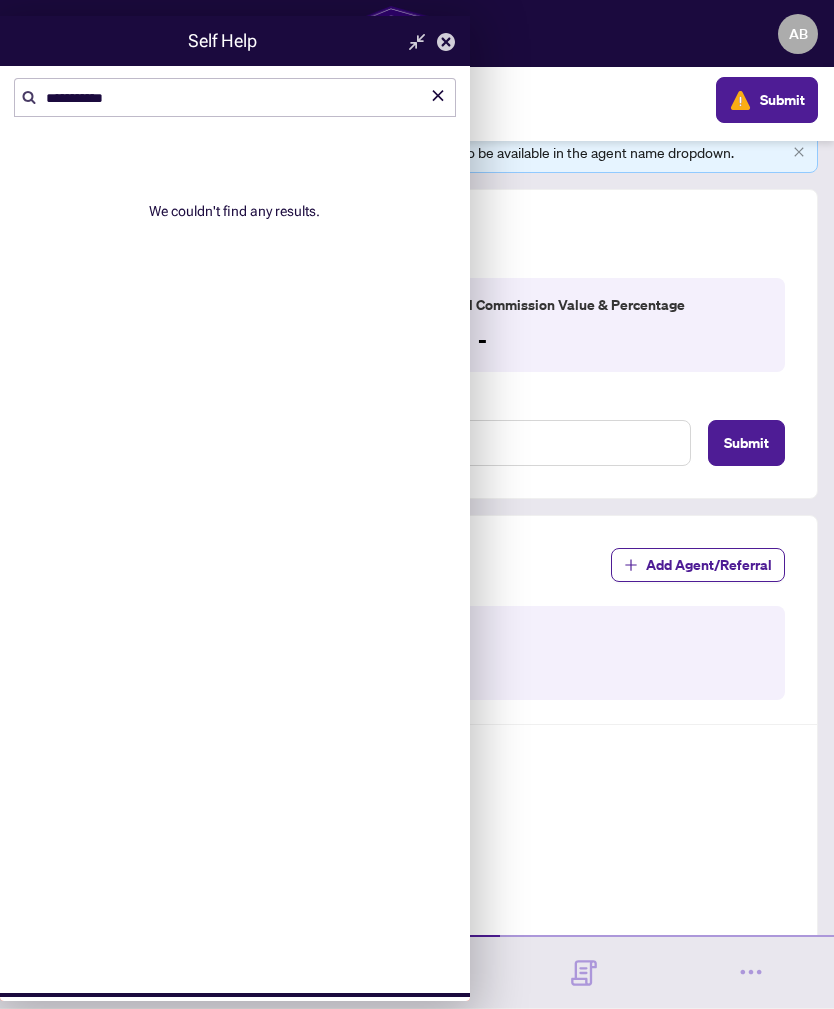 click 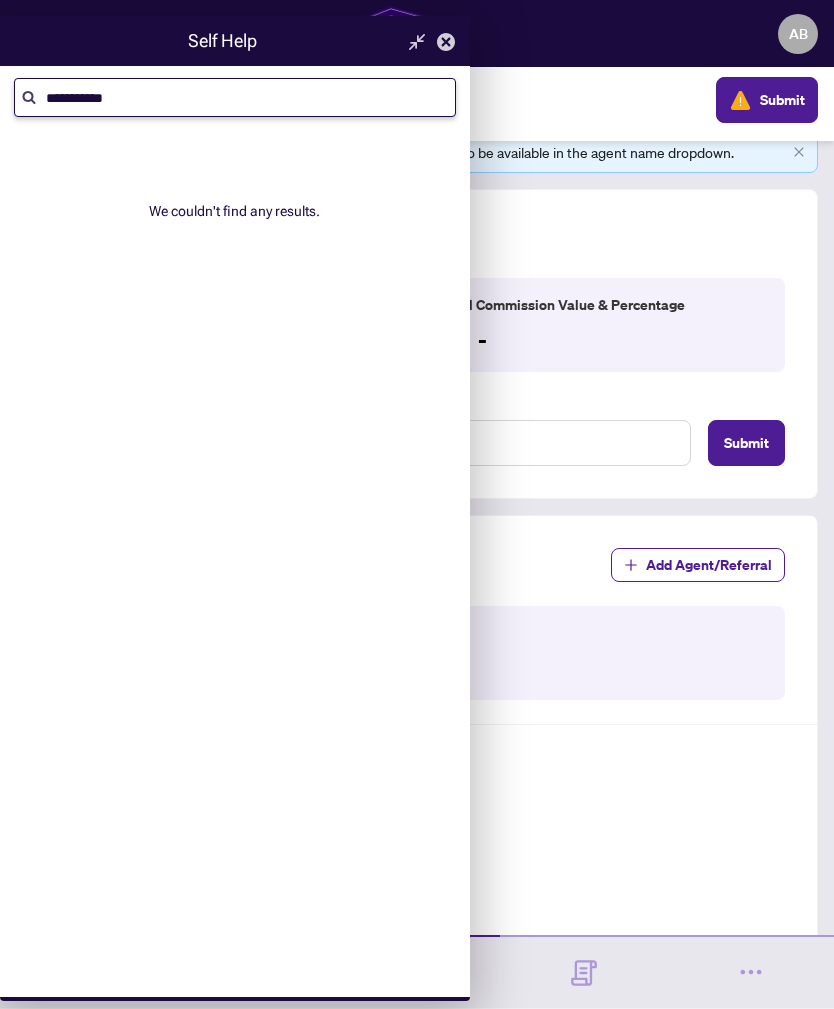 click 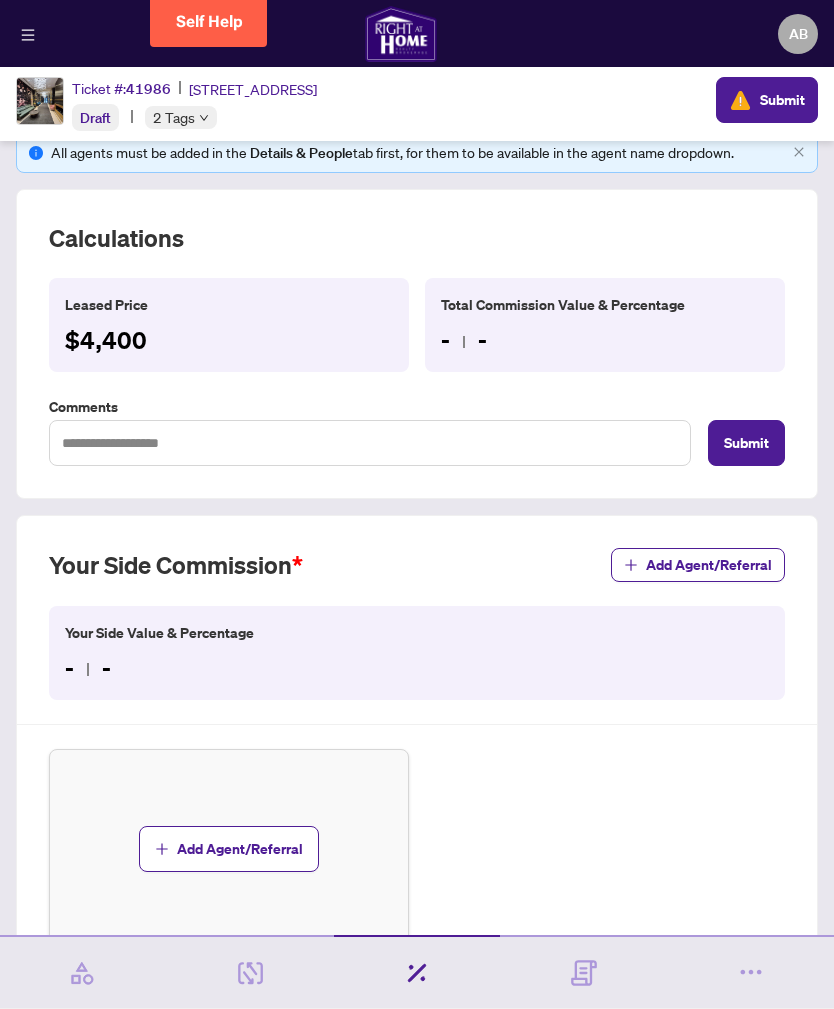 click on "-     -" at bounding box center [417, 668] 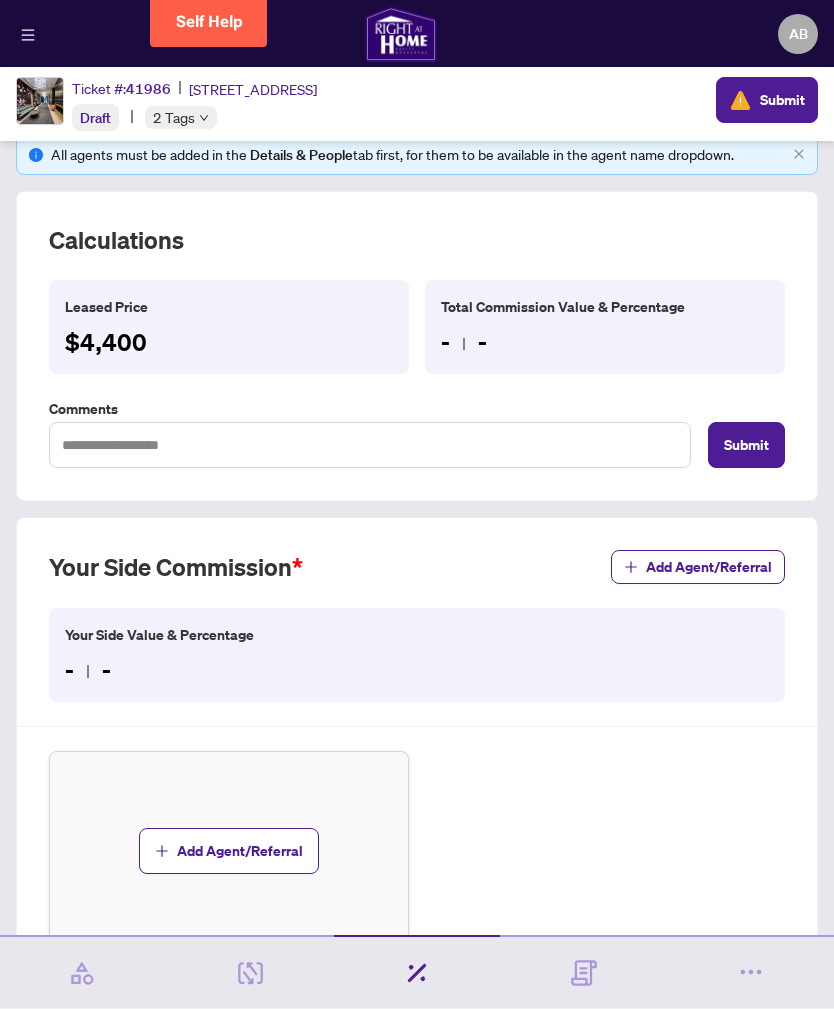 click on "Leased Price" at bounding box center [229, 307] 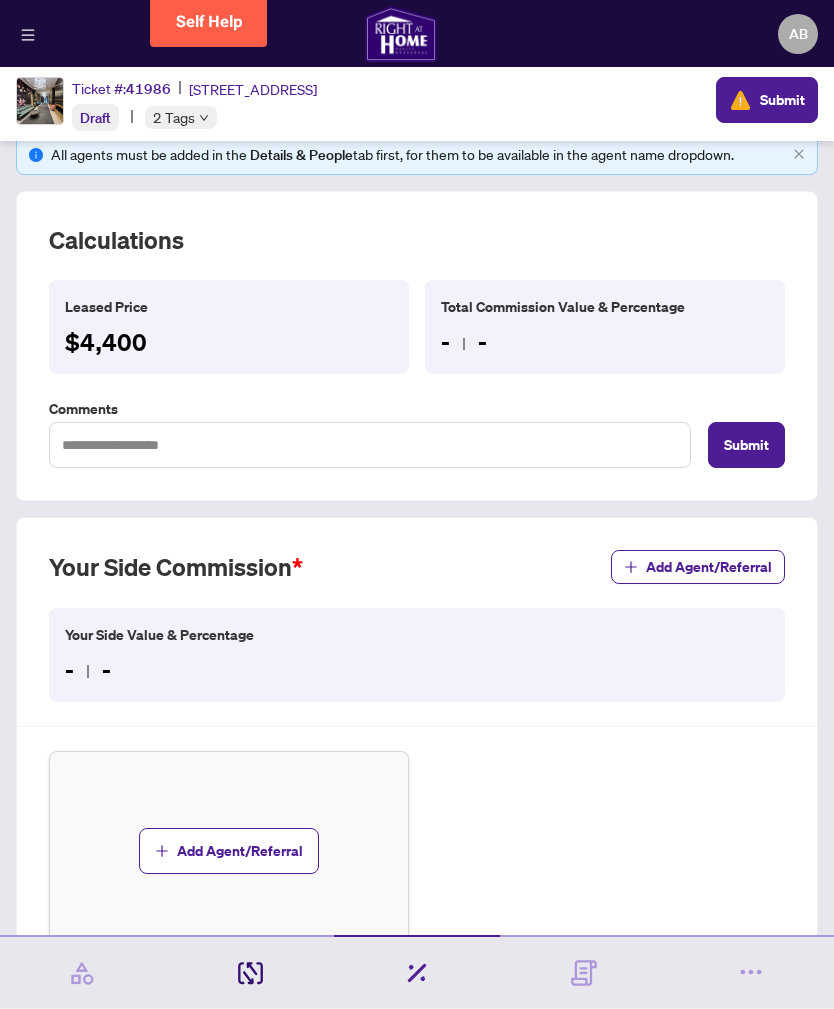 click 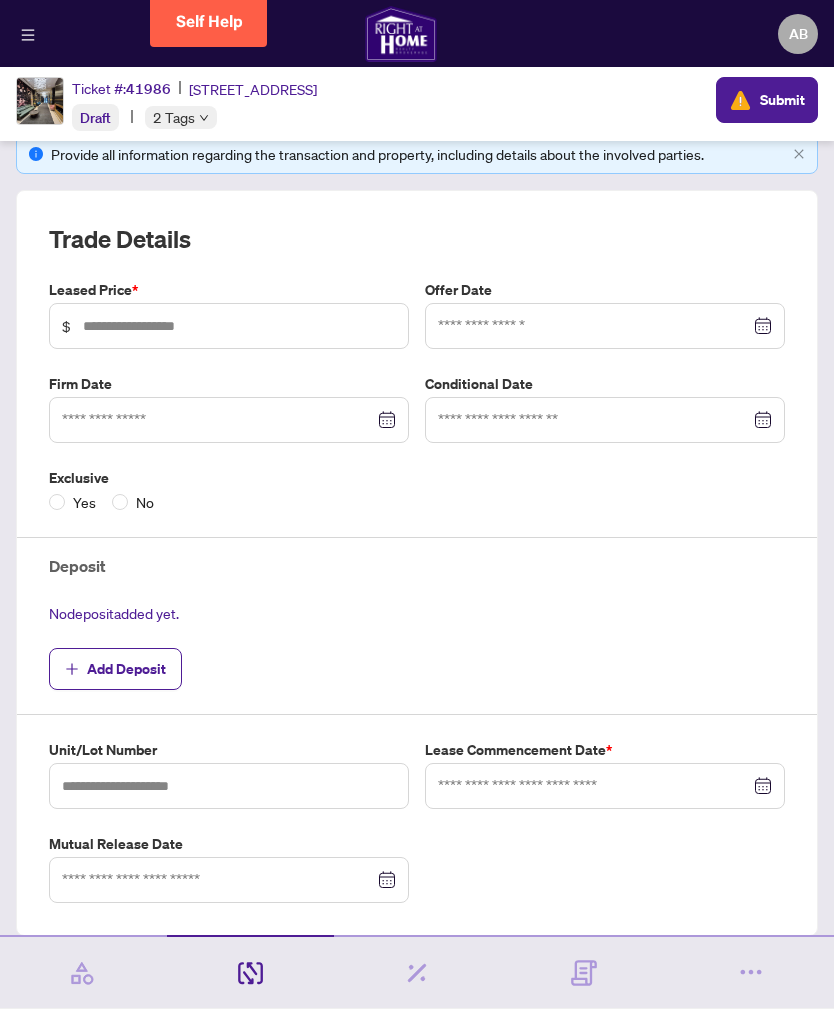 type on "*****" 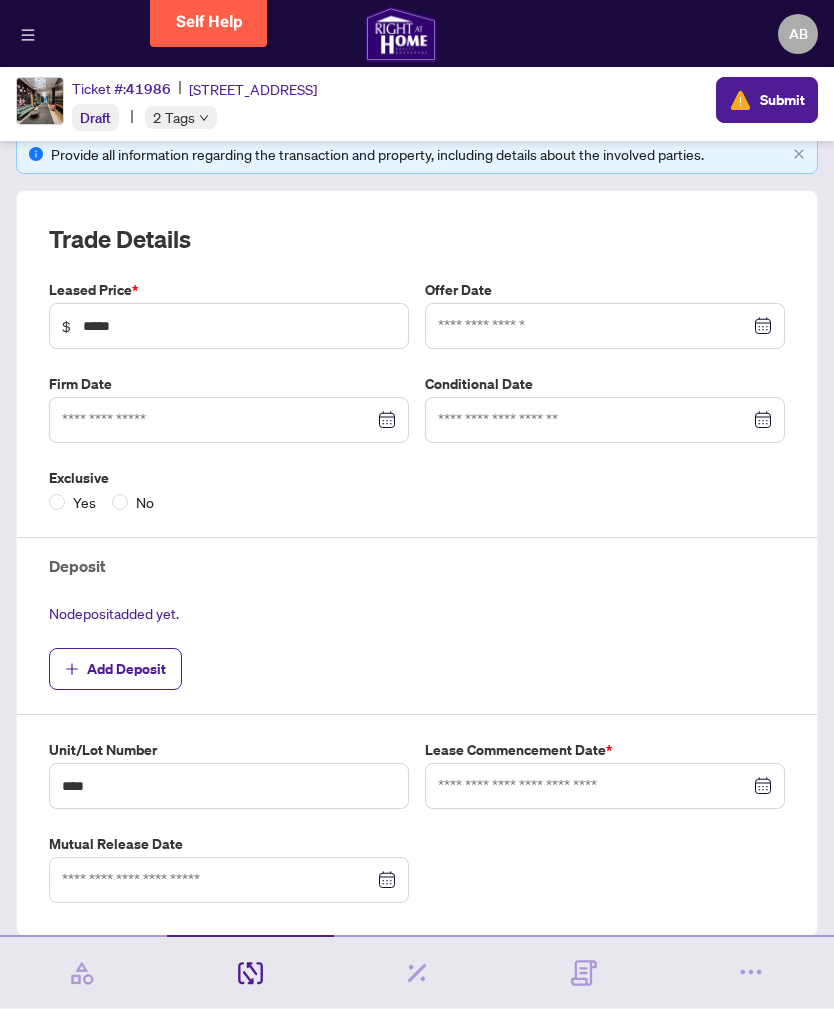 type on "**********" 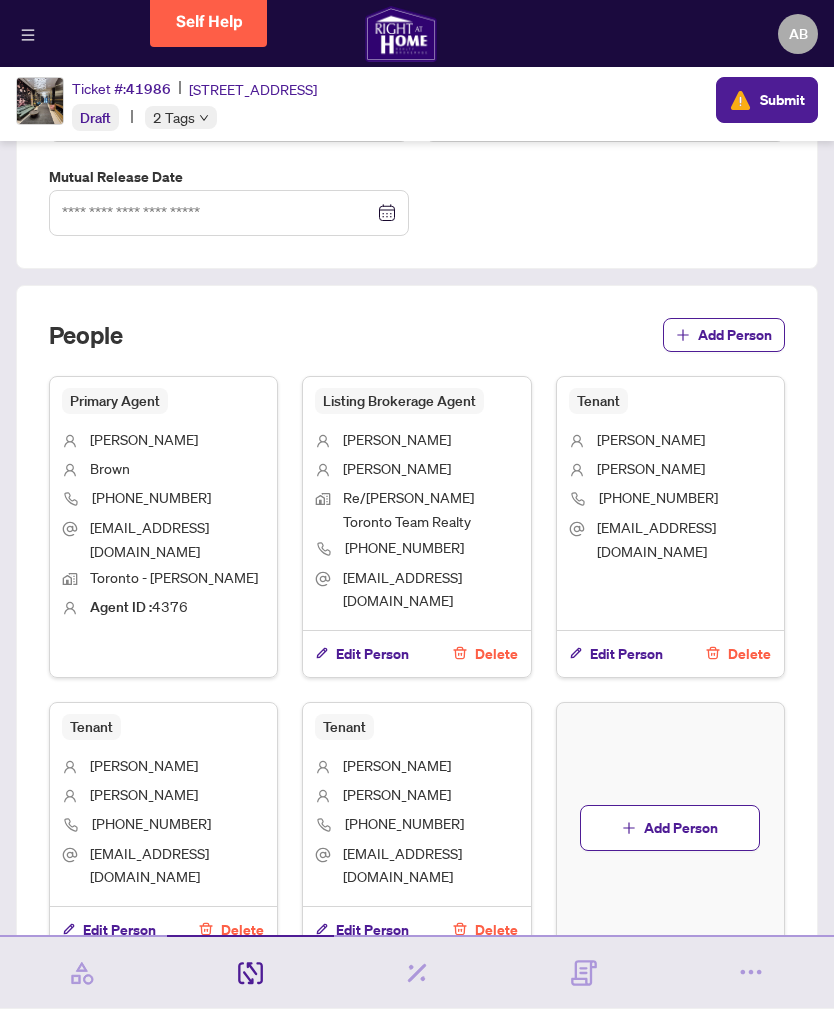 scroll, scrollTop: 968, scrollLeft: 0, axis: vertical 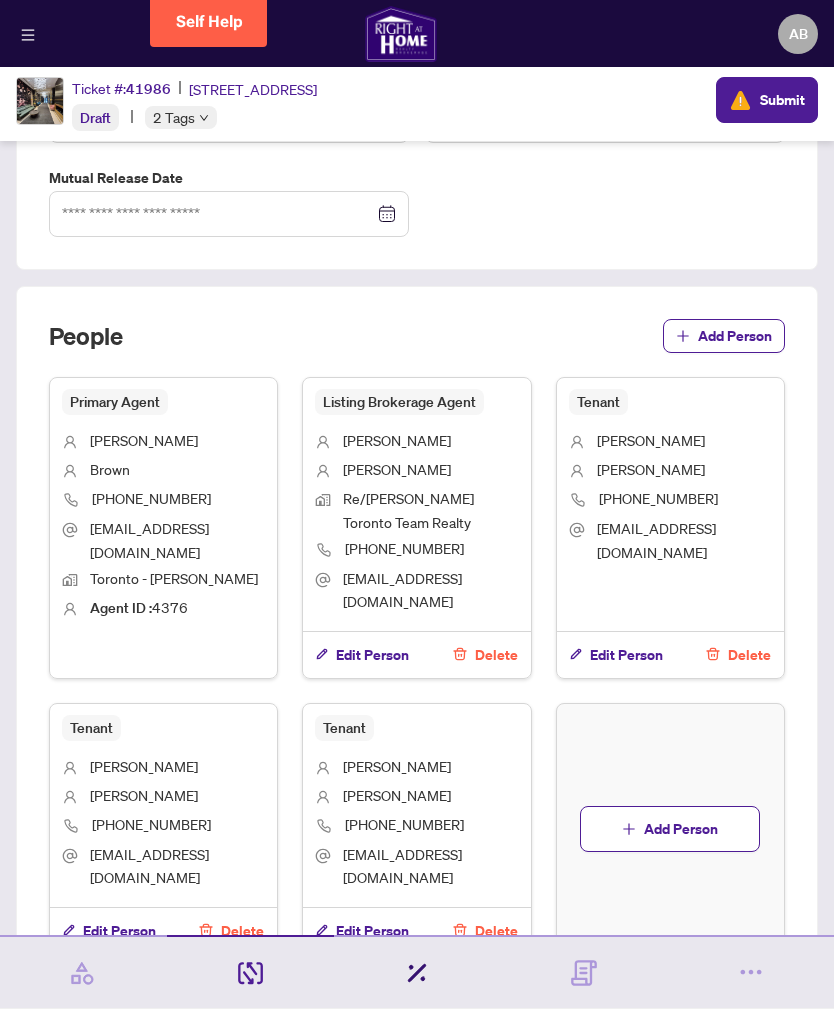 click 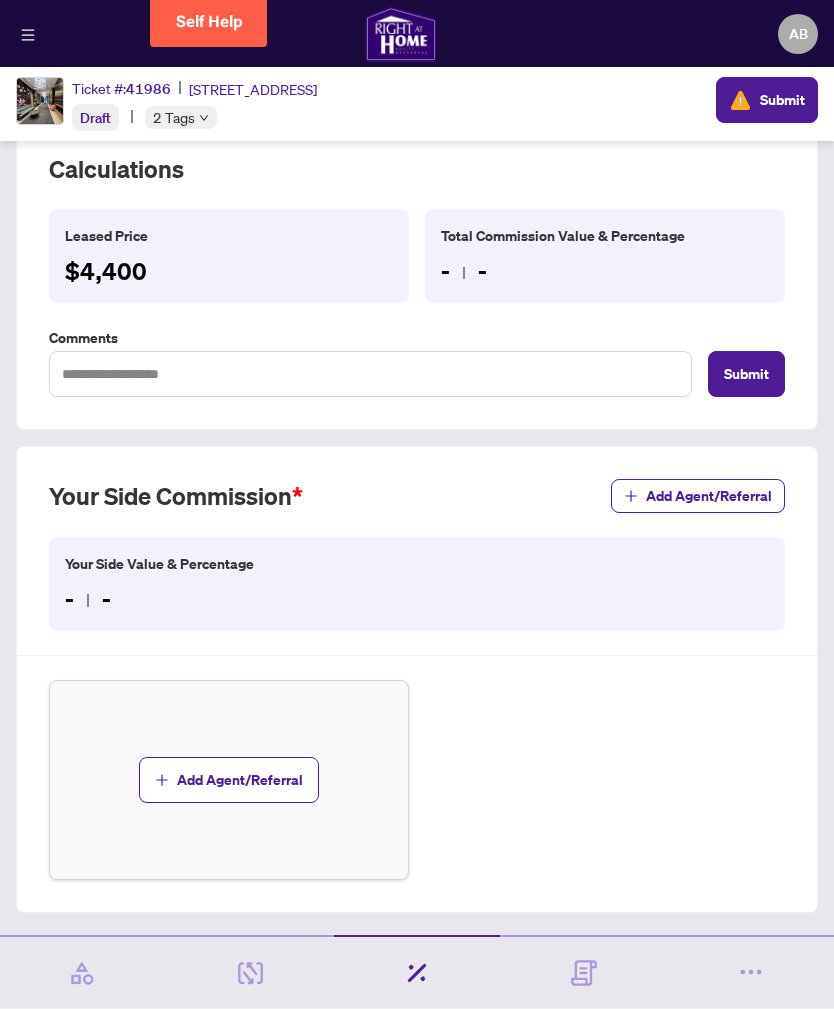 scroll, scrollTop: 0, scrollLeft: 0, axis: both 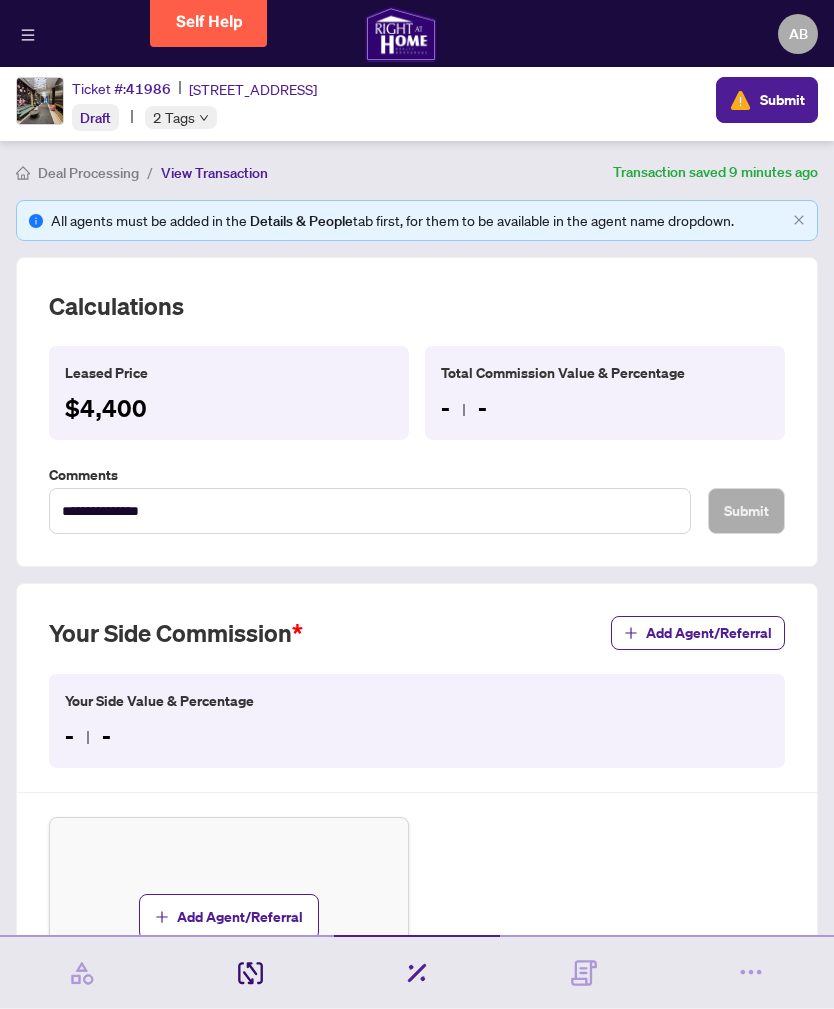 click 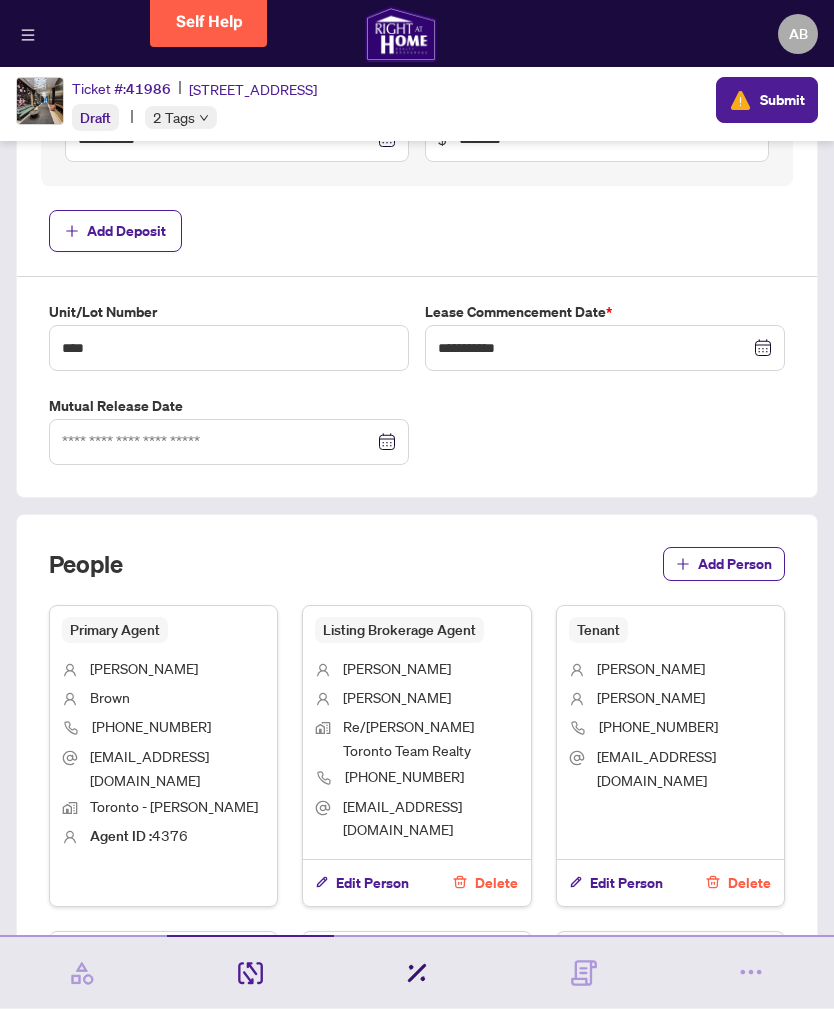 click 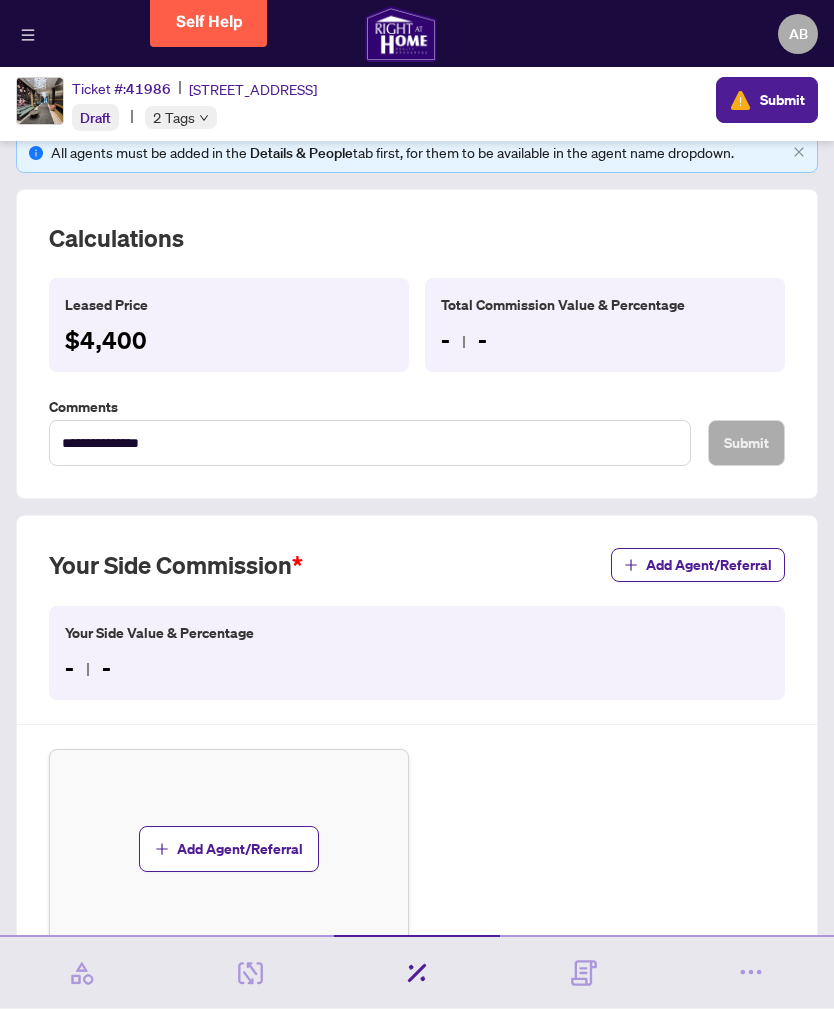 click on "-     -" at bounding box center (605, 340) 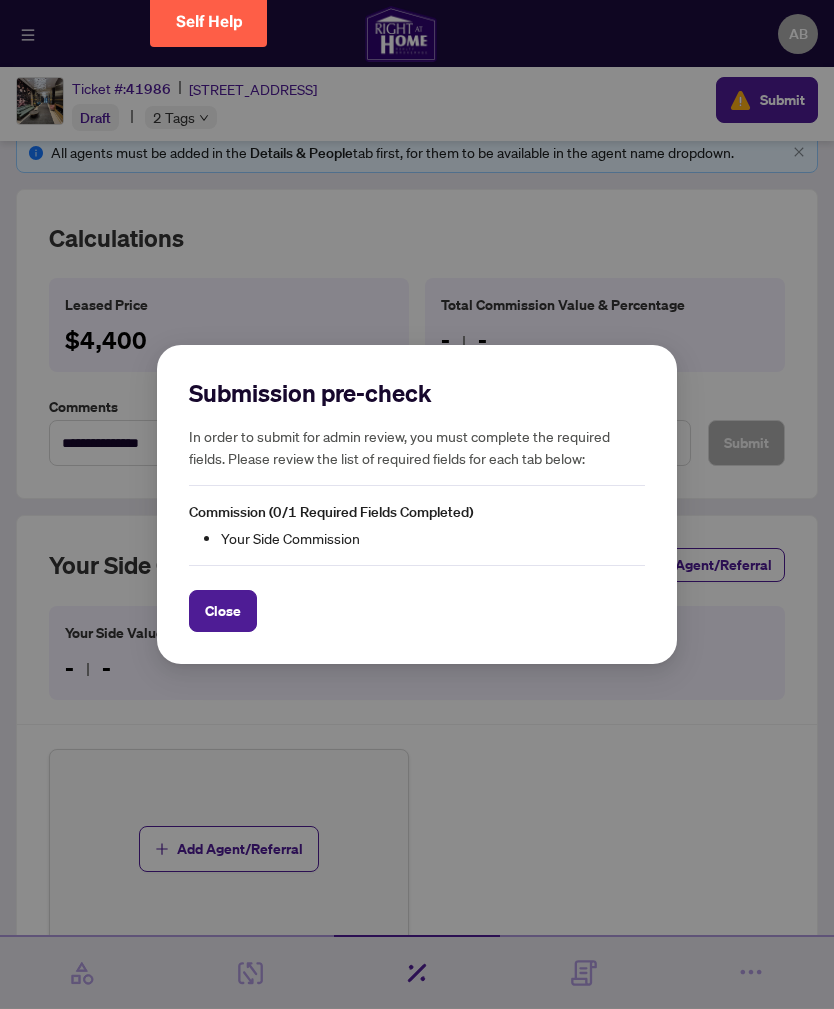click on "Close" at bounding box center (223, 611) 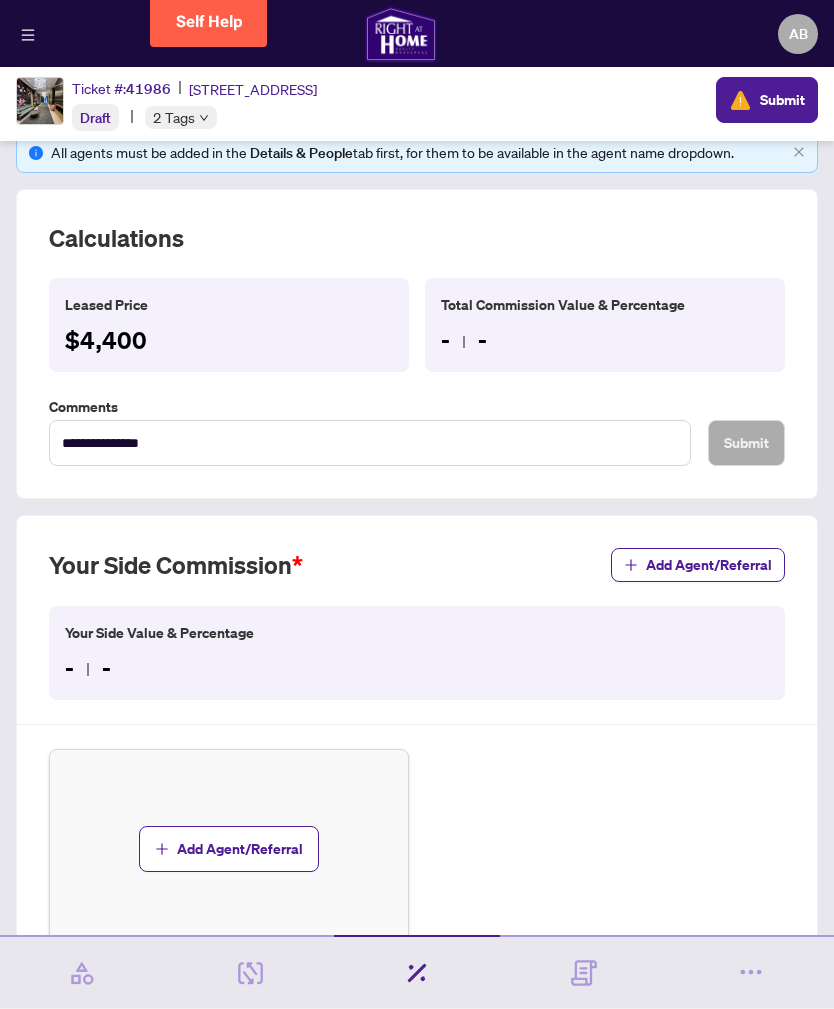 click on "-     -" at bounding box center [417, 668] 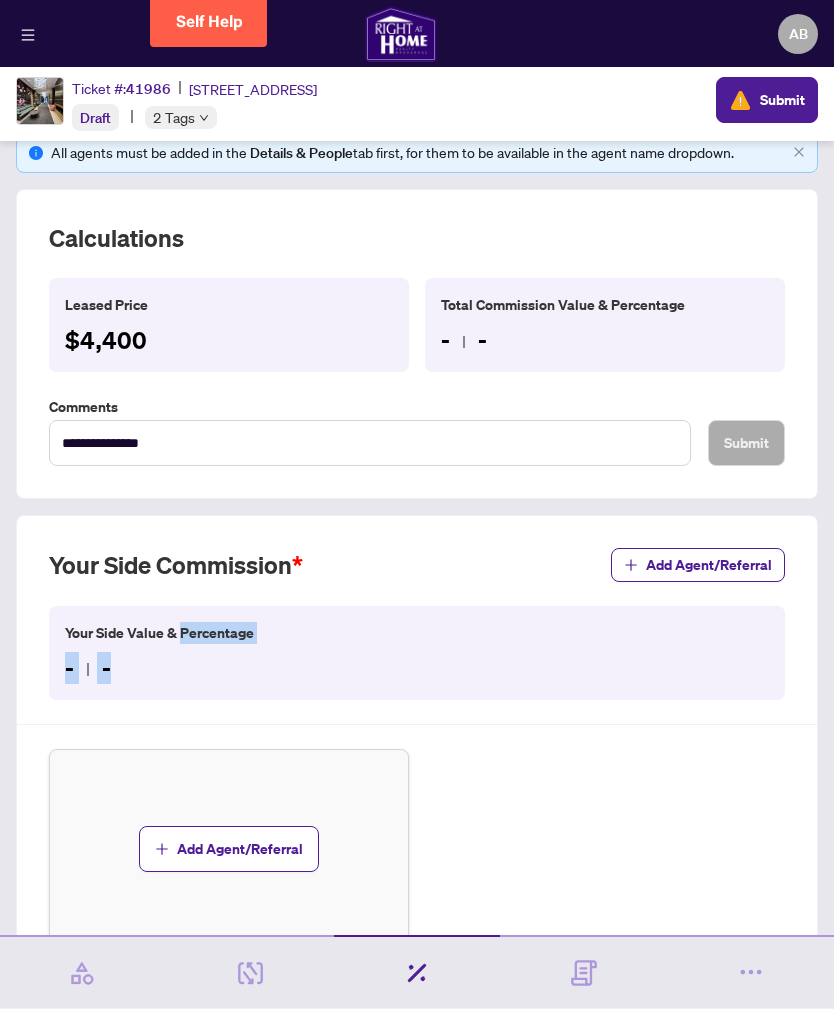 click on "Your Side Value & Percentage -     -" at bounding box center [417, 653] 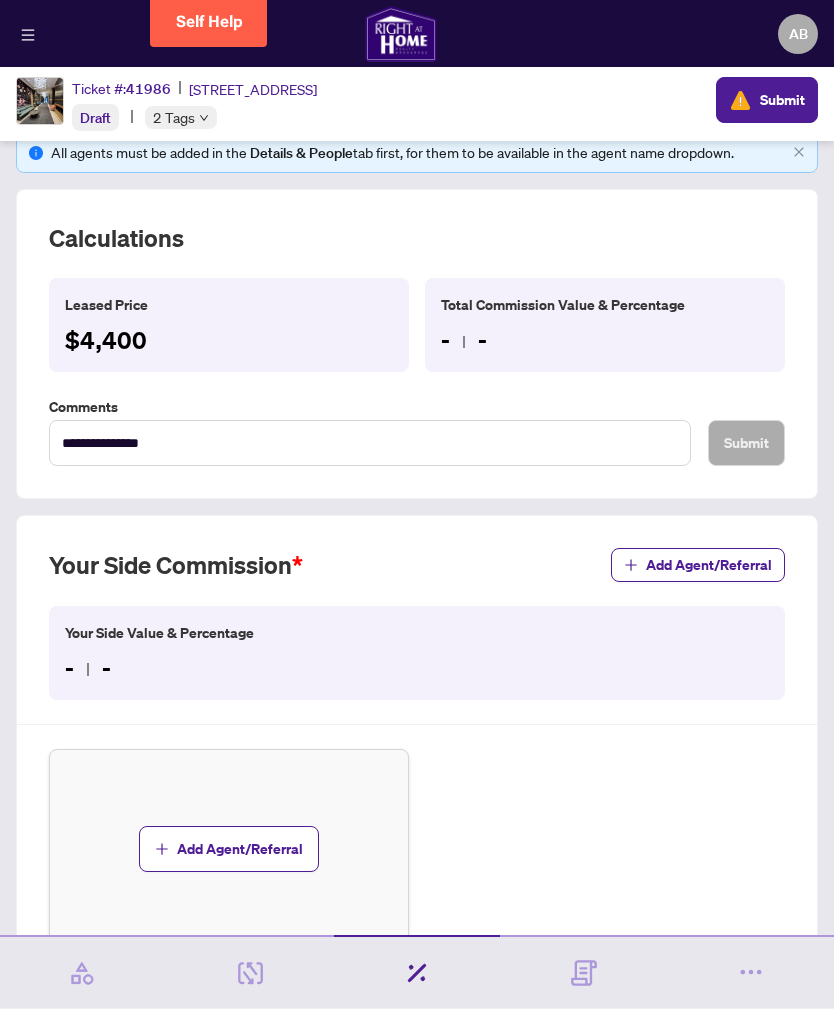 scroll, scrollTop: 48, scrollLeft: 0, axis: vertical 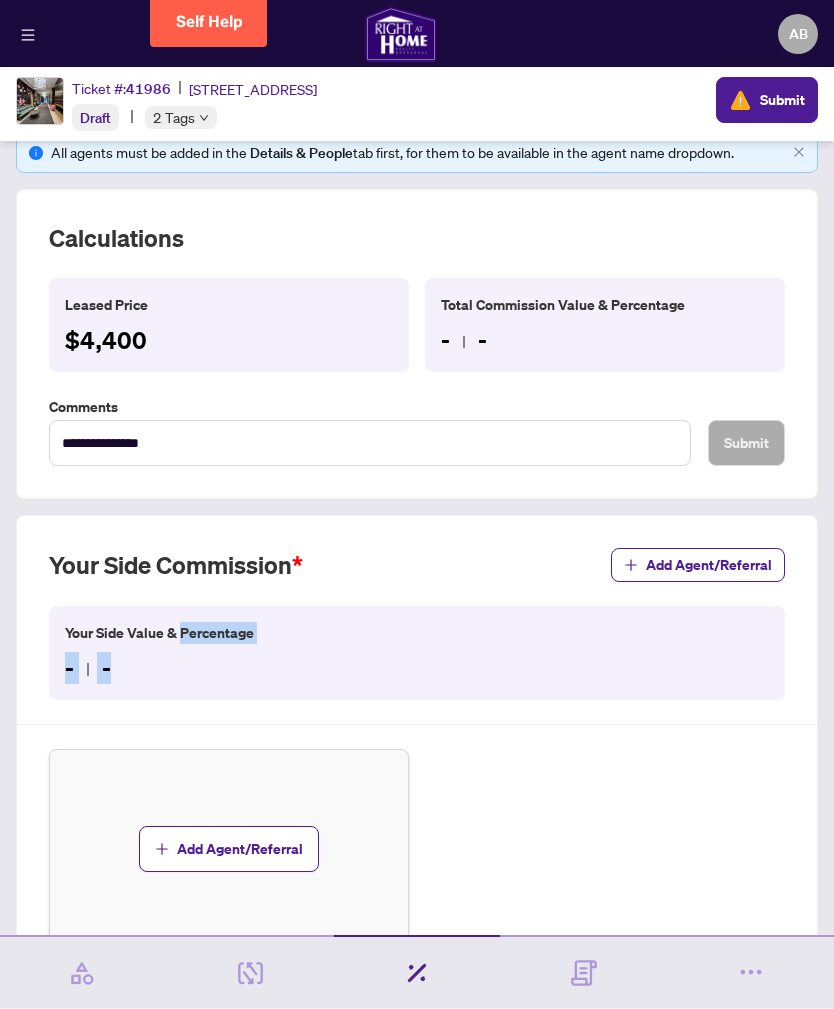 click on "-     -" at bounding box center (417, 668) 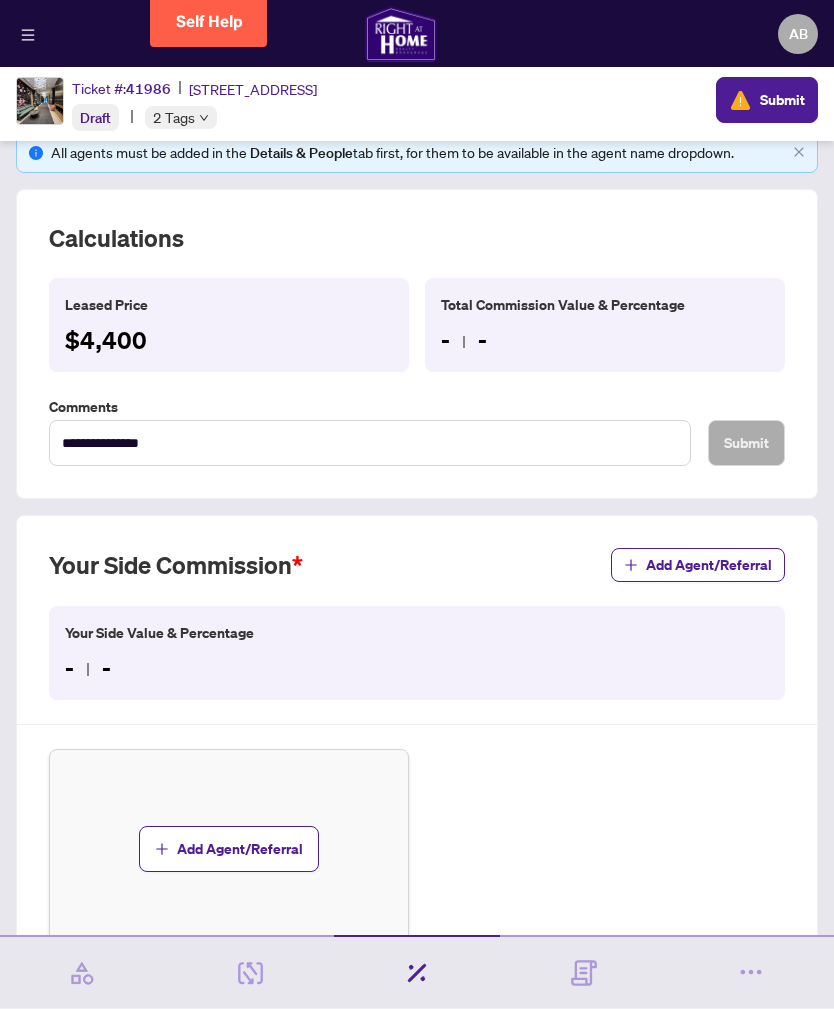 click on "Add Agent/Referral" at bounding box center [709, 565] 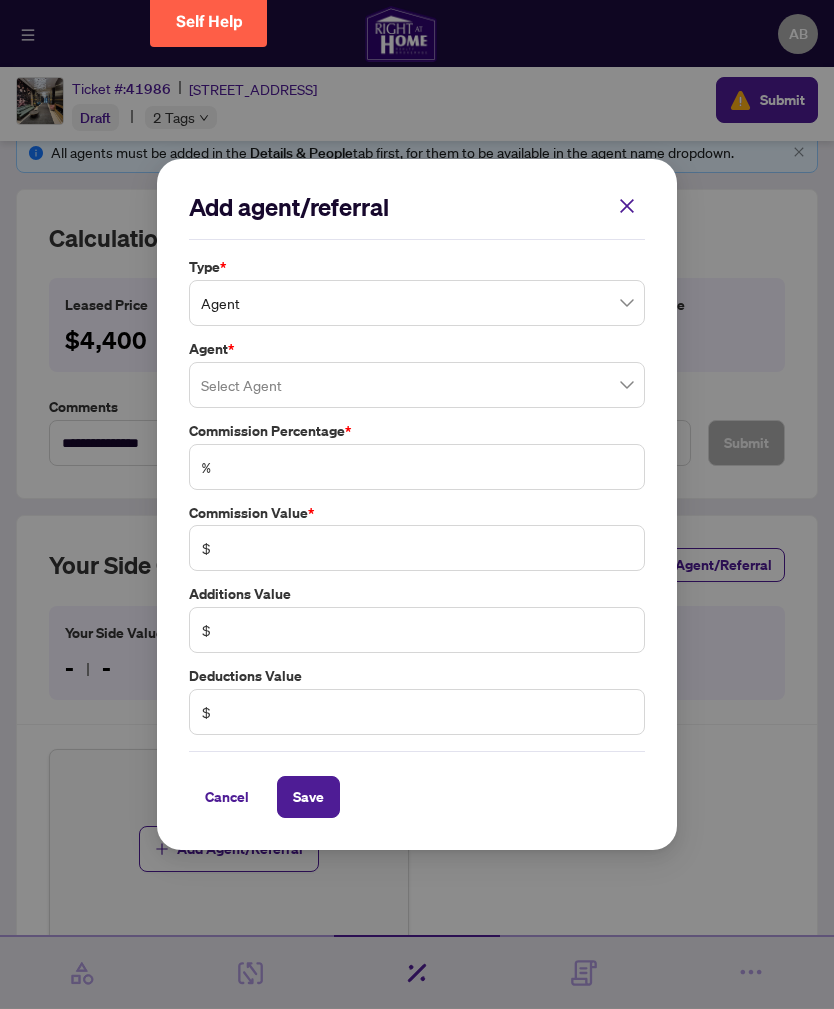 scroll, scrollTop: 64, scrollLeft: 0, axis: vertical 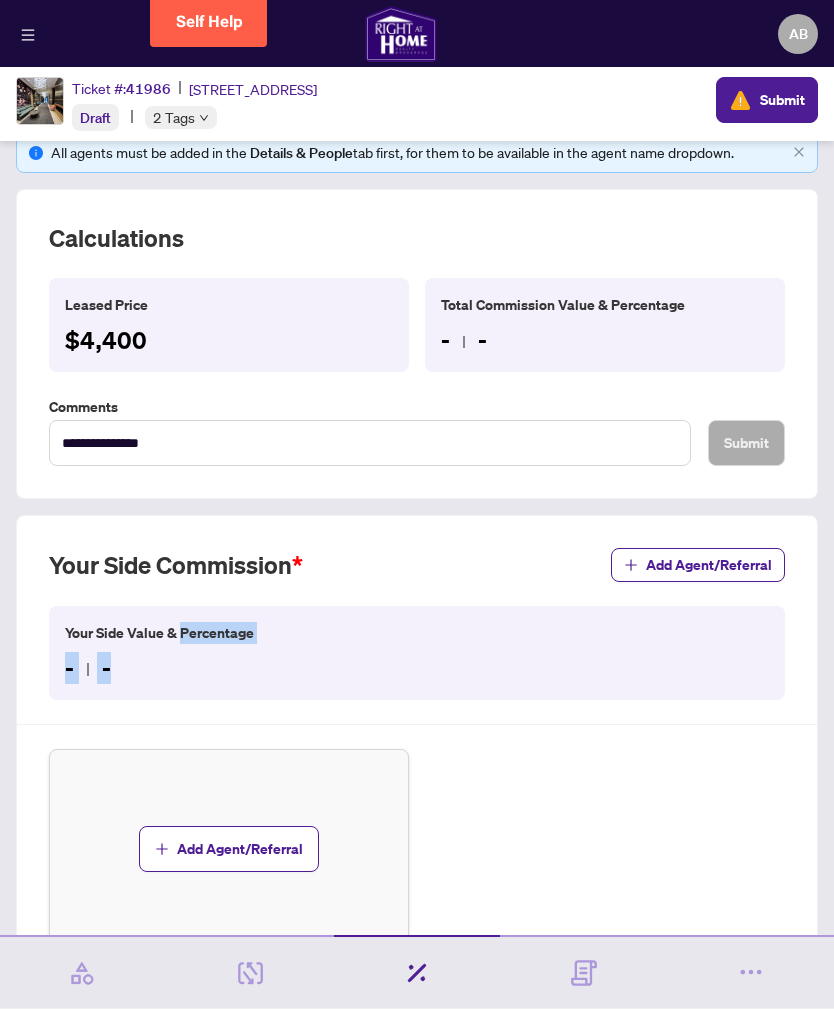 click on "-     -" at bounding box center [417, 668] 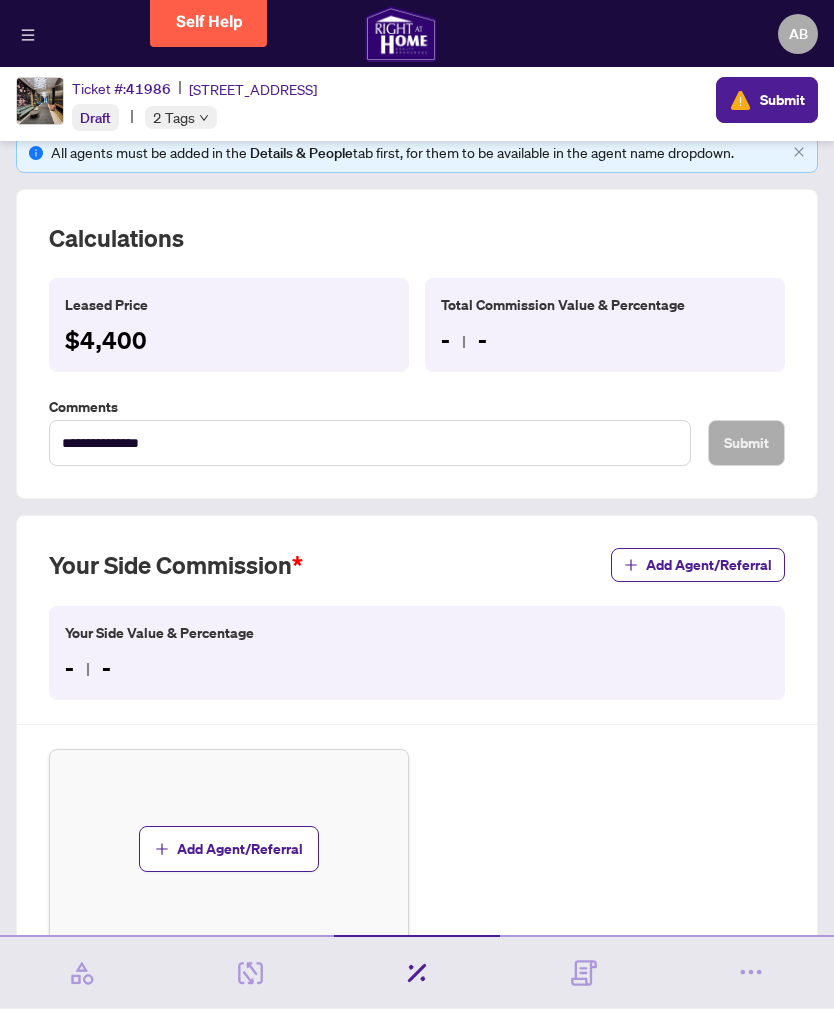 click on "-     -" at bounding box center (417, 668) 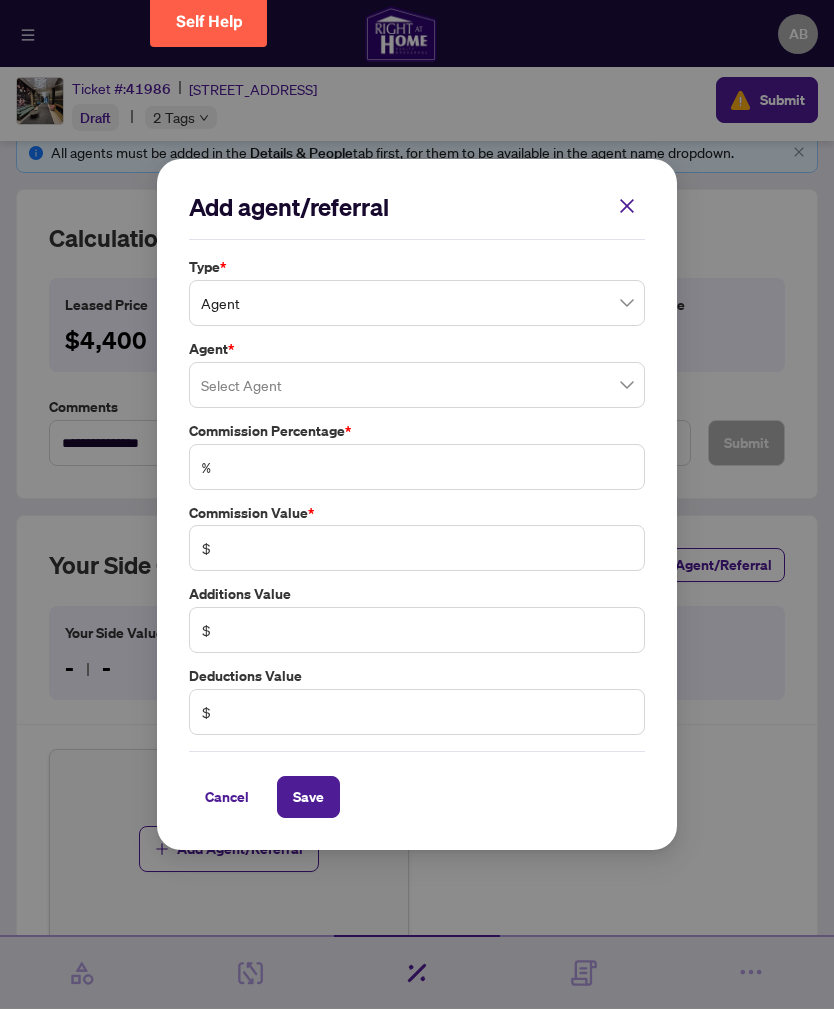 click on "Agent" at bounding box center (417, 303) 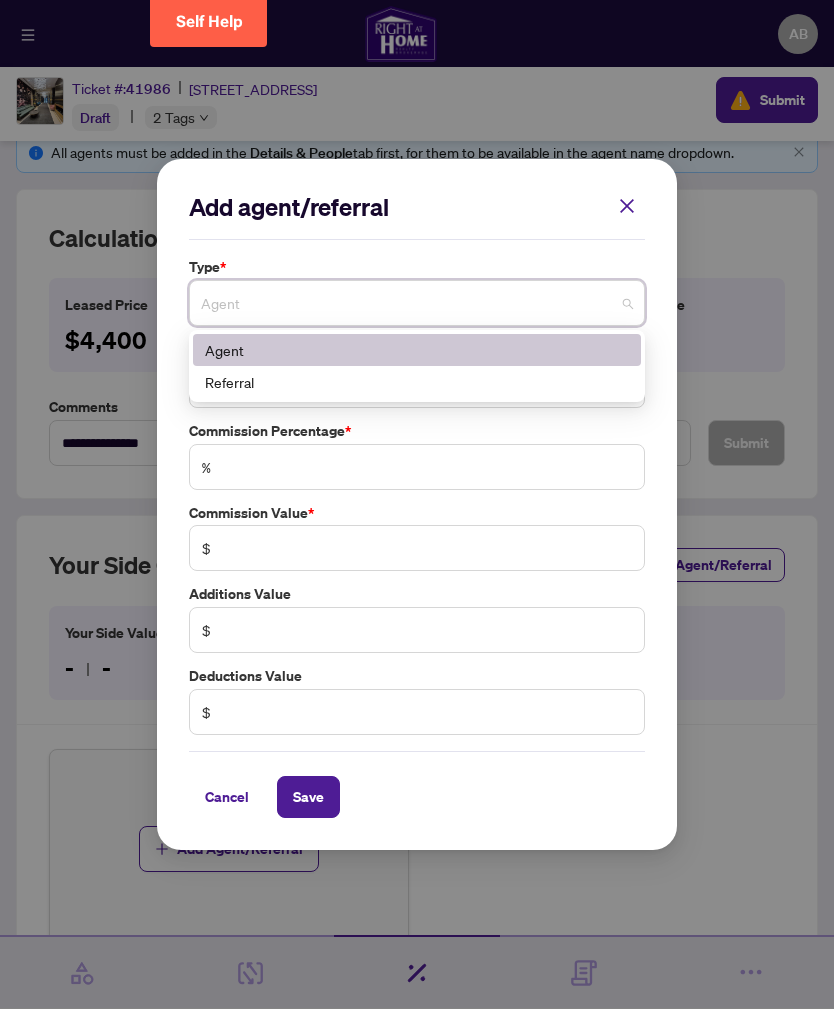 click on "Agent" at bounding box center (417, 350) 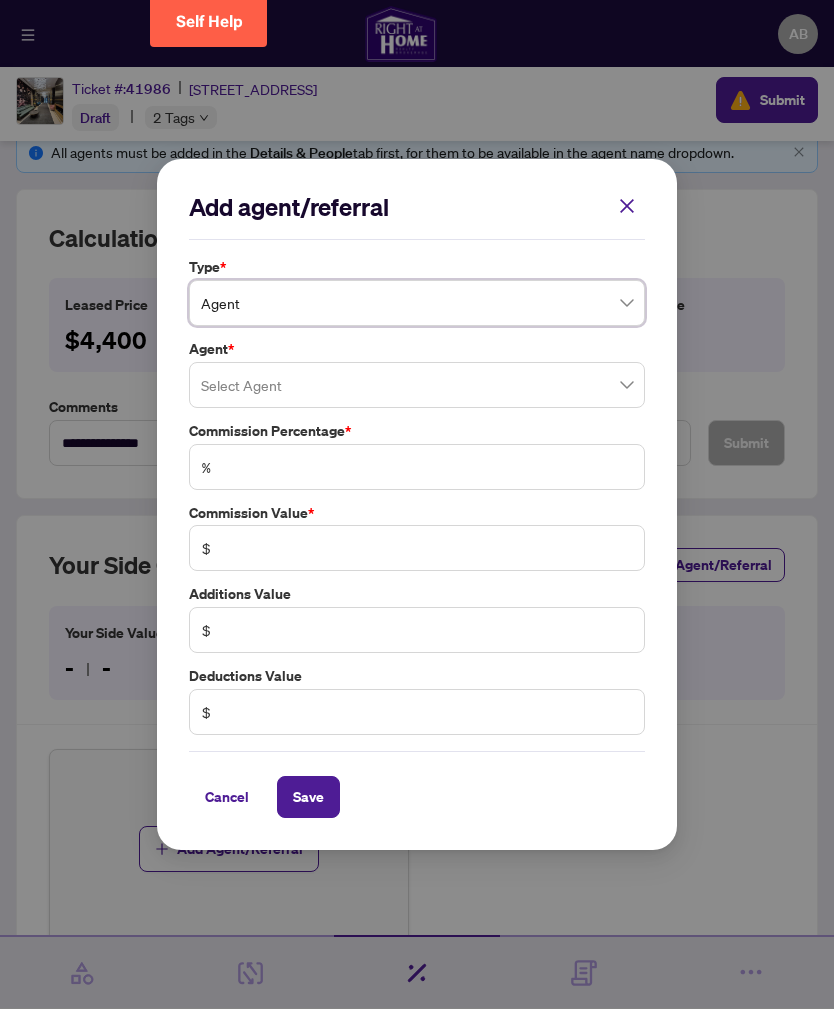 click at bounding box center (417, 385) 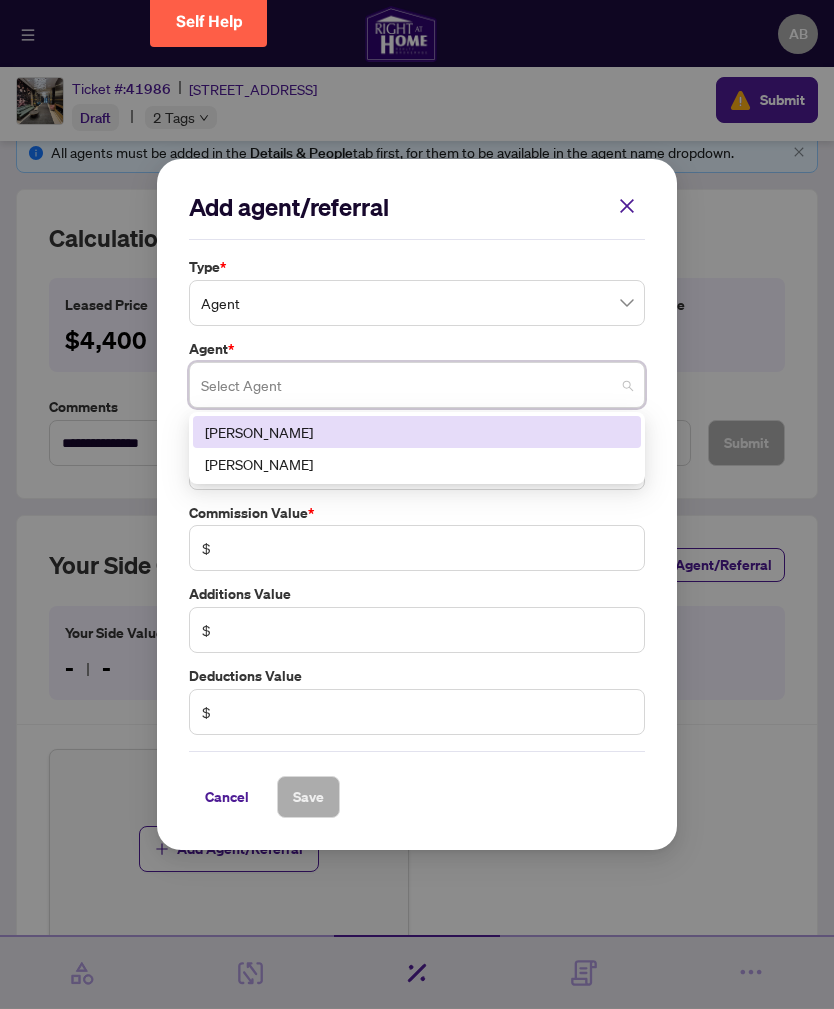 click on "[PERSON_NAME]" at bounding box center [417, 432] 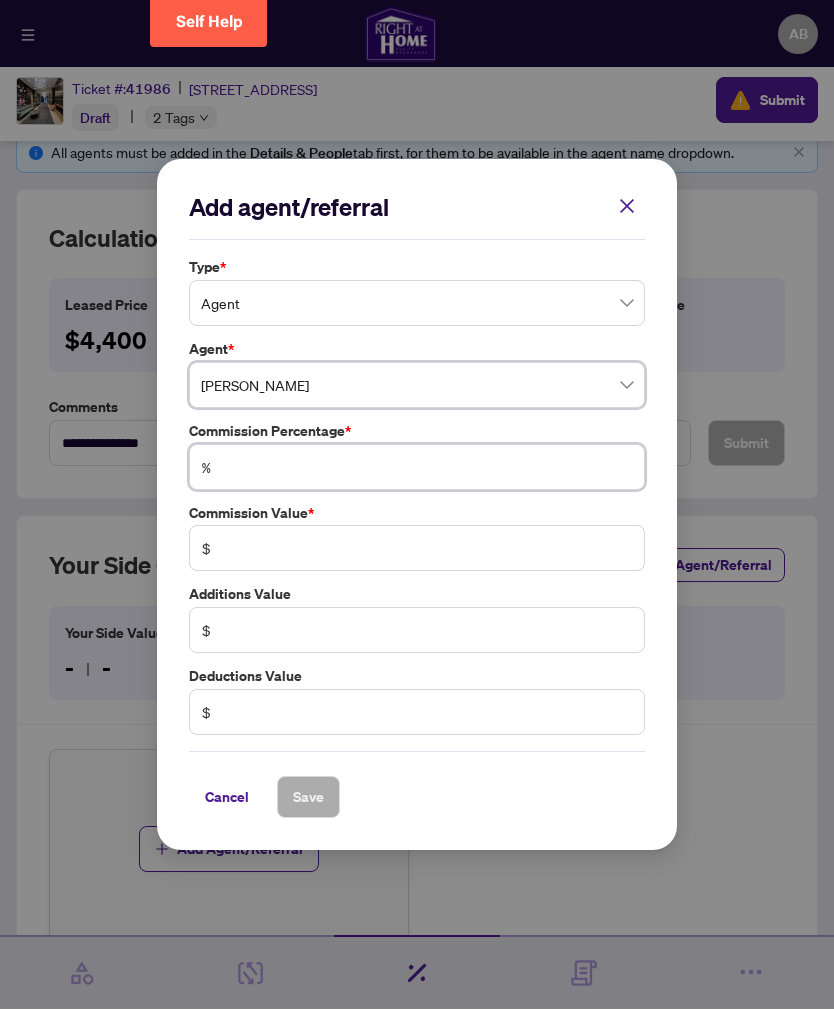 click at bounding box center [427, 467] 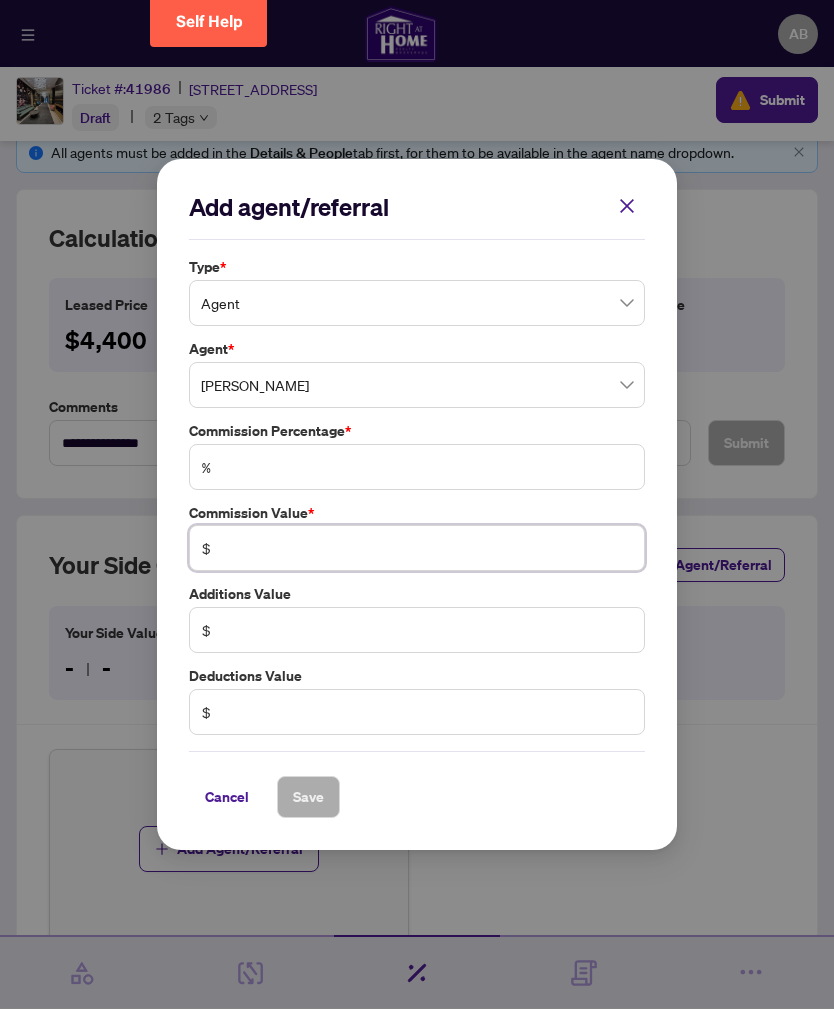click at bounding box center [427, 548] 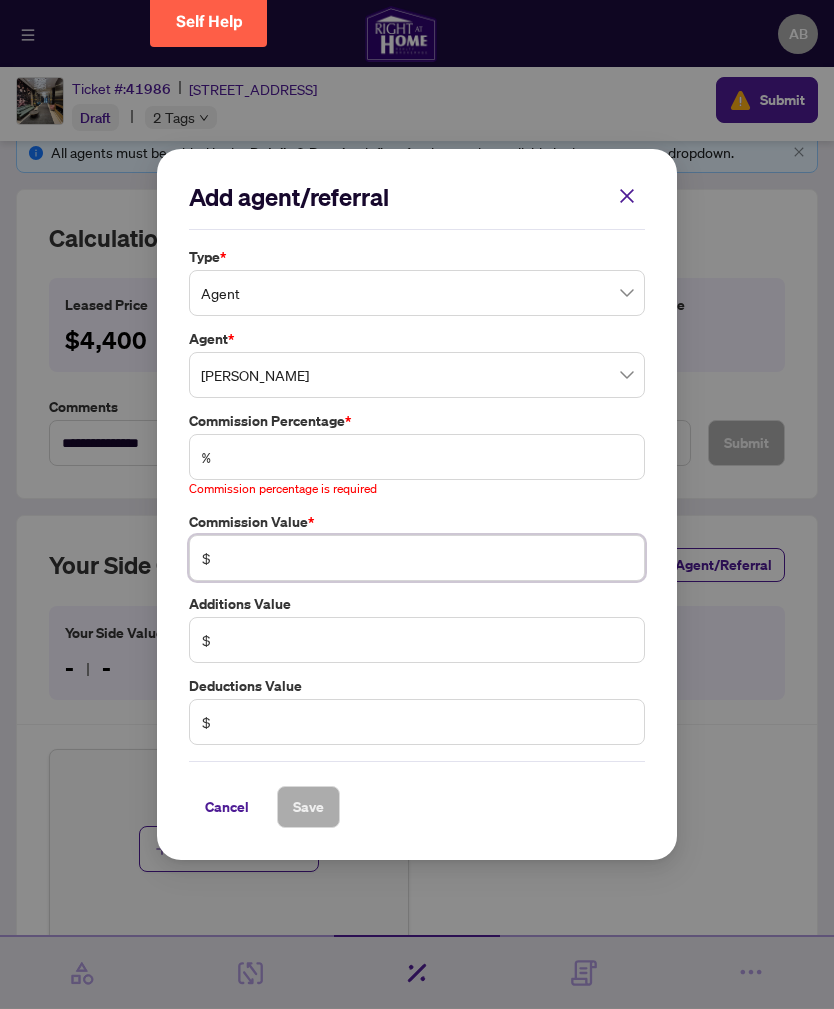 type on "*" 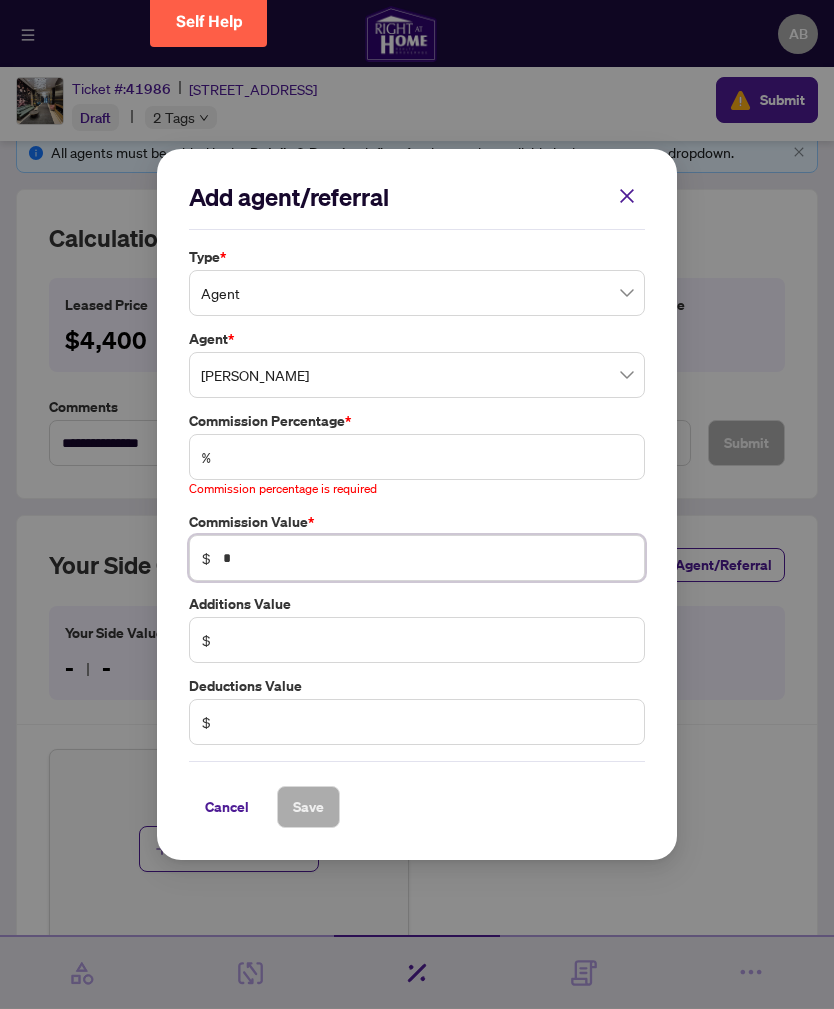type on "******" 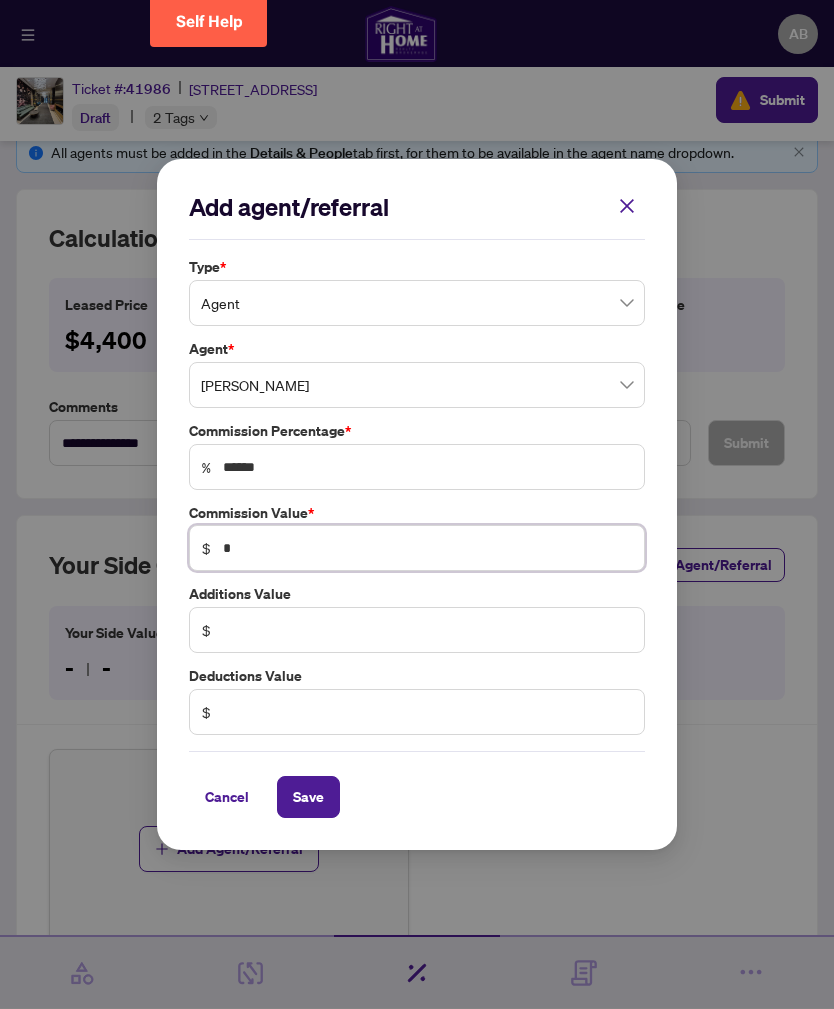 type 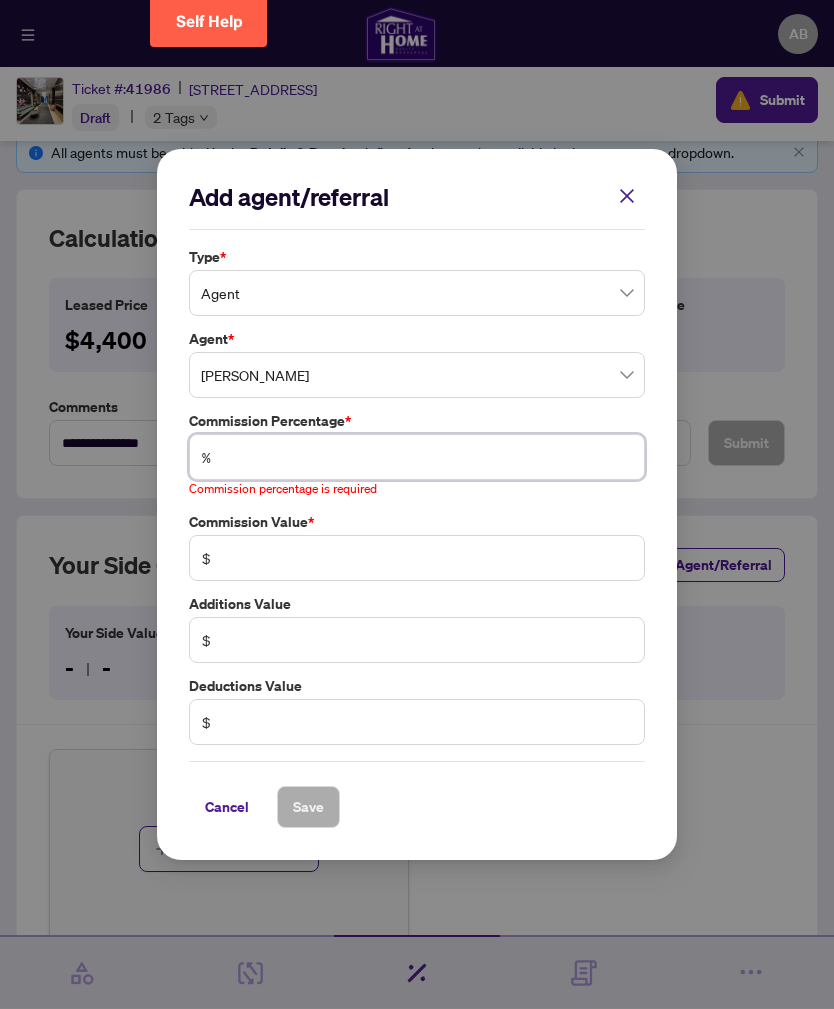 click at bounding box center (427, 457) 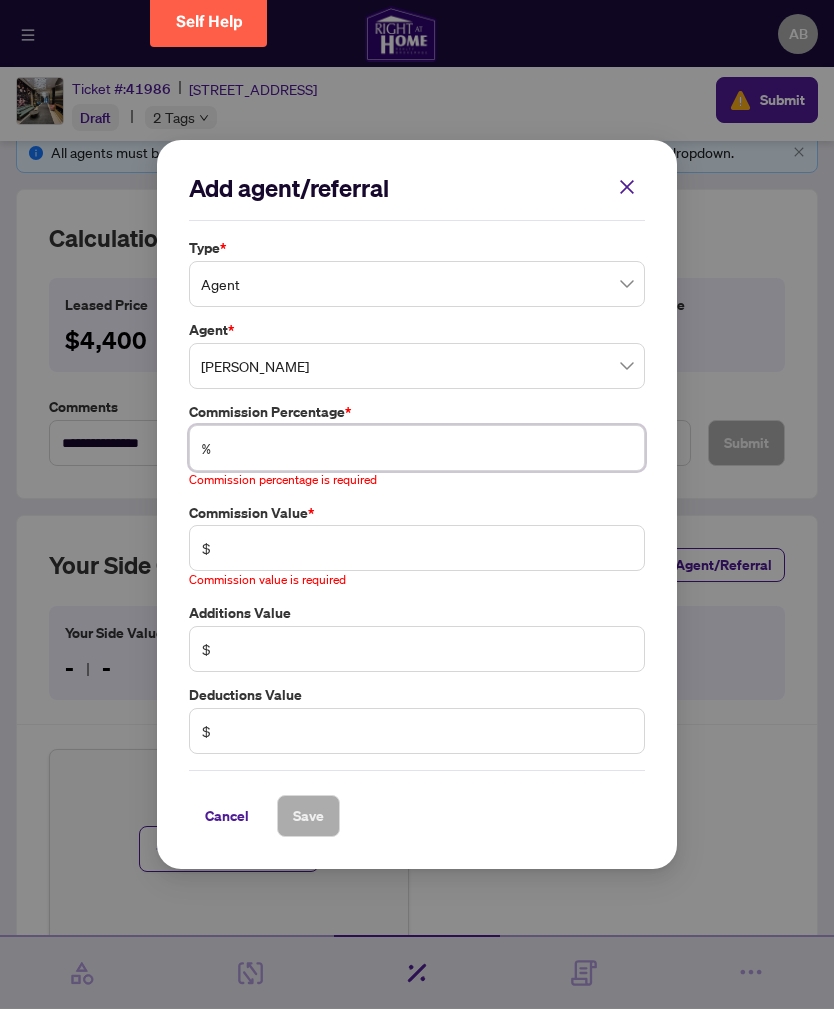 type on "*" 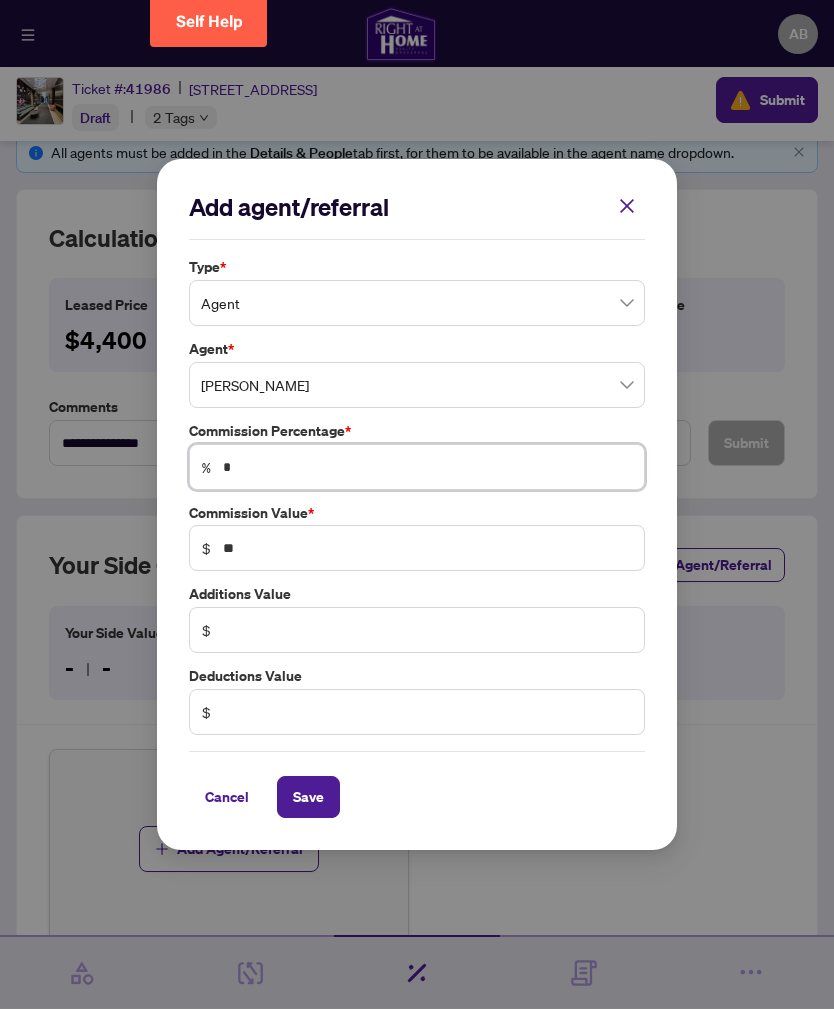 type on "**" 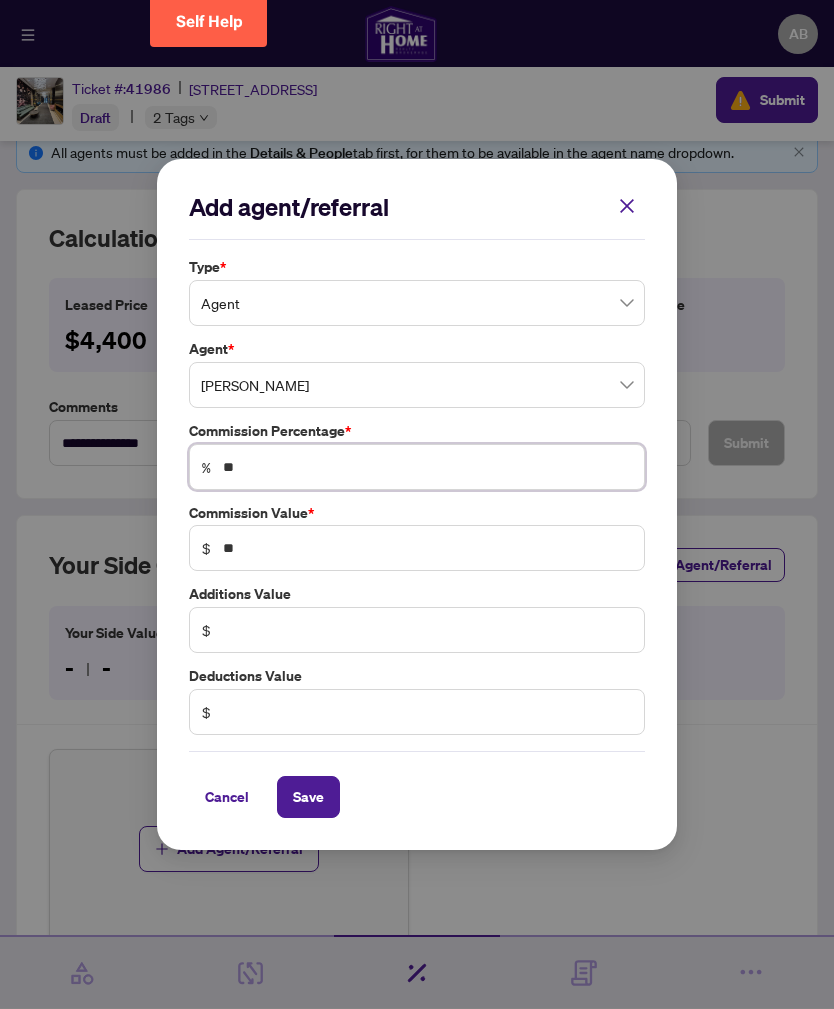 type on "***" 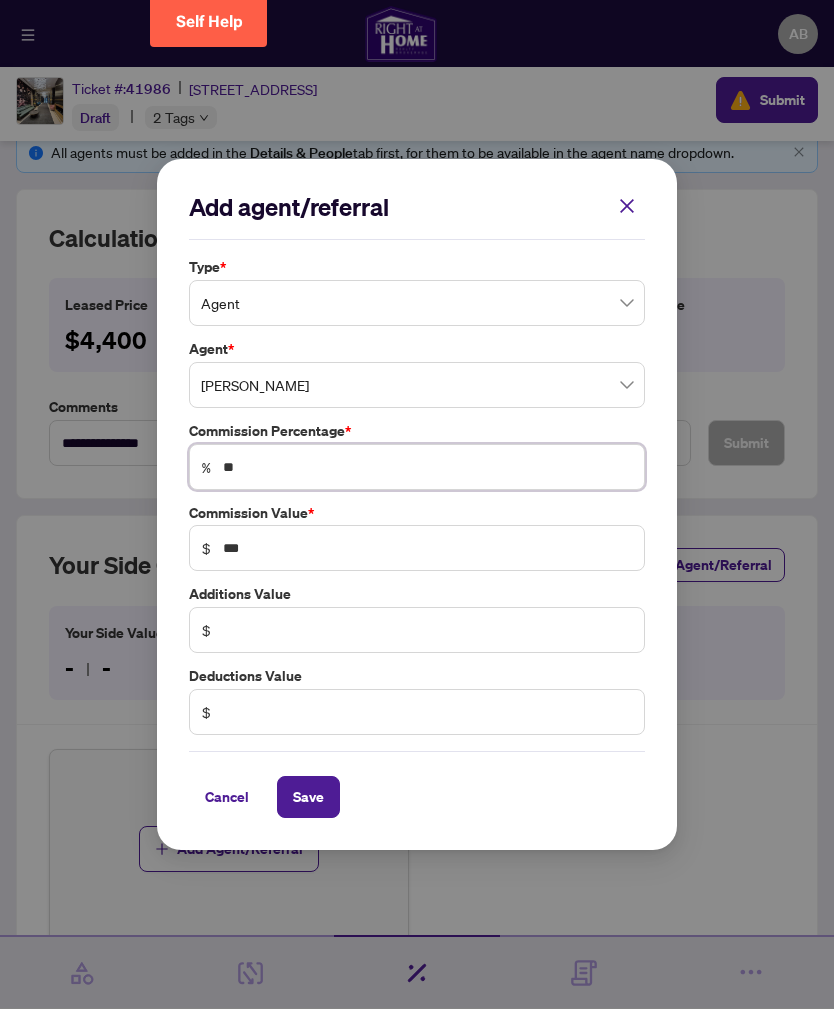 type on "*" 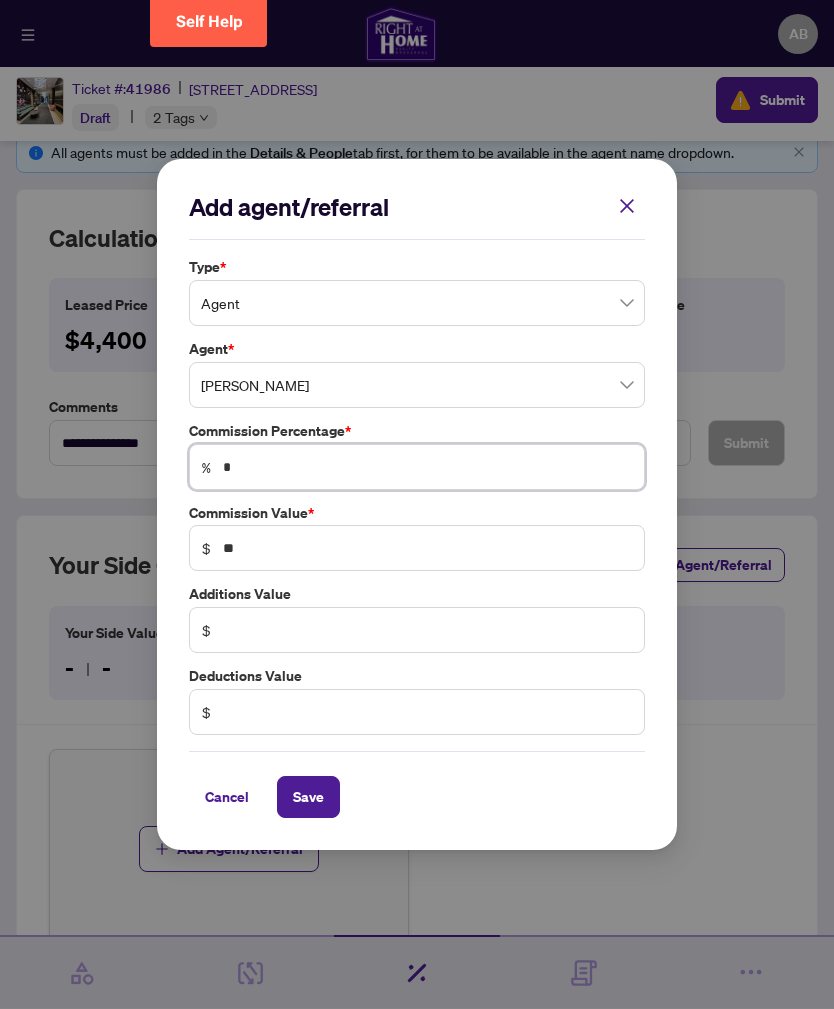 type on "*" 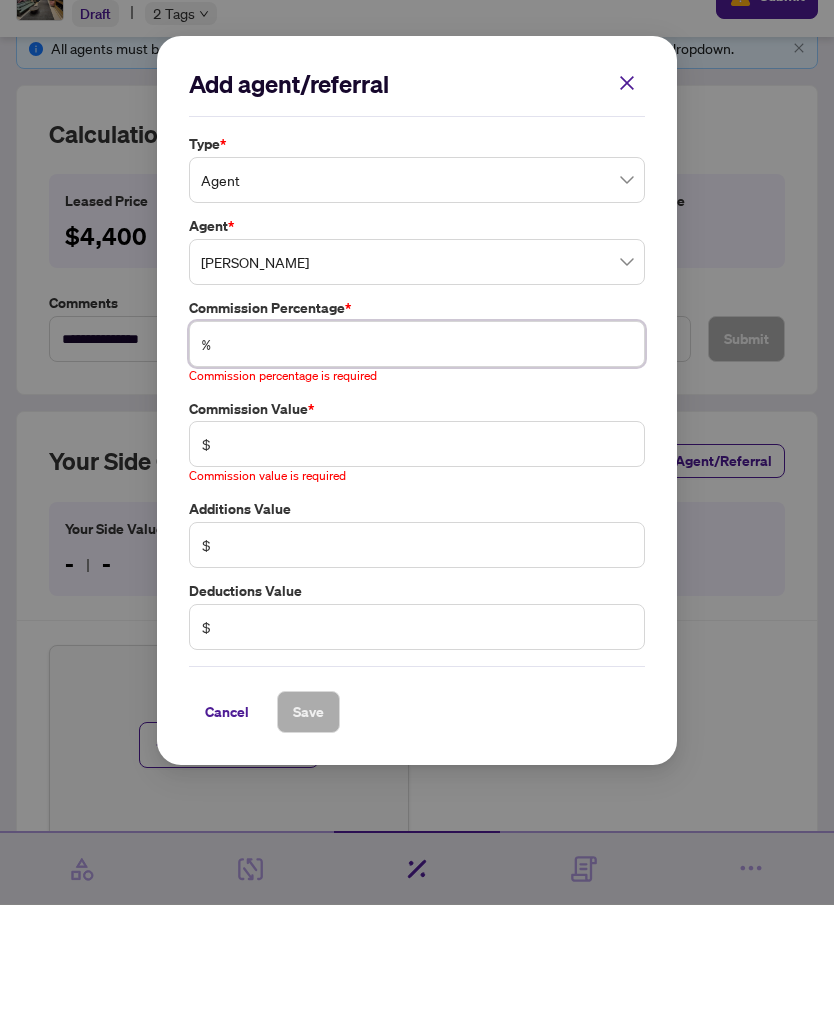 type on "*" 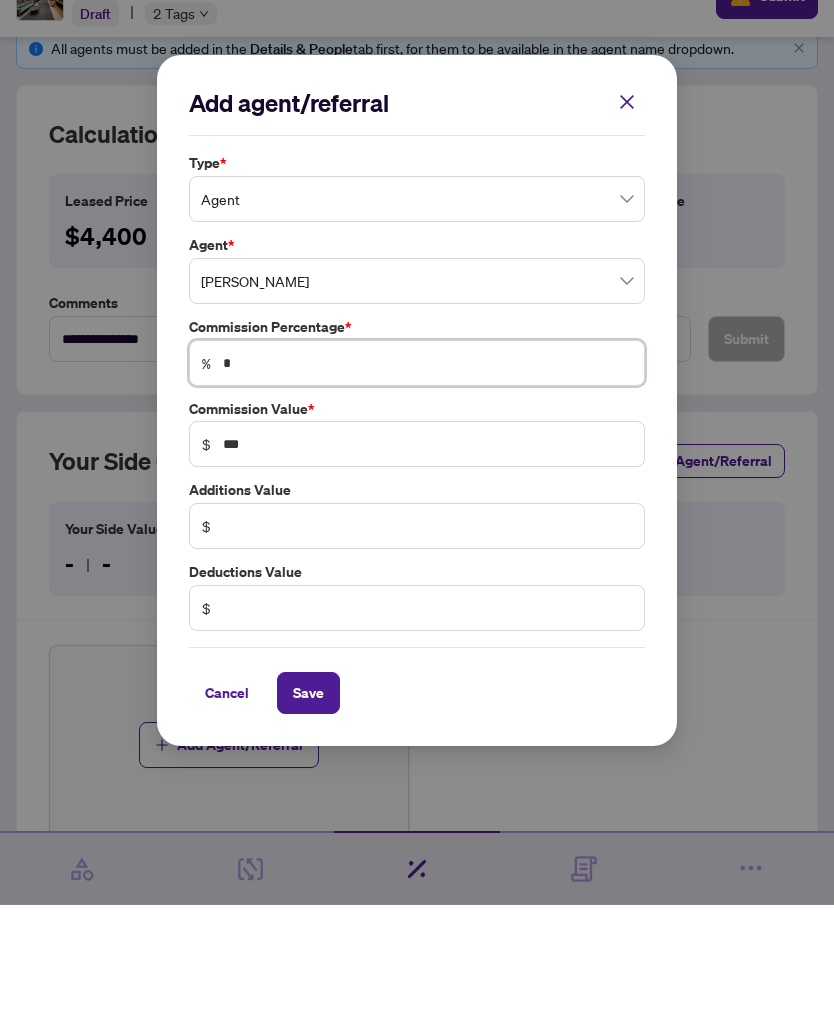 type on "**" 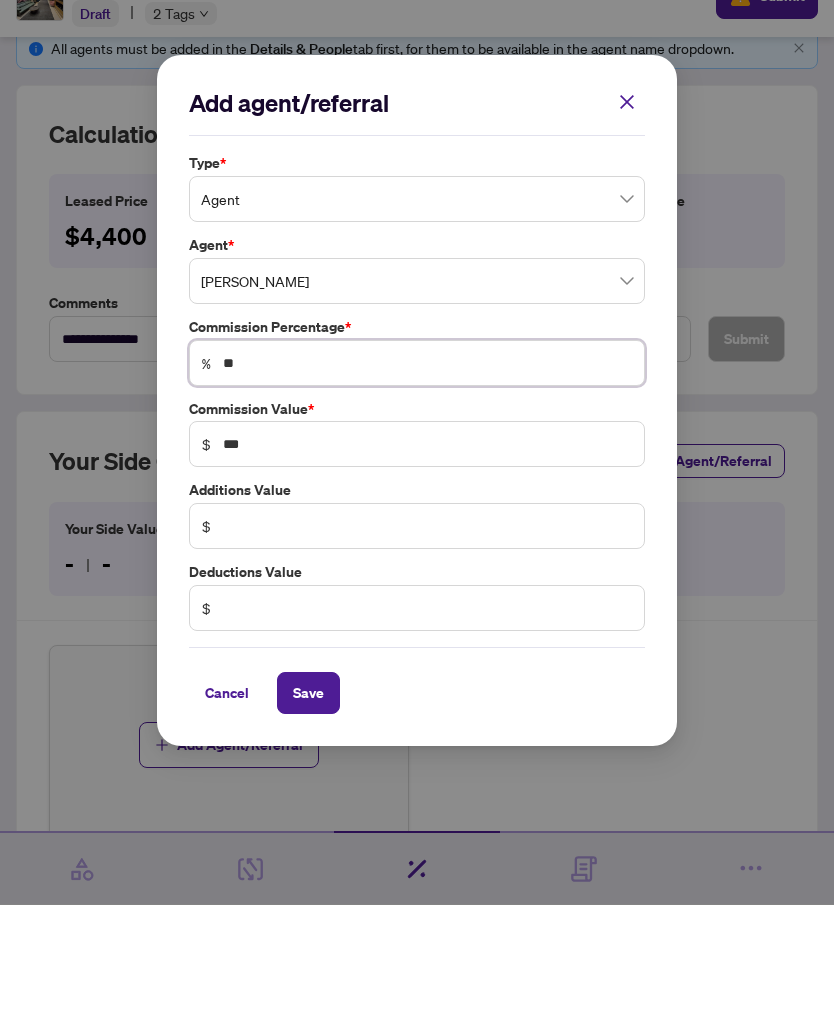 type on "*****" 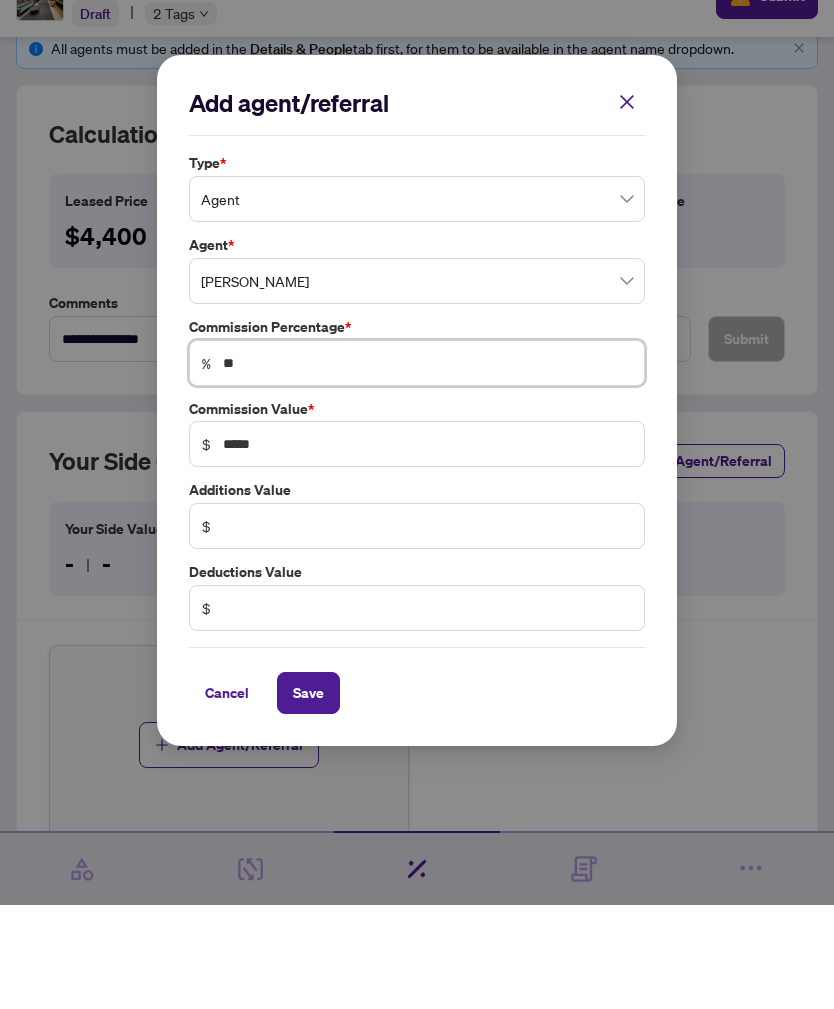 type on "**" 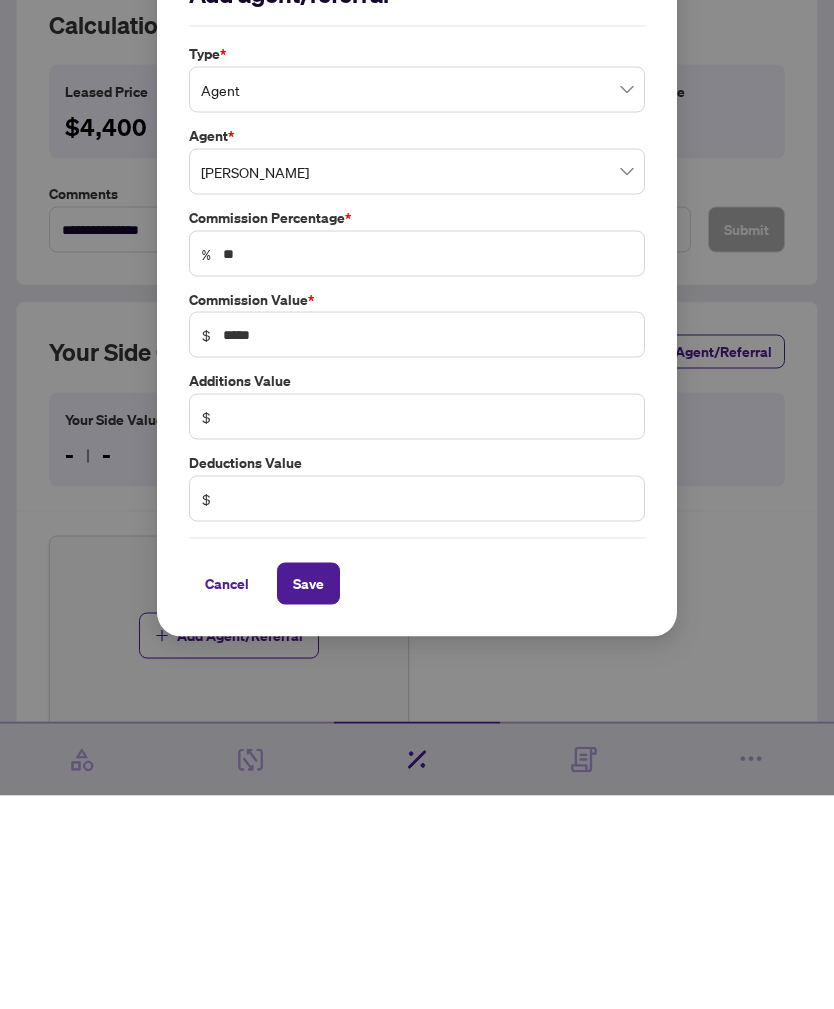 click on "Save" at bounding box center [308, 797] 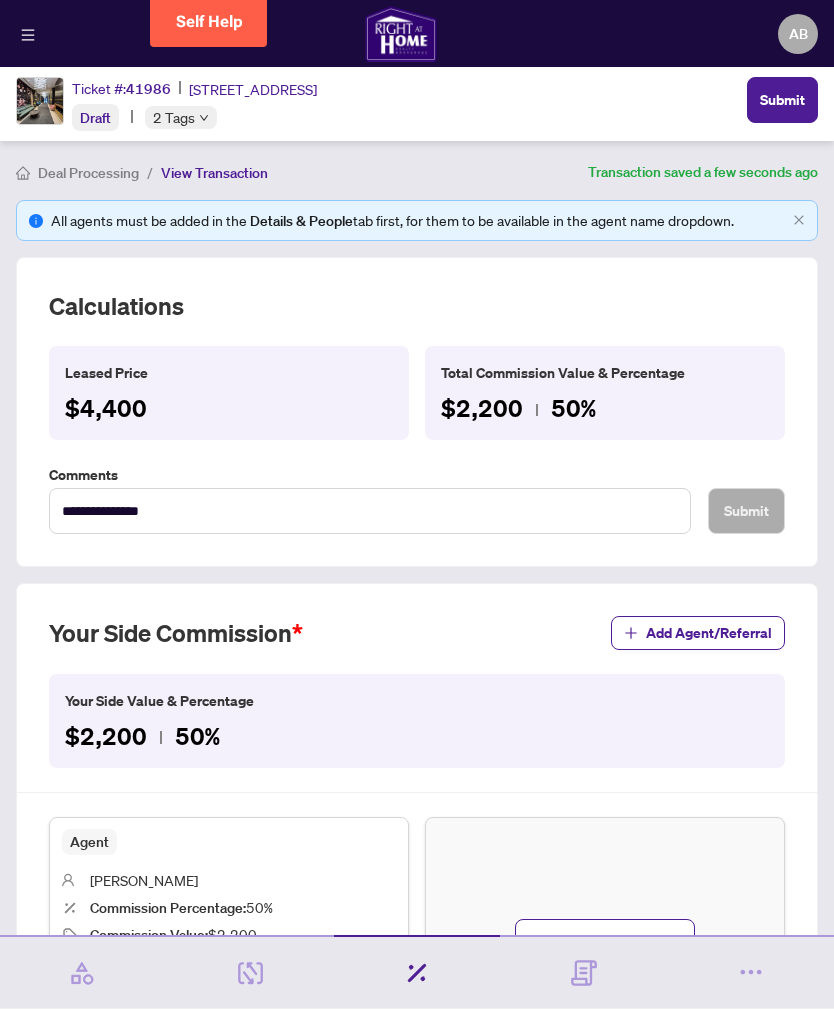 scroll, scrollTop: 0, scrollLeft: 0, axis: both 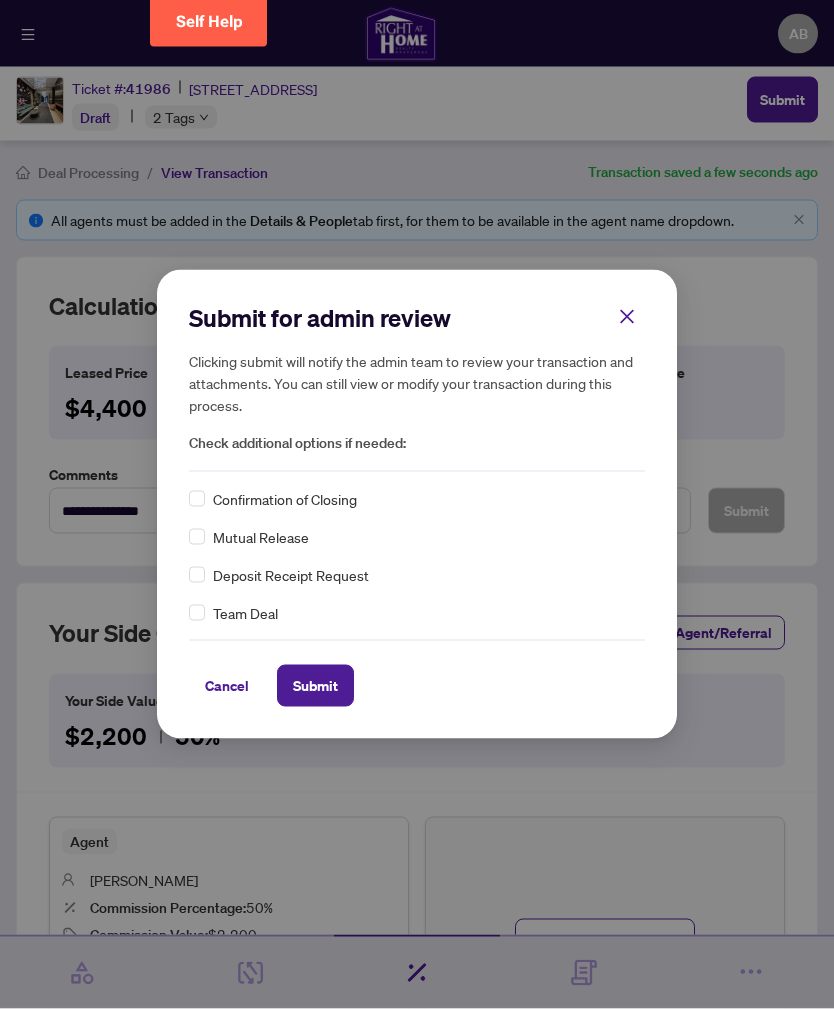 click on "Submit" at bounding box center (315, 686) 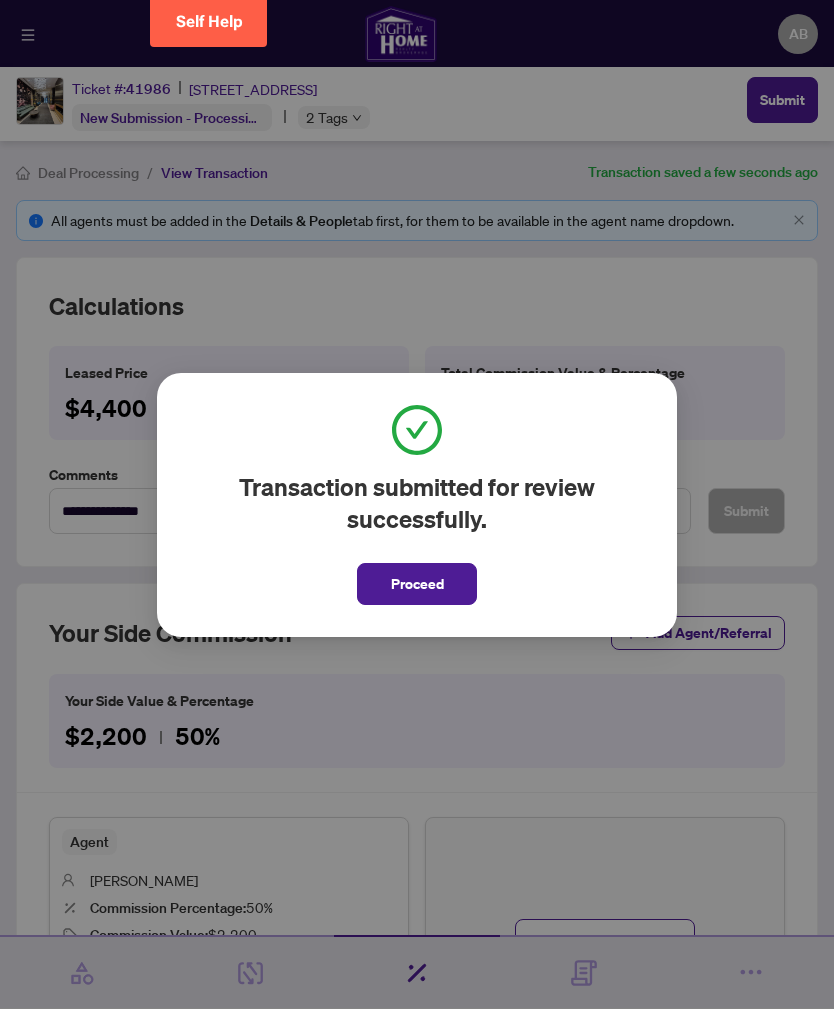 click on "Proceed" at bounding box center [417, 584] 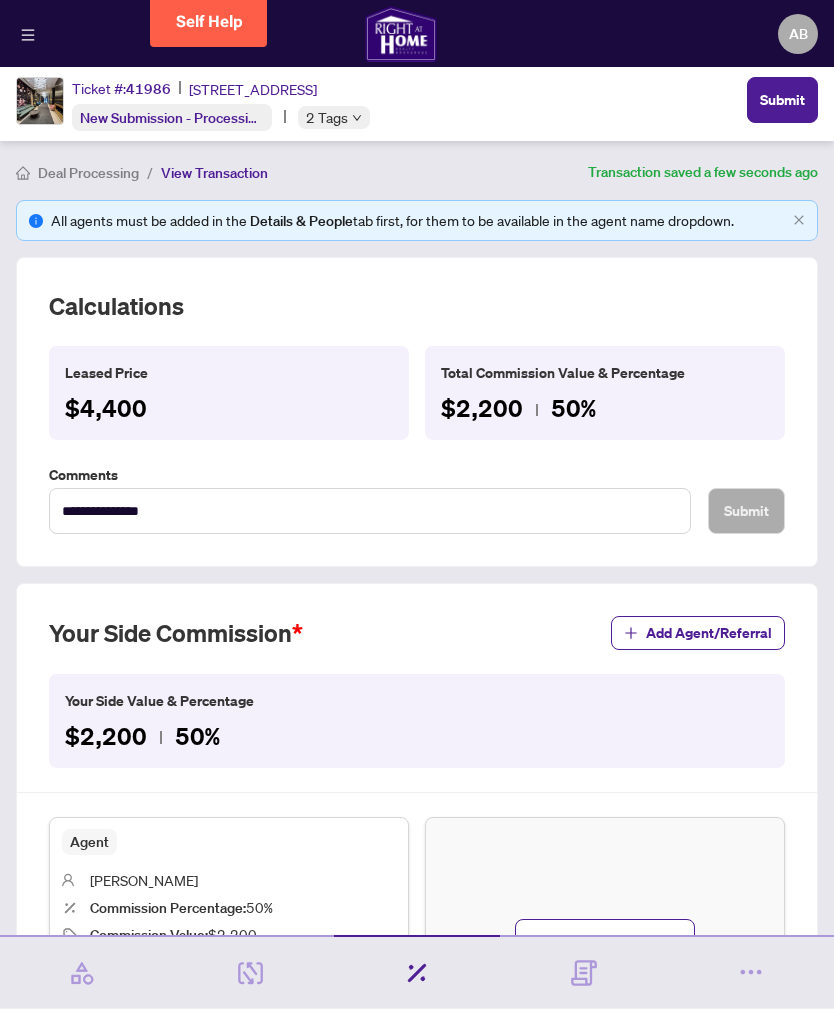 click on "Submit" at bounding box center (782, 100) 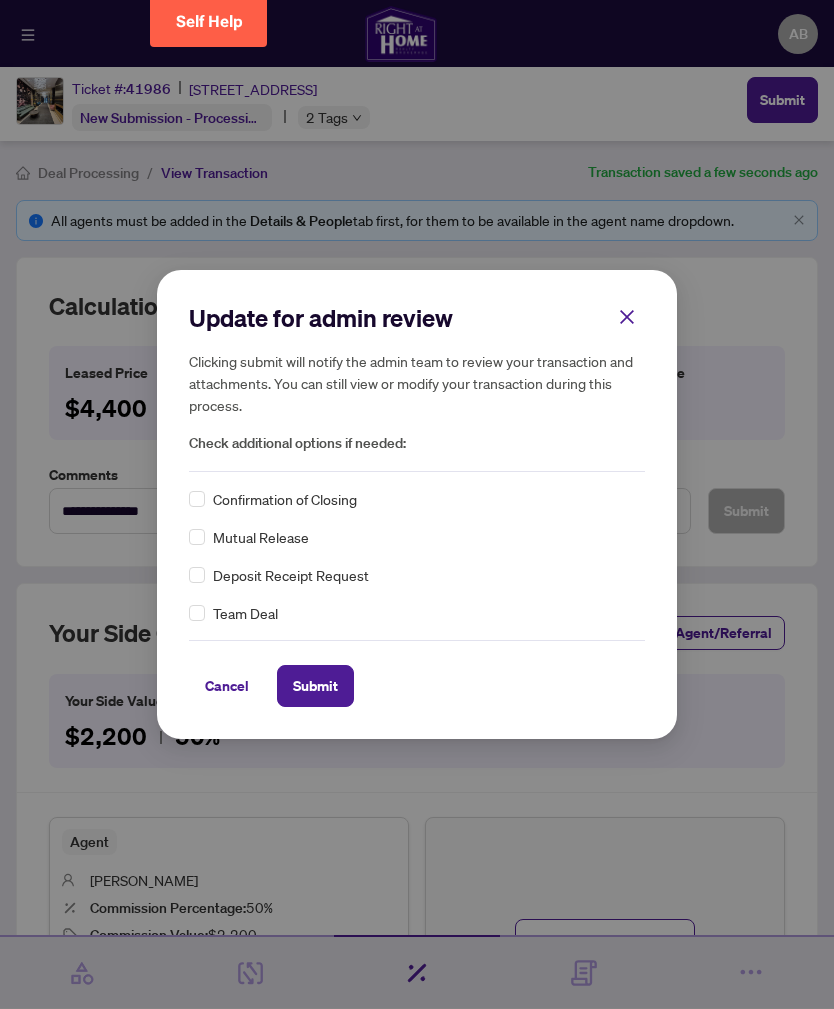 click on "Cancel" at bounding box center (227, 686) 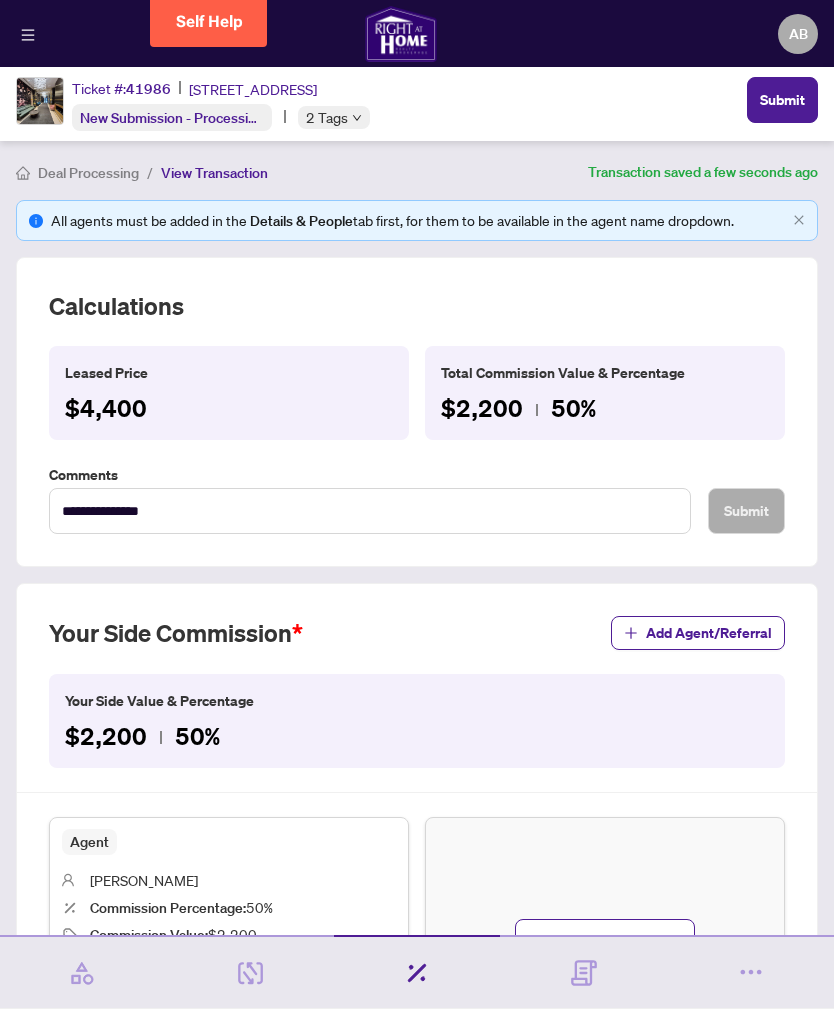 click on "New Submission - Processing Pending" at bounding box center [199, 117] 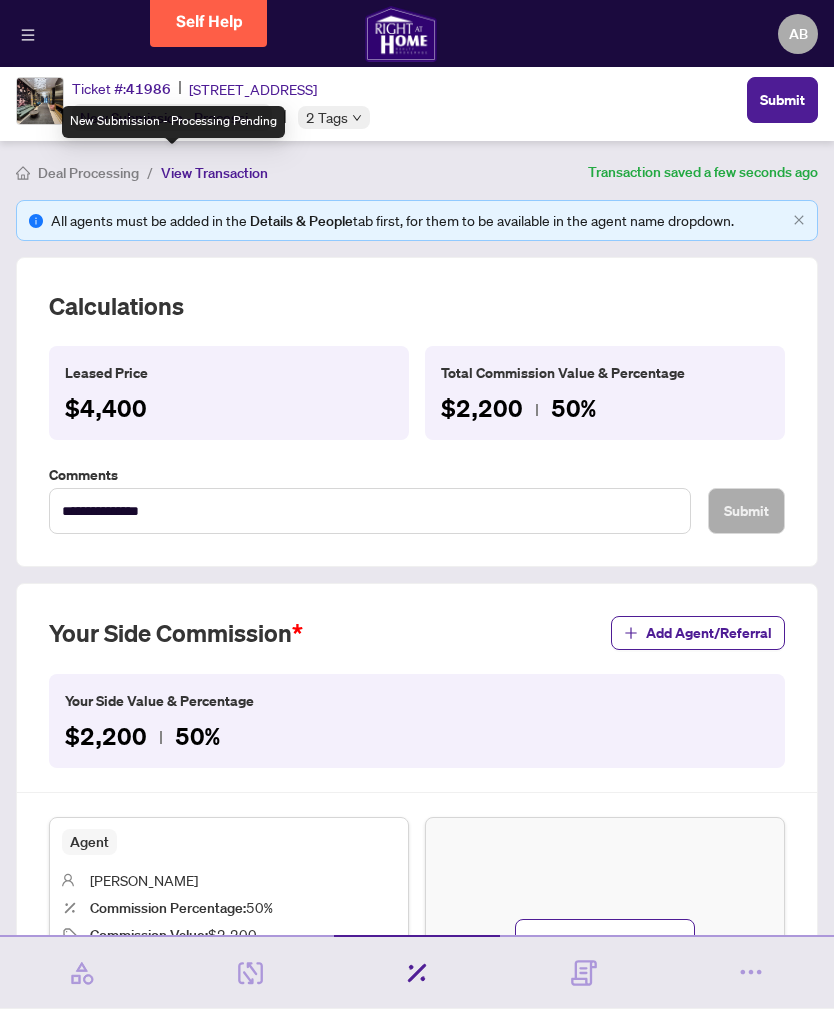 click on "**********" at bounding box center (417, 412) 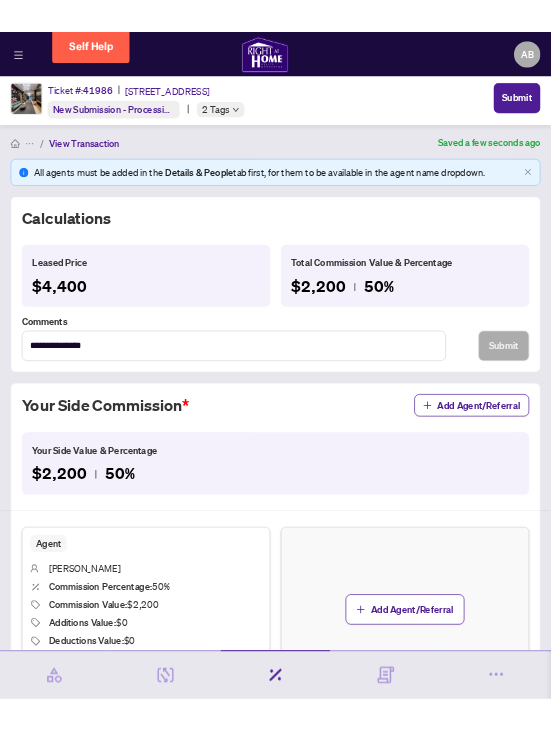 scroll, scrollTop: 0, scrollLeft: 0, axis: both 